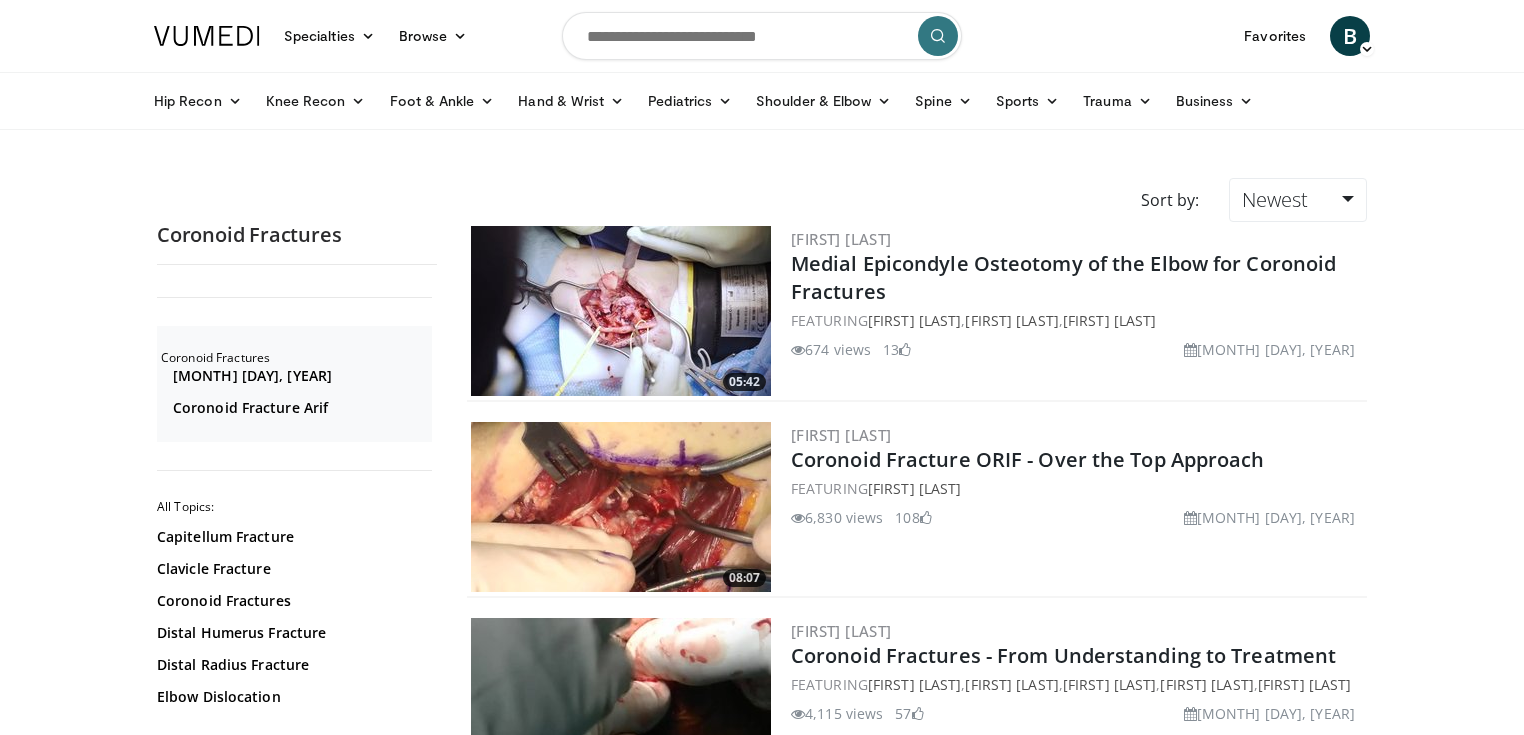scroll, scrollTop: 0, scrollLeft: 0, axis: both 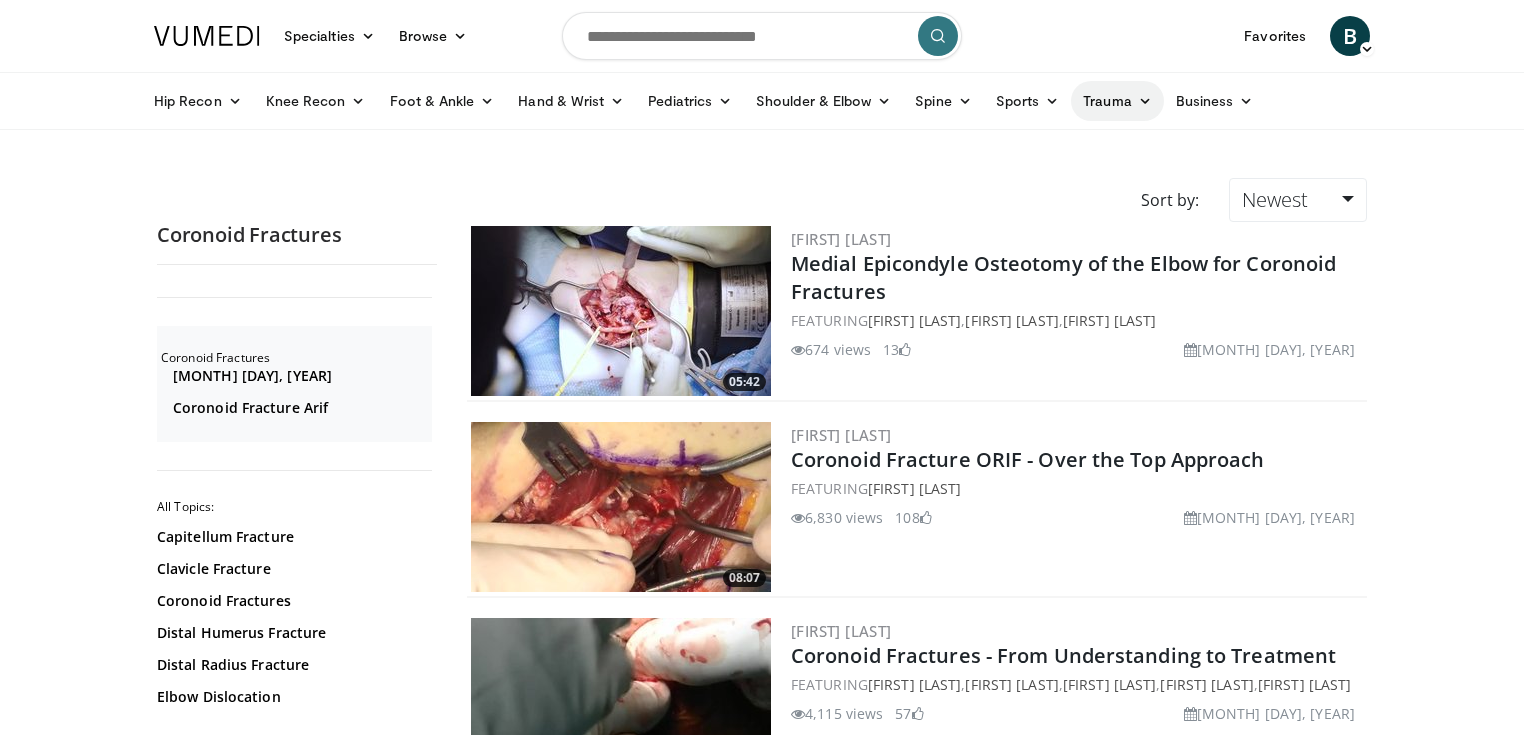 click at bounding box center (1145, 101) 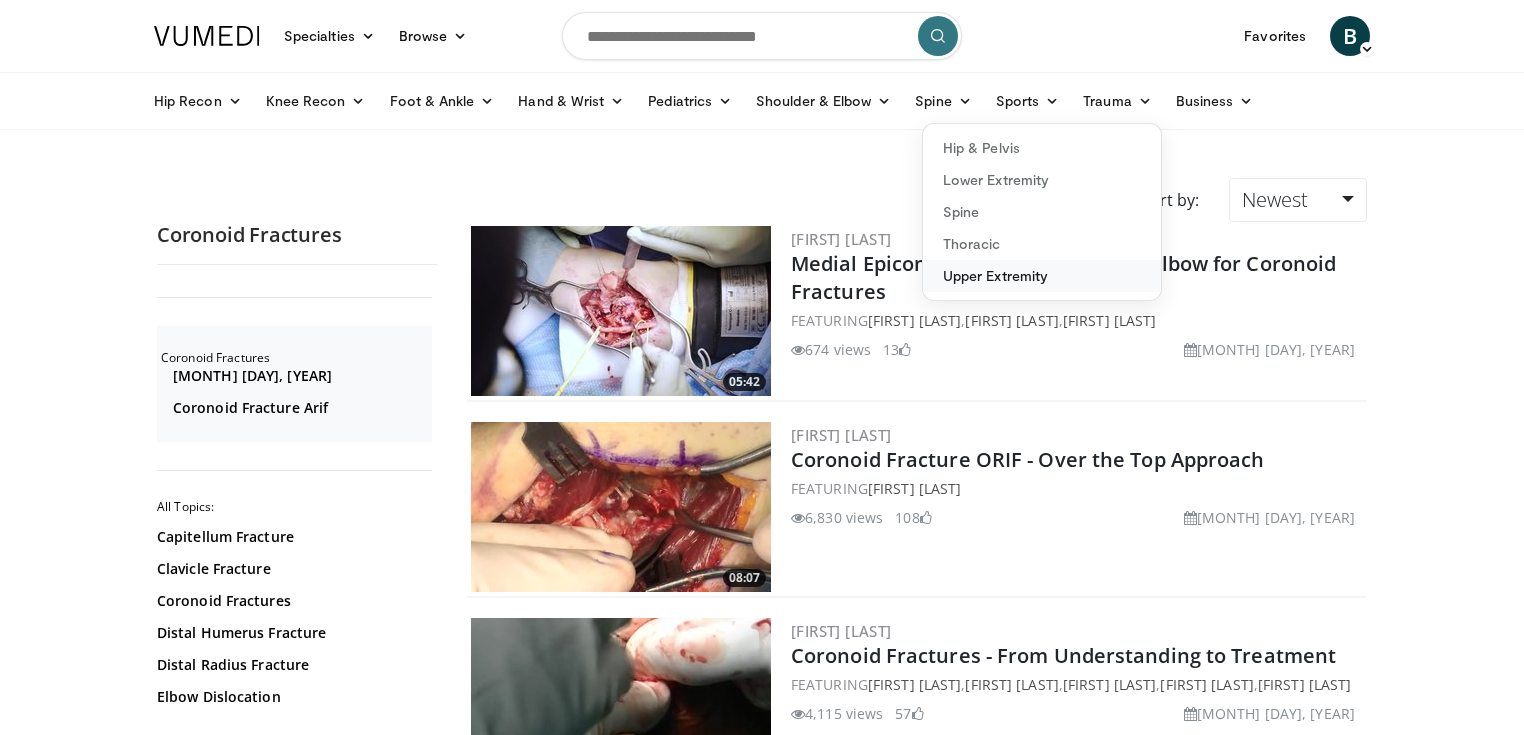 click on "Upper Extremity" at bounding box center [1042, 276] 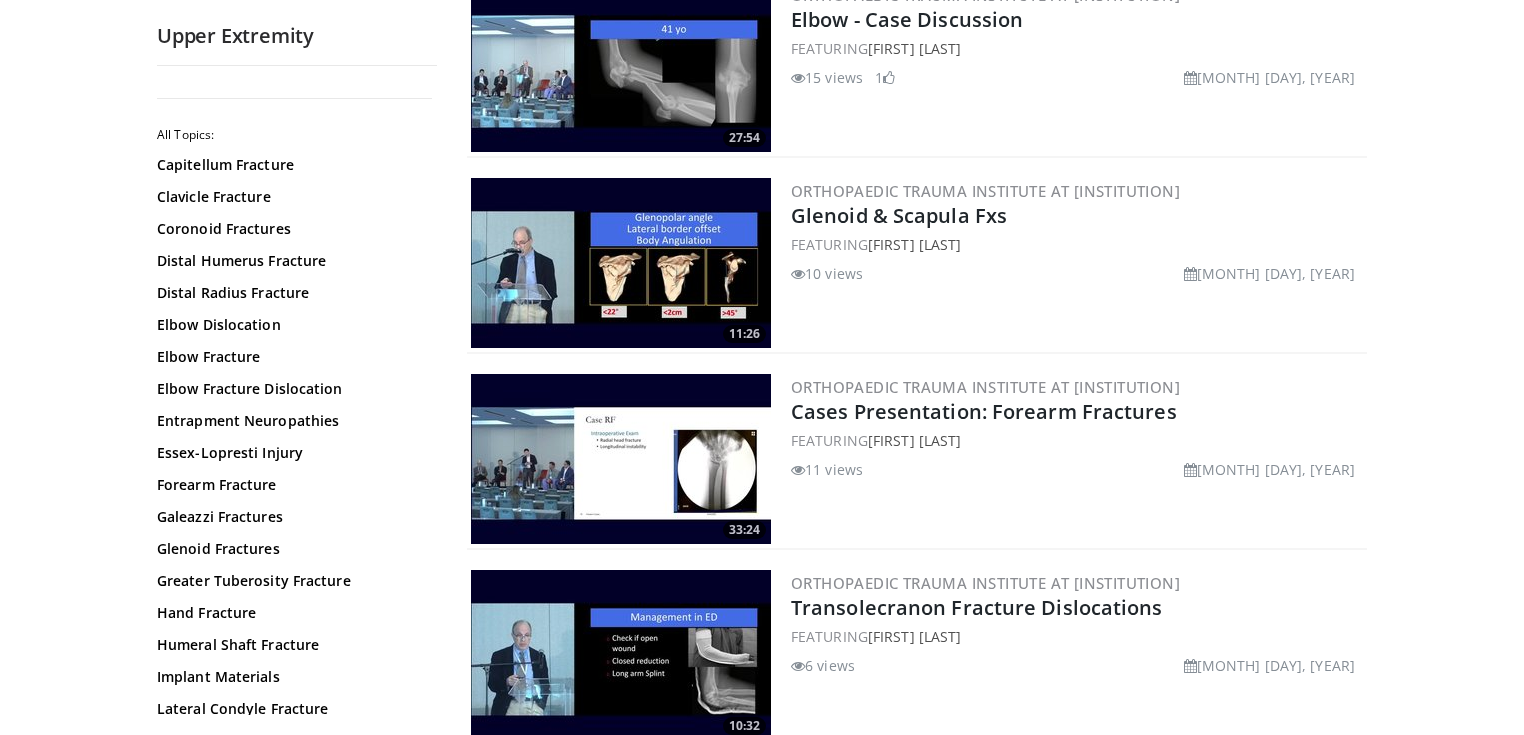 scroll, scrollTop: 640, scrollLeft: 0, axis: vertical 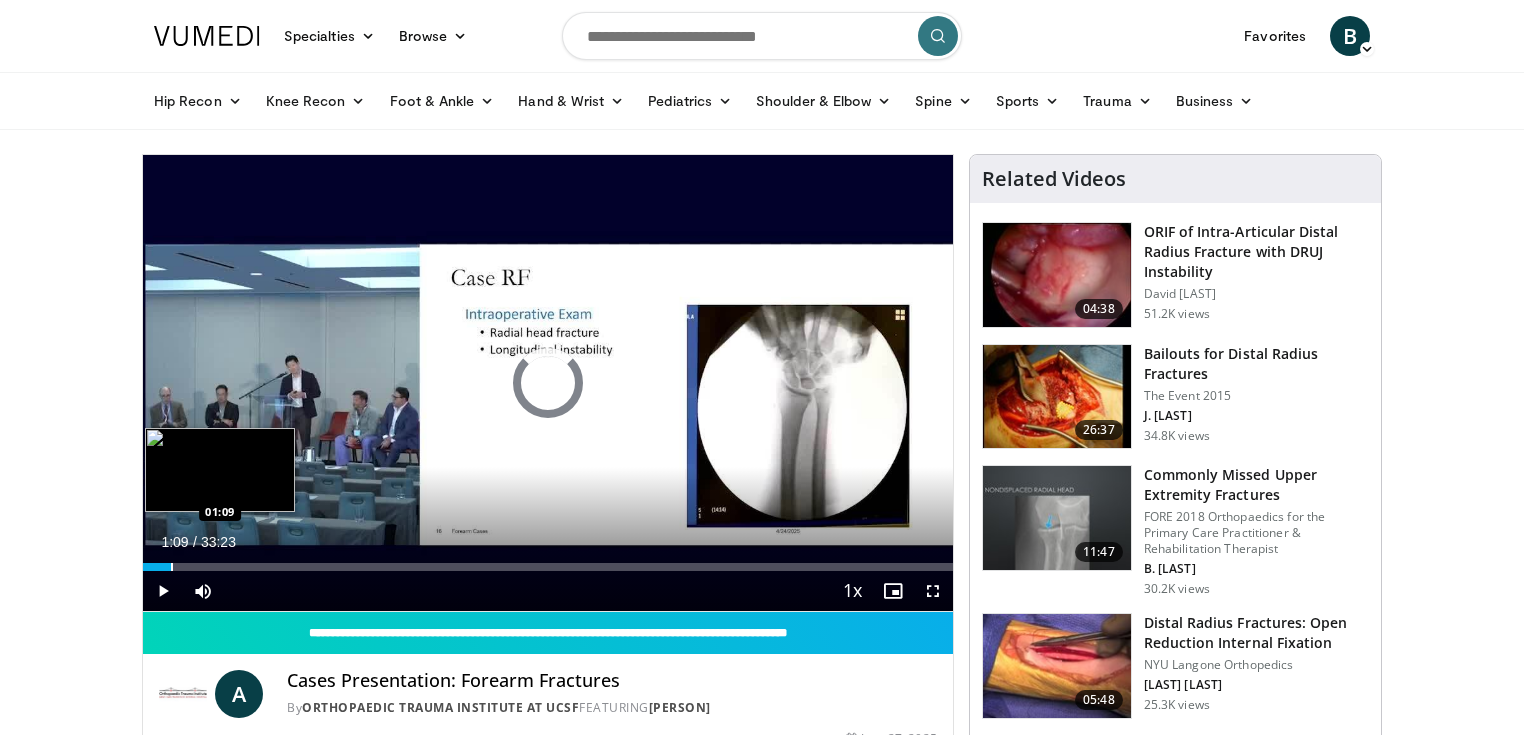 click at bounding box center (172, 567) 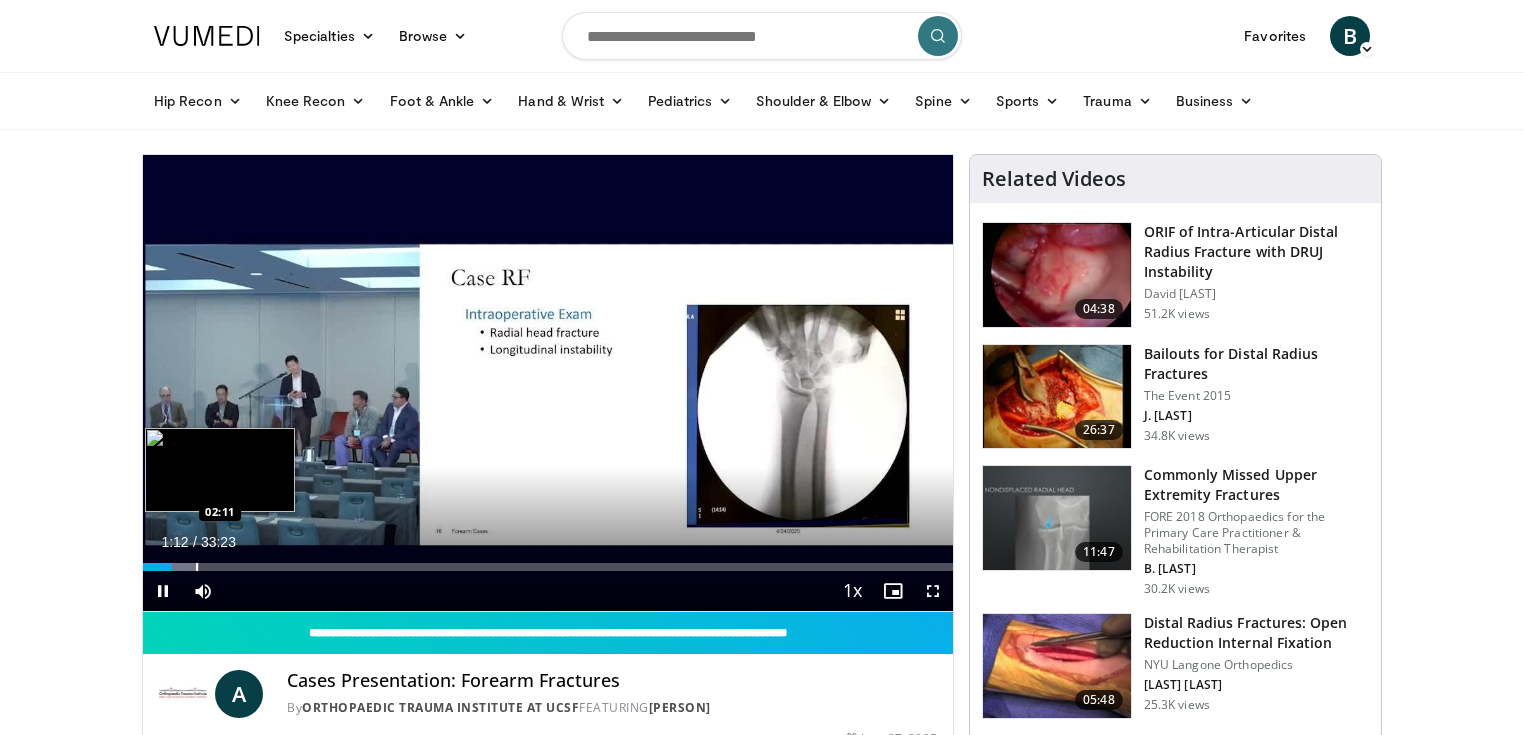 click at bounding box center [197, 567] 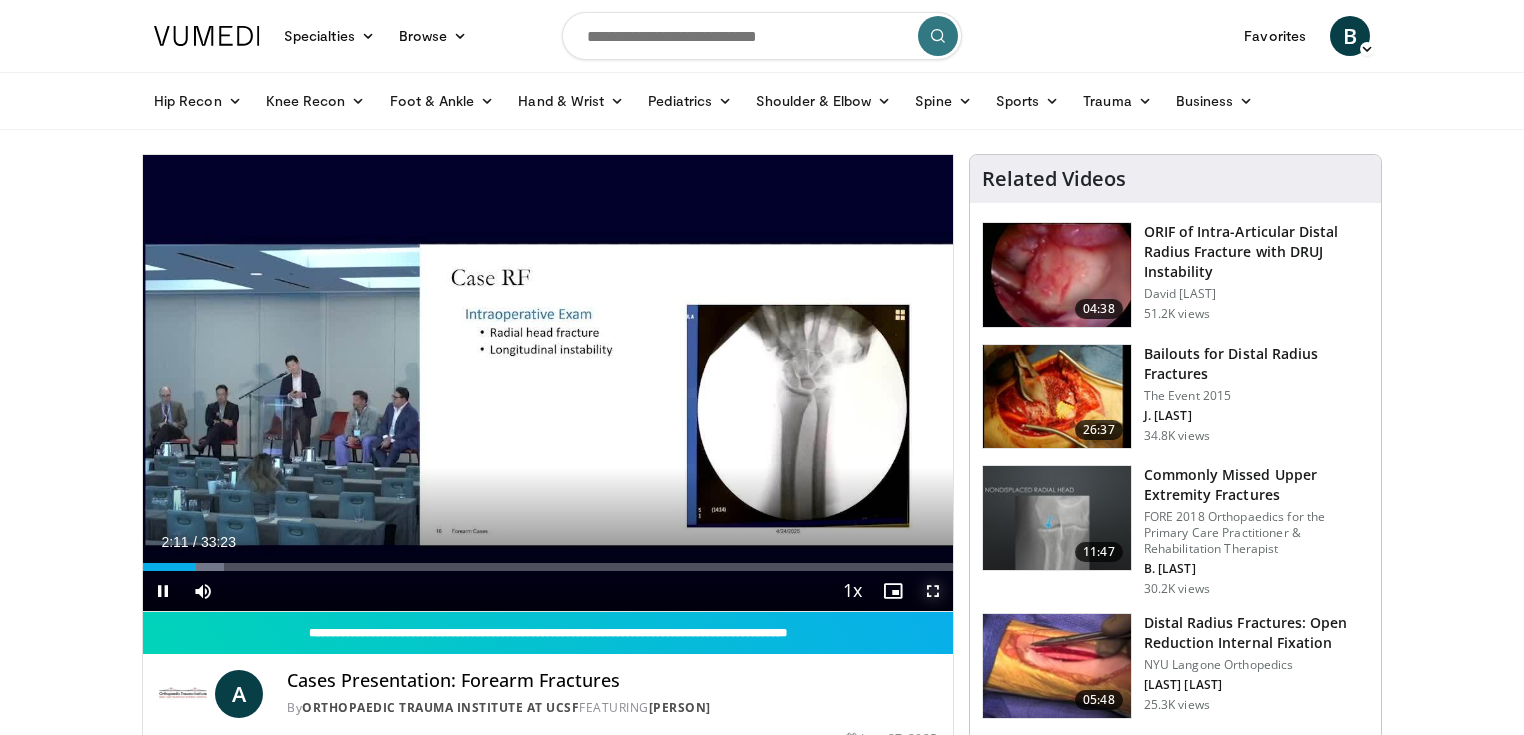 click at bounding box center (933, 591) 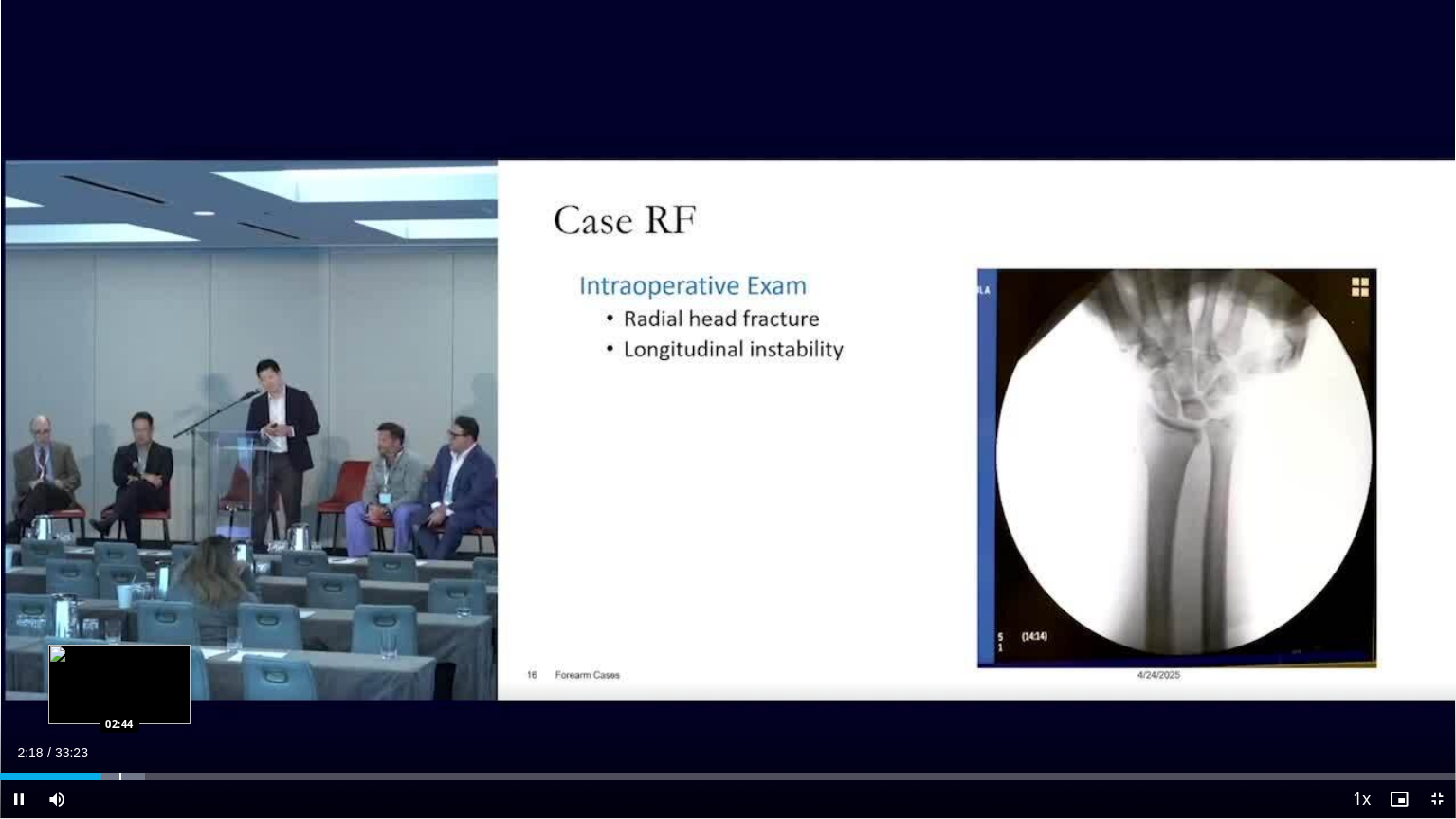 click at bounding box center [120, 776] 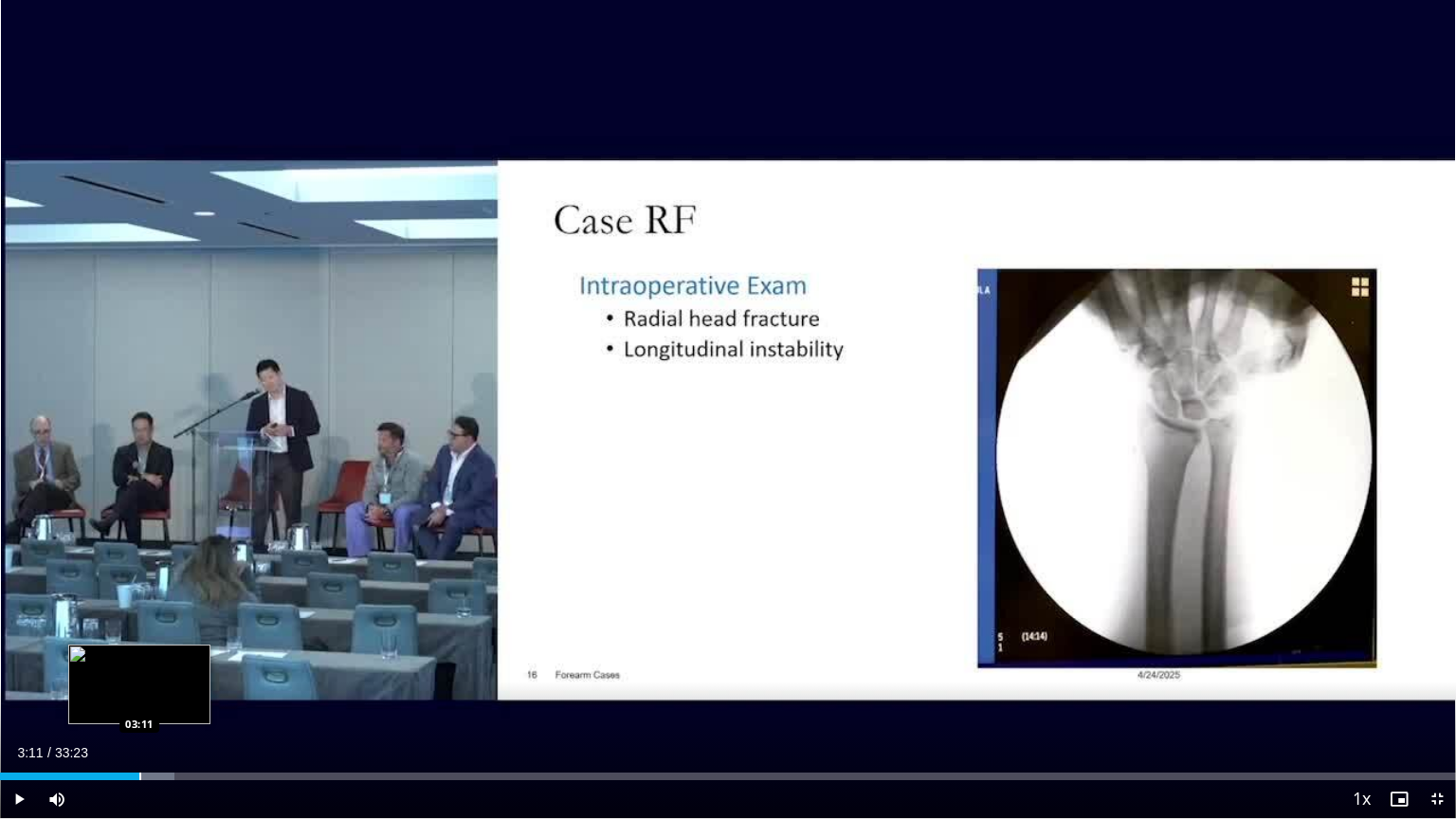 click at bounding box center (140, 776) 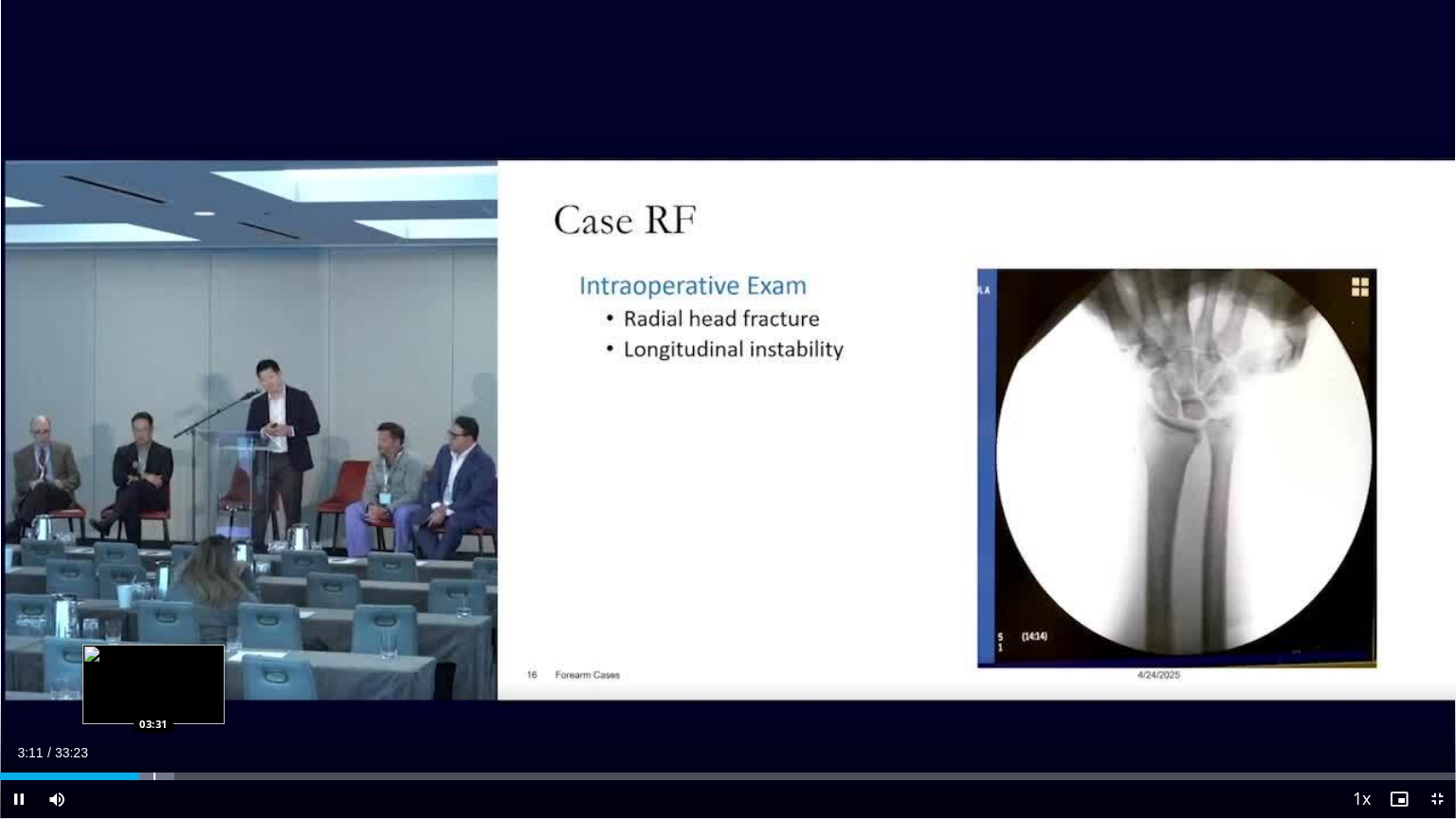 click at bounding box center (155, 776) 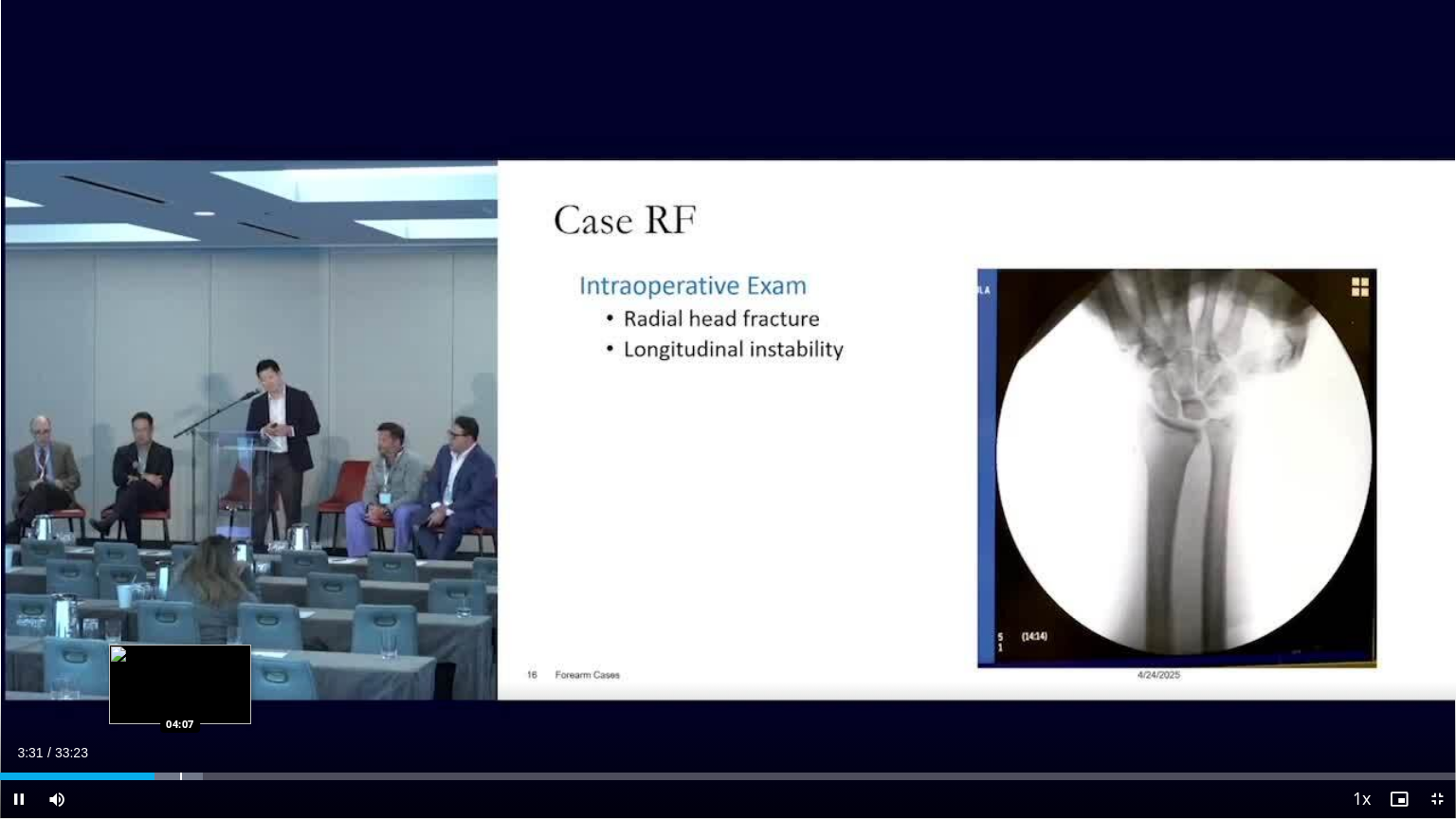 click at bounding box center (181, 776) 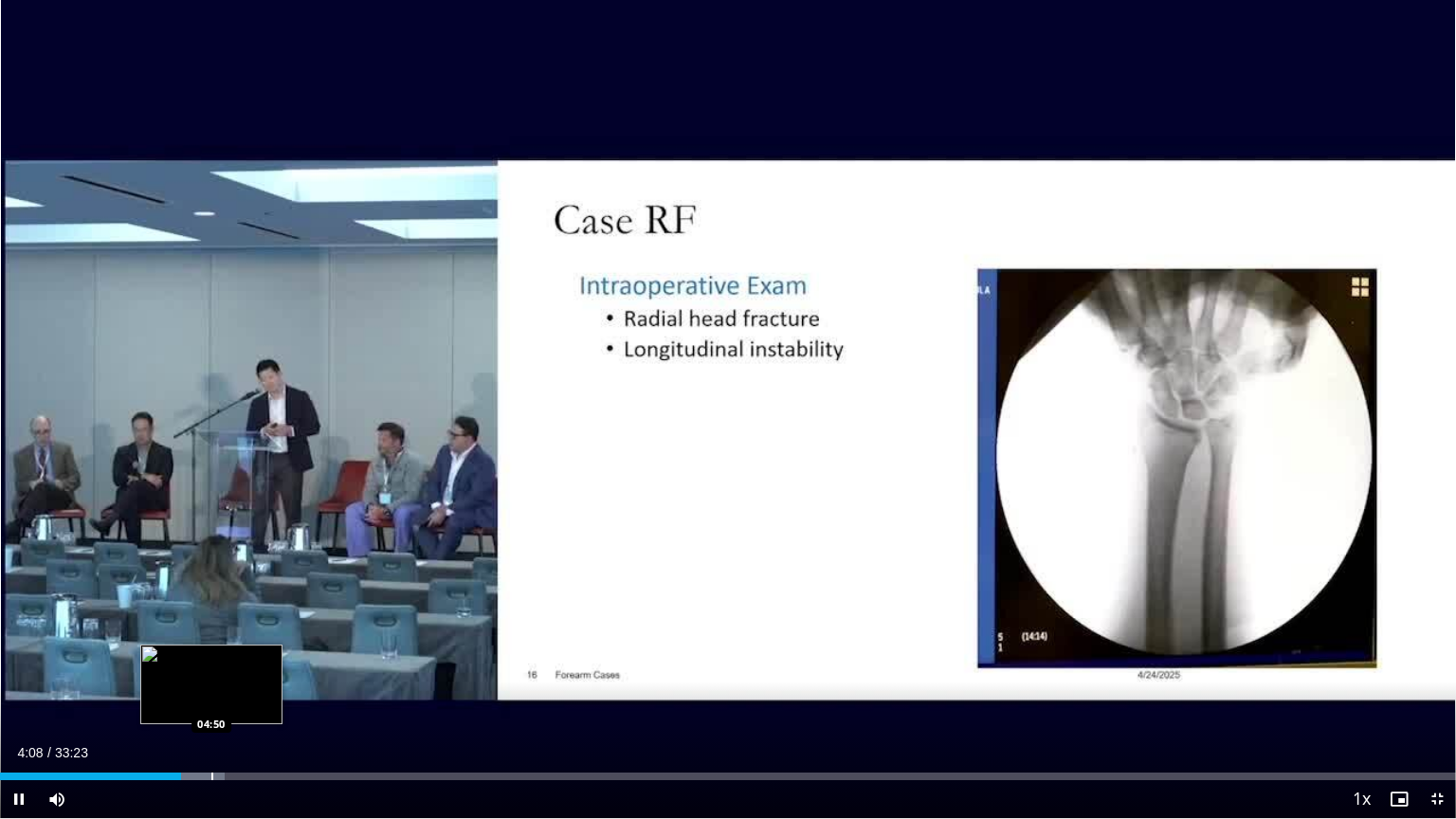 click at bounding box center (212, 776) 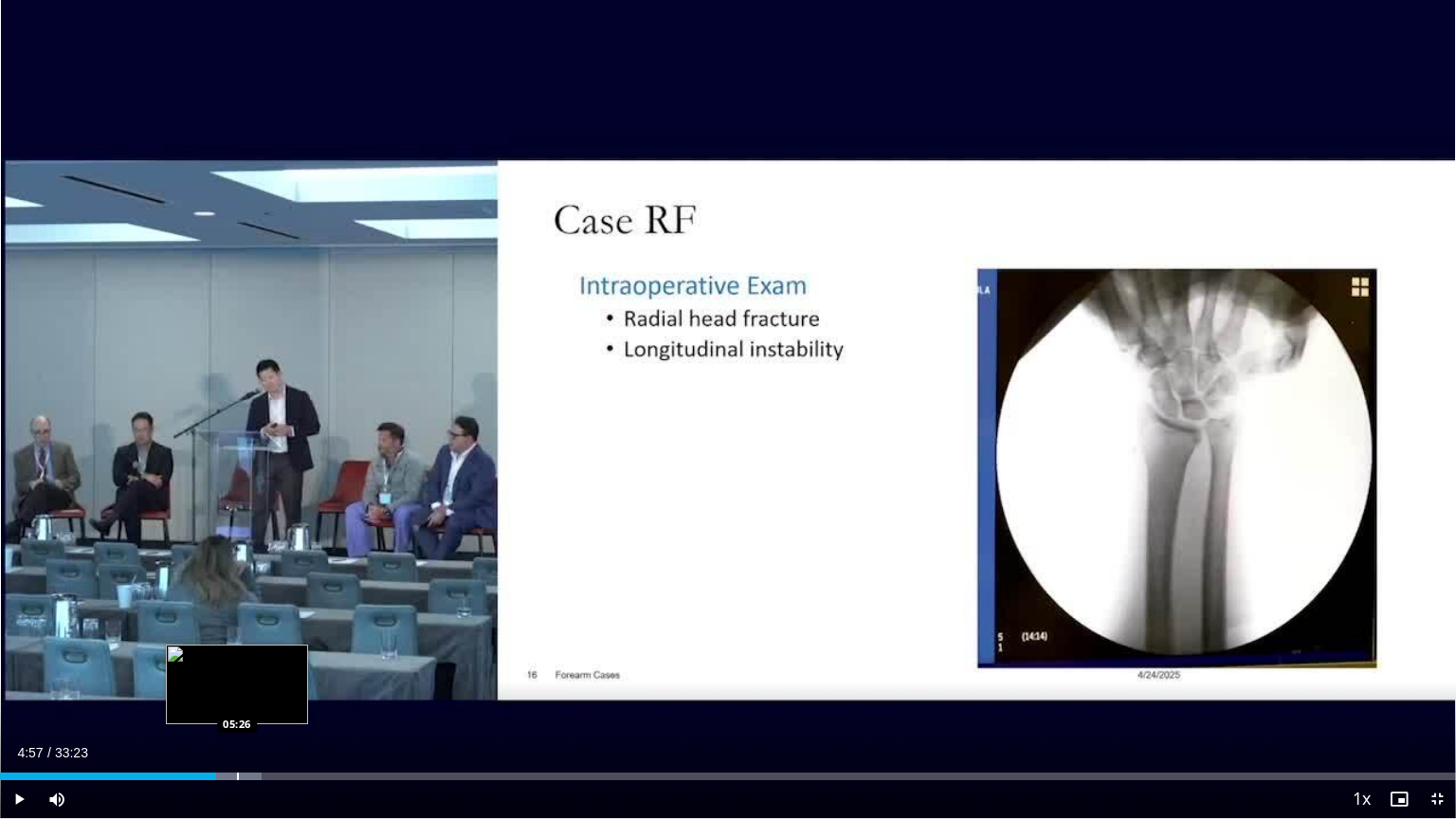 click at bounding box center (238, 776) 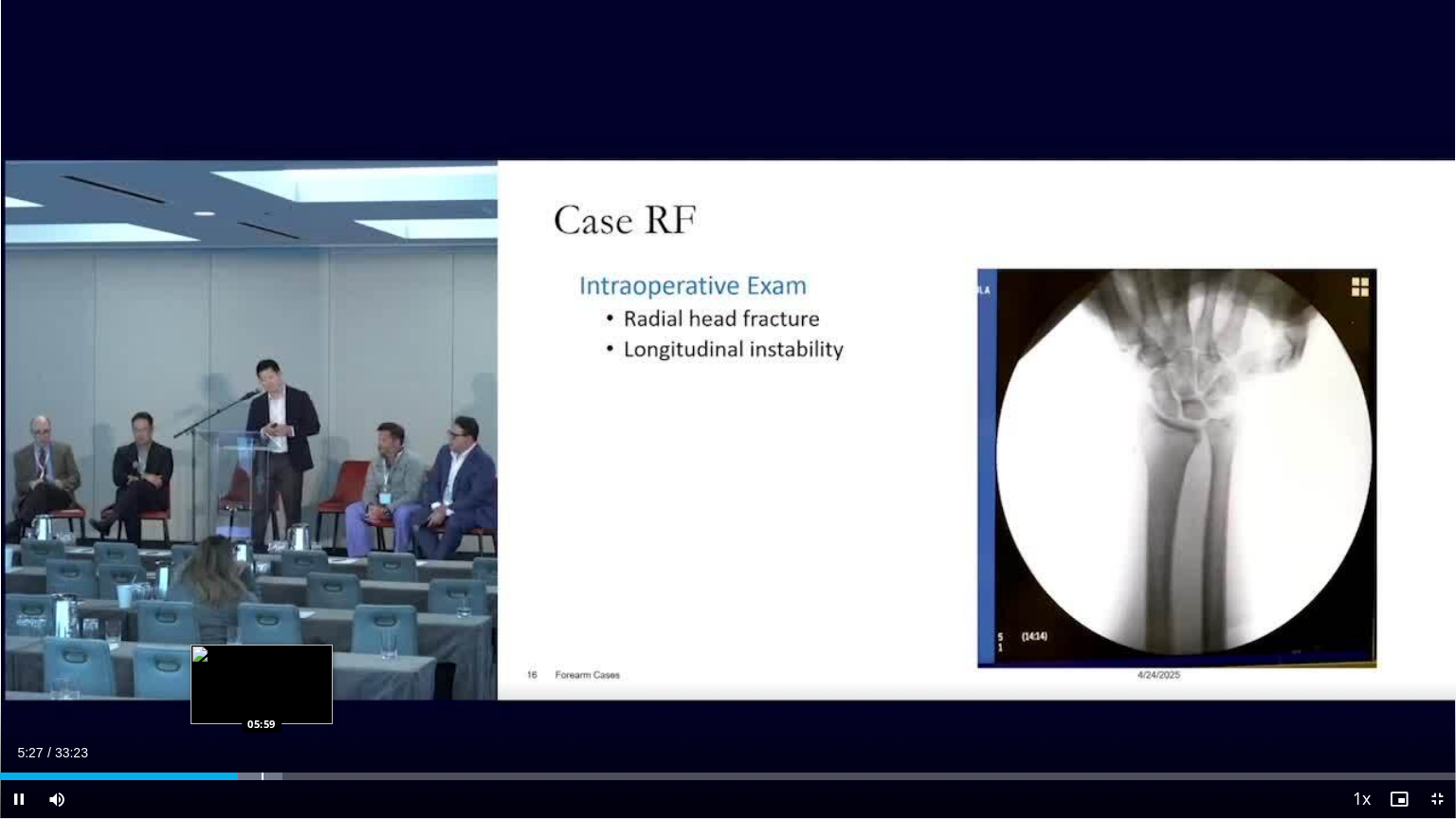 click at bounding box center [263, 776] 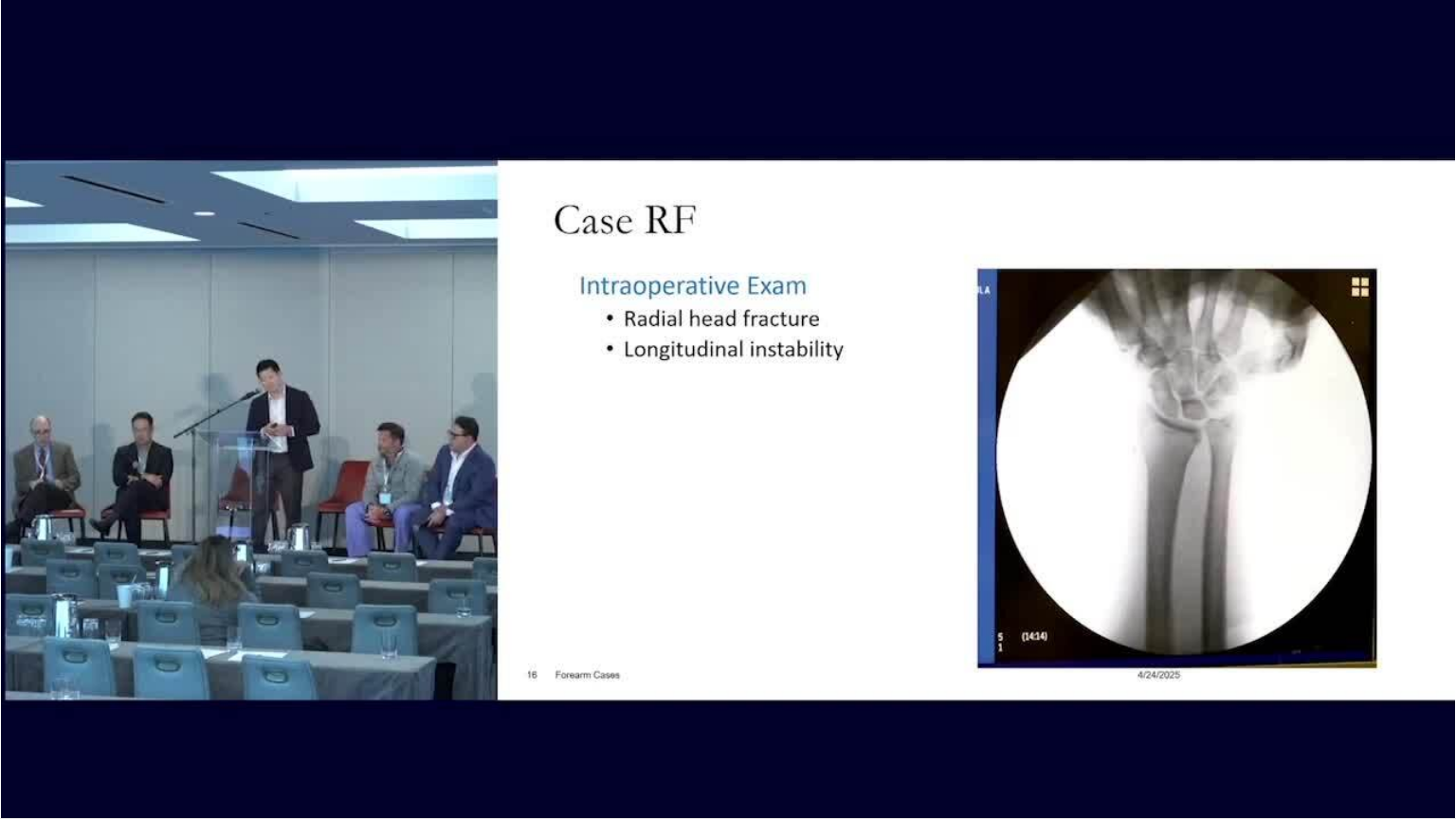 click on "10 seconds
Tap to unmute" at bounding box center [728, 409] 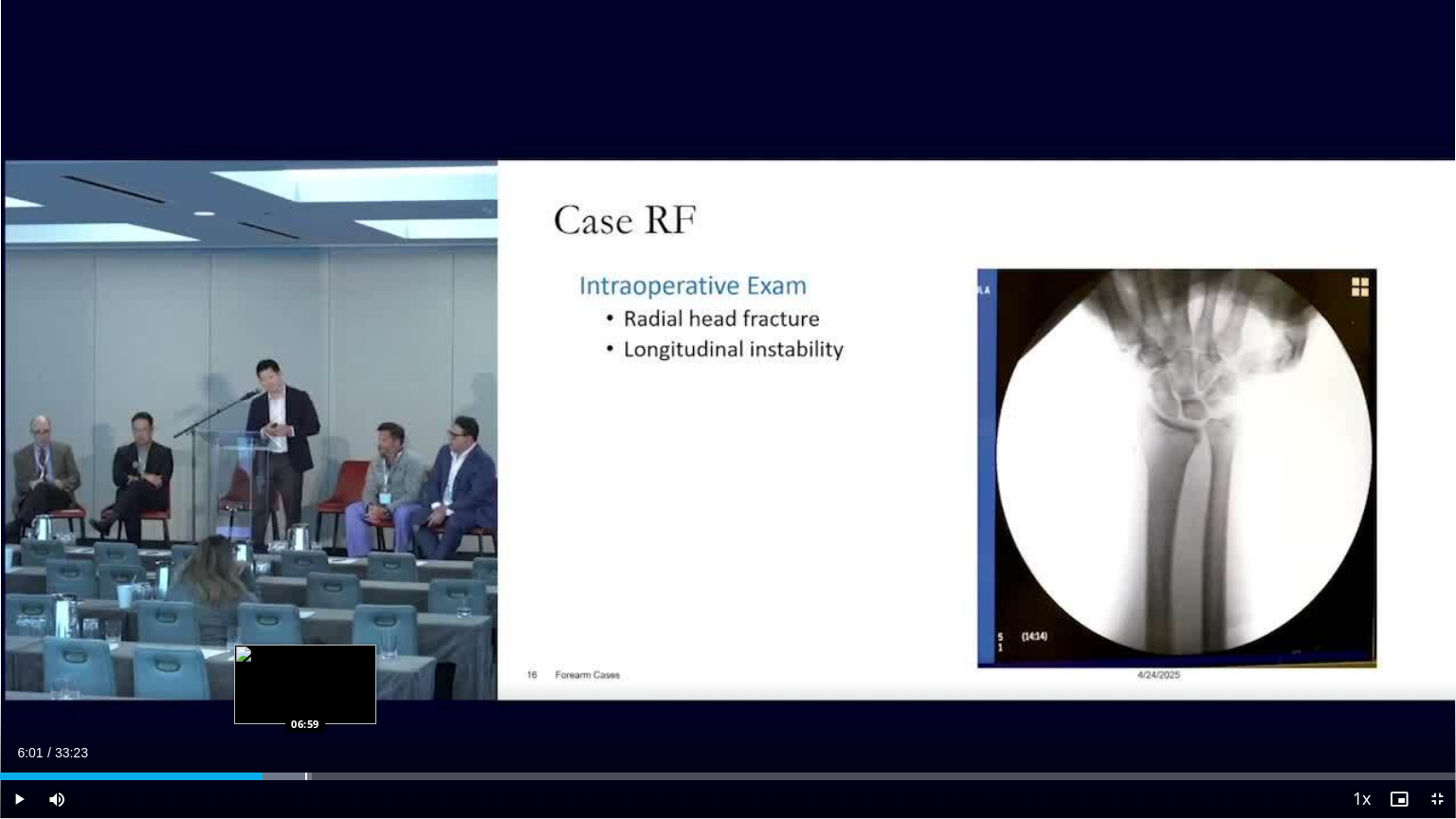 click at bounding box center (306, 776) 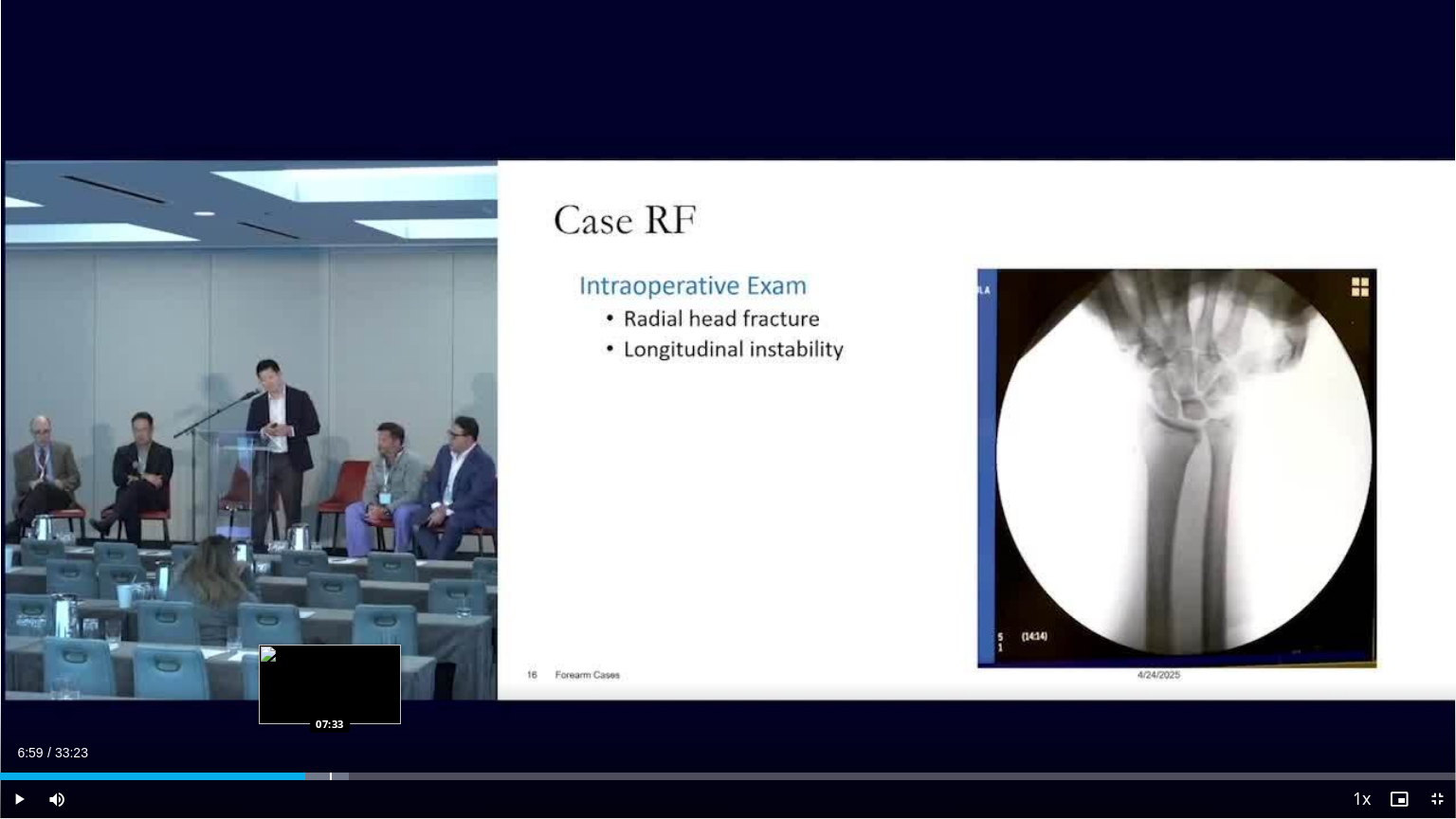 click on "Loaded :  23.96% 06:59 07:33" at bounding box center [728, 771] 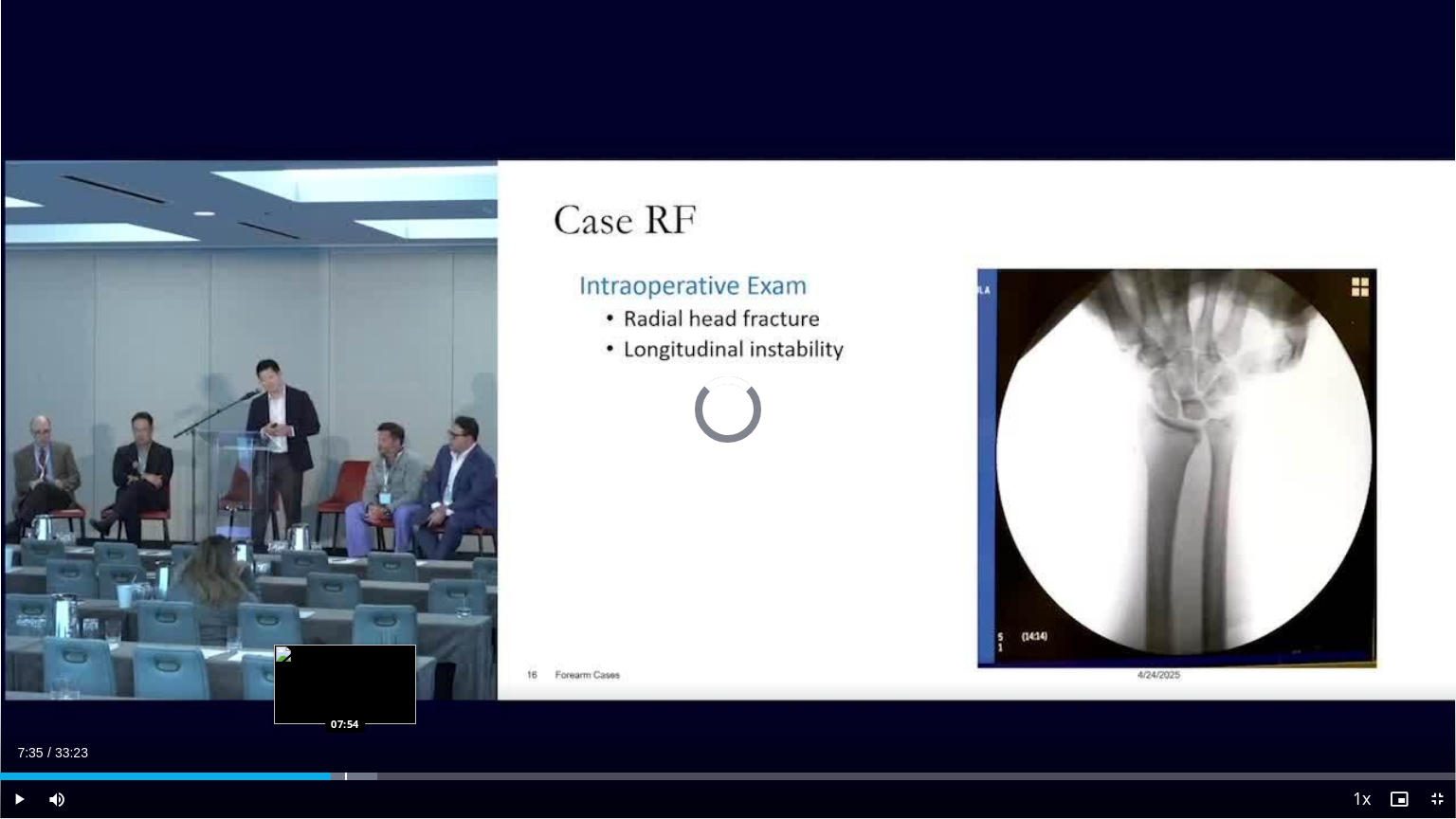 click on "Loaded :  25.91% 07:35 07:54" at bounding box center (728, 776) 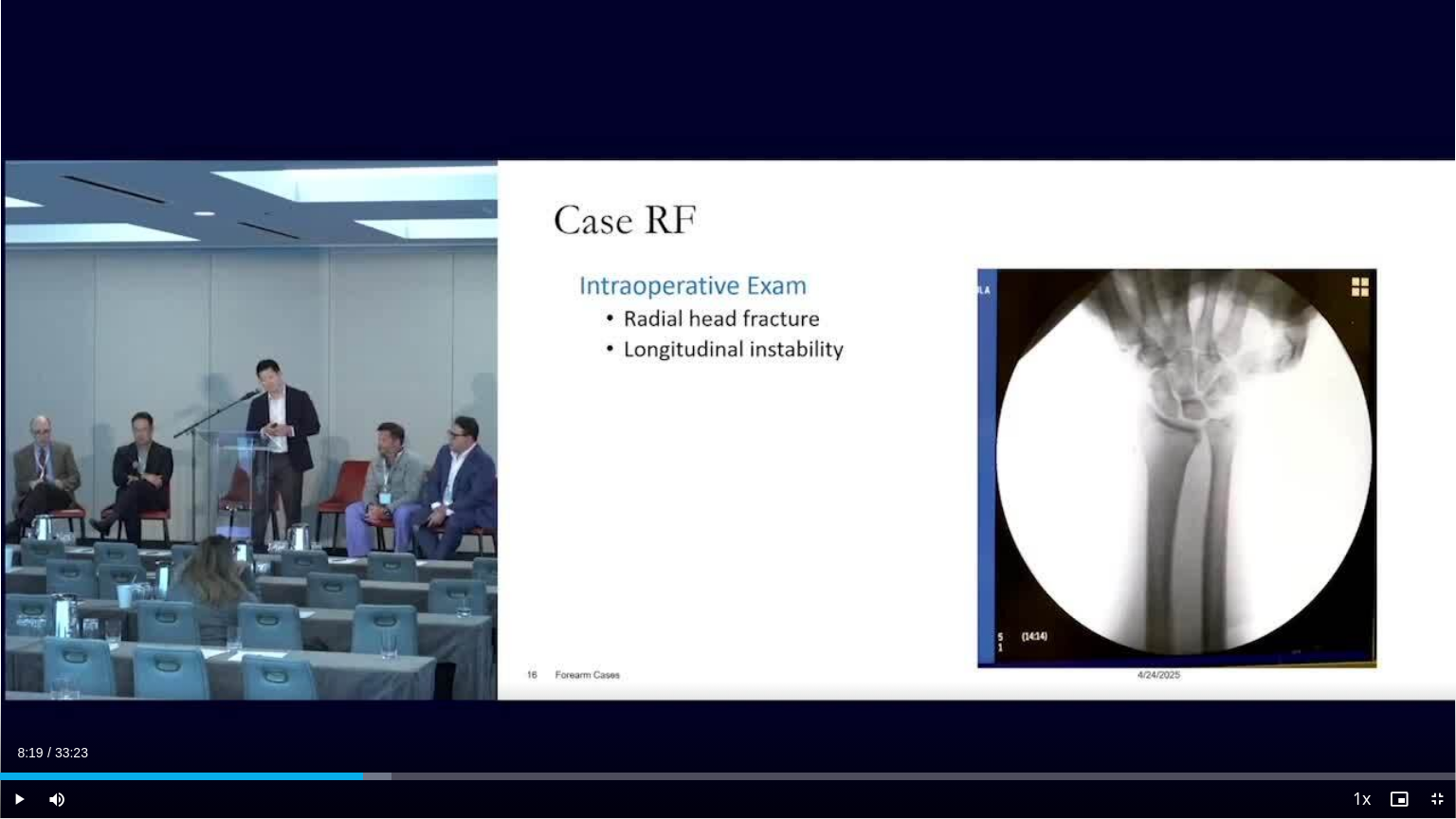 click at bounding box center (356, 776) 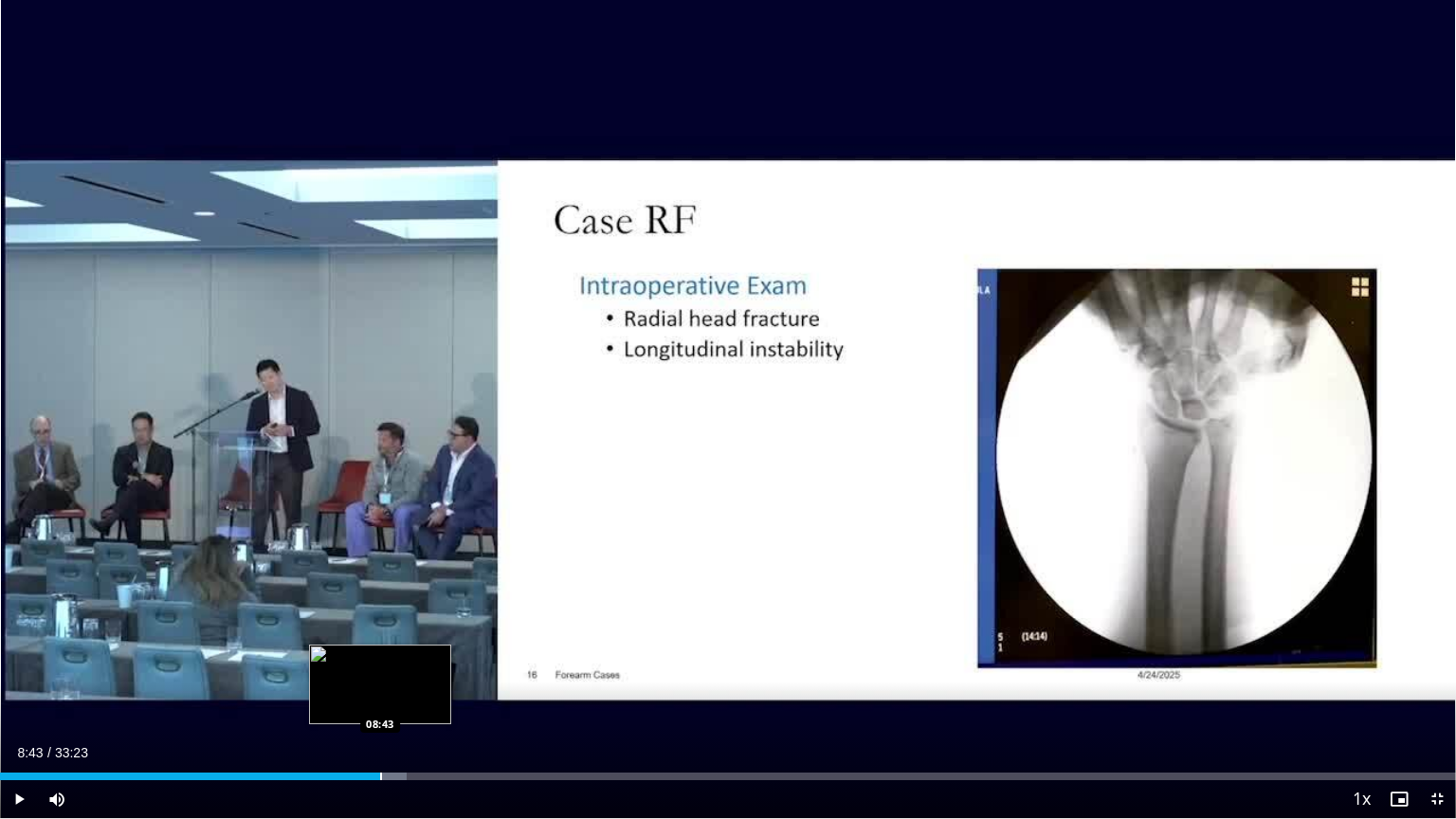 click at bounding box center (381, 776) 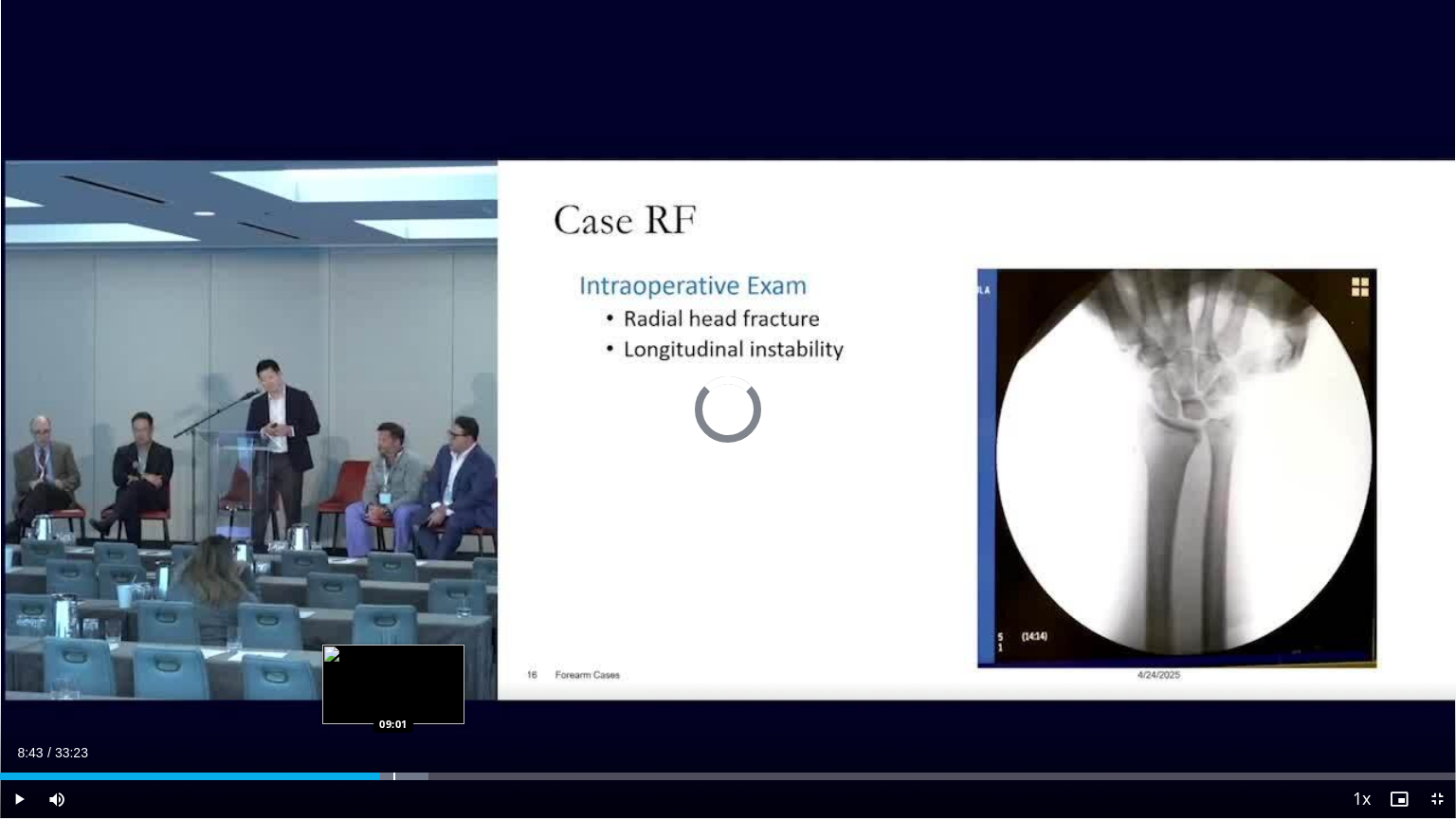 click at bounding box center [394, 776] 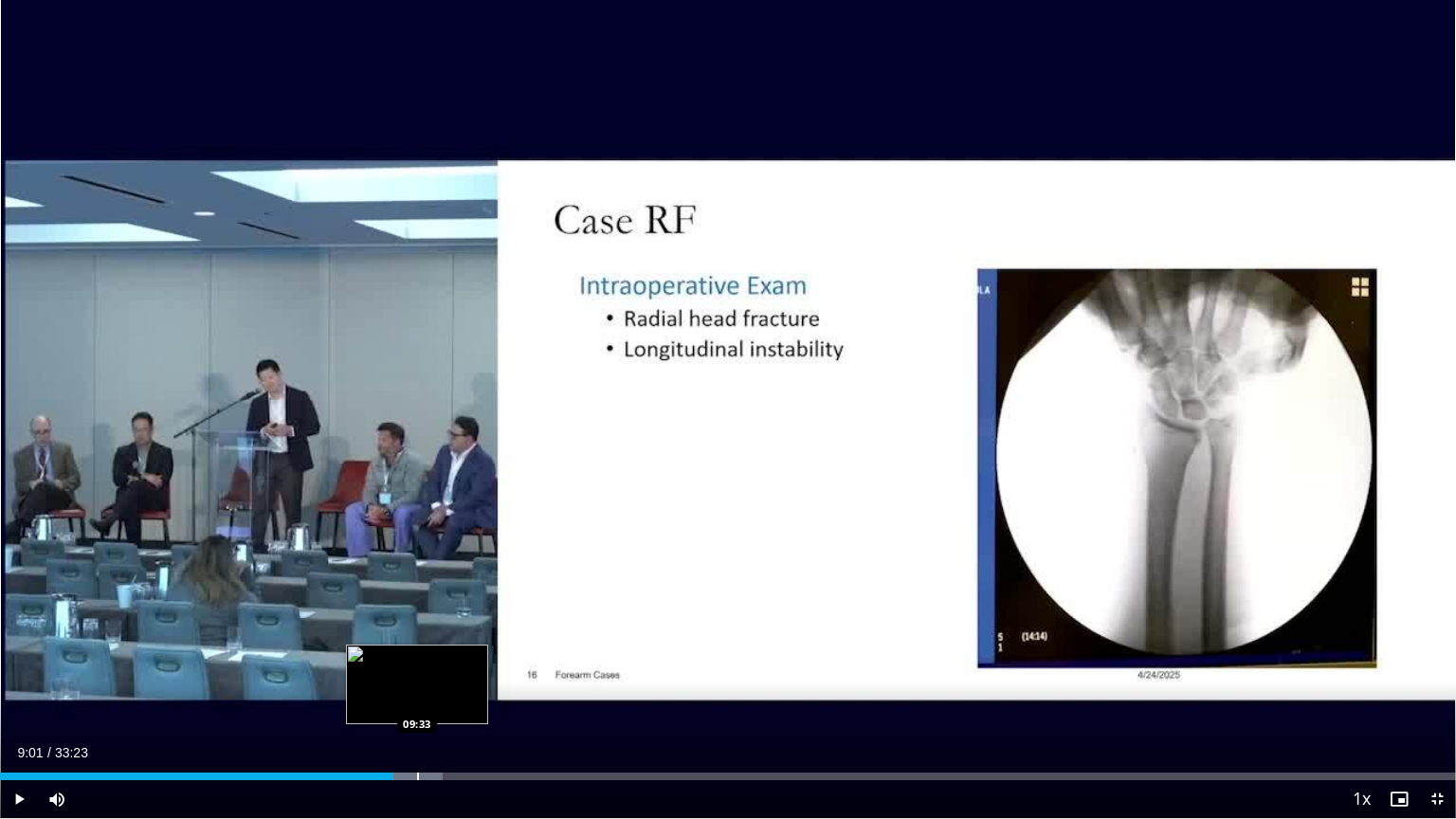 click at bounding box center (418, 776) 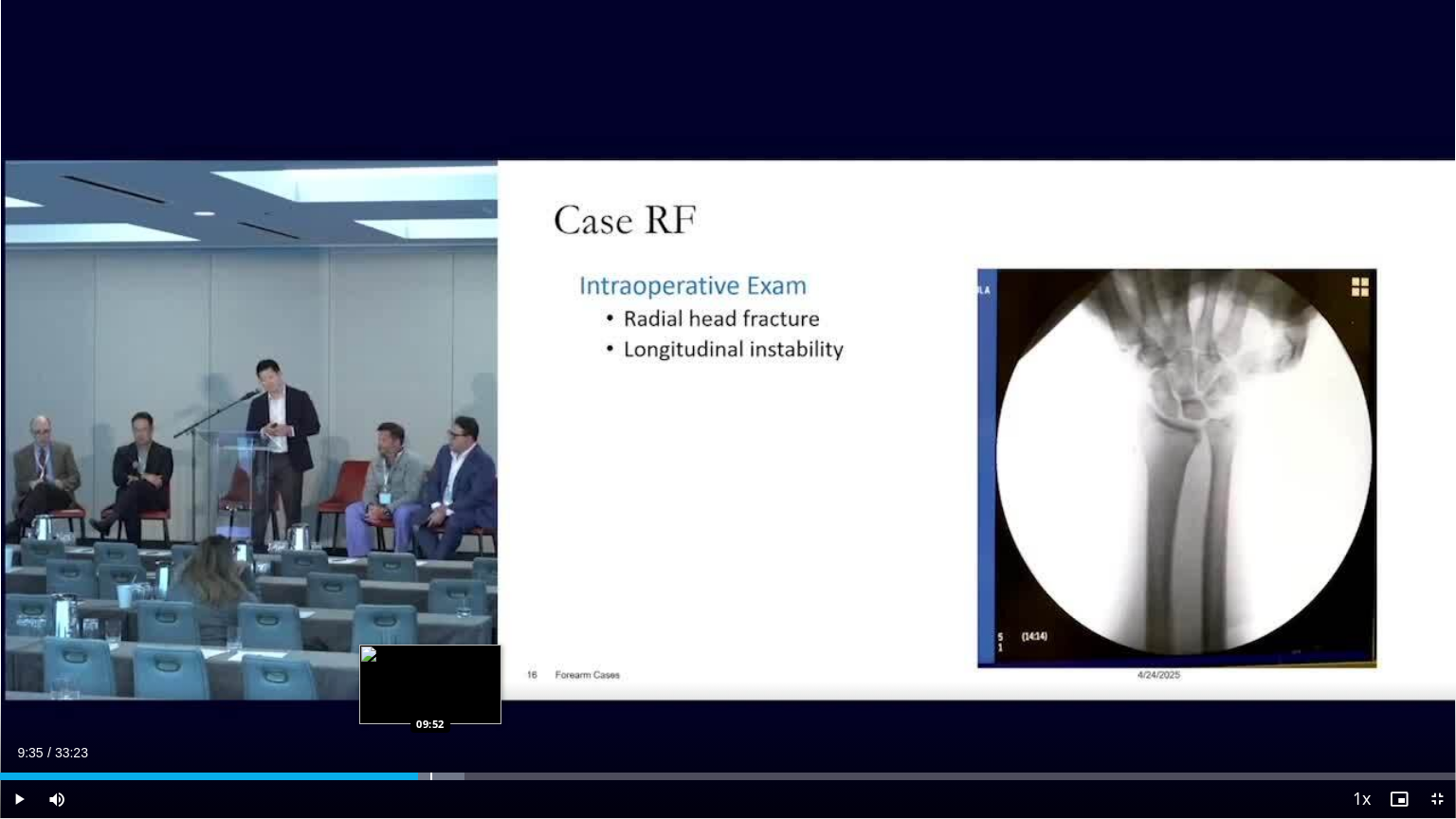 click at bounding box center [431, 776] 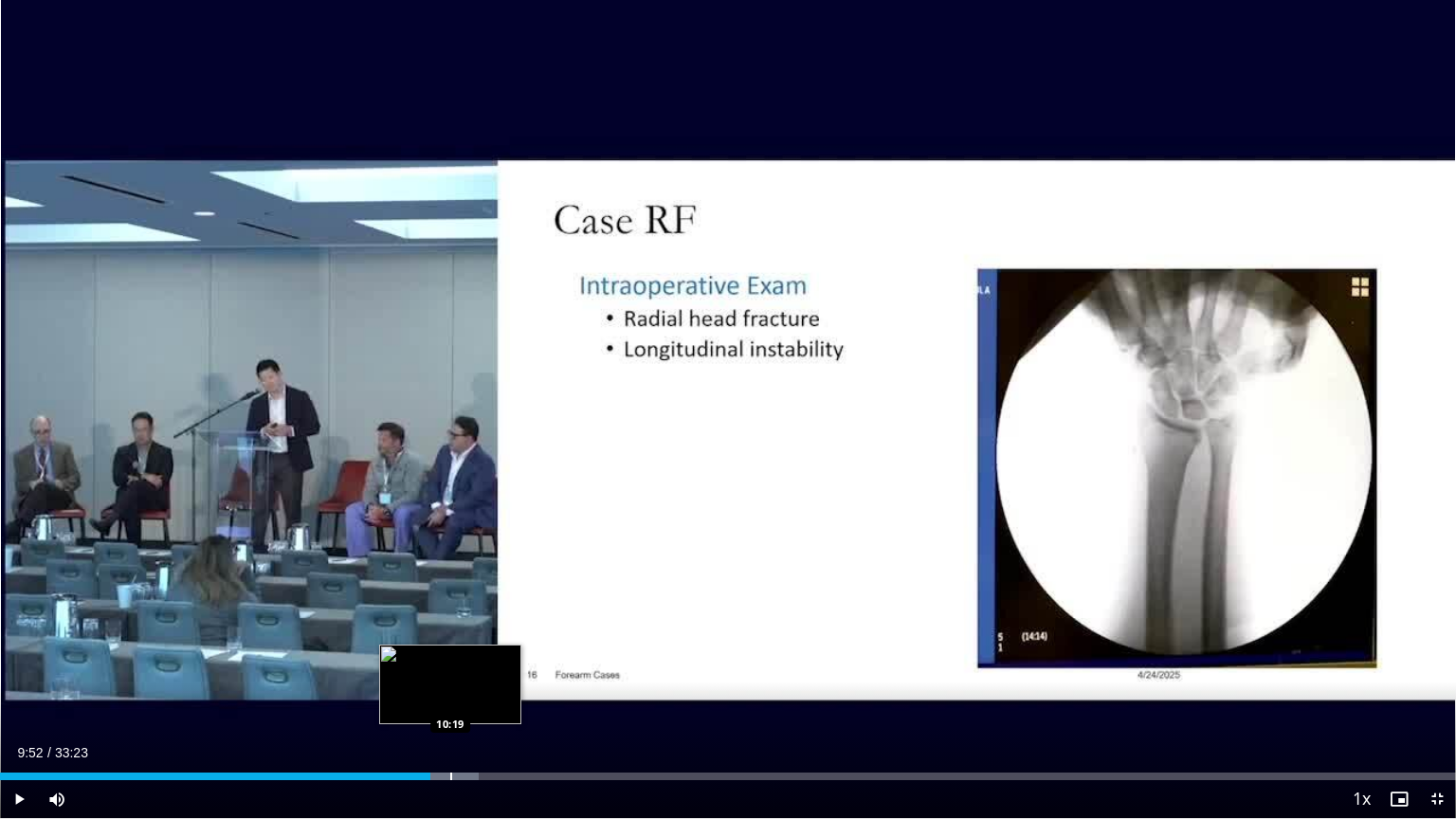 click at bounding box center (451, 776) 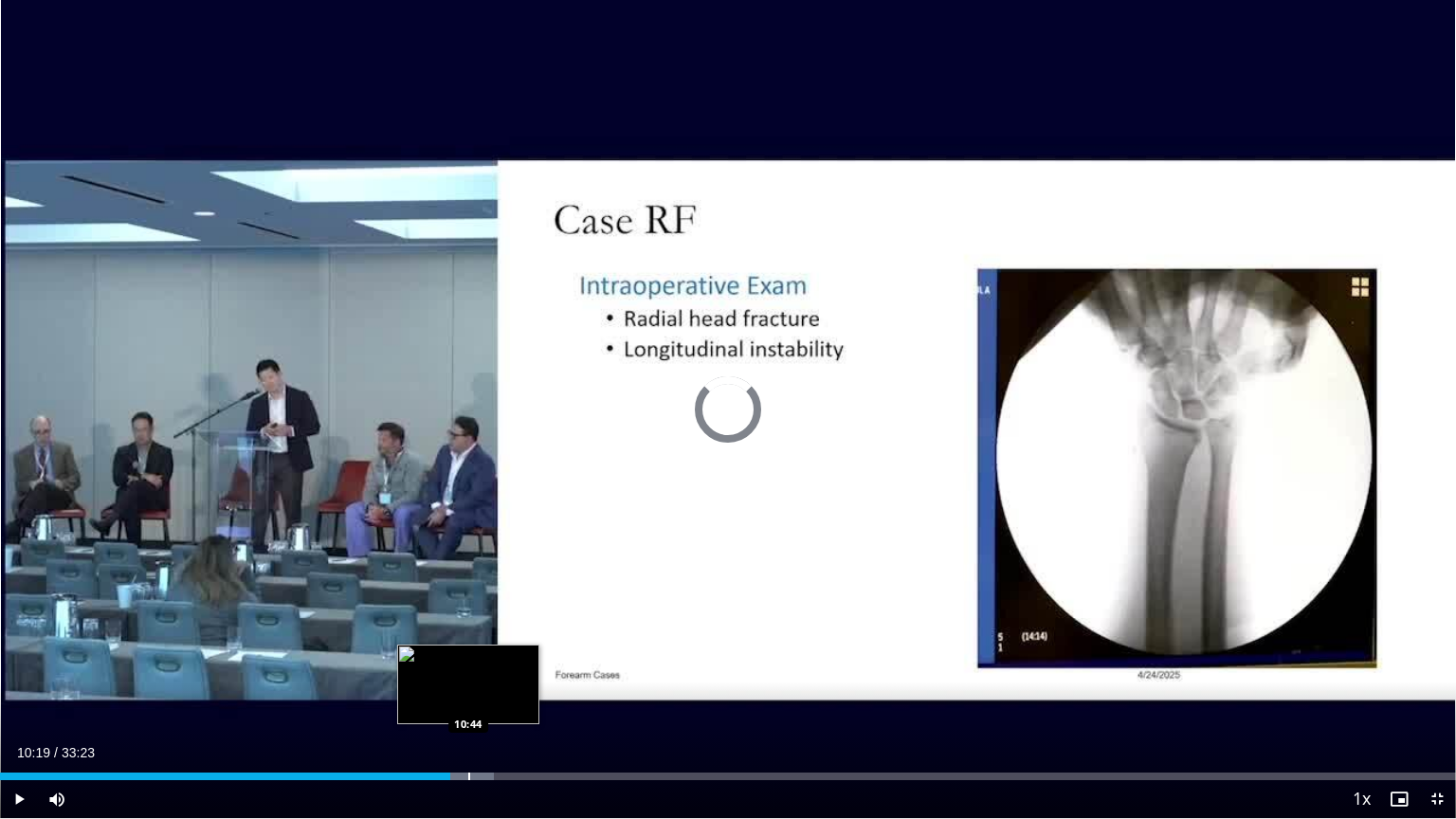 click at bounding box center (469, 776) 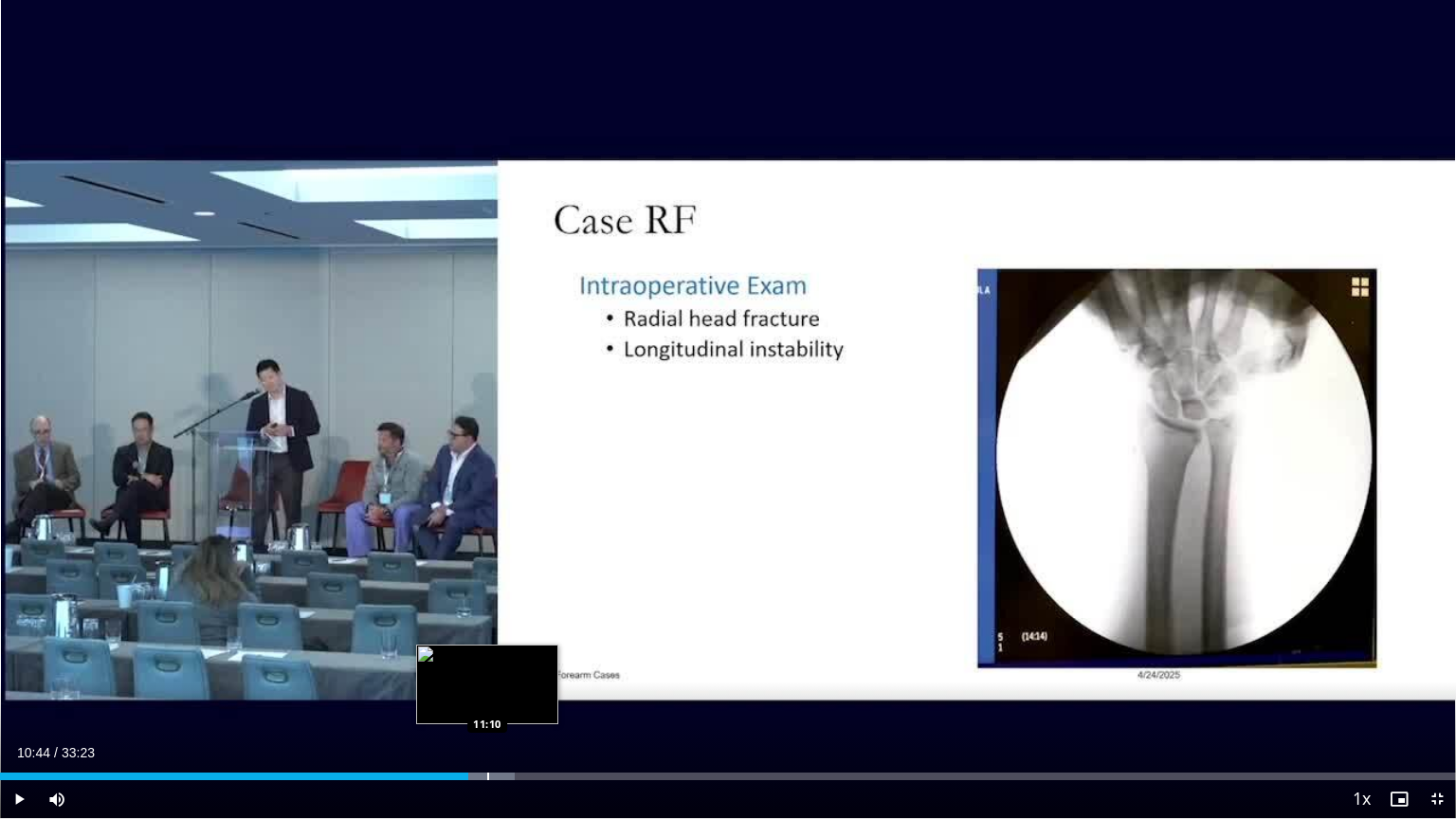 click at bounding box center [488, 776] 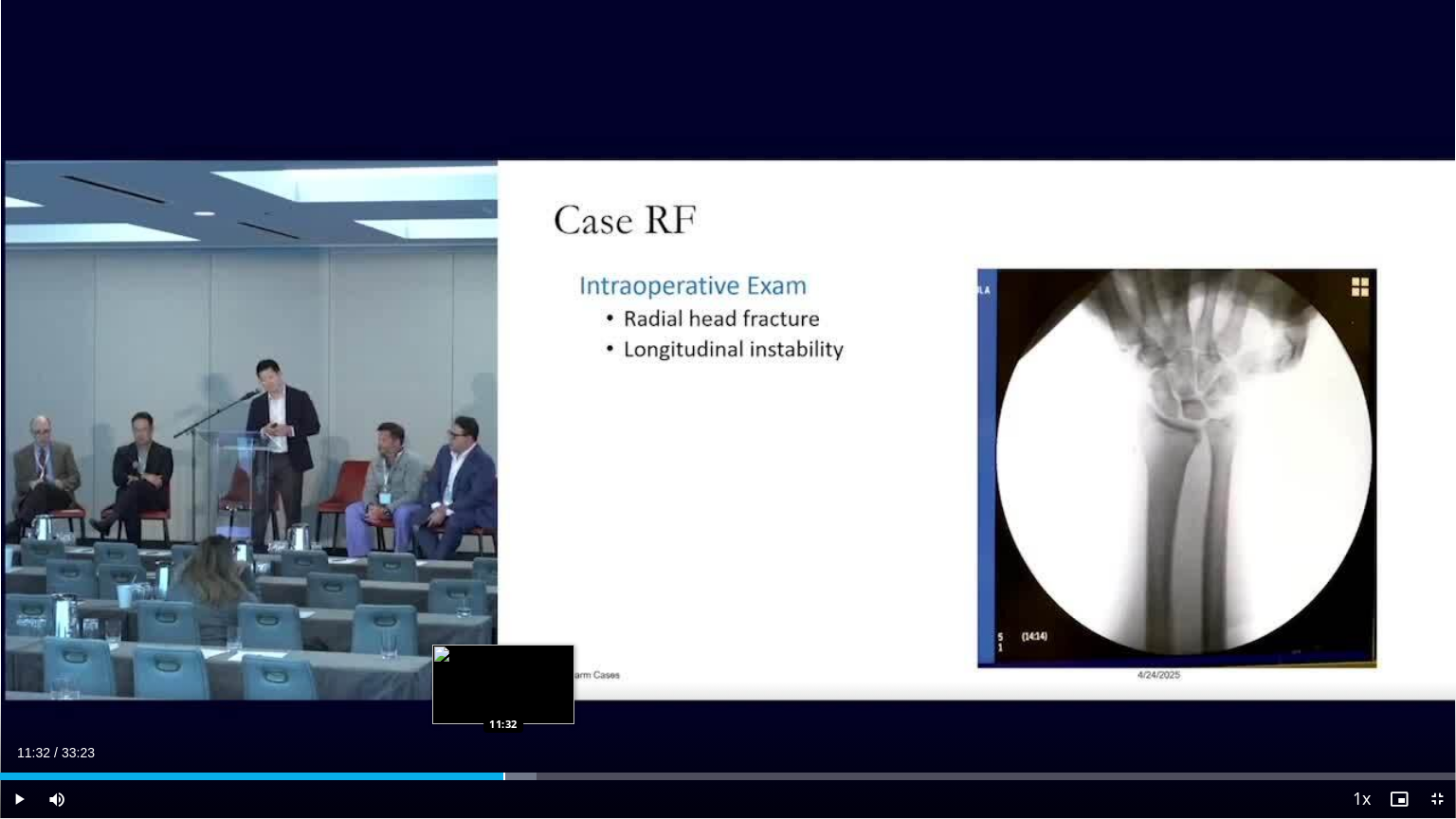 click at bounding box center (504, 776) 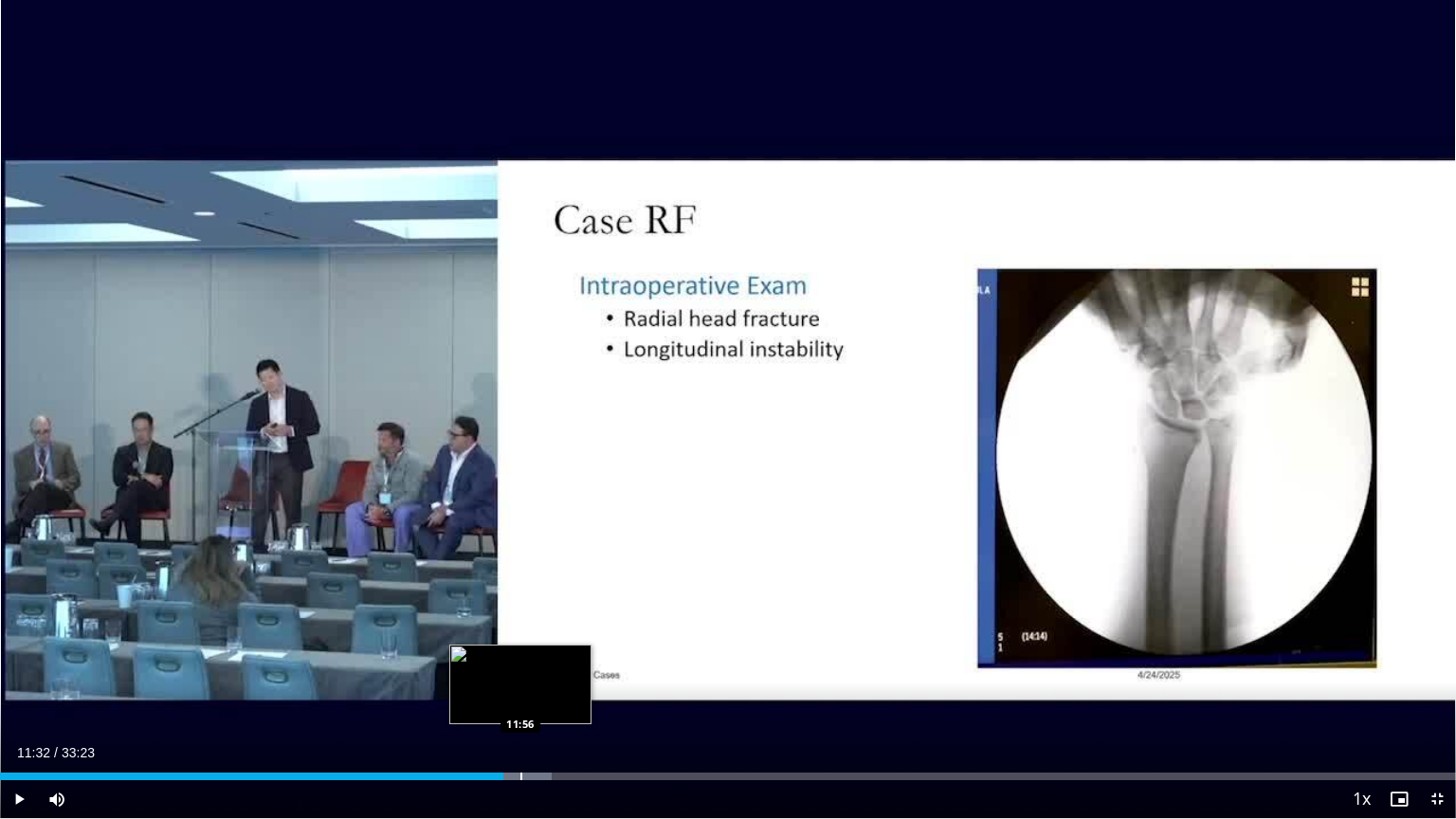 click at bounding box center (521, 776) 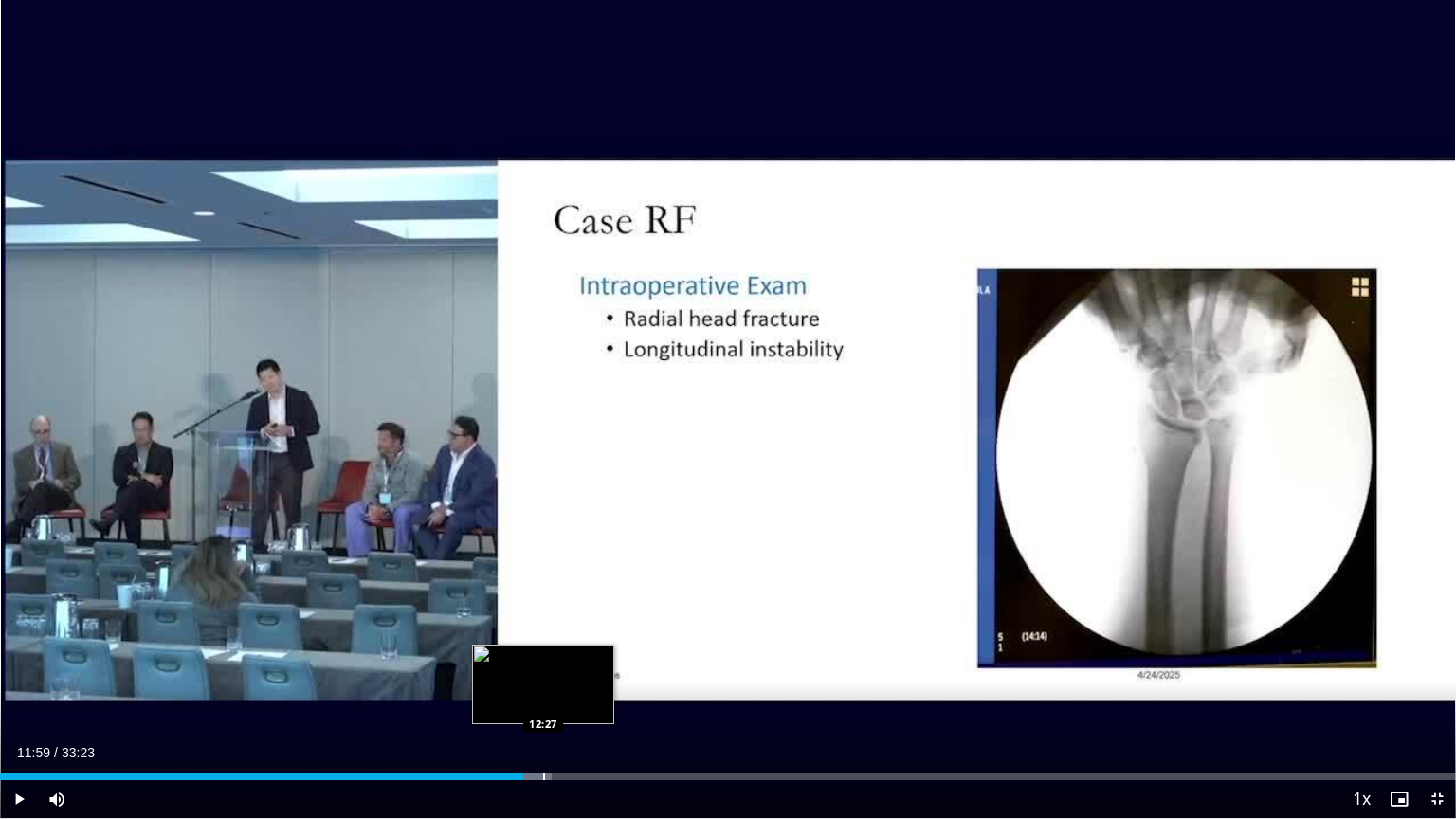 click at bounding box center (544, 776) 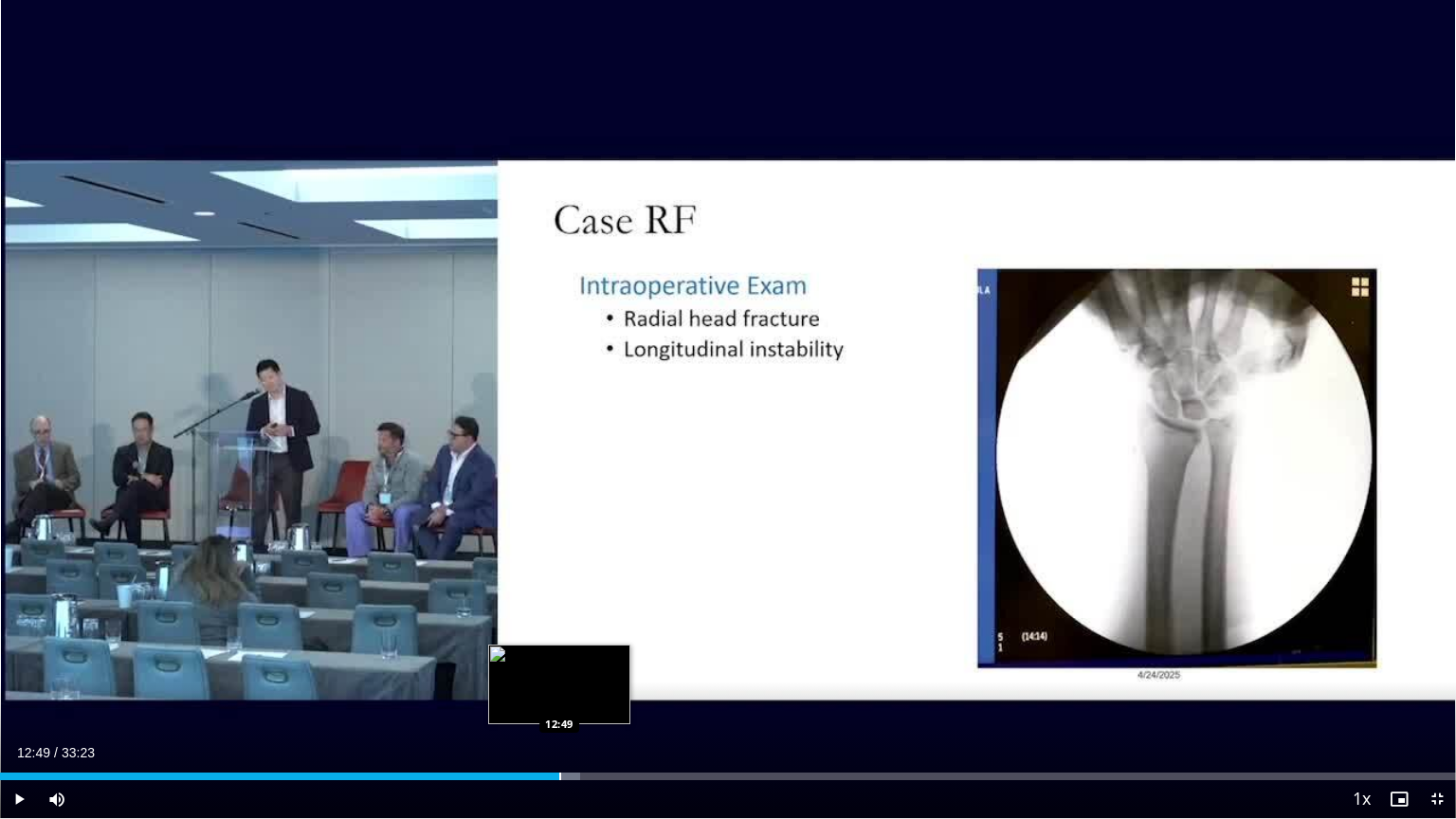 click at bounding box center (560, 776) 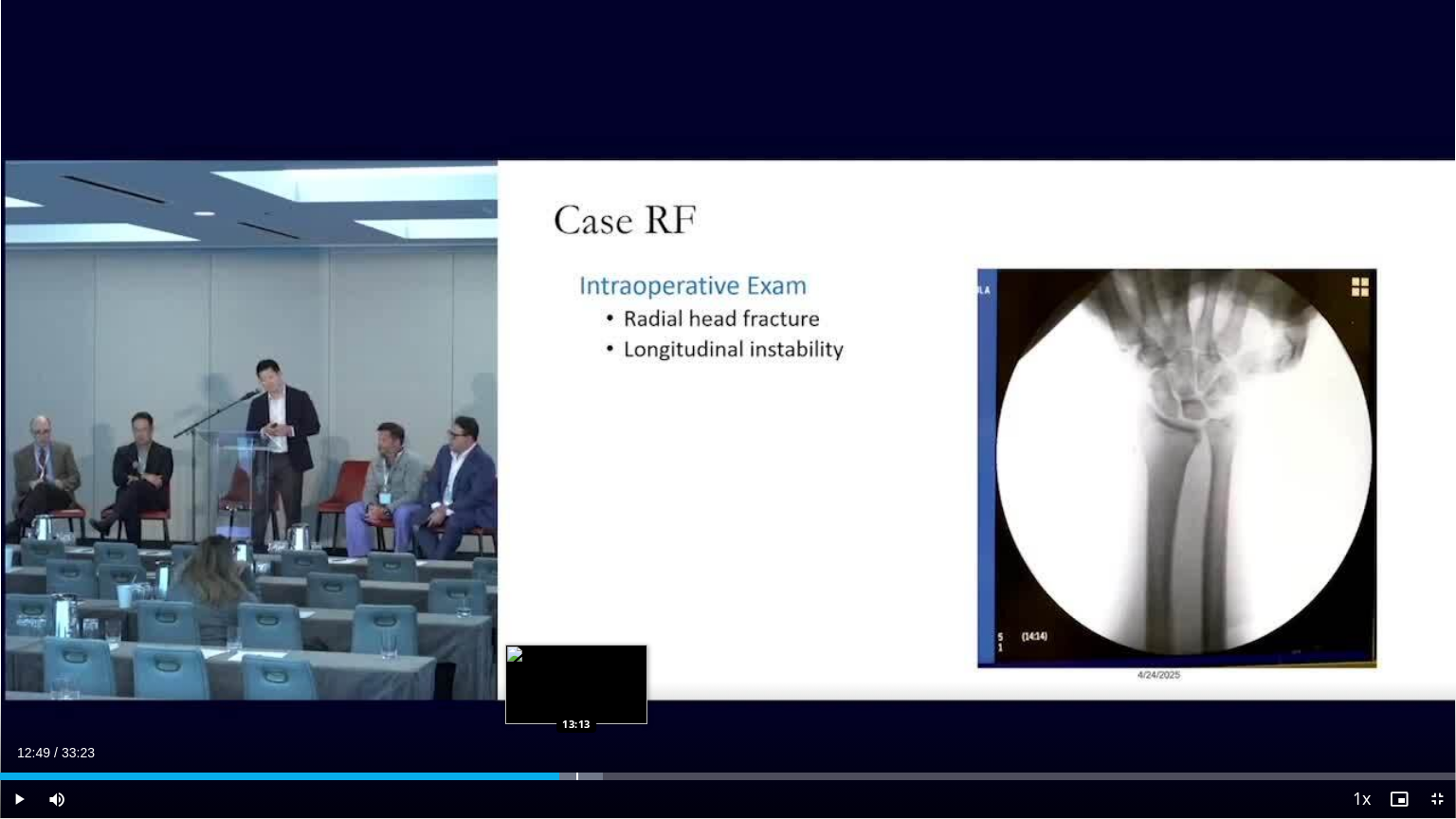 click on "Loaded :  41.43% 12:49 13:13" at bounding box center (728, 771) 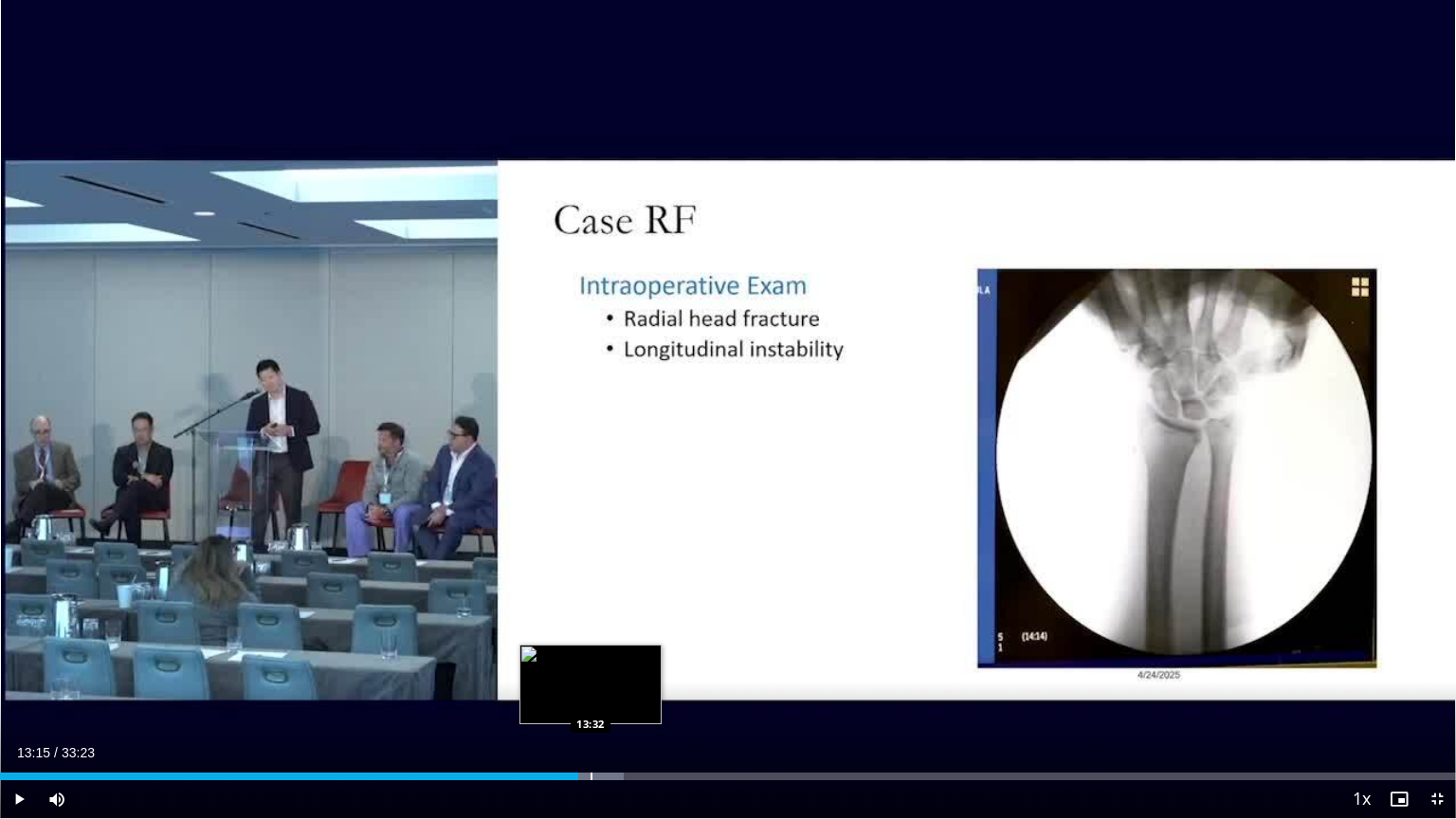 click at bounding box center [592, 776] 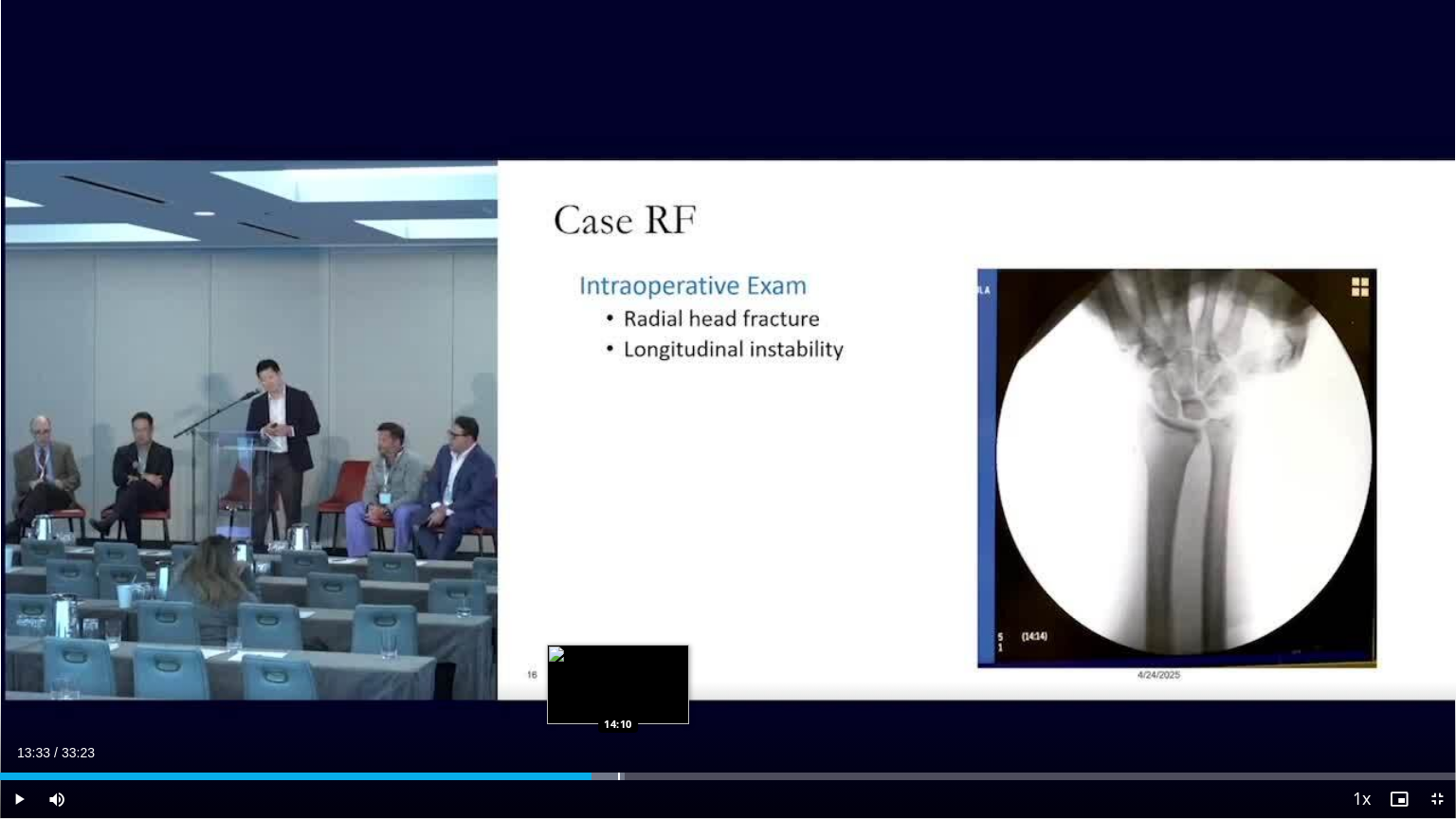 click at bounding box center [619, 776] 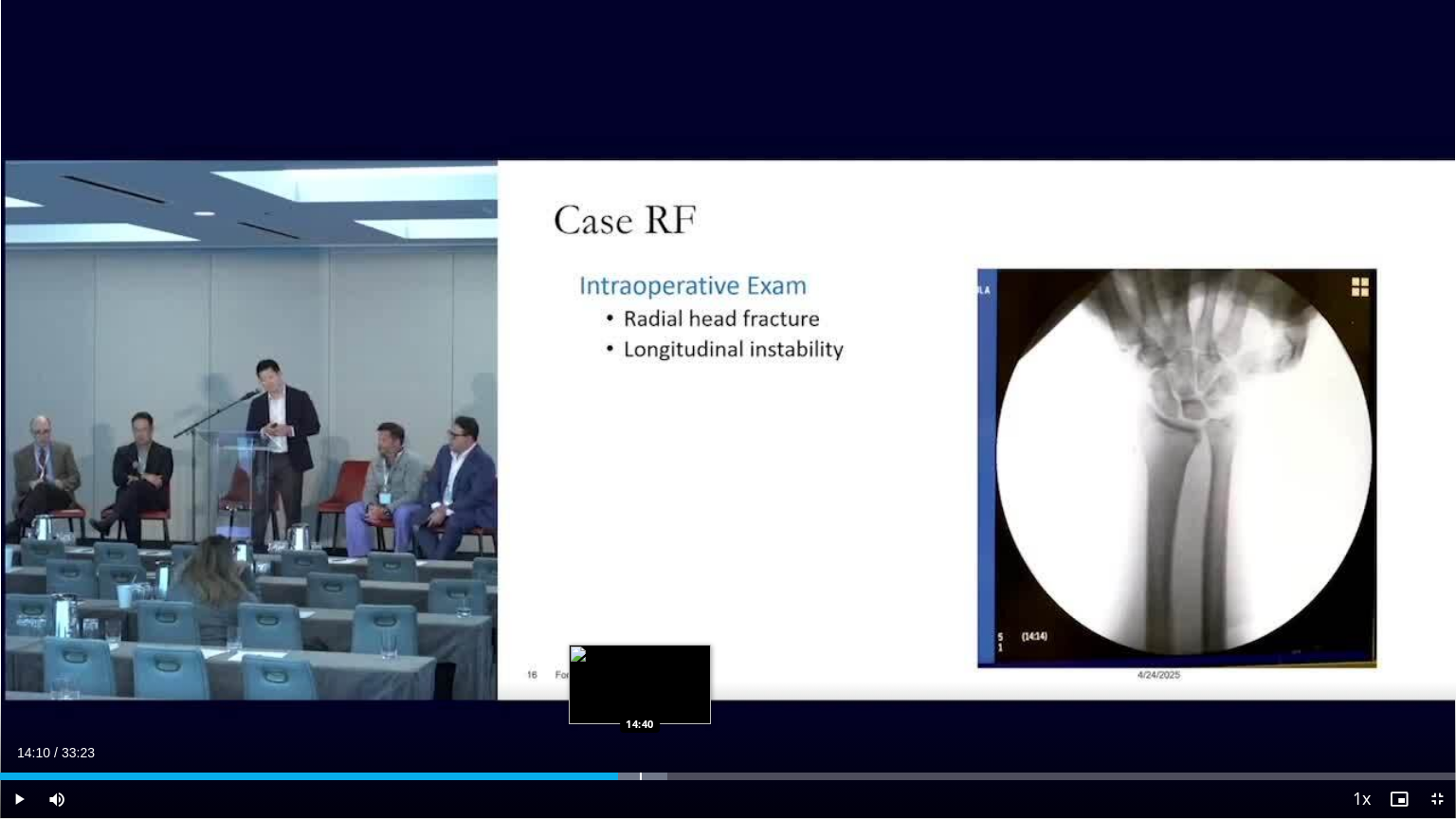 click at bounding box center (641, 776) 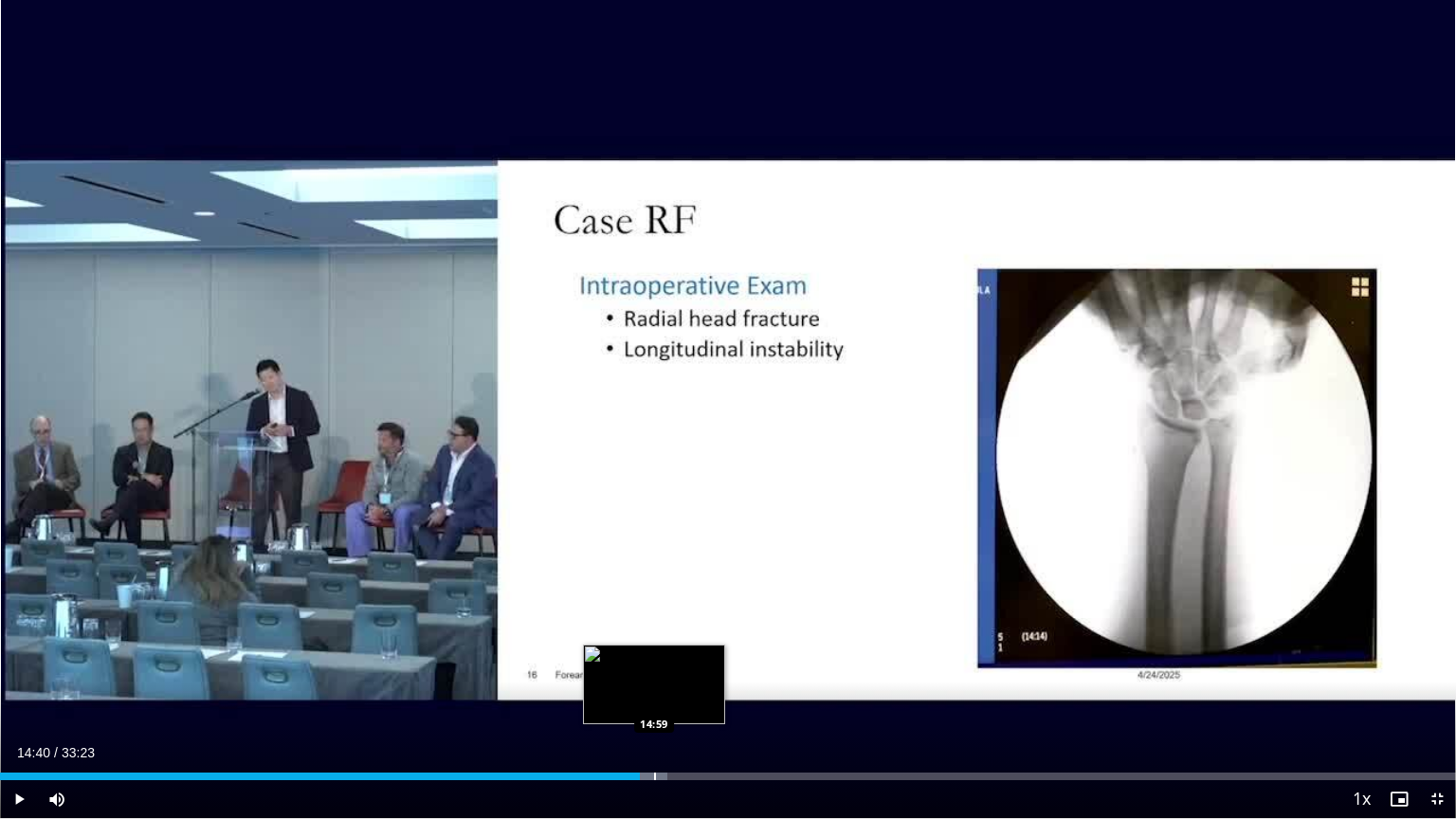 click on "Loaded :  45.85% 14:40 14:59" at bounding box center (728, 771) 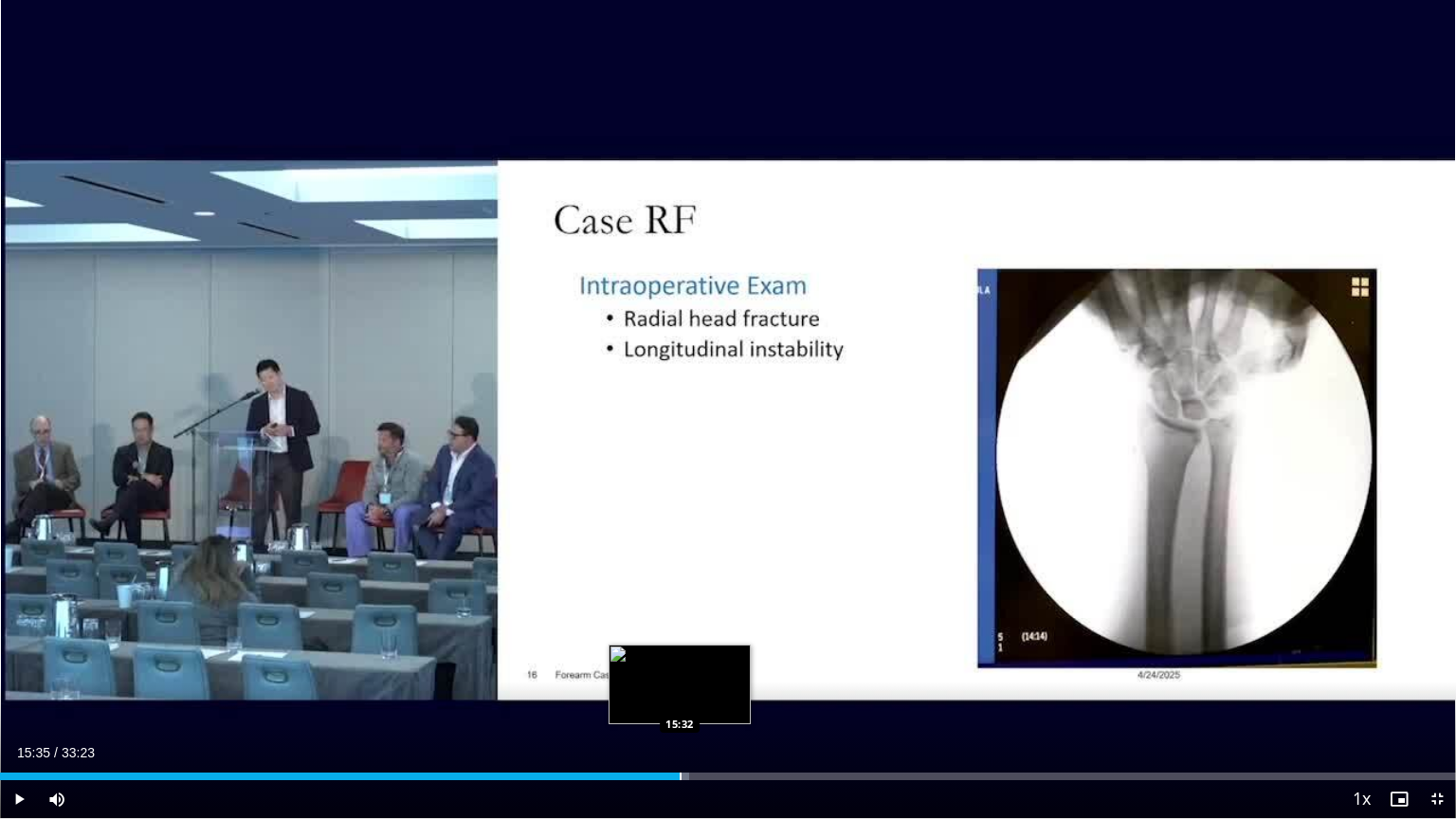 click on "Loaded :  47.34% 15:35 15:32" at bounding box center (728, 771) 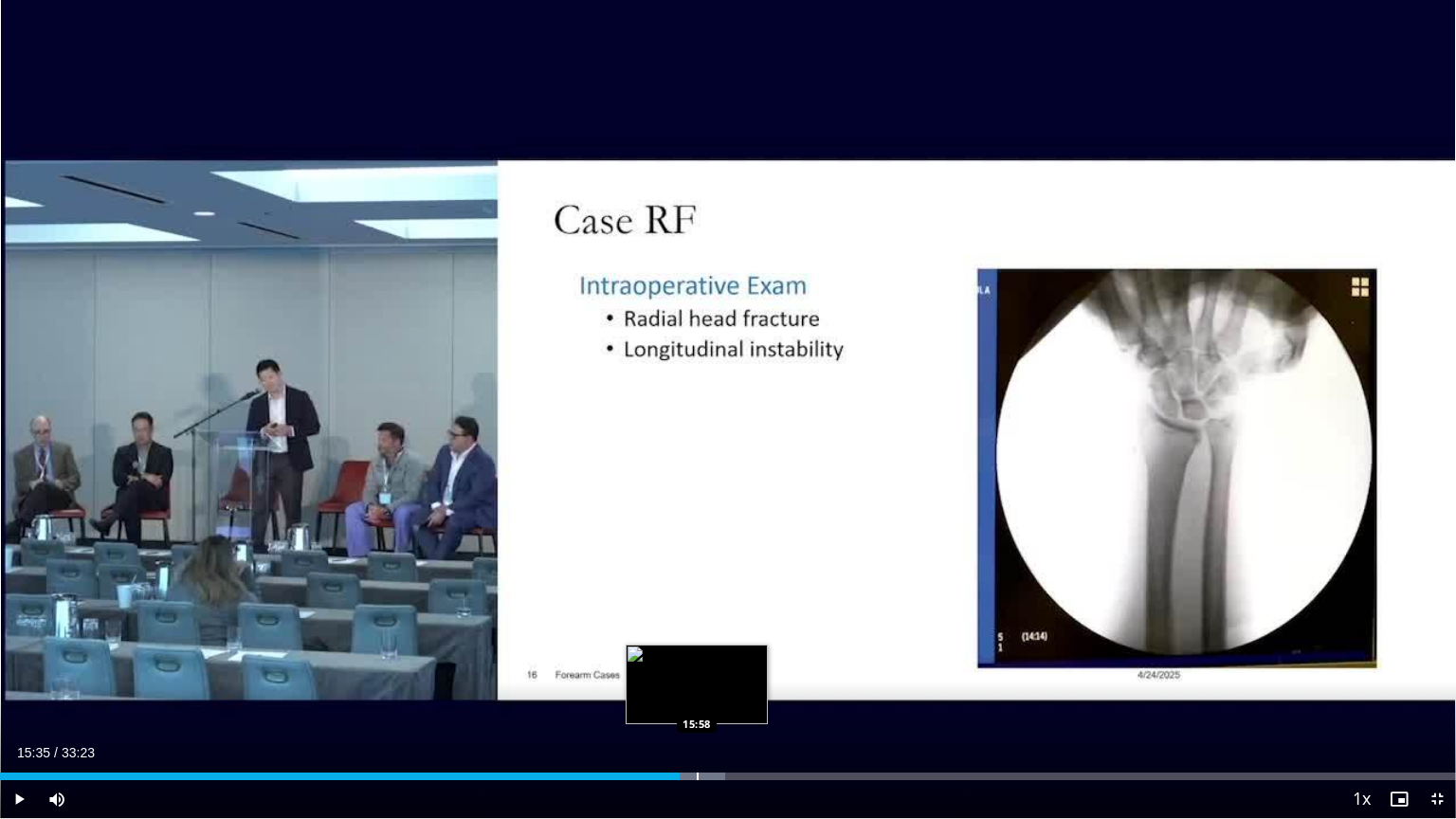 click on "Loaded :  49.83% 15:35 15:58" at bounding box center [728, 771] 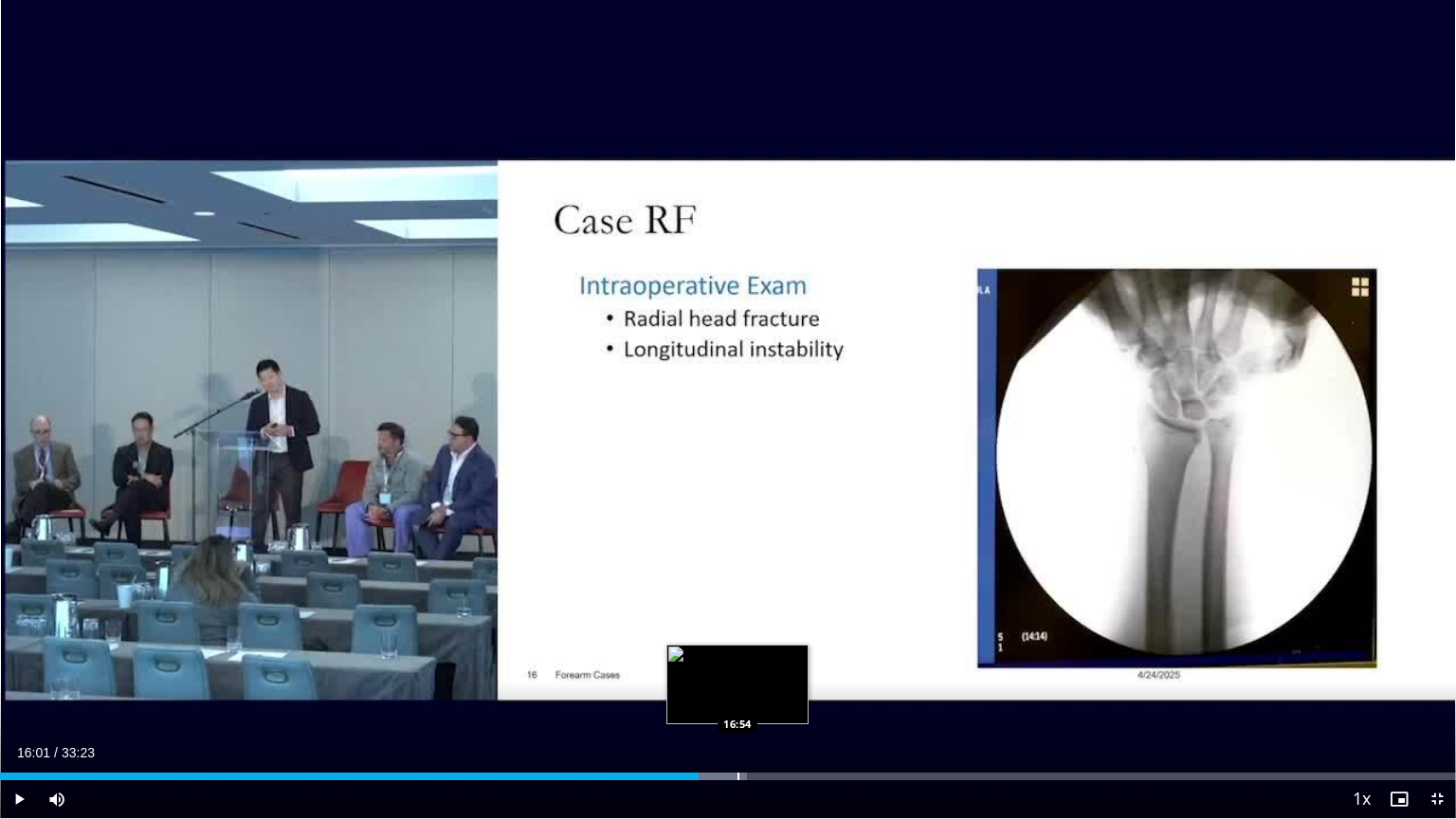 click at bounding box center (738, 776) 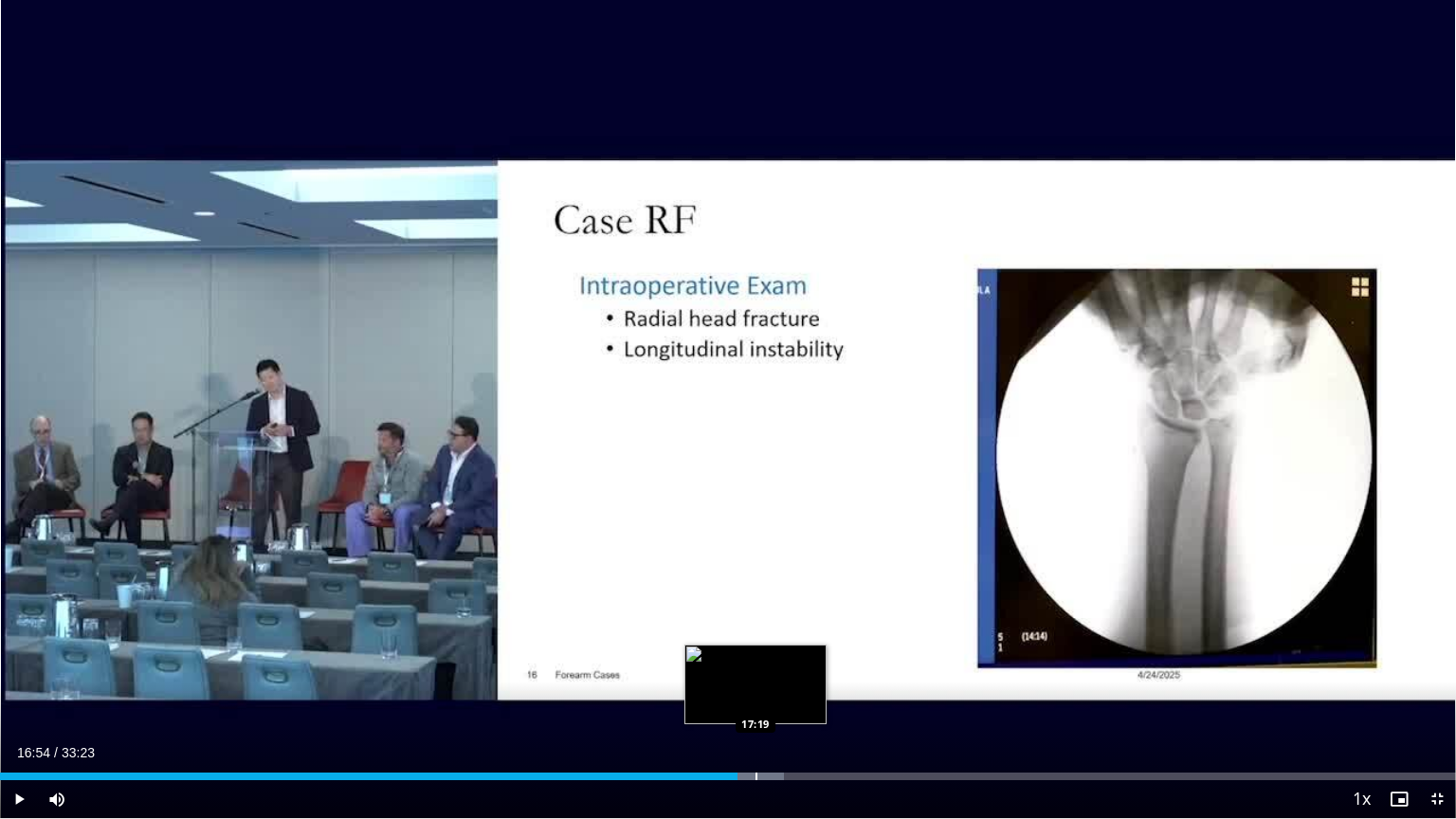 click at bounding box center (756, 776) 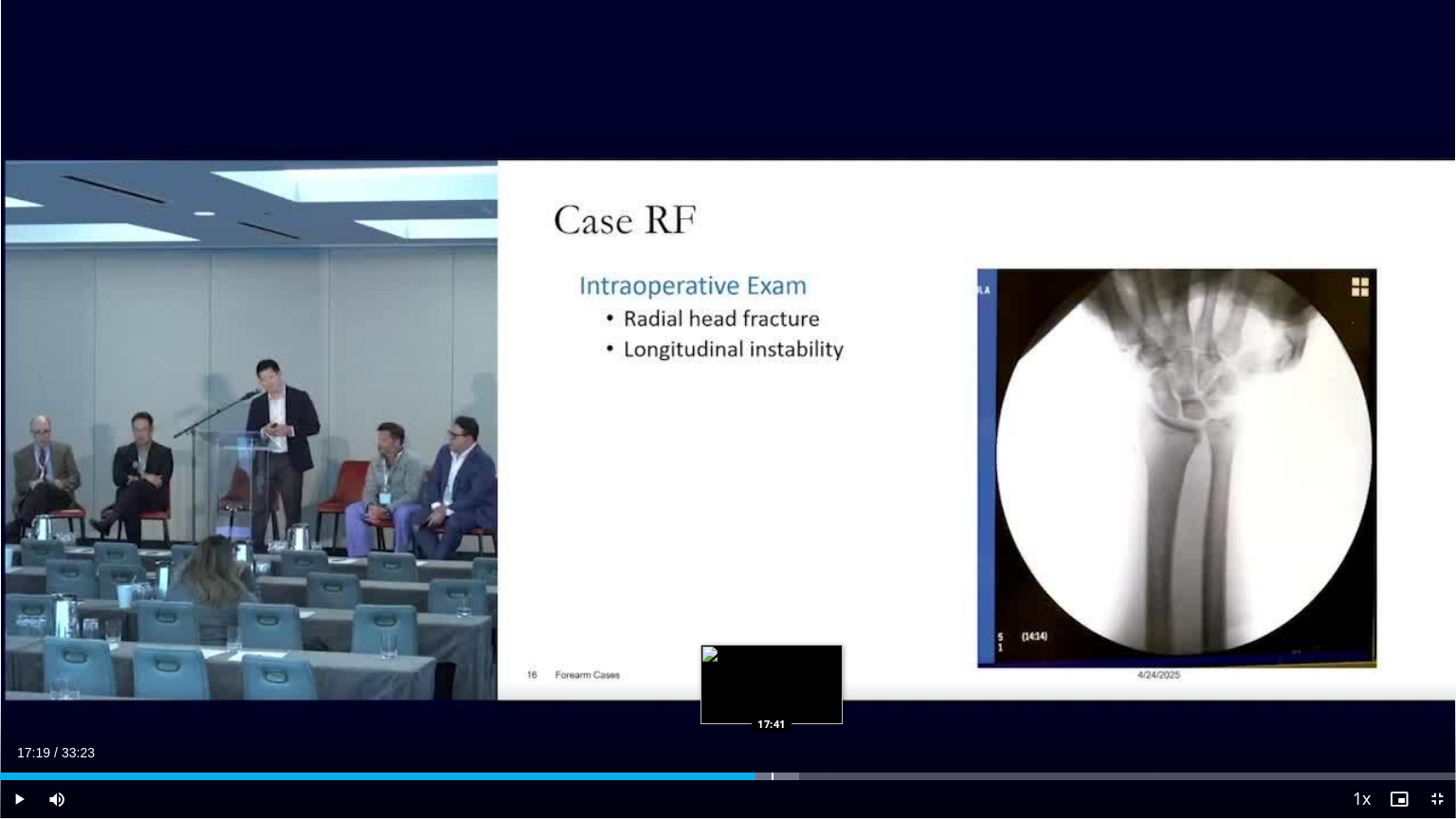 click at bounding box center [773, 776] 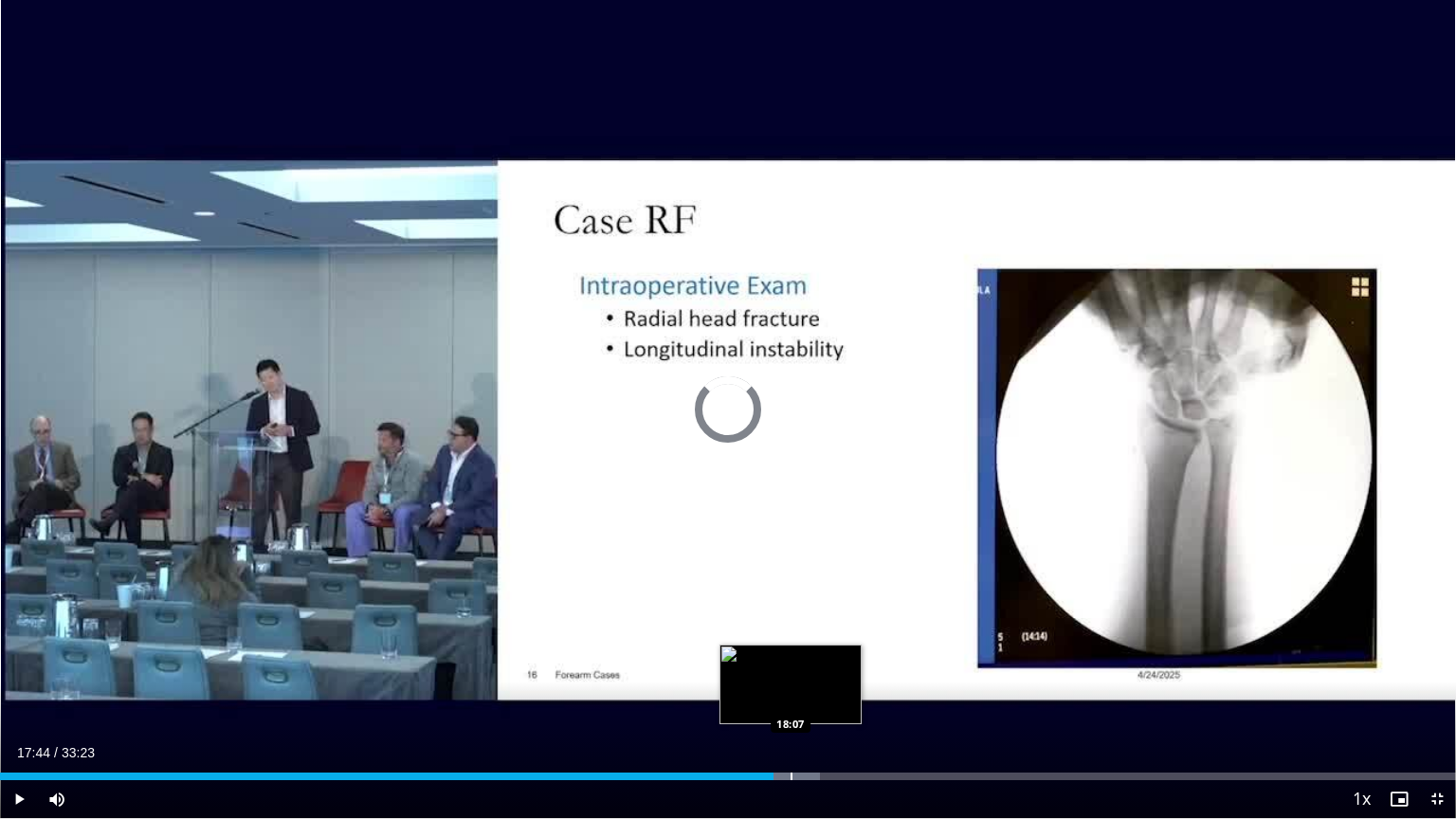 click at bounding box center (792, 776) 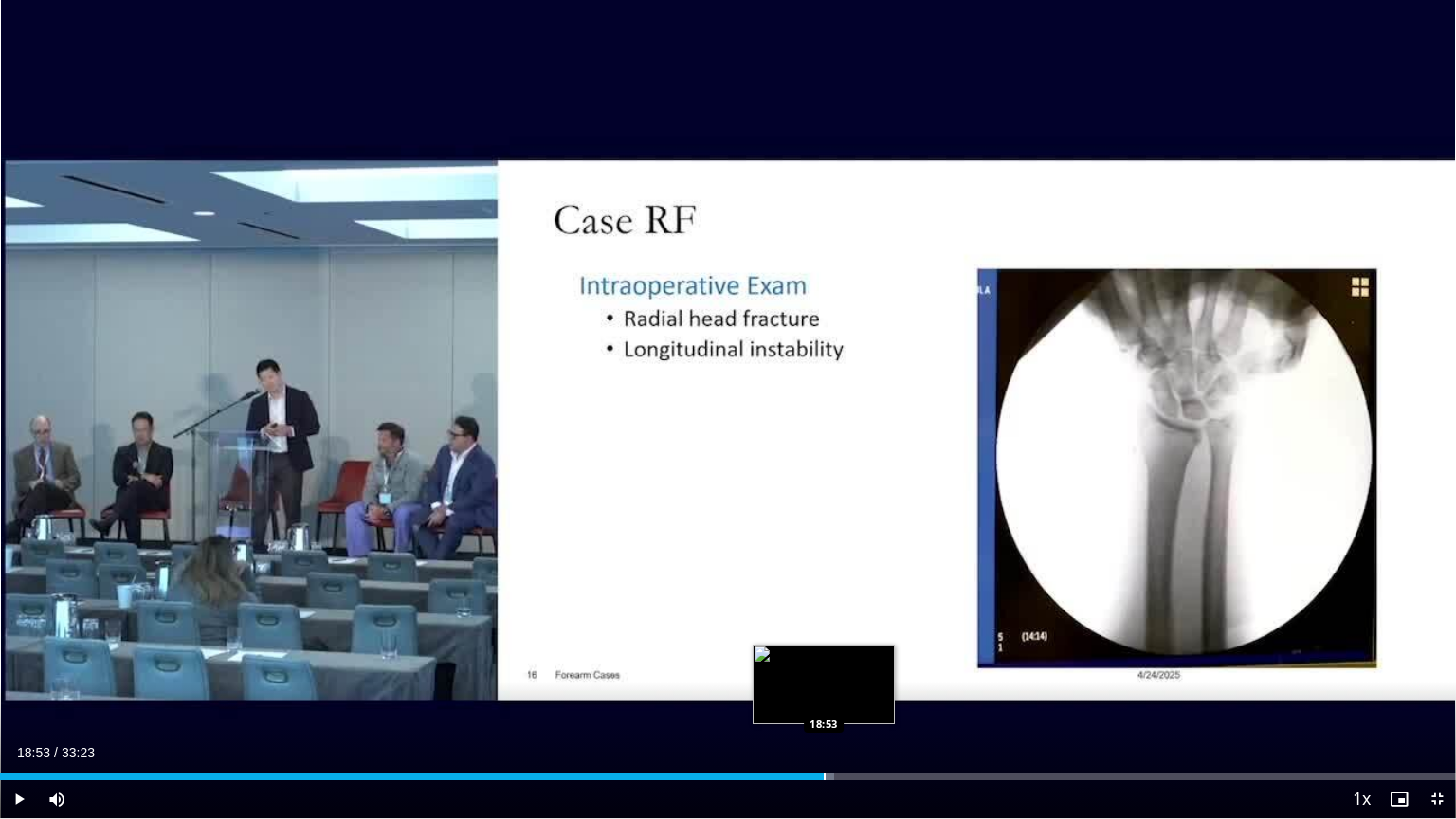 click at bounding box center (825, 776) 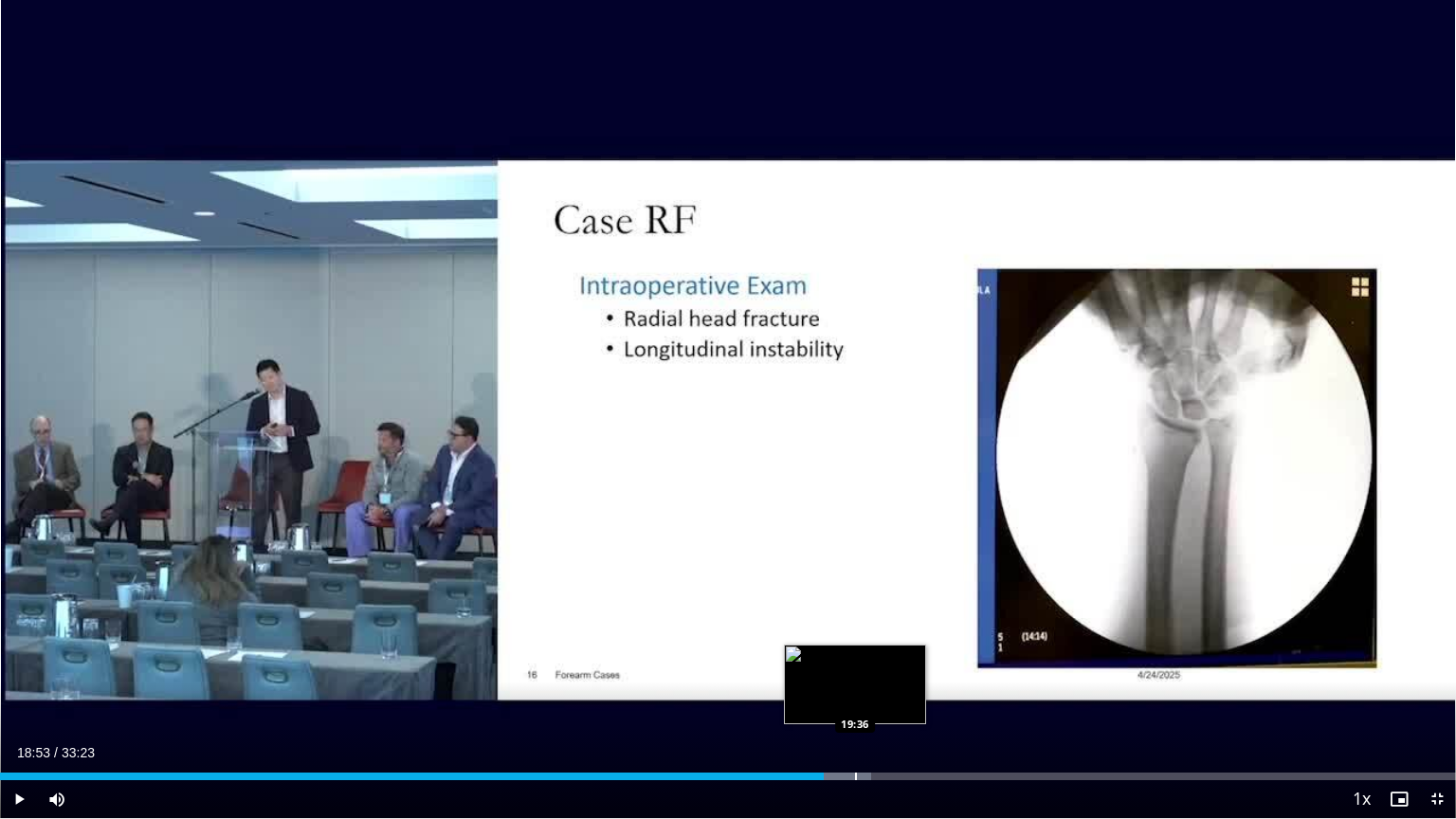 click at bounding box center (856, 776) 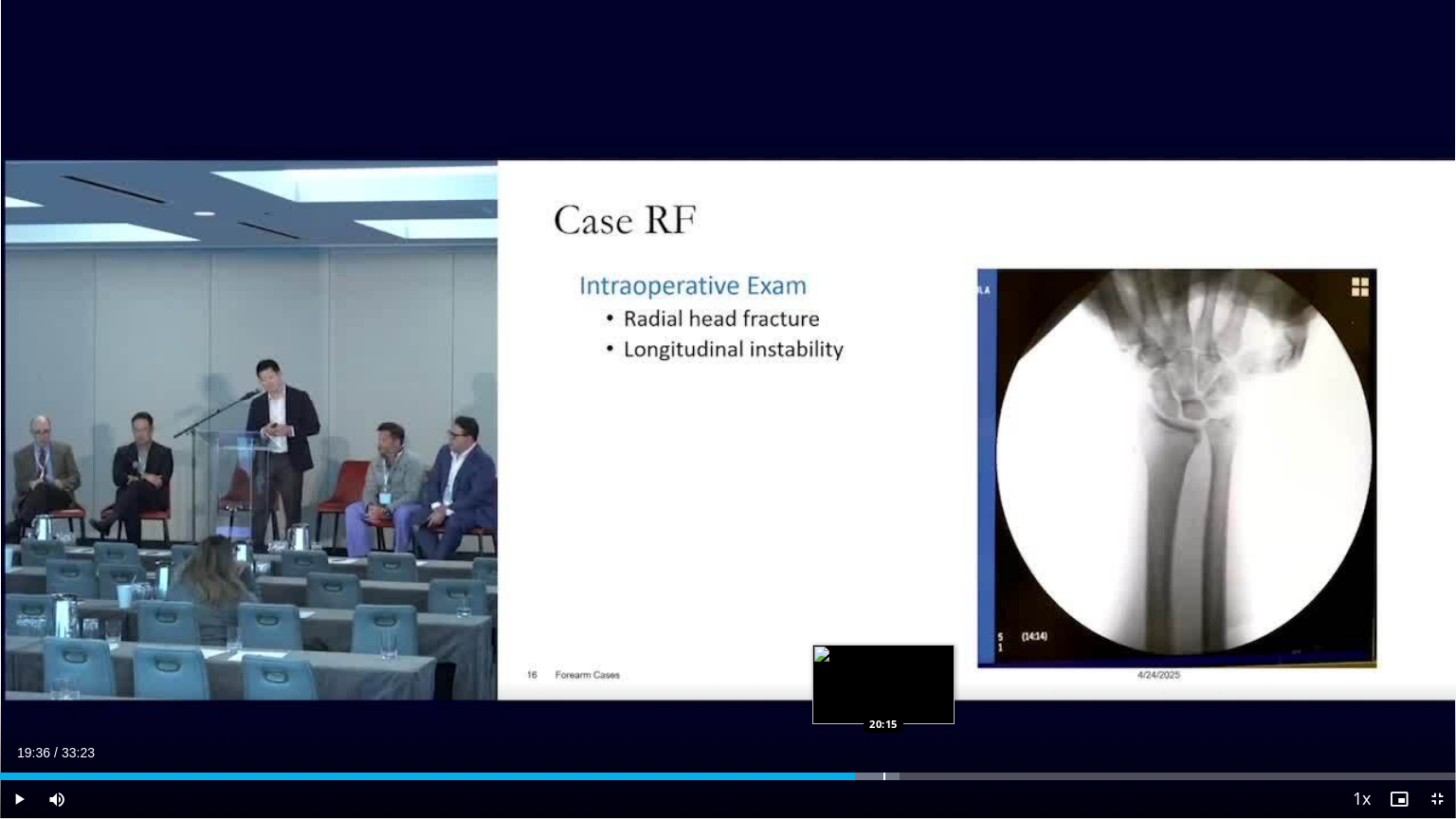 click at bounding box center [884, 776] 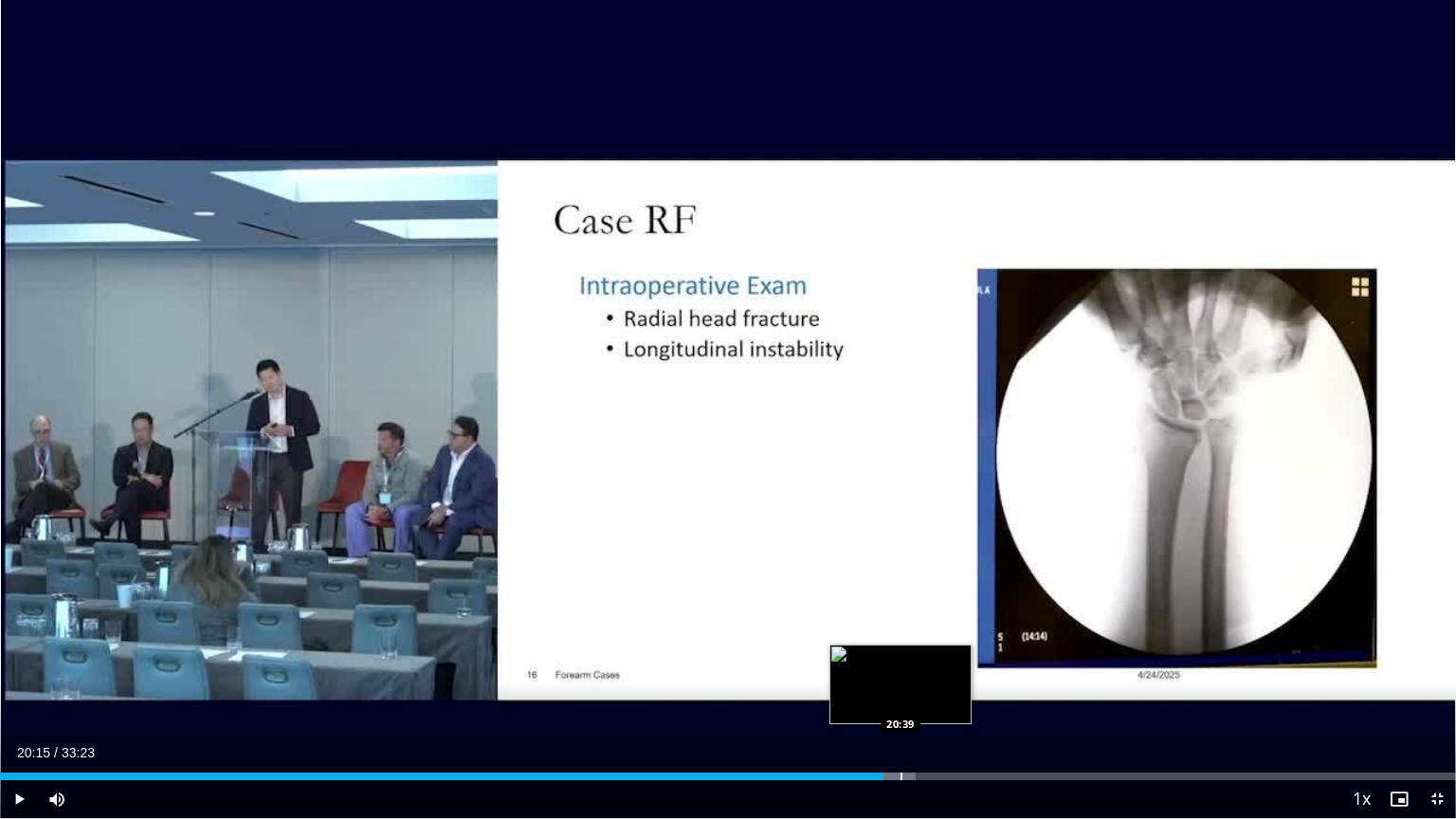 click at bounding box center [901, 776] 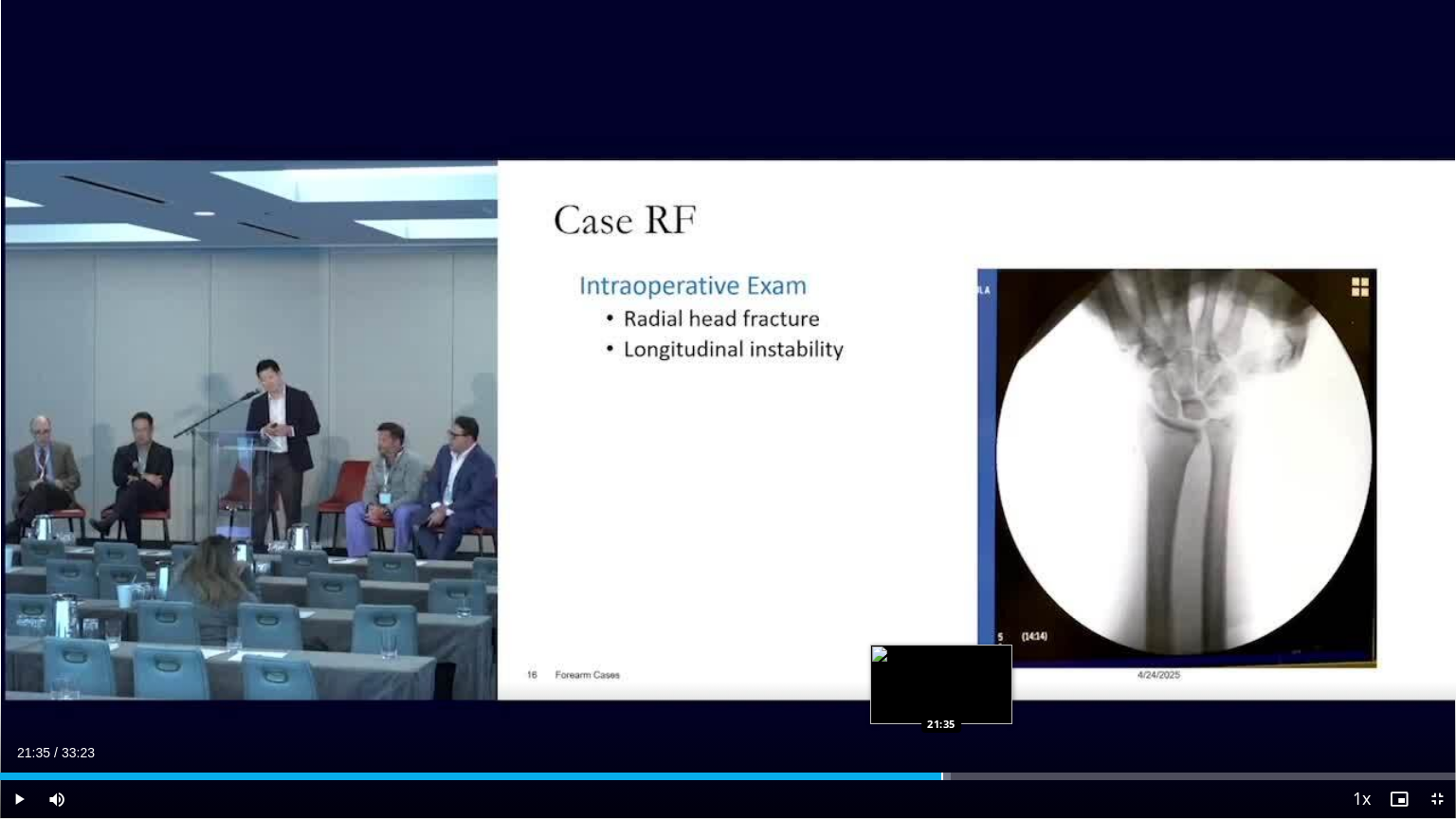 click at bounding box center (942, 776) 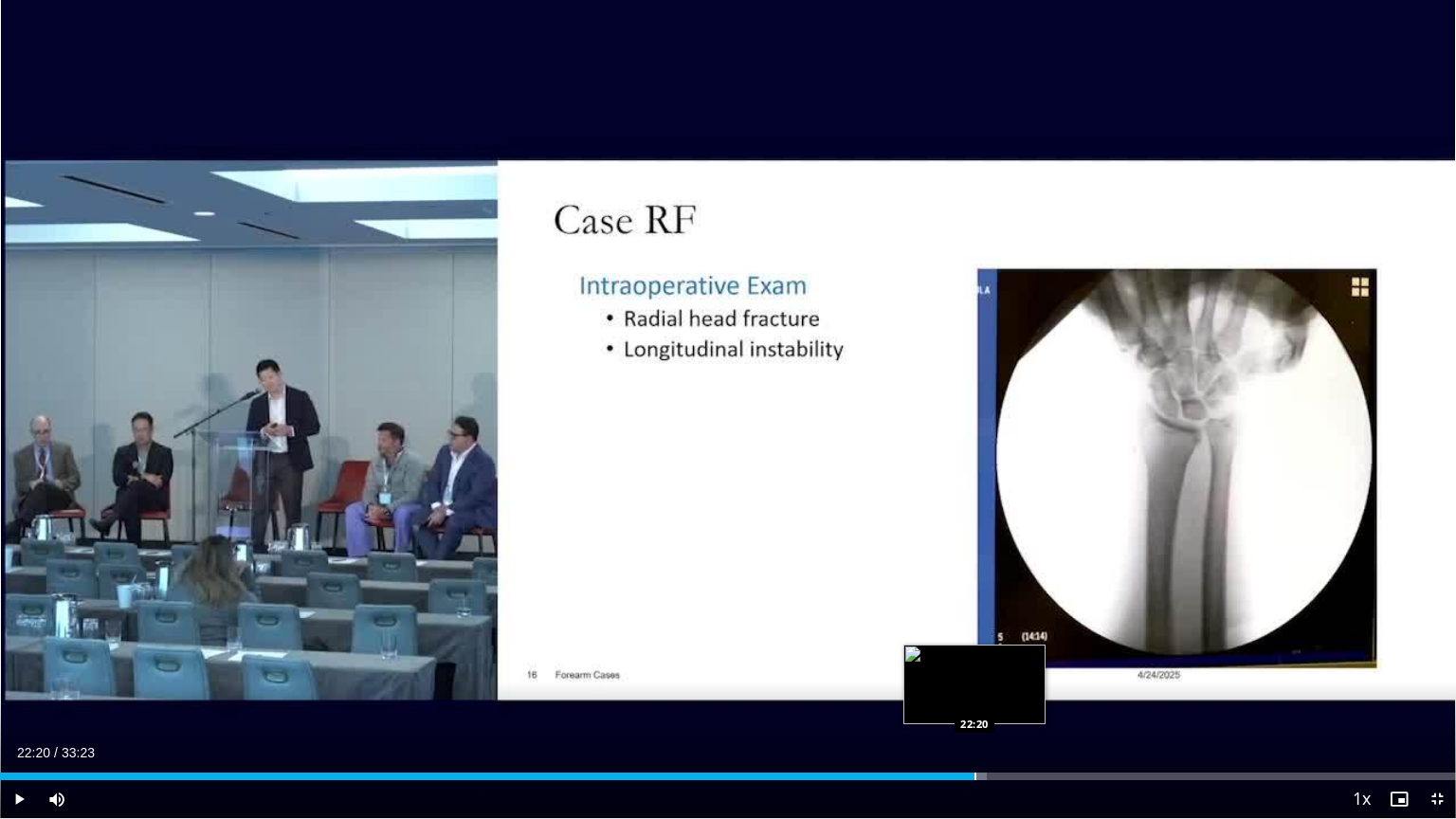 click at bounding box center (975, 776) 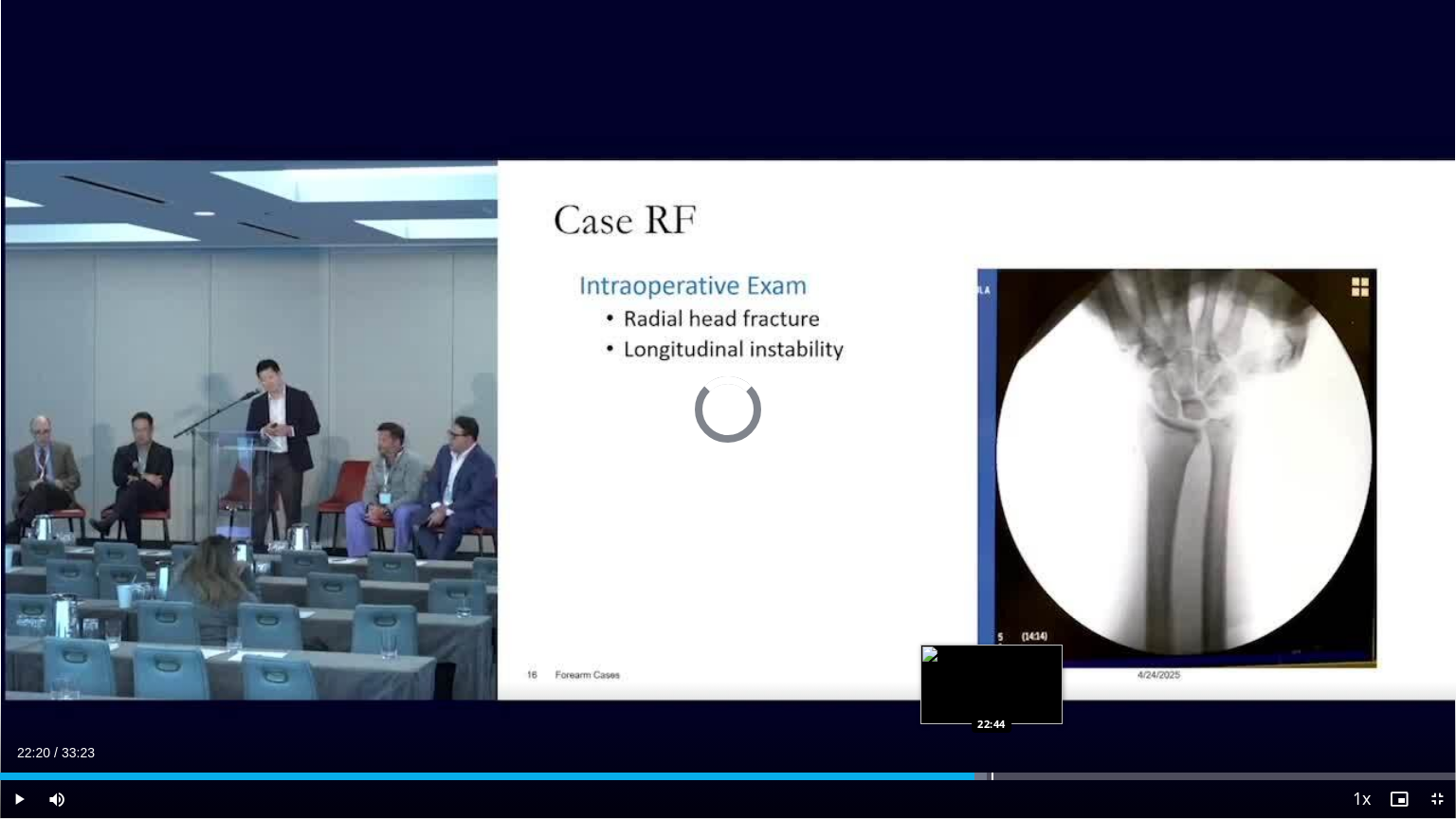 click at bounding box center [992, 776] 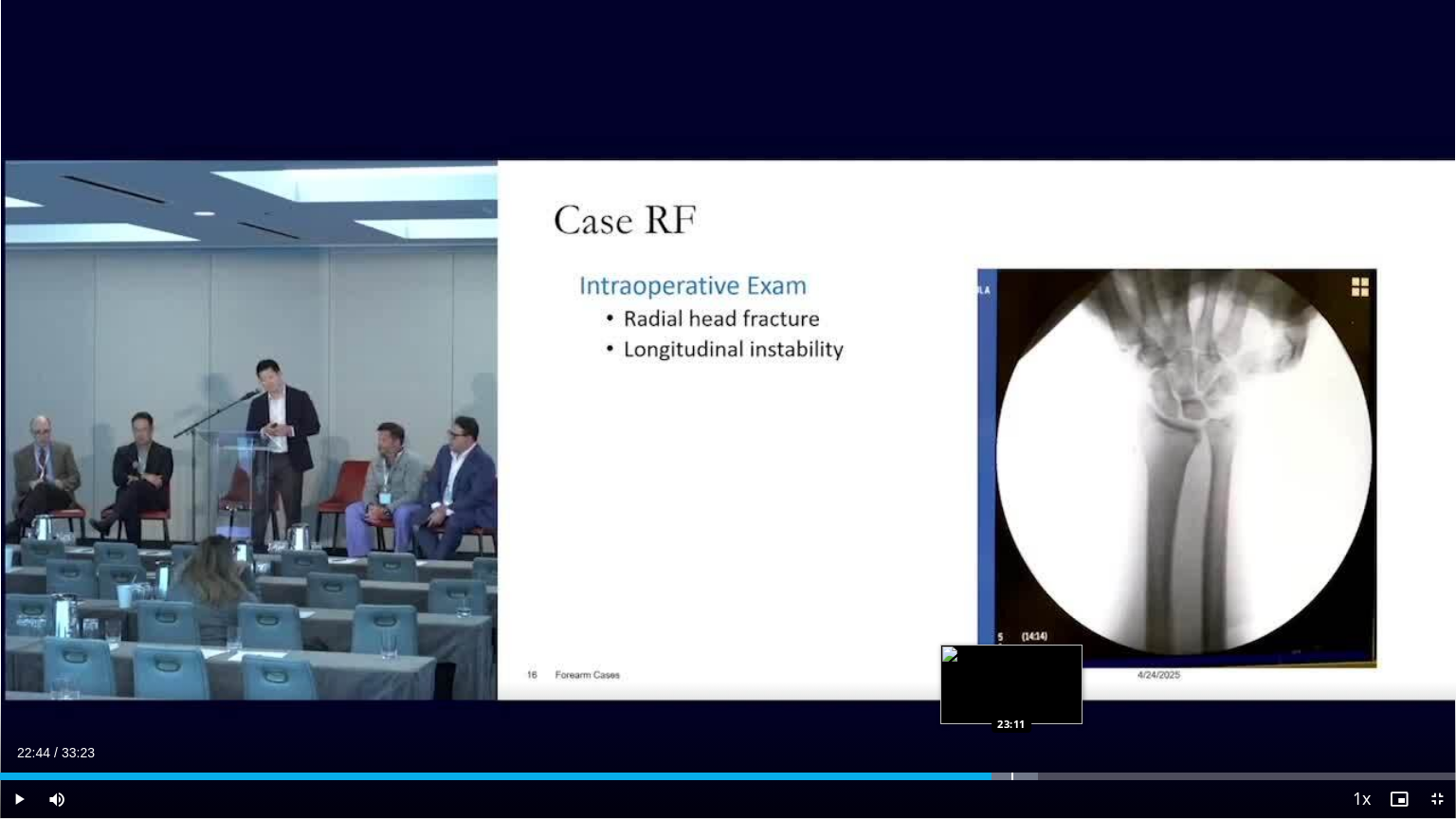 click at bounding box center (1012, 776) 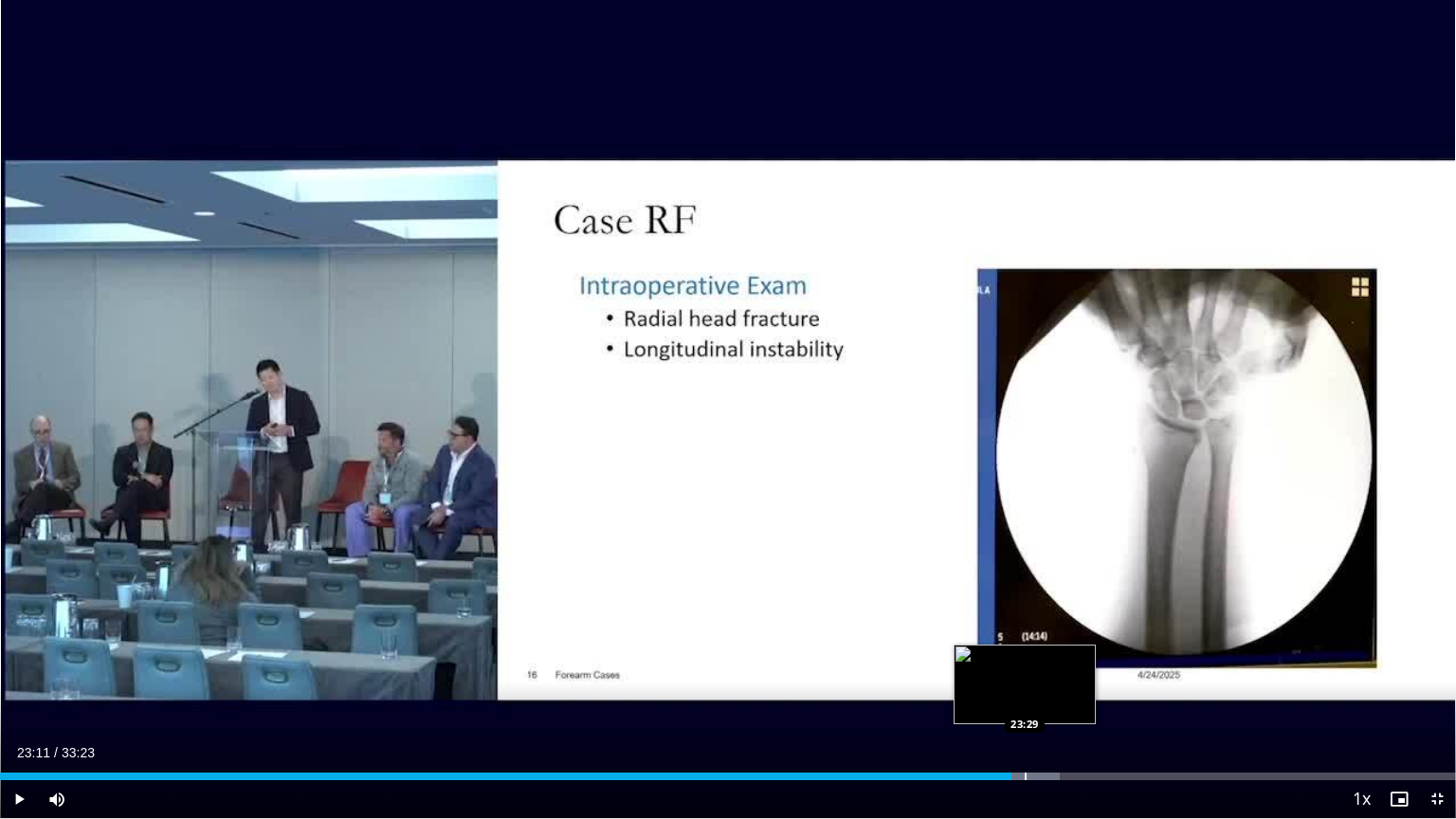 click at bounding box center (1026, 776) 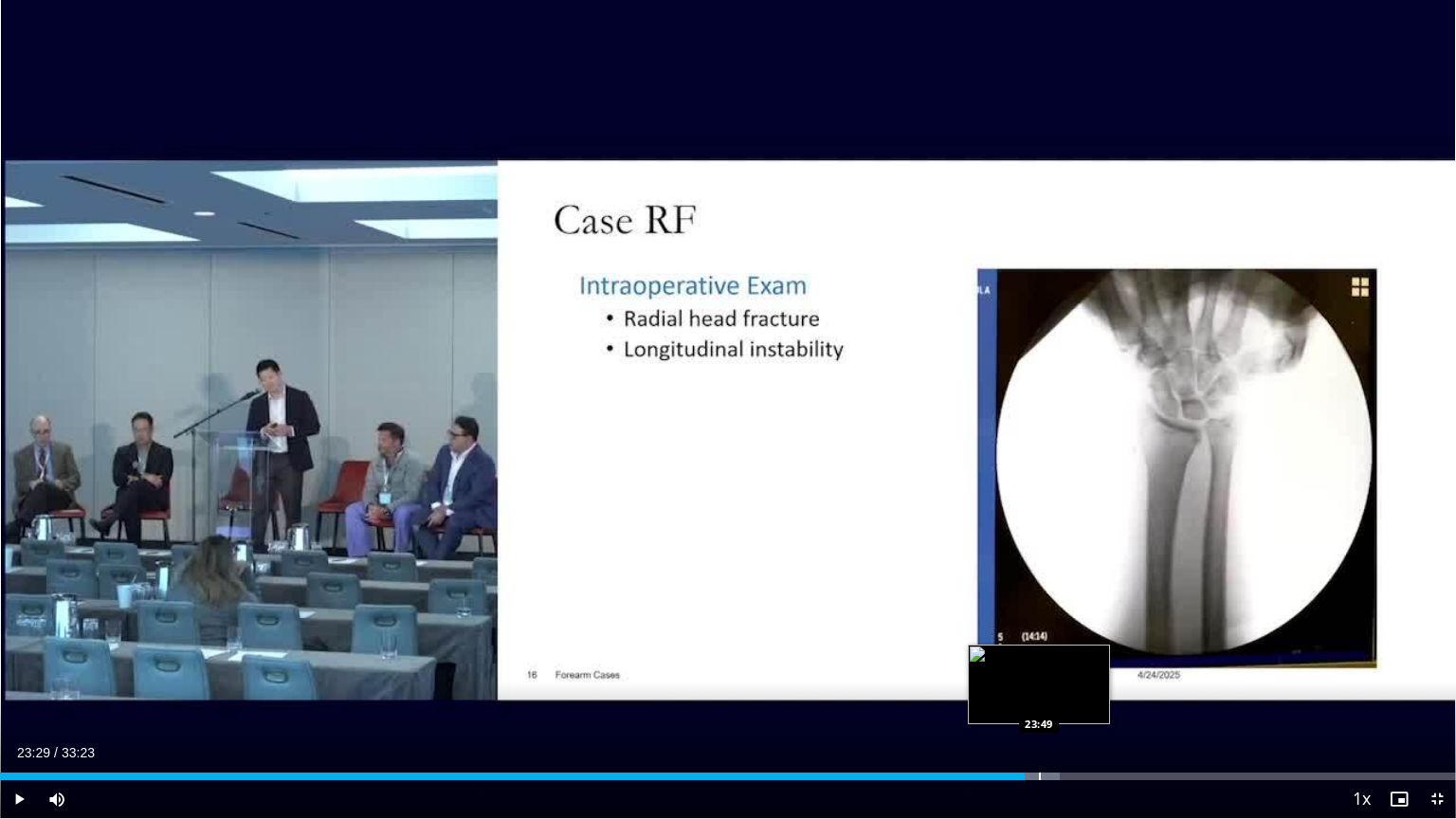 click at bounding box center (1040, 776) 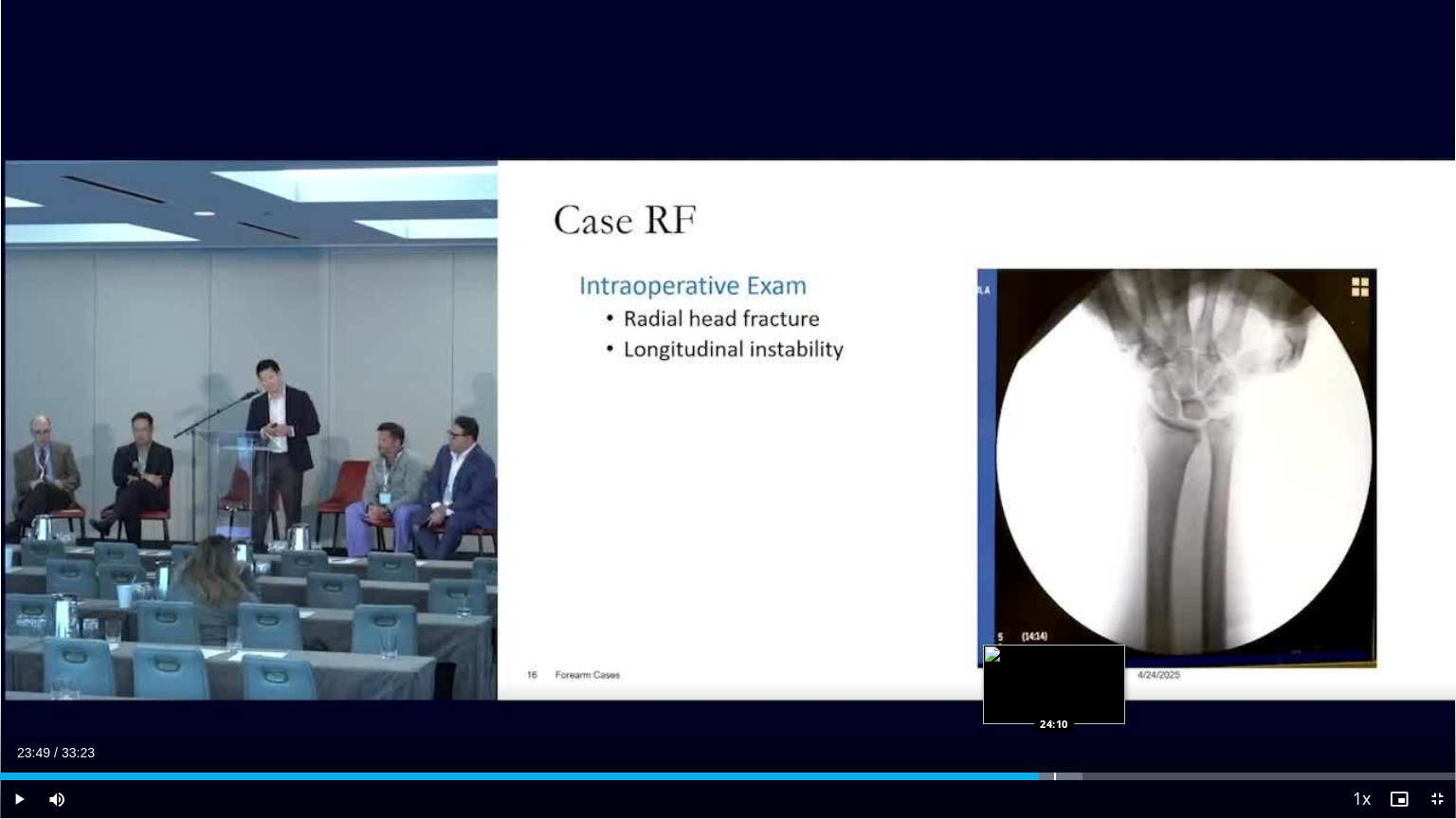 click at bounding box center (1055, 776) 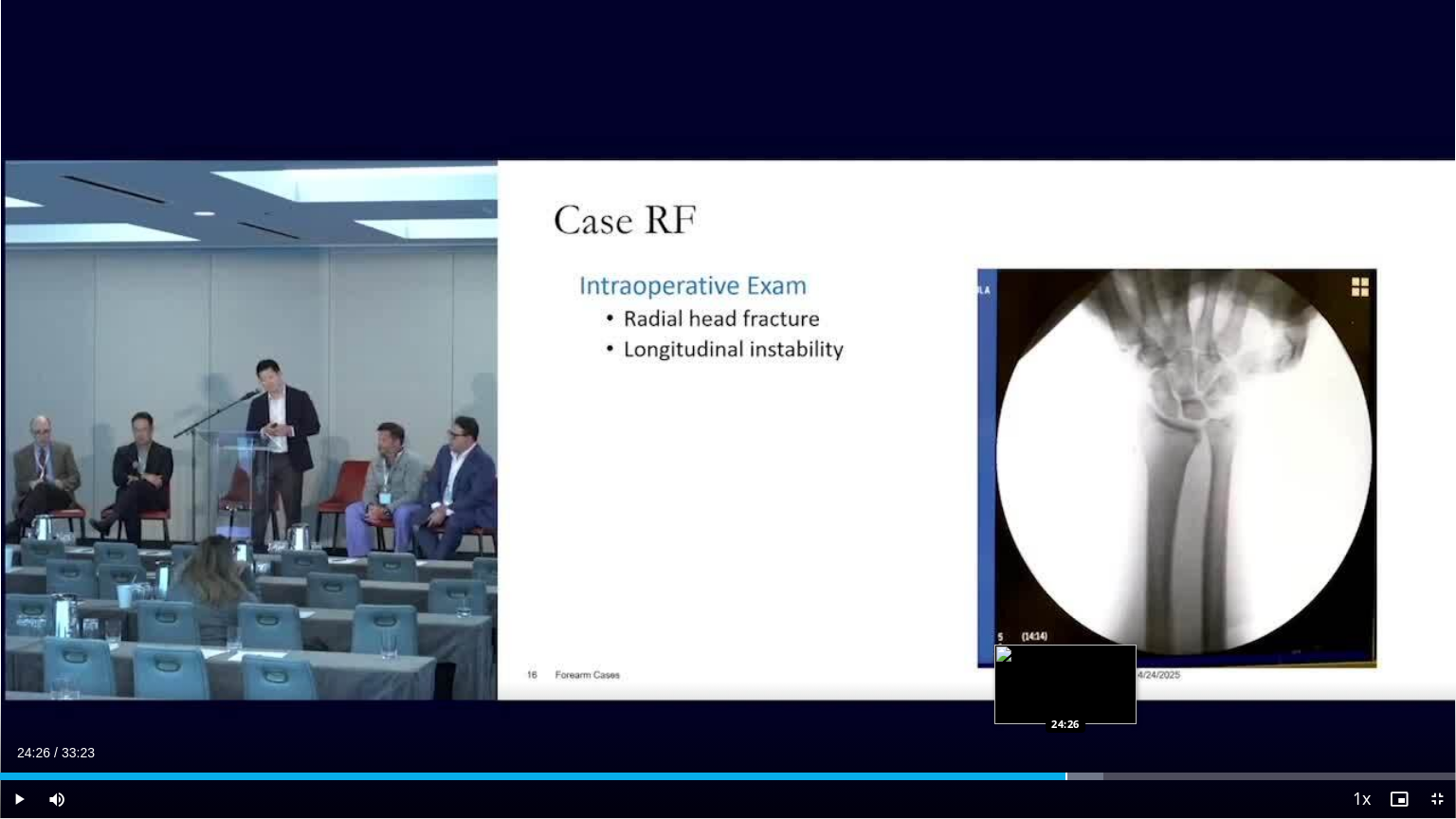 click at bounding box center [1066, 776] 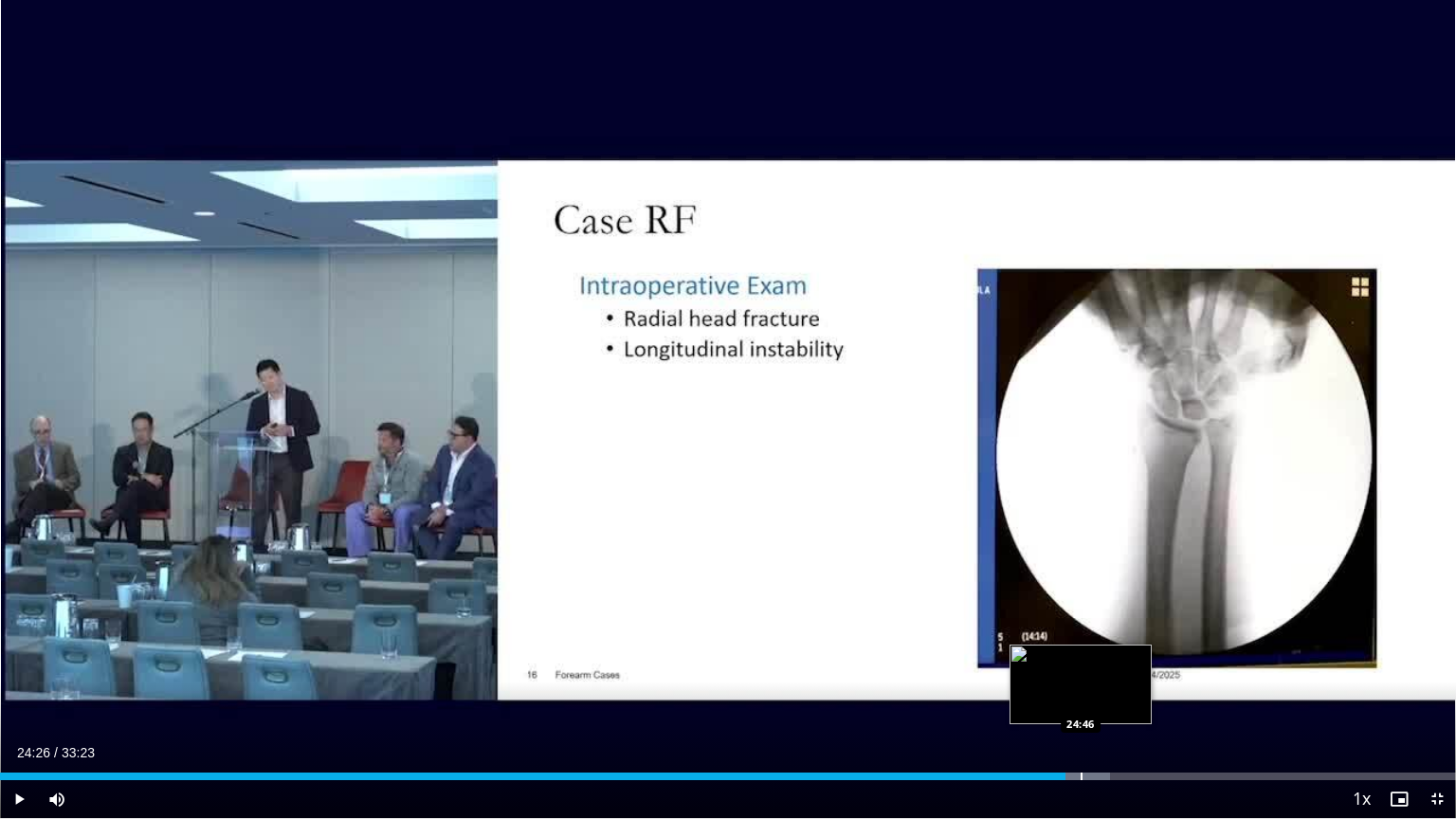 click at bounding box center [1082, 776] 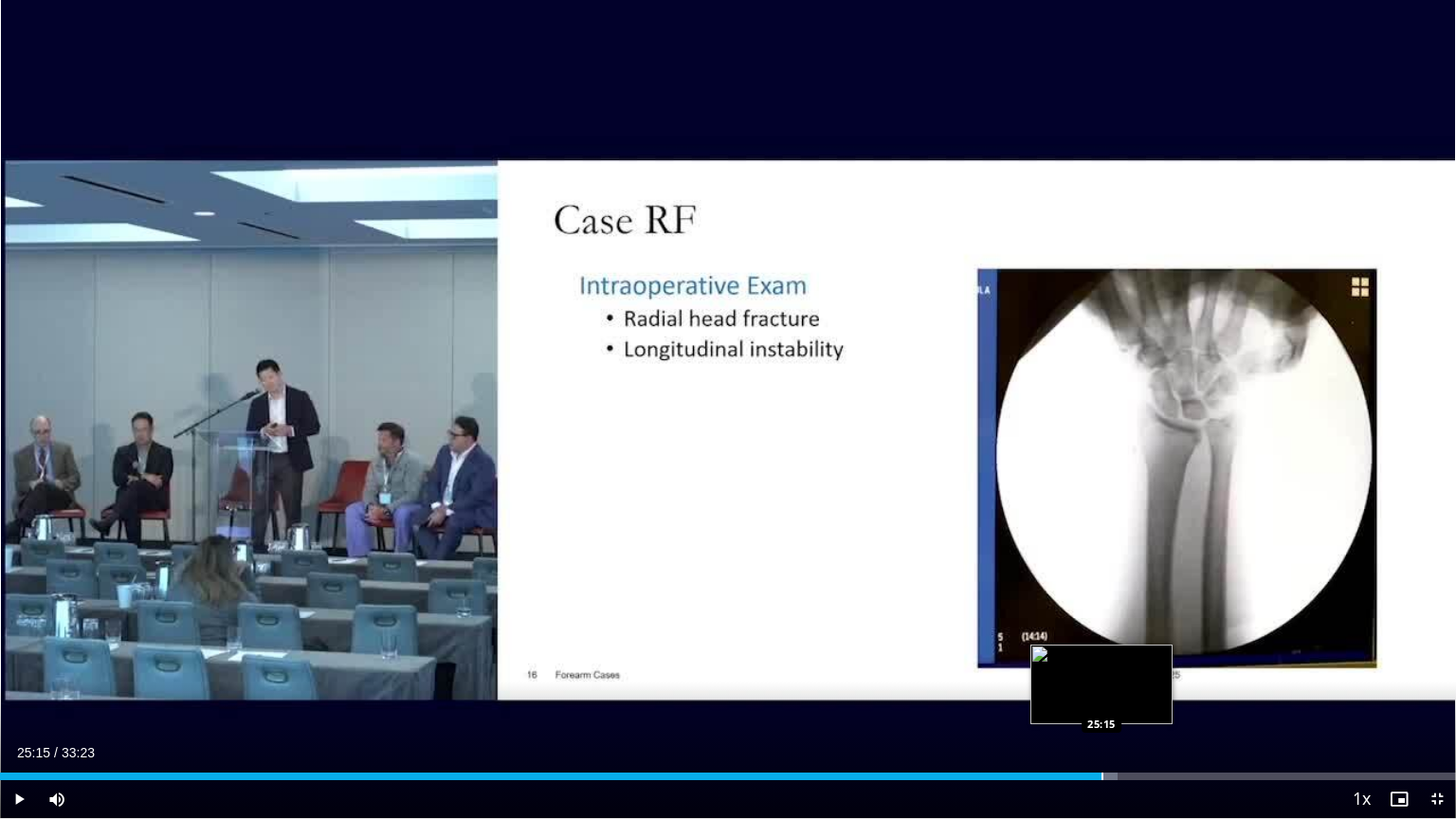 click at bounding box center (1102, 776) 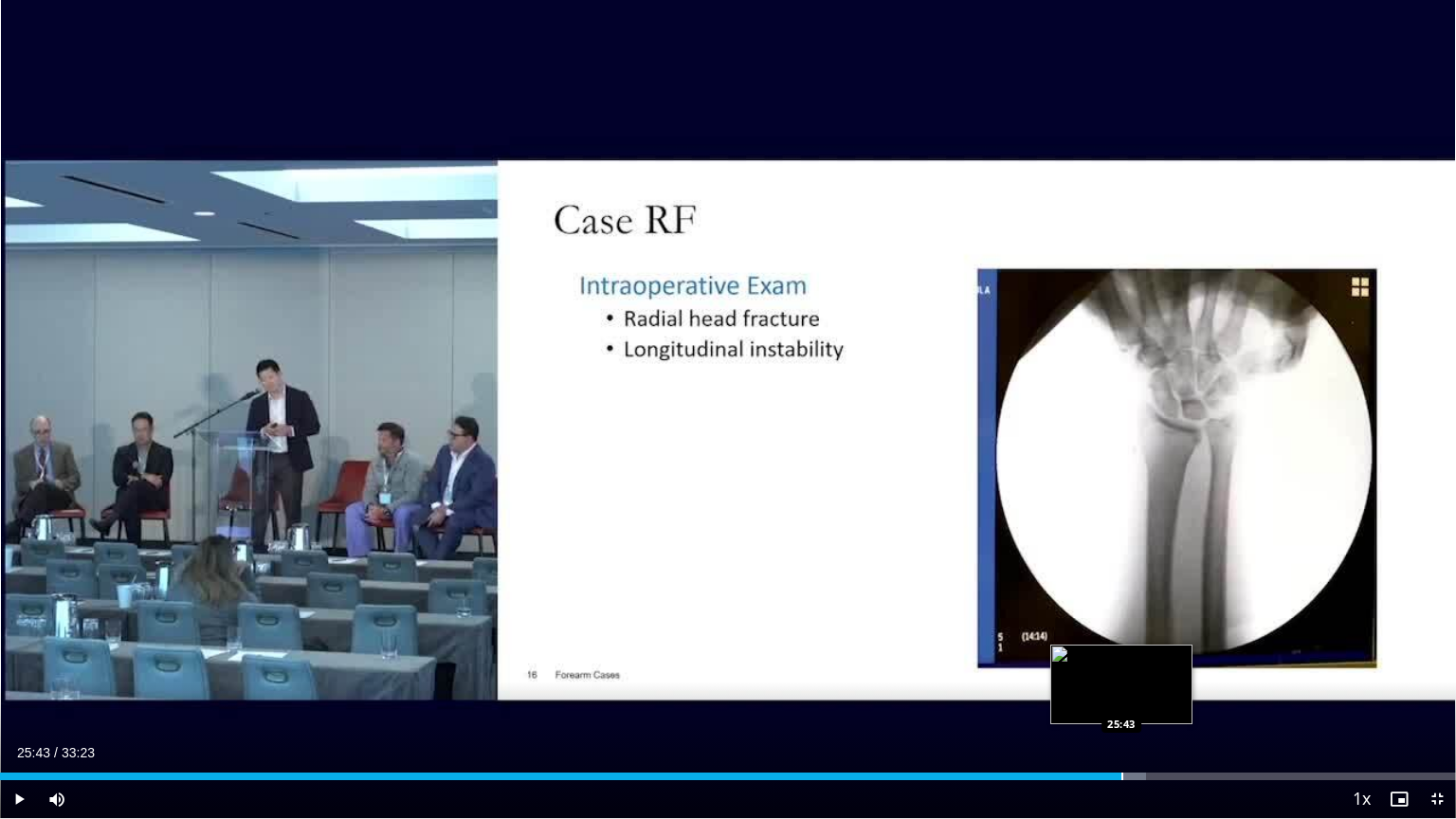 click at bounding box center [1122, 776] 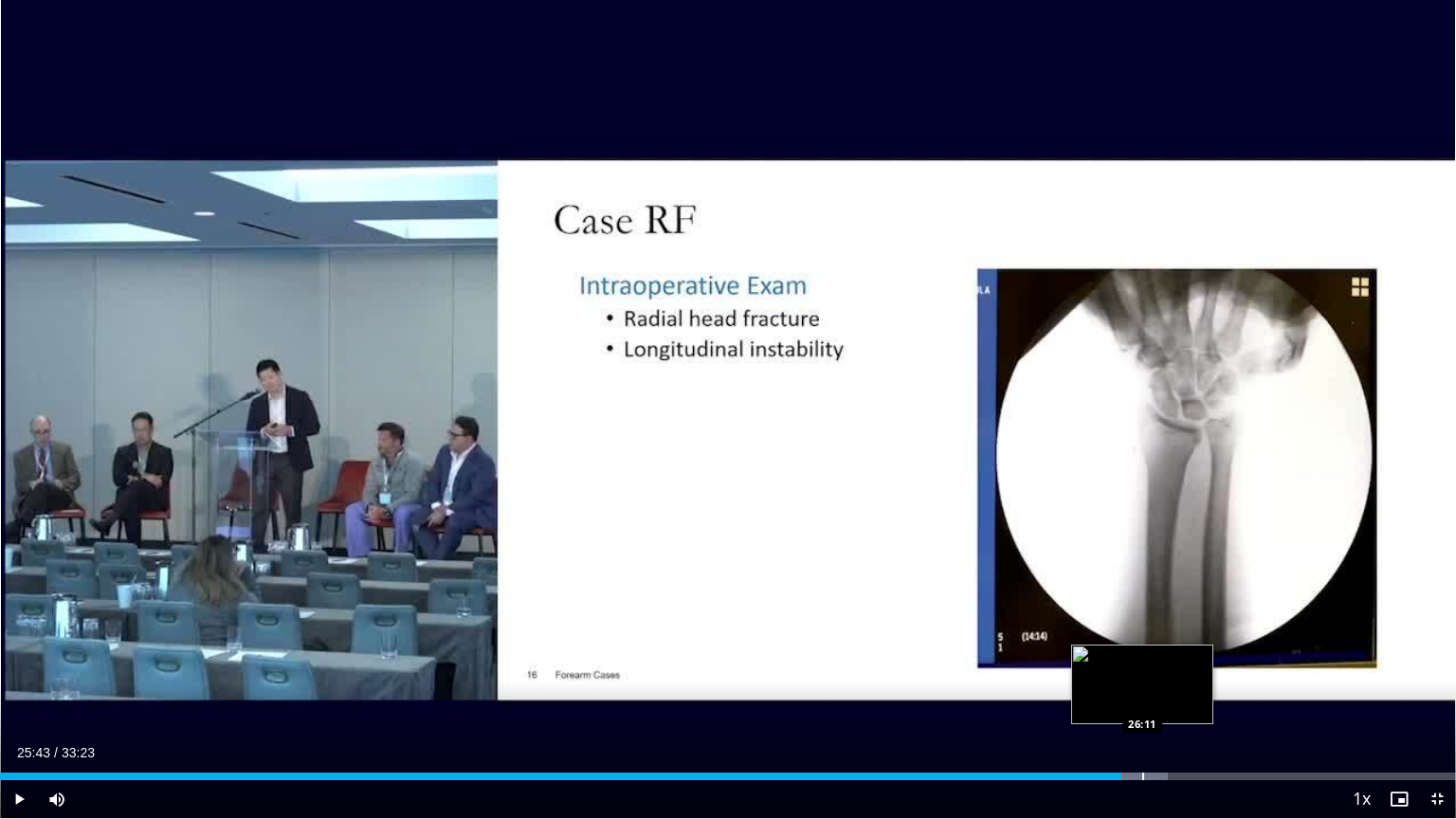 click on "Loaded :  80.23% 25:43 26:11" at bounding box center (728, 771) 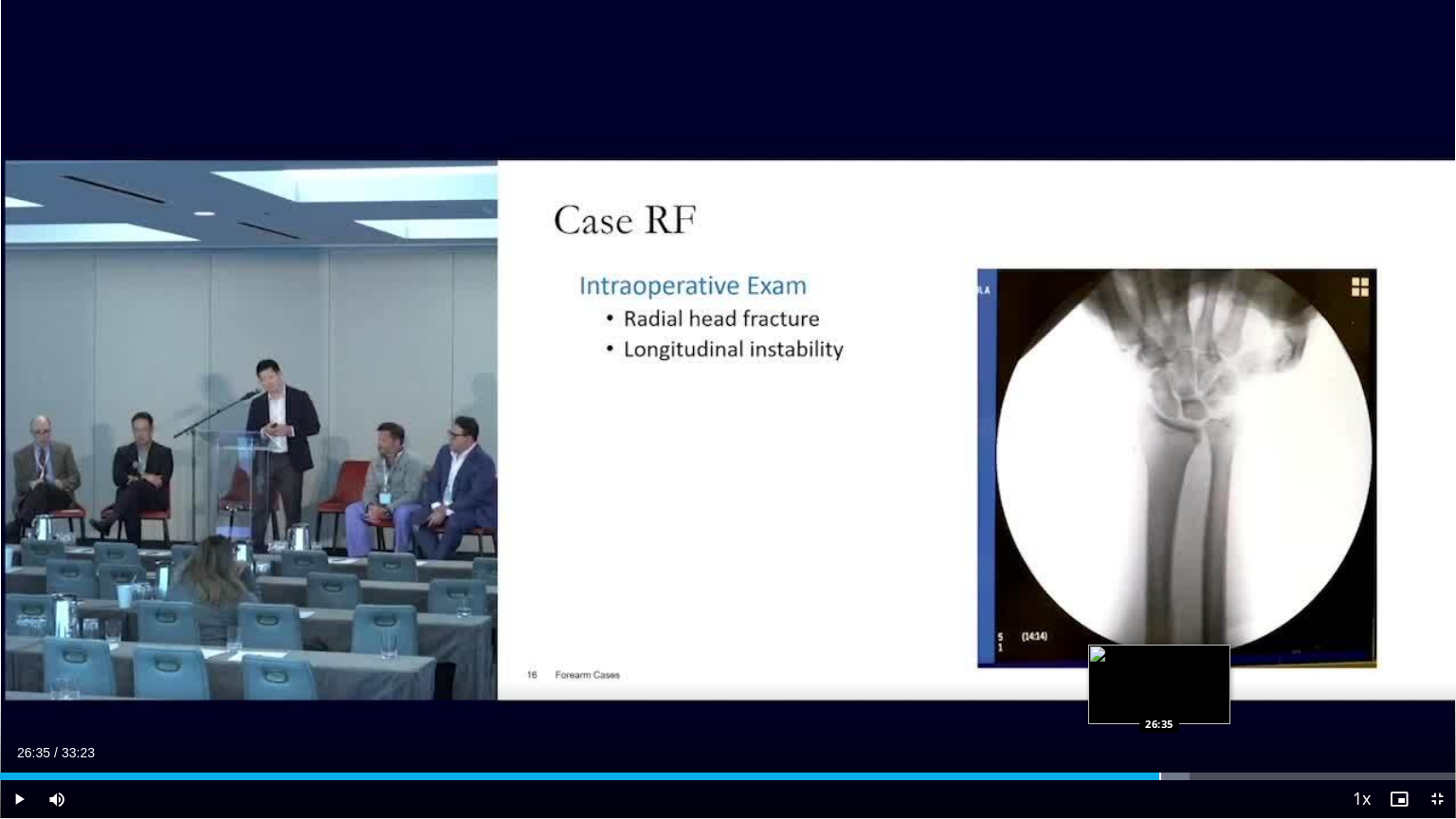 click on "Loaded :  81.73% 26:11 26:35" at bounding box center [728, 771] 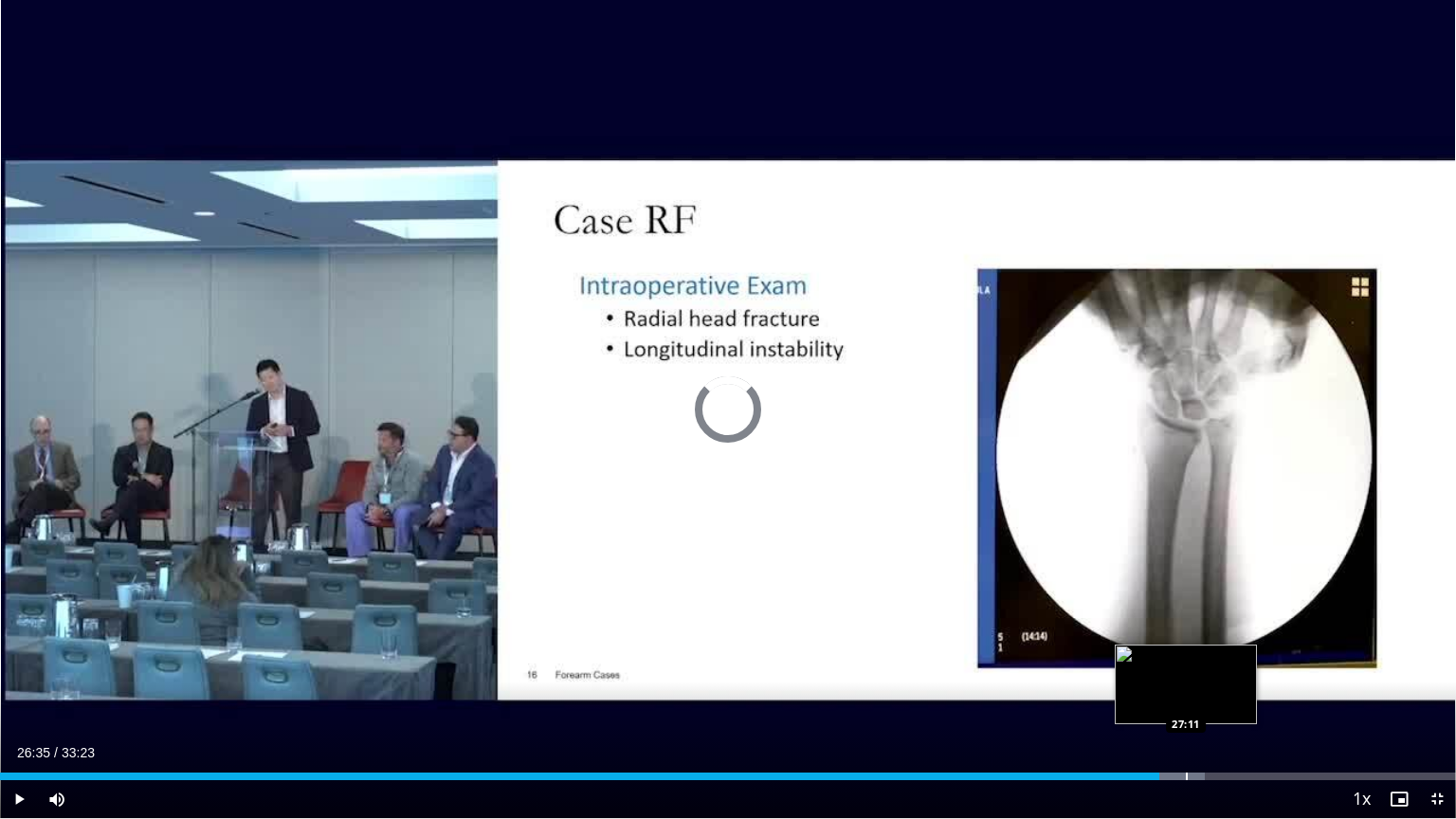 click on "Loaded :  82.73% 26:35 27:11" at bounding box center (728, 771) 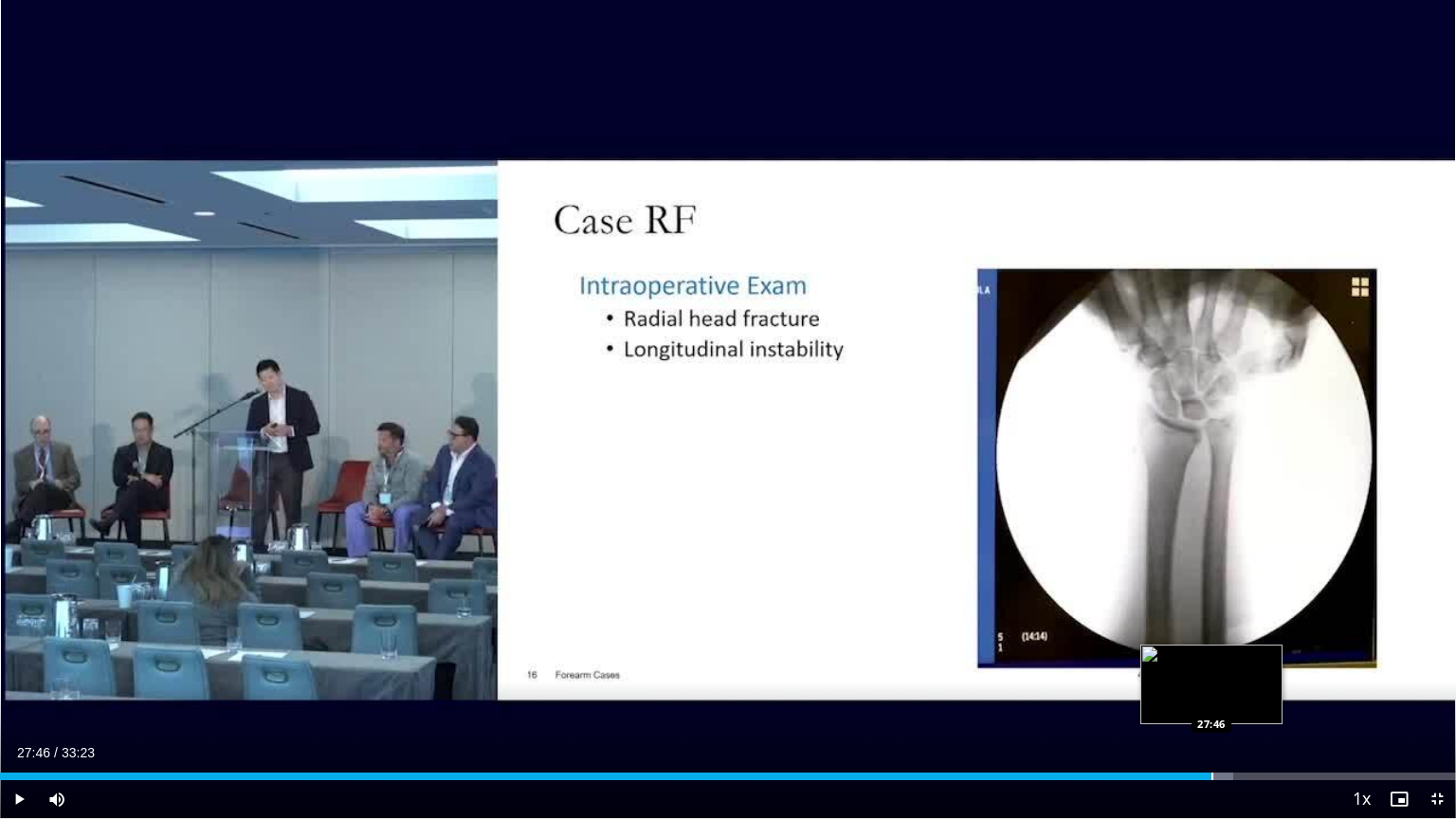 click at bounding box center [1212, 776] 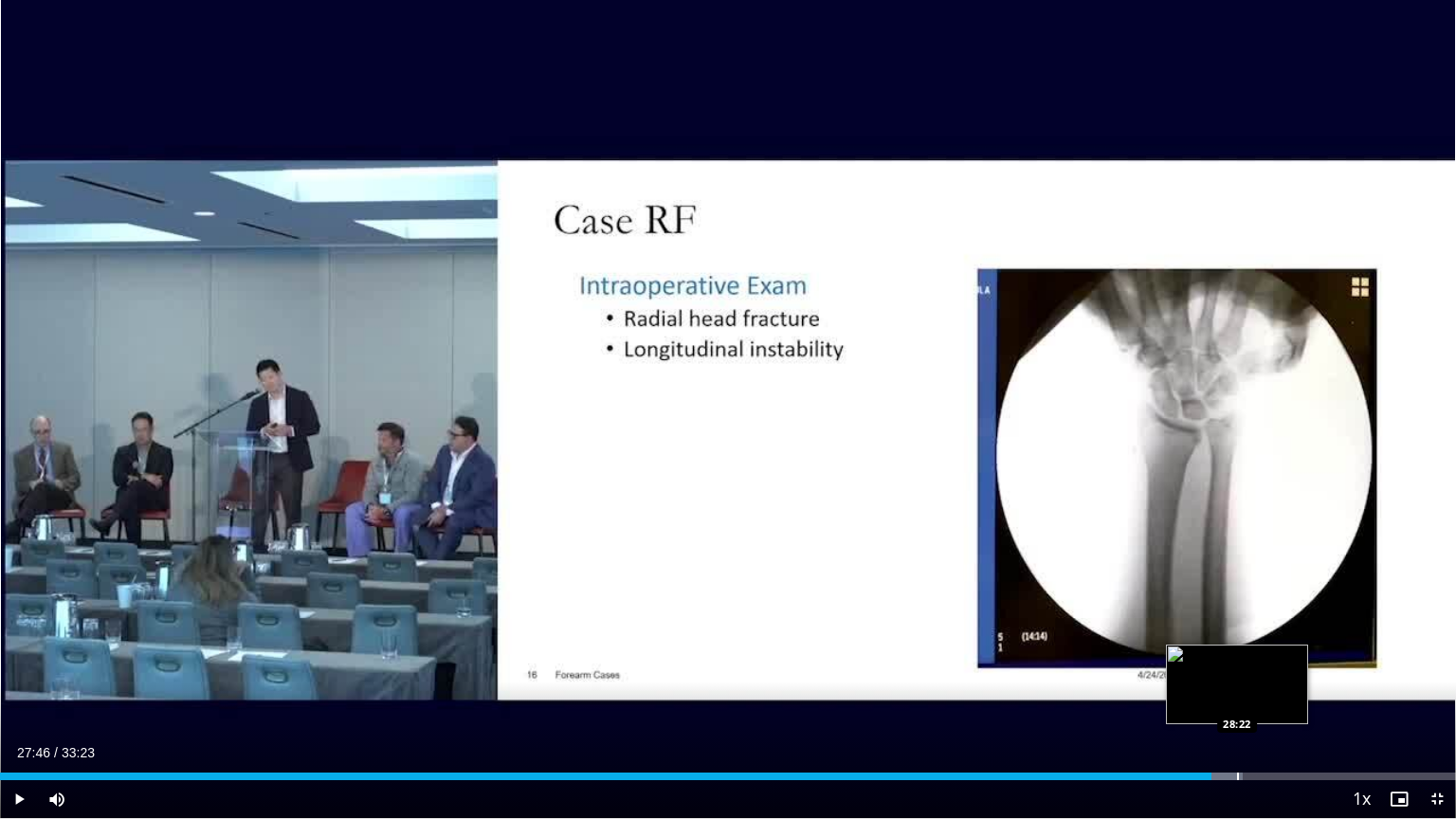 click at bounding box center (1238, 776) 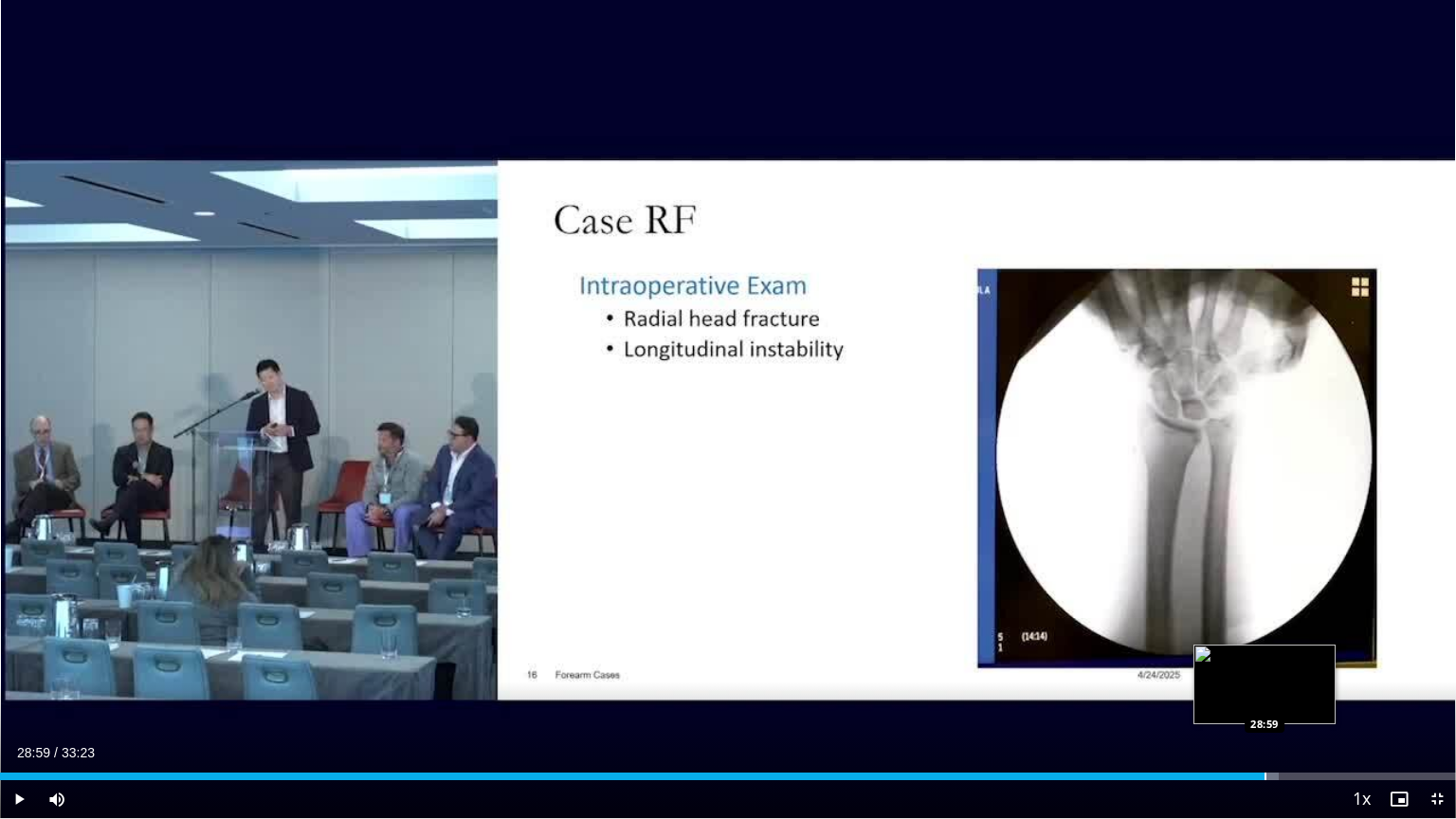 click at bounding box center [1265, 776] 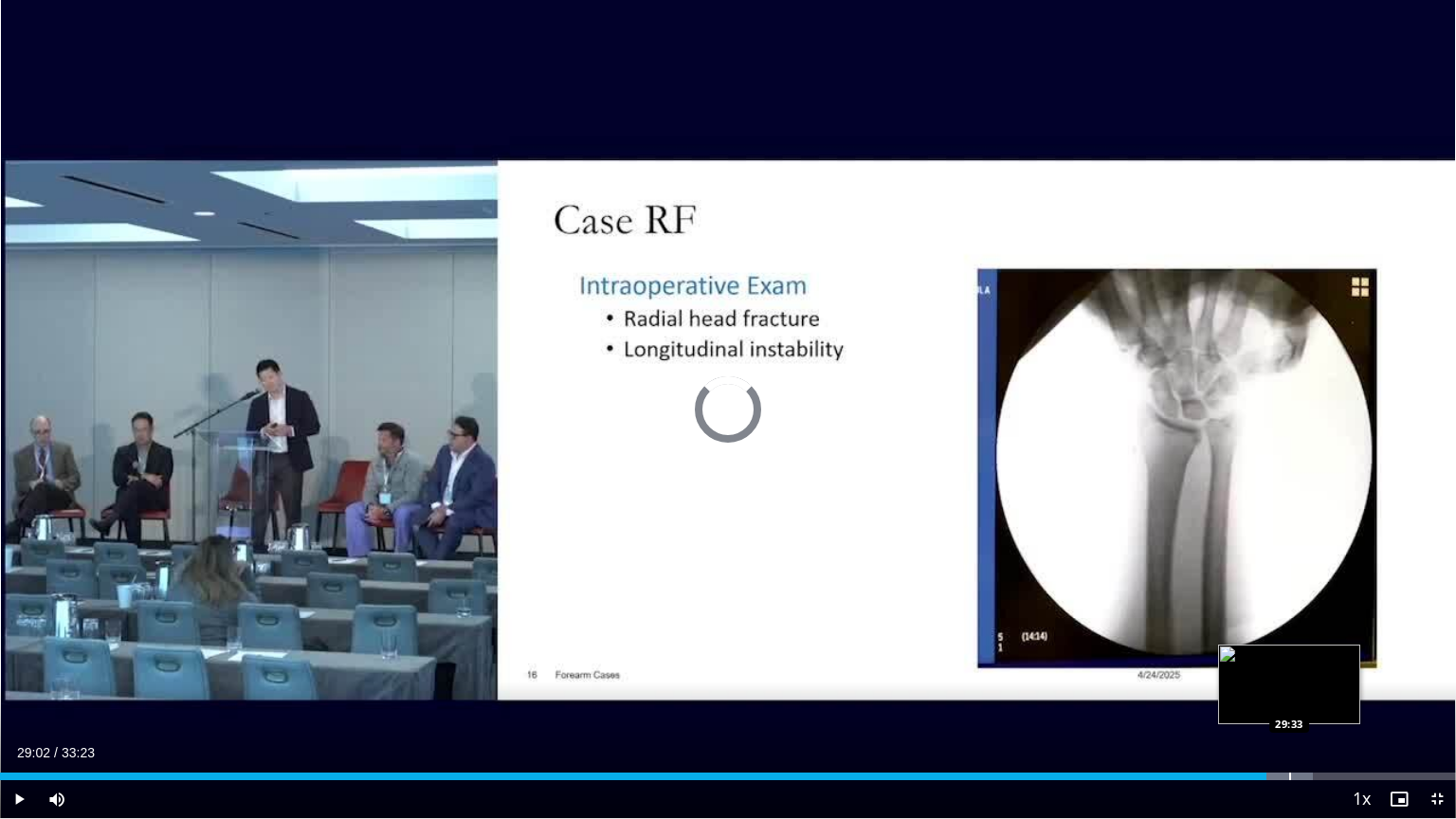 click at bounding box center (1290, 776) 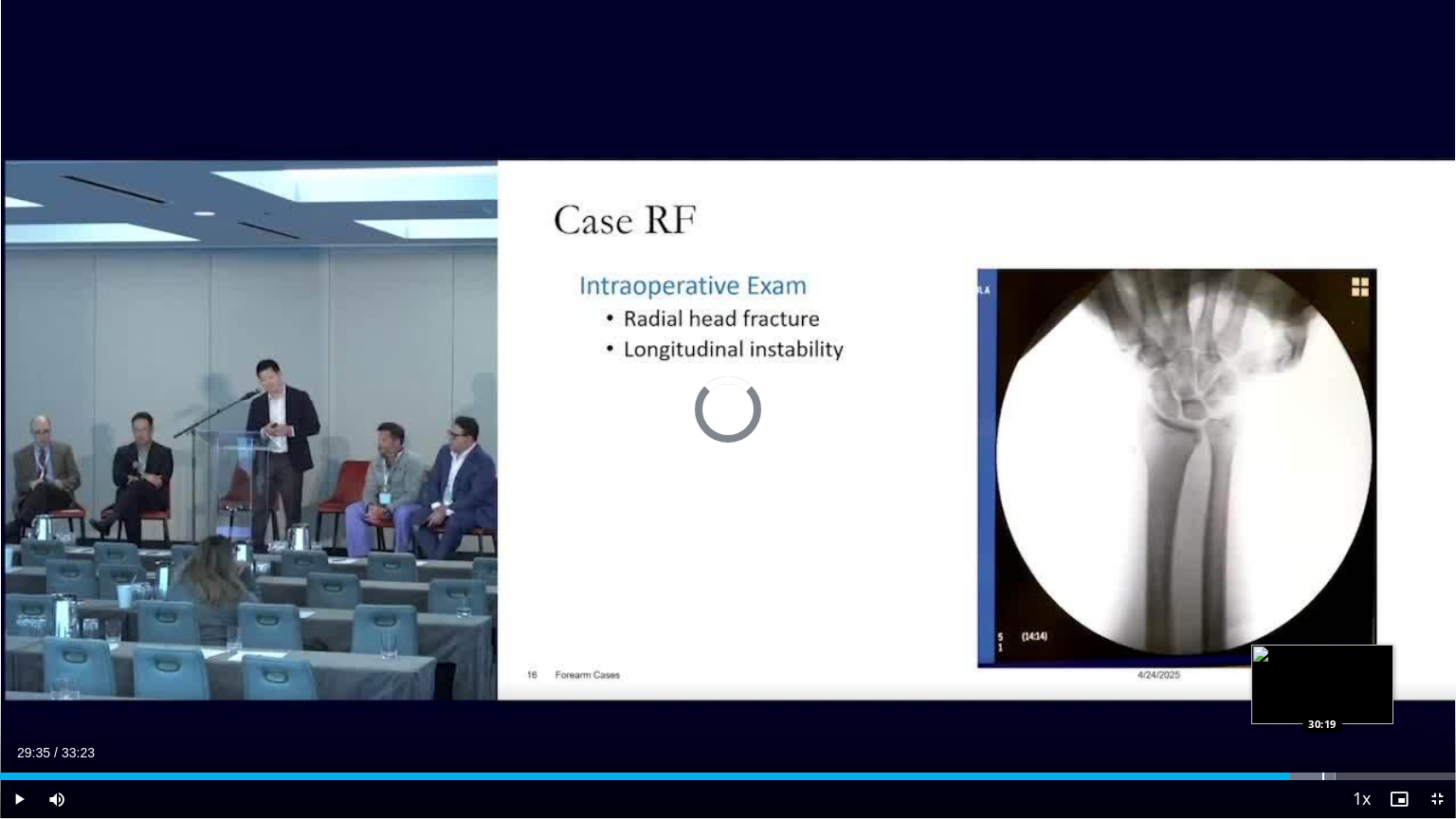 click at bounding box center (1323, 776) 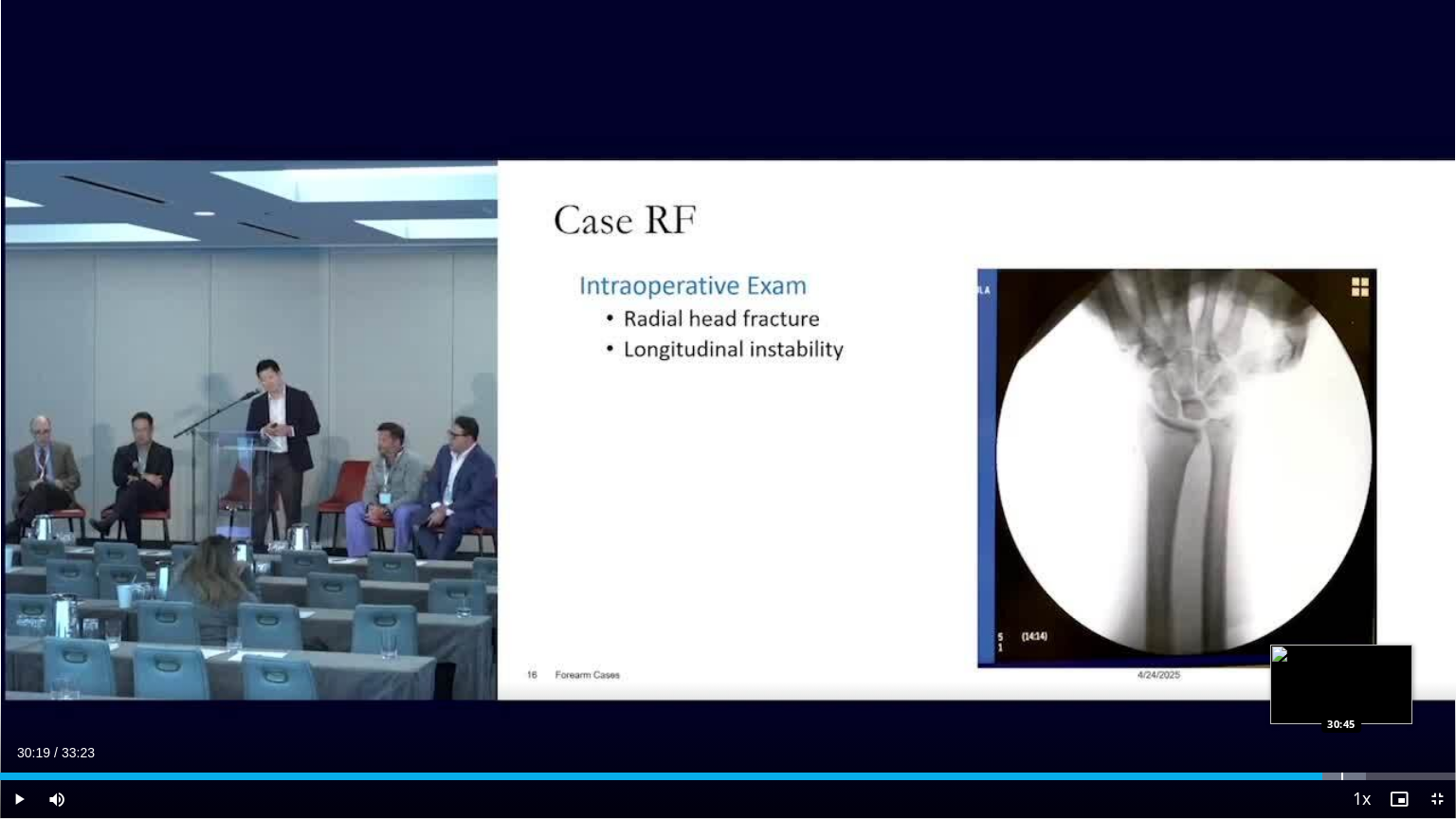click at bounding box center [1342, 776] 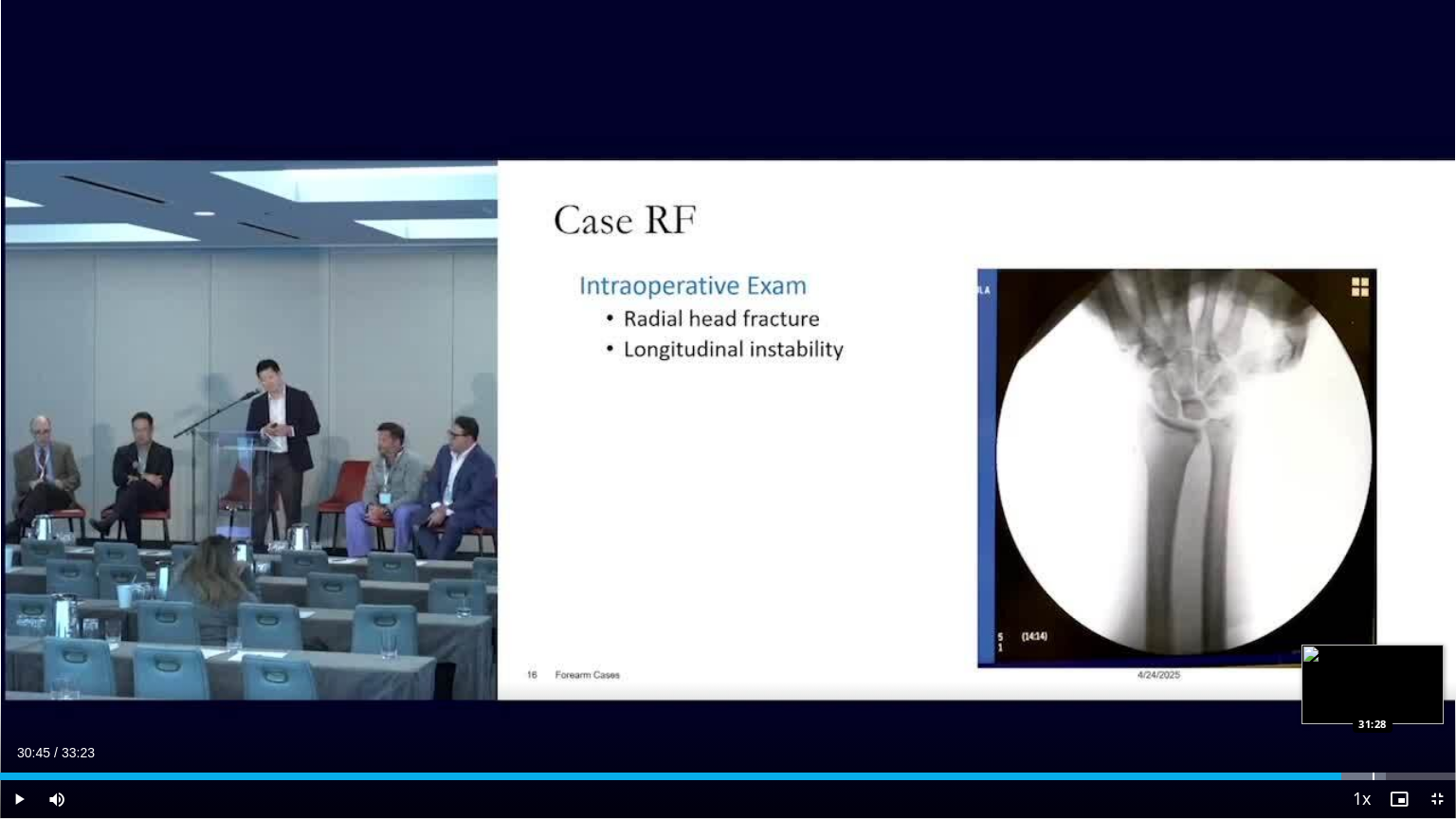 click at bounding box center [1374, 776] 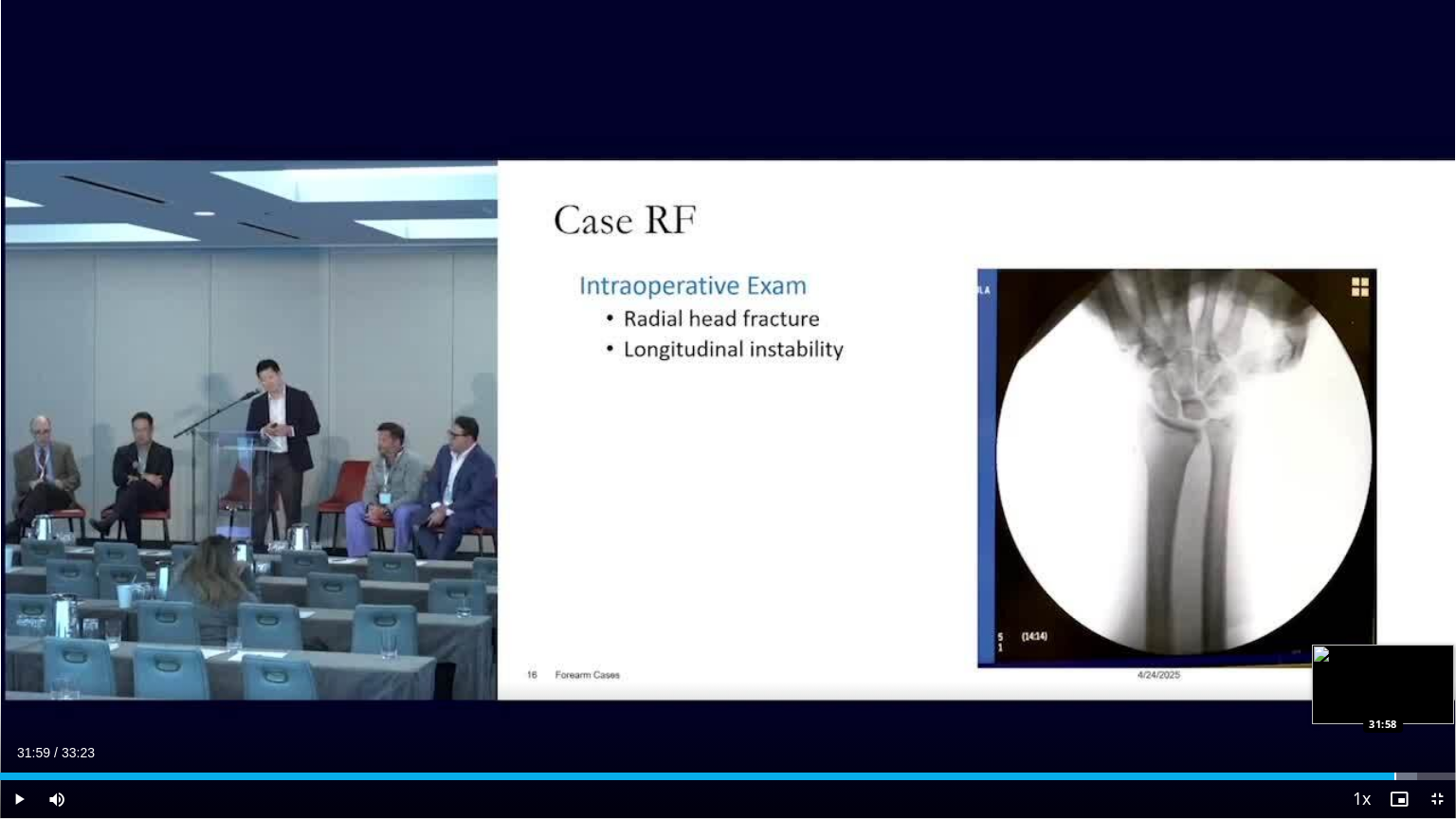 drag, startPoint x: 1395, startPoint y: 774, endPoint x: 1407, endPoint y: 774, distance: 12 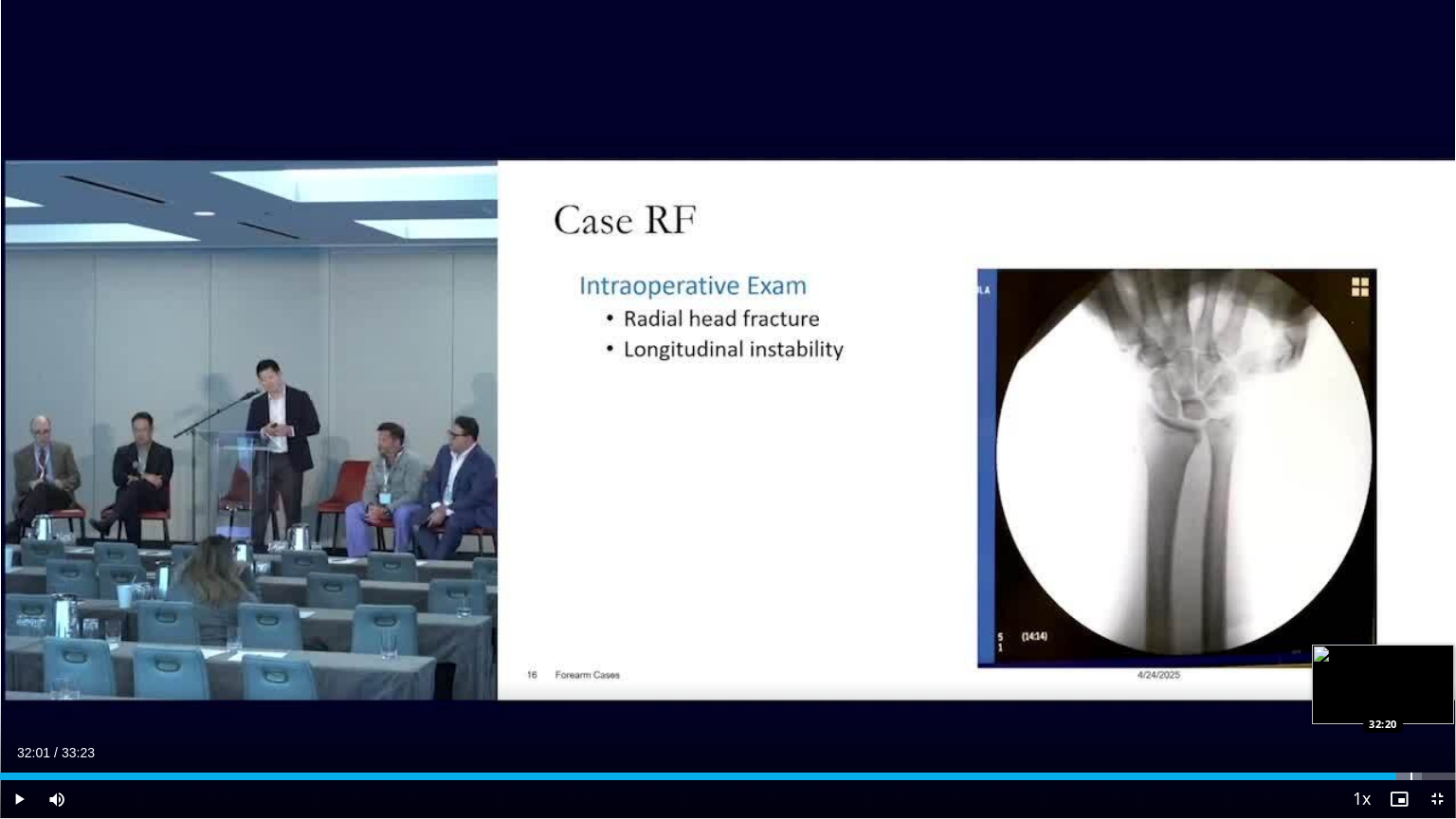 click at bounding box center [1411, 776] 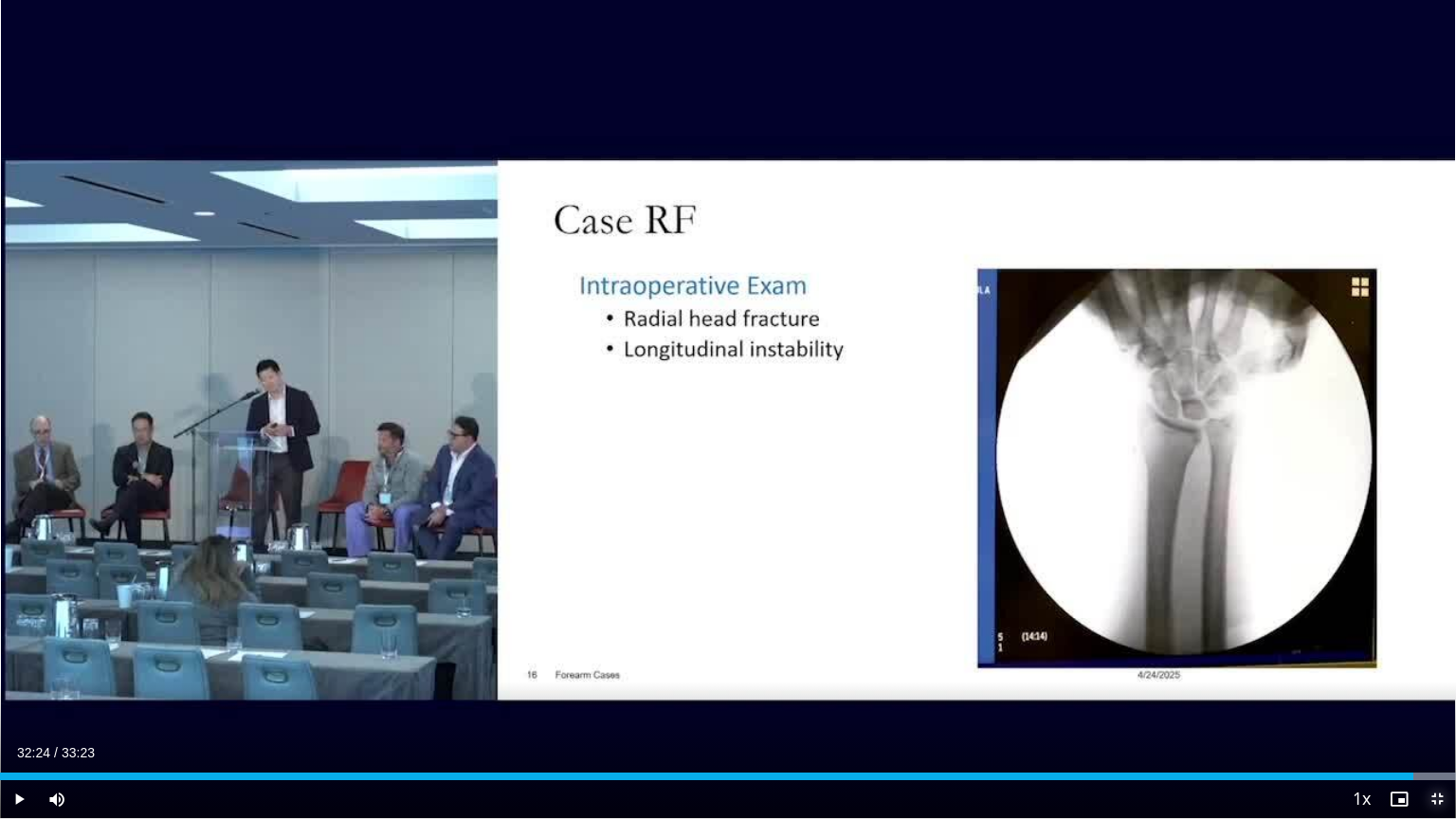 click at bounding box center [1437, 799] 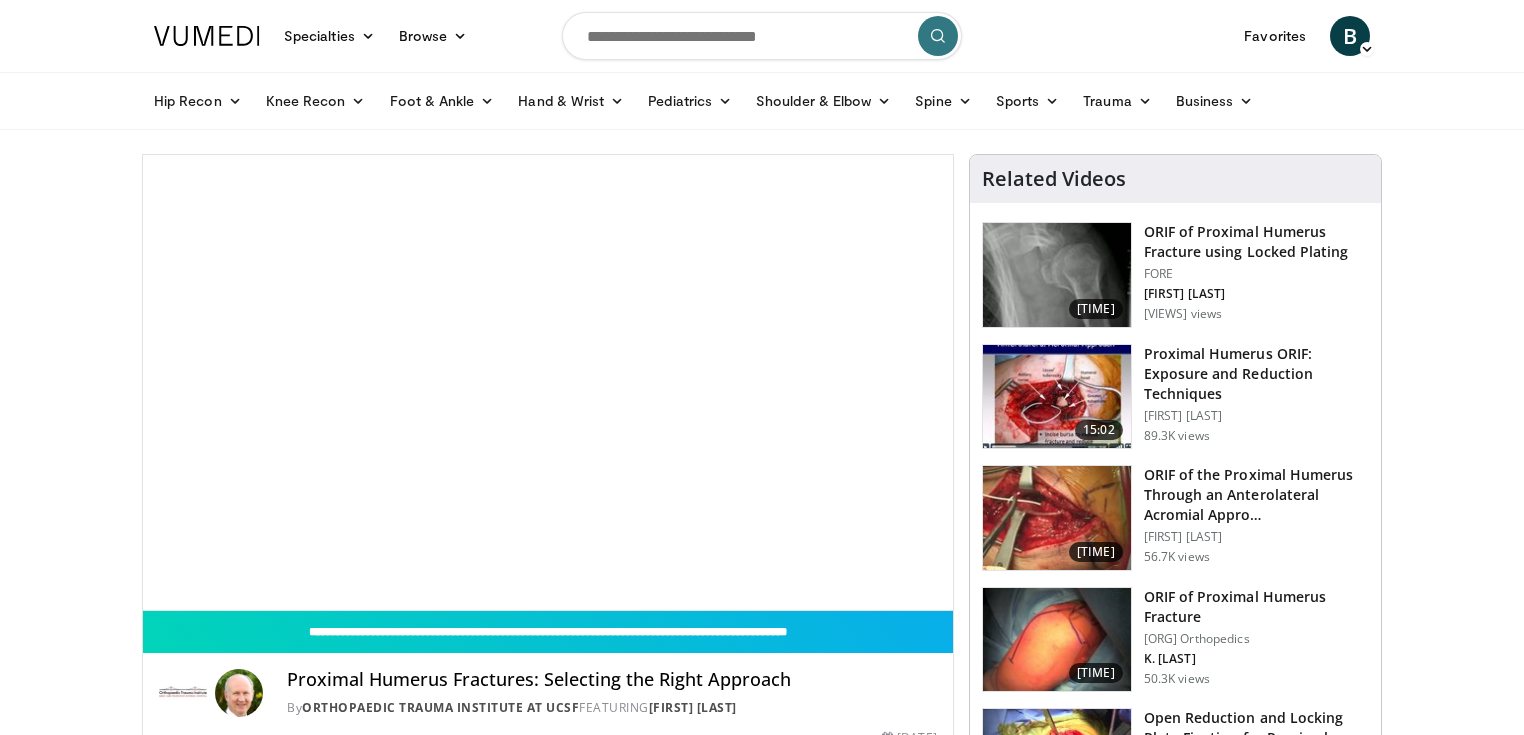 scroll, scrollTop: 0, scrollLeft: 0, axis: both 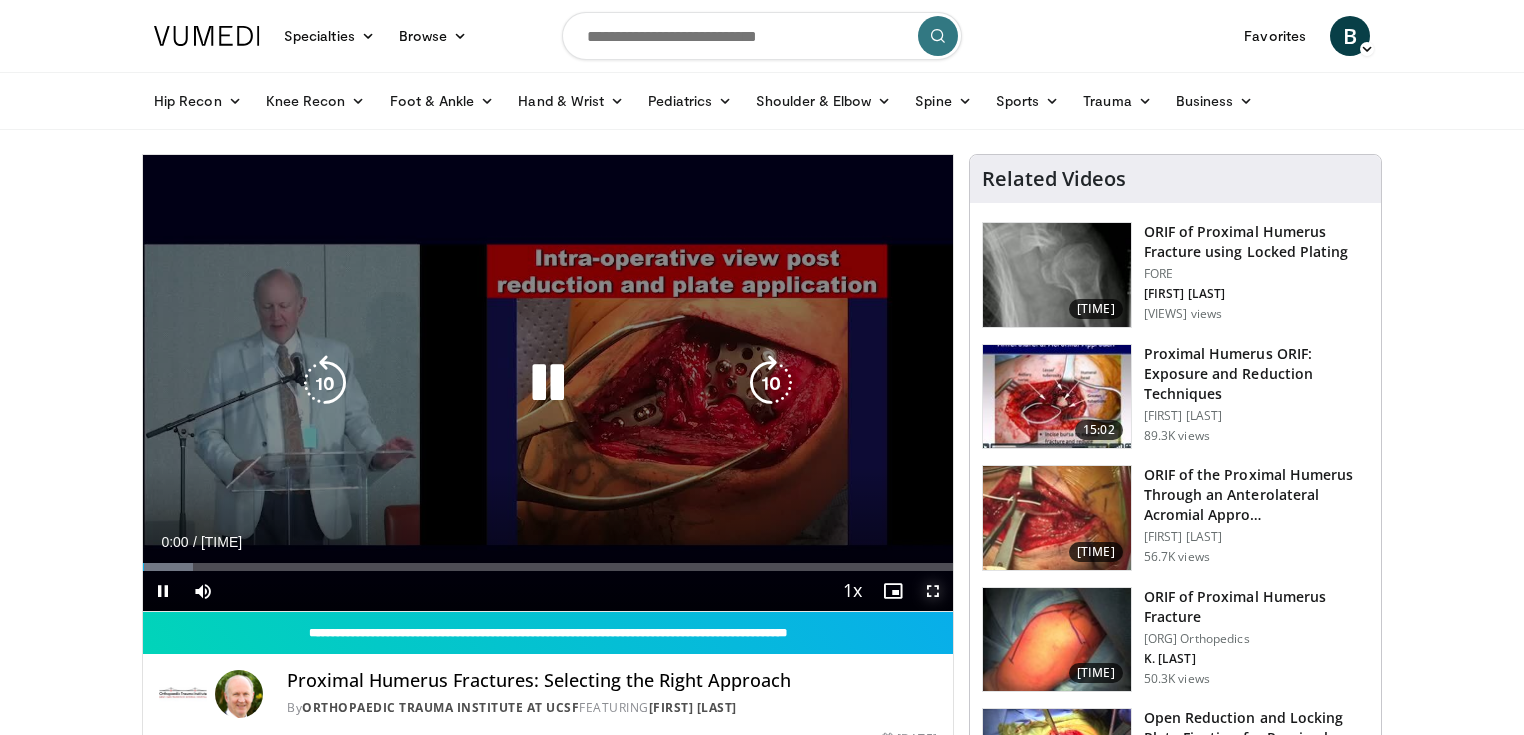 drag, startPoint x: 936, startPoint y: 586, endPoint x: 932, endPoint y: 679, distance: 93.08598 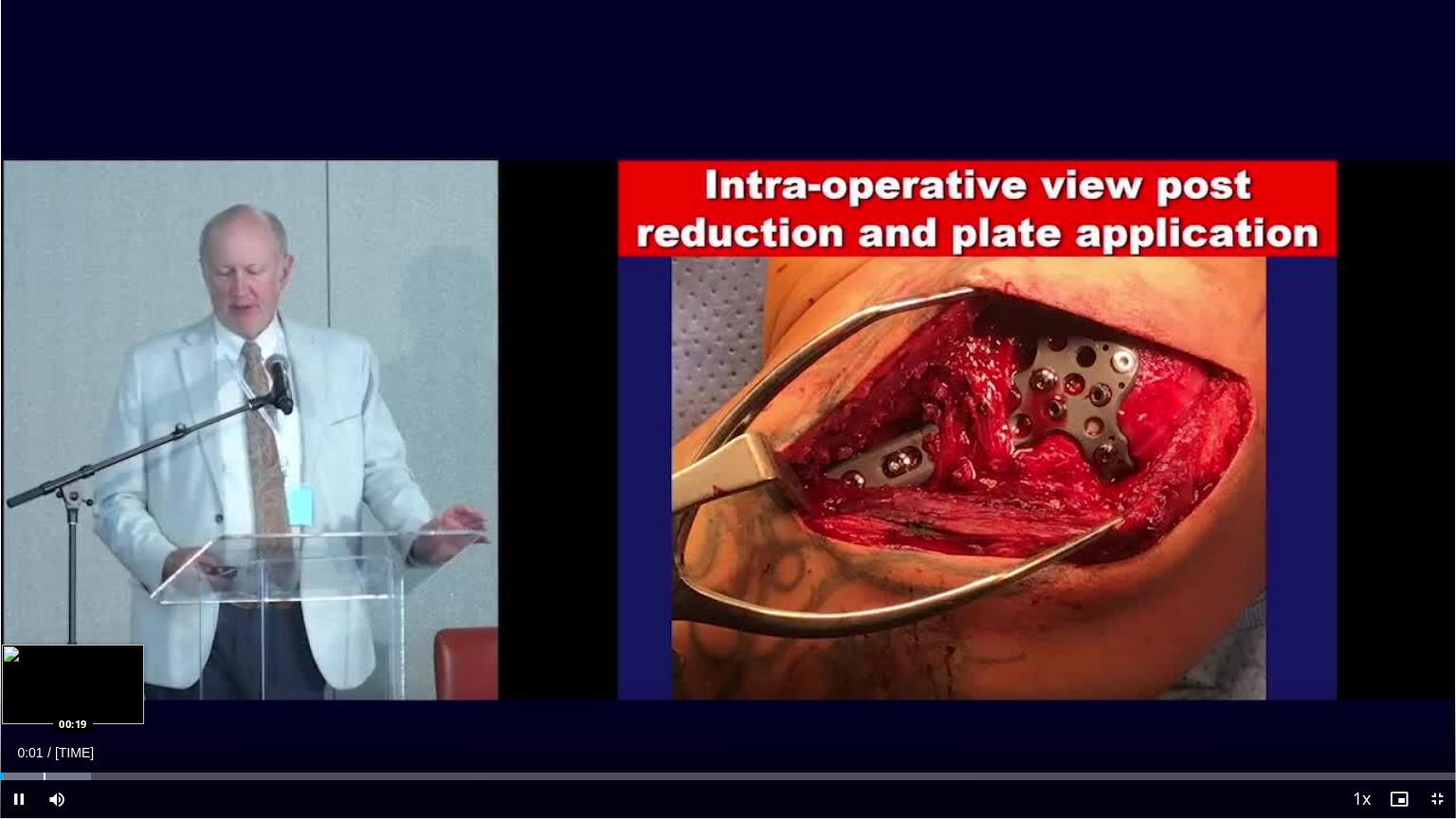 click at bounding box center [45, 776] 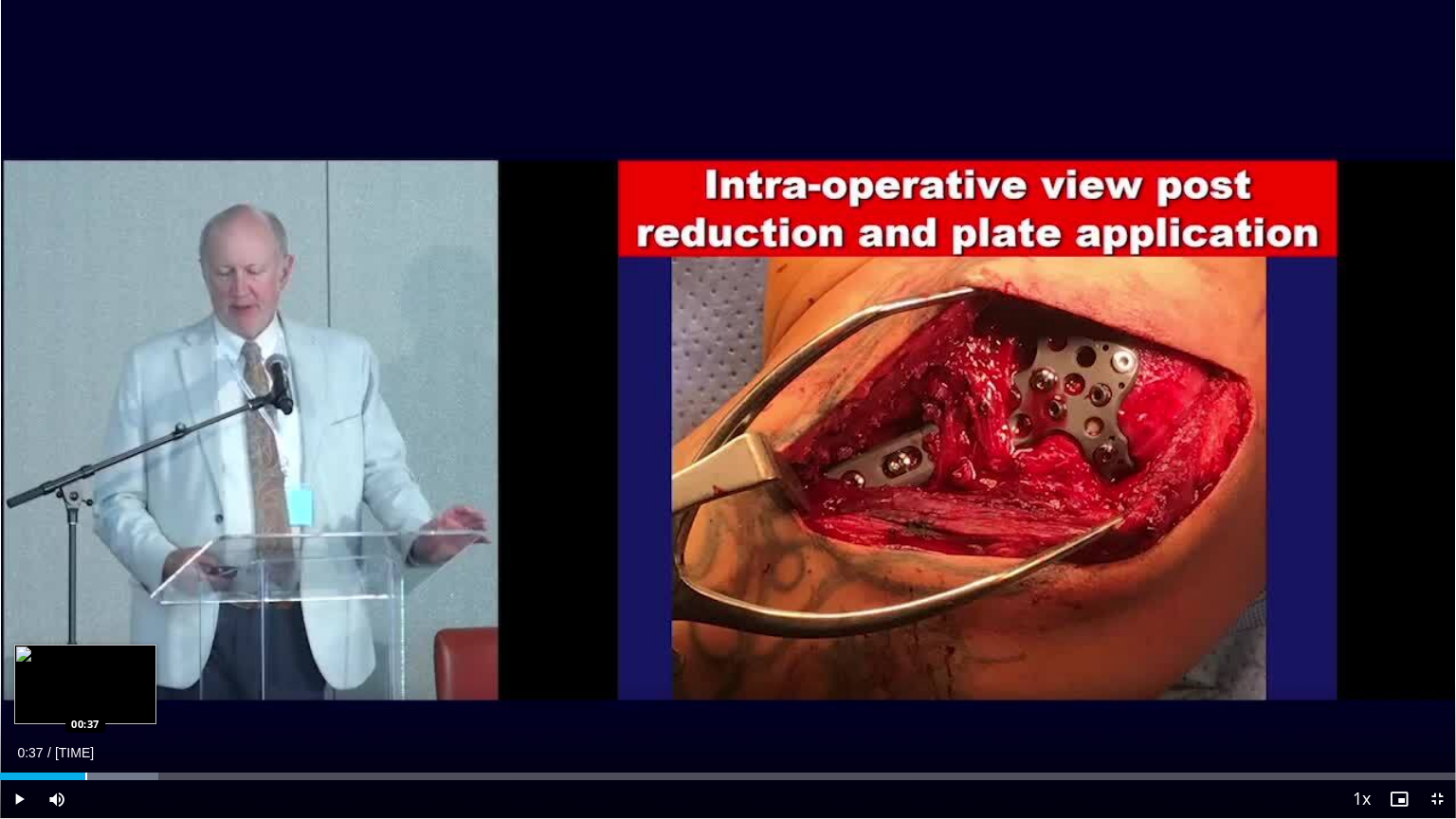 click at bounding box center (86, 776) 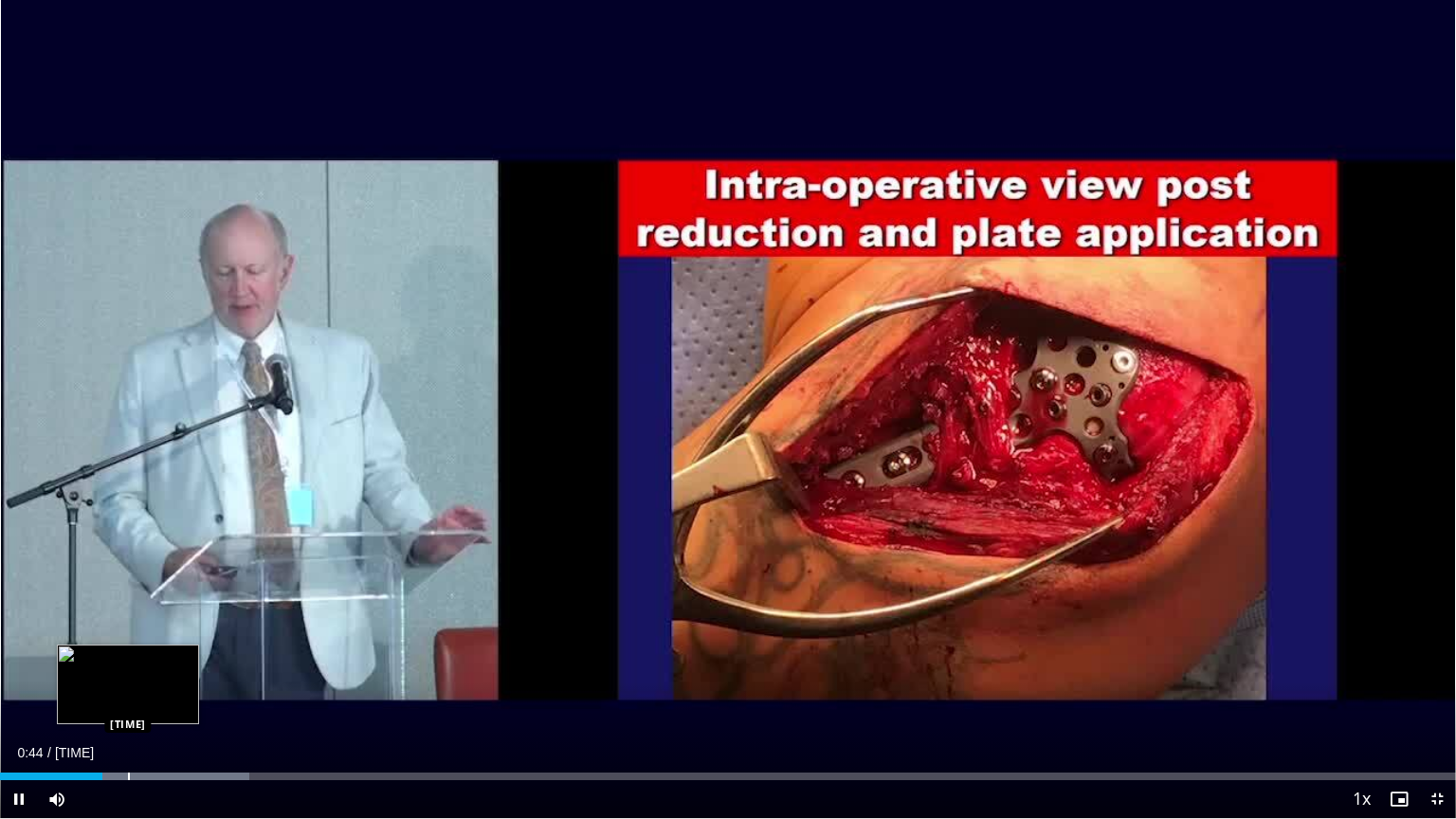 click on "Loaded :  17.12% 00:45 00:56" at bounding box center (728, 776) 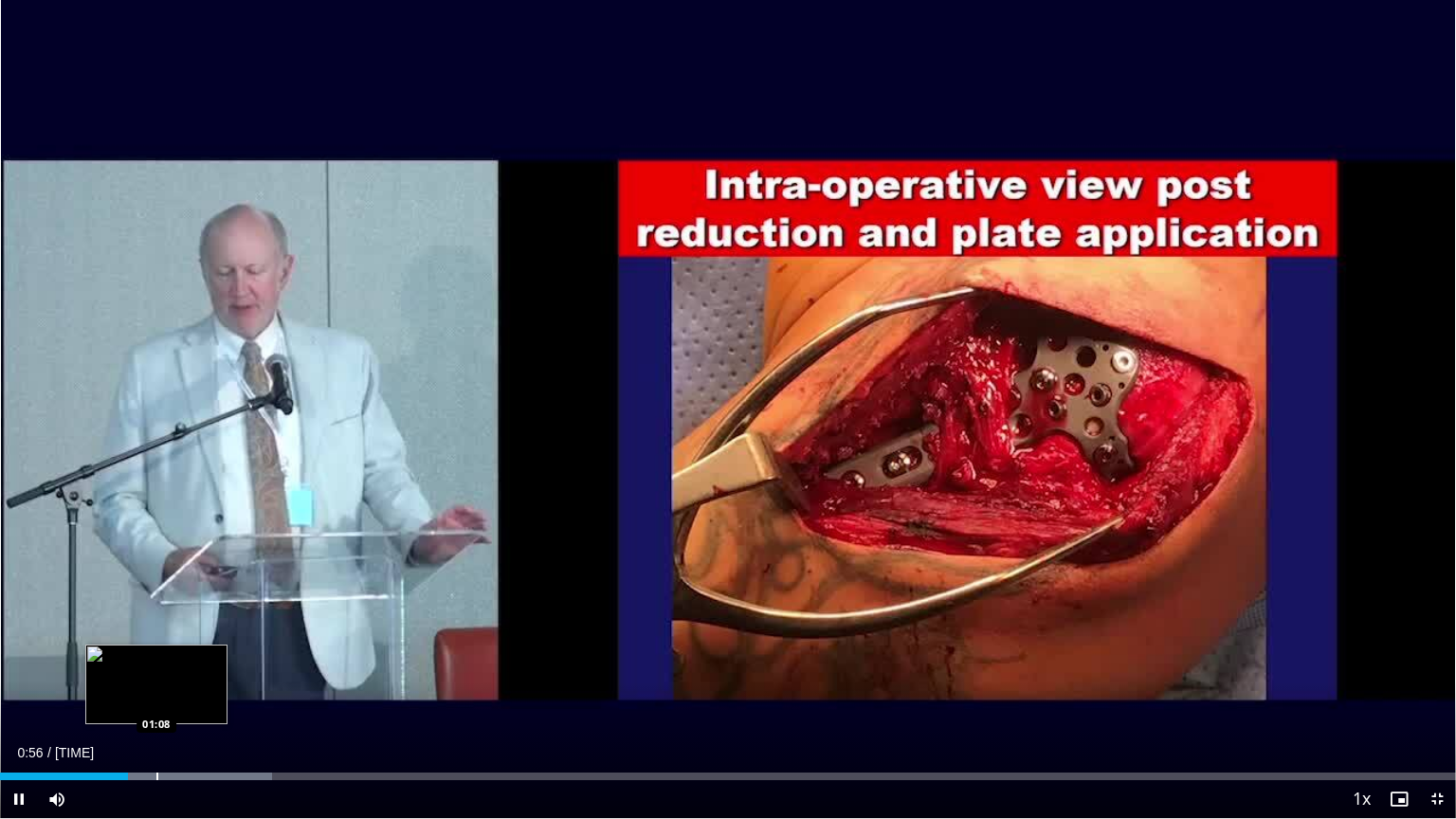 click at bounding box center (157, 776) 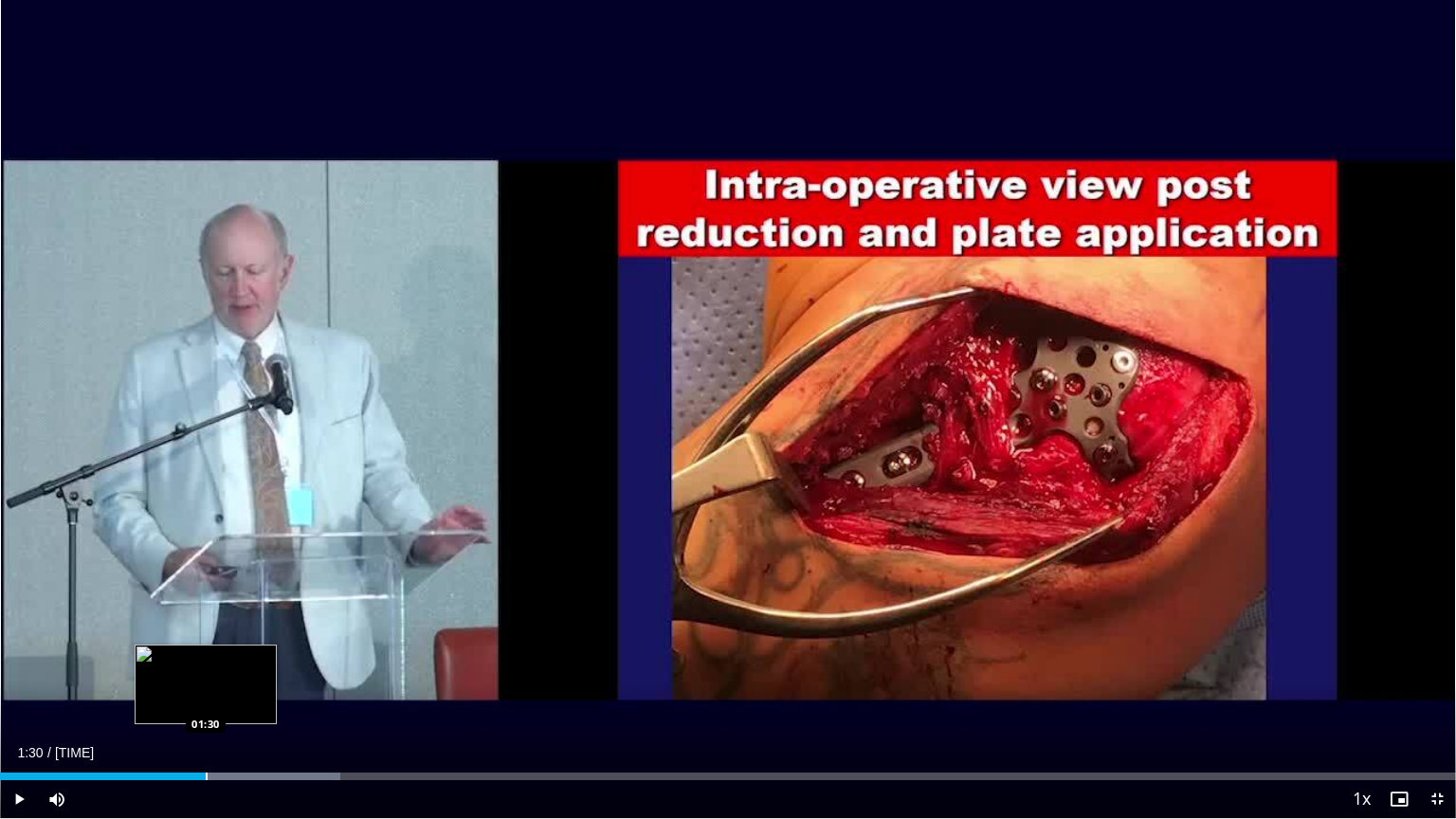 click at bounding box center [207, 776] 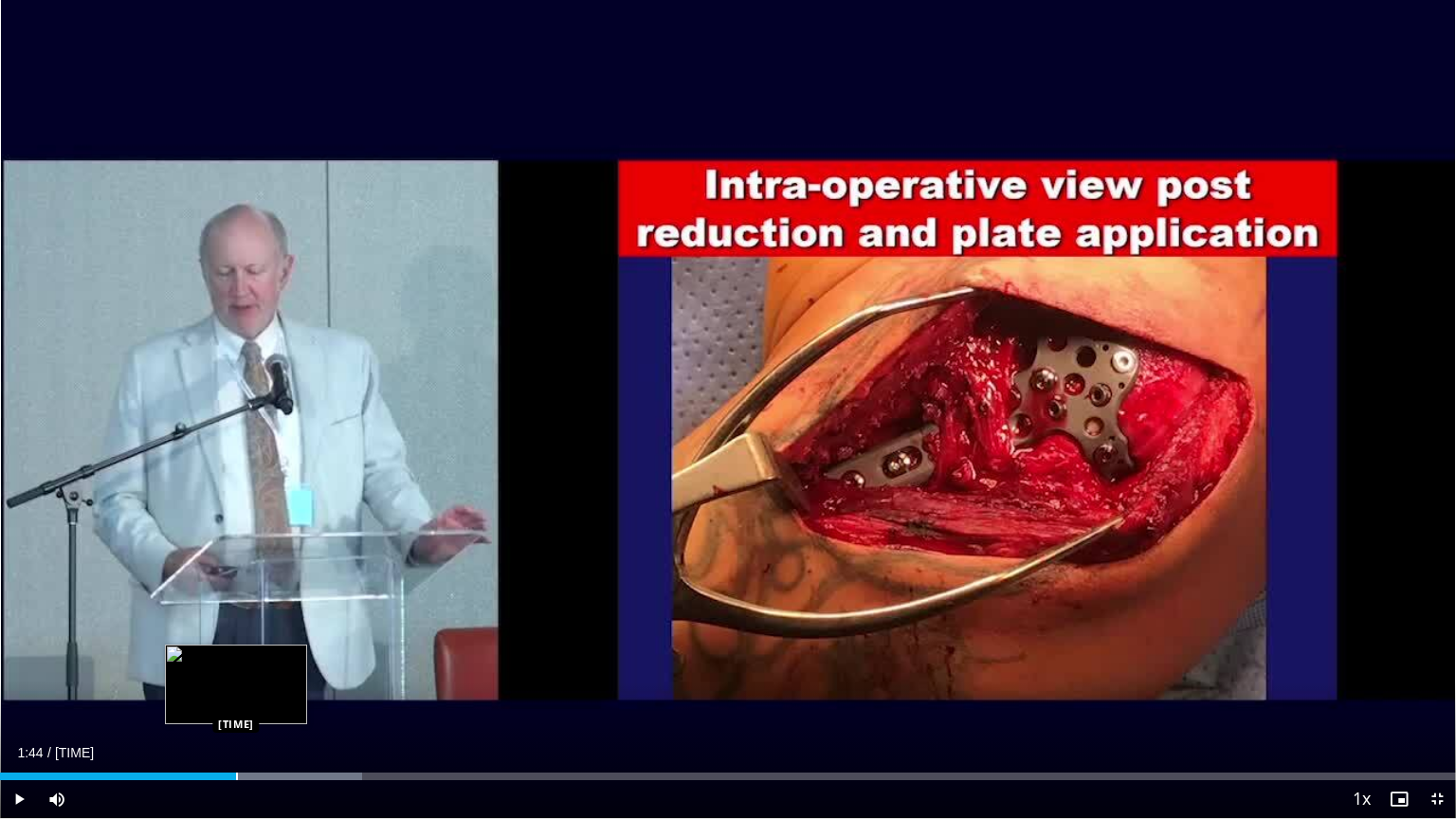 click at bounding box center [237, 776] 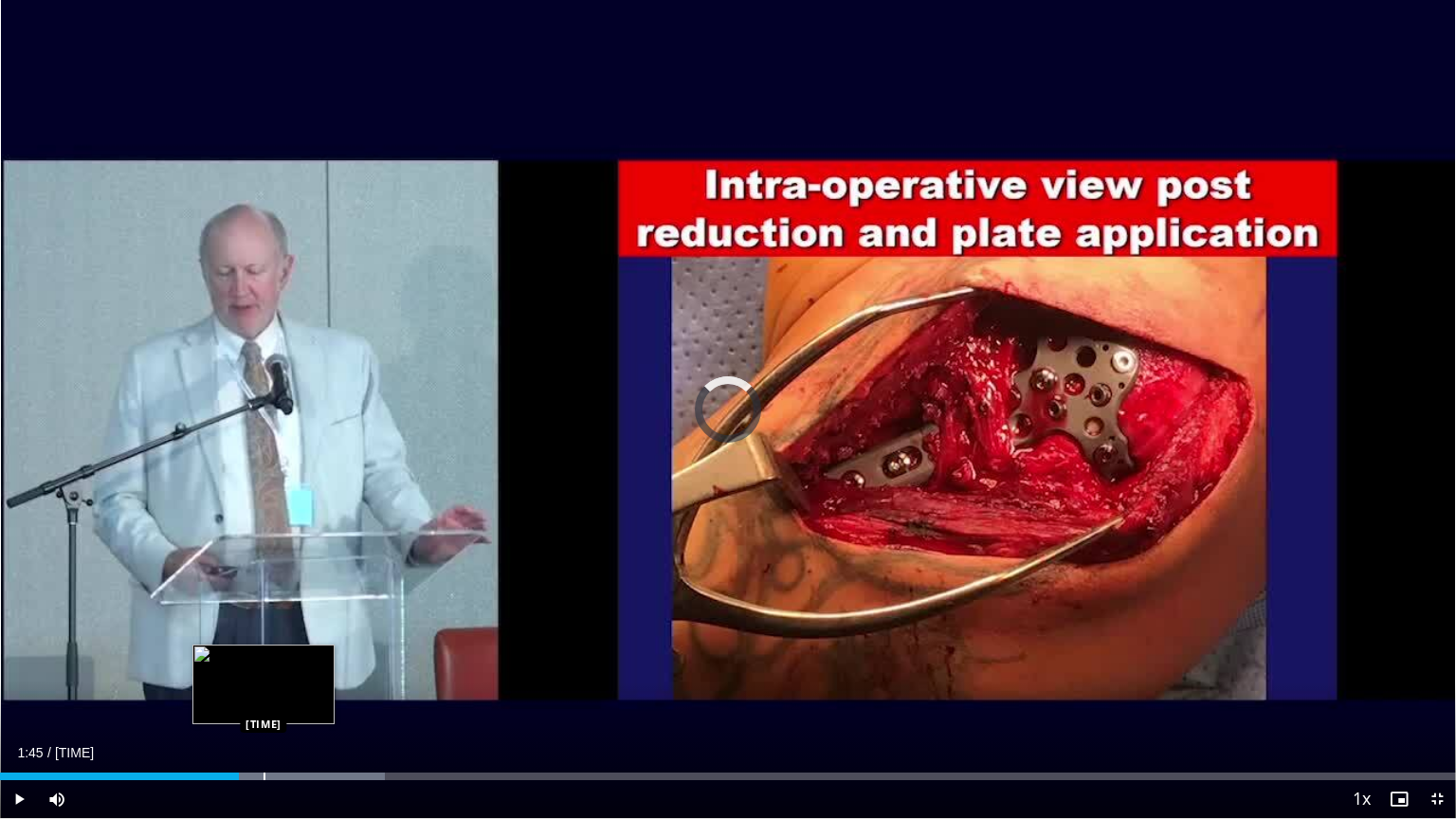 click at bounding box center [264, 776] 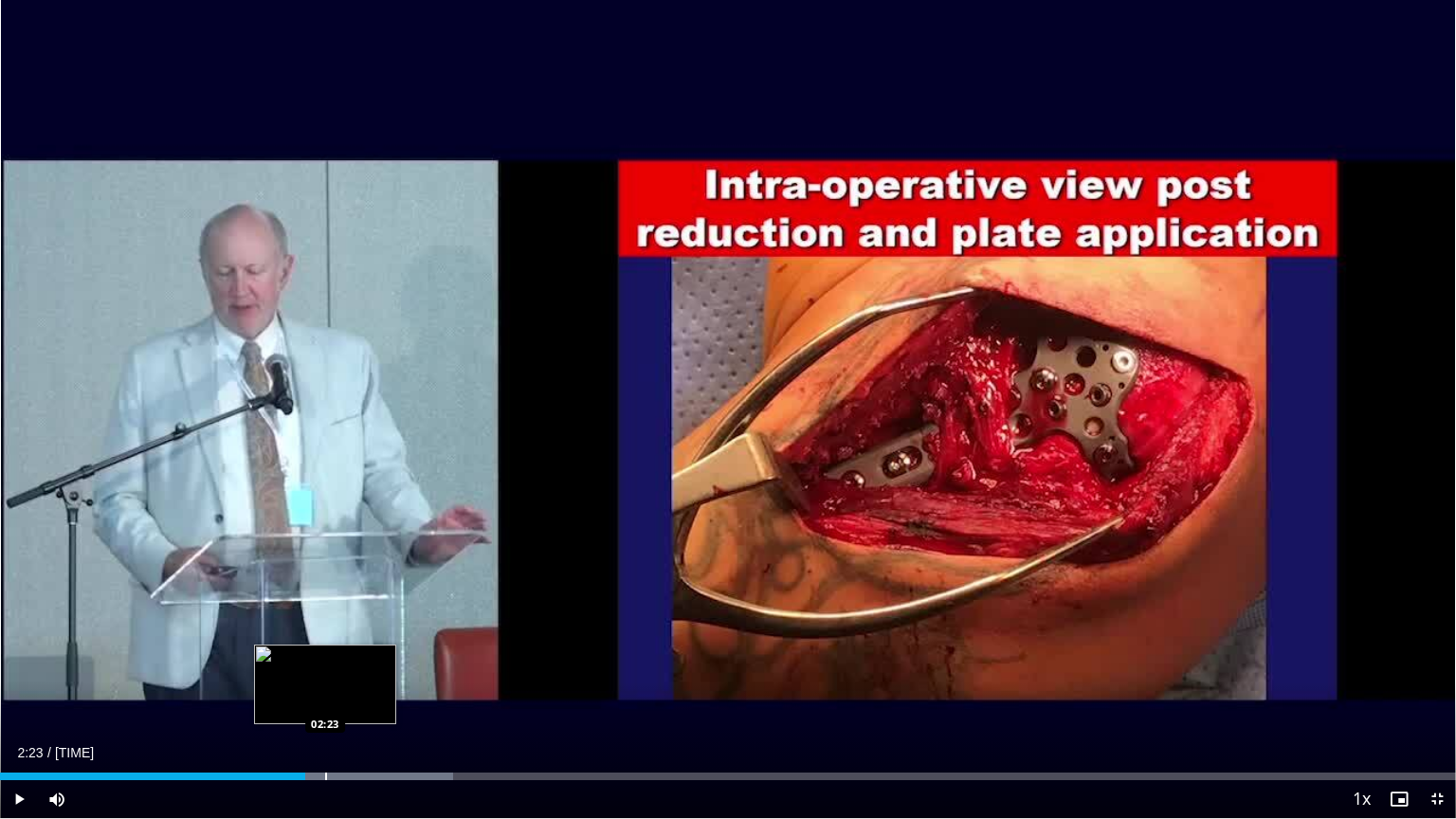 click at bounding box center (326, 776) 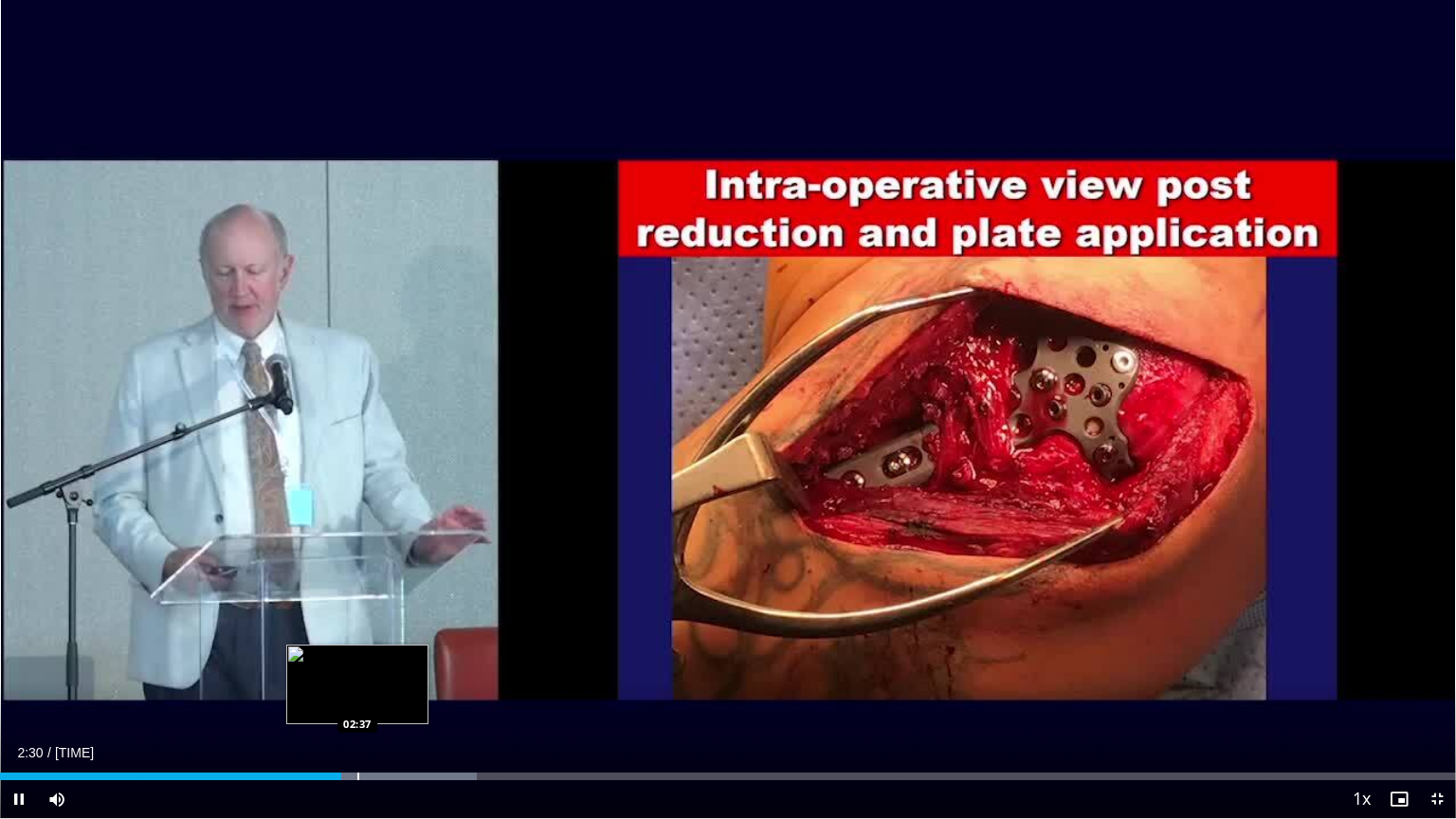 click at bounding box center (358, 776) 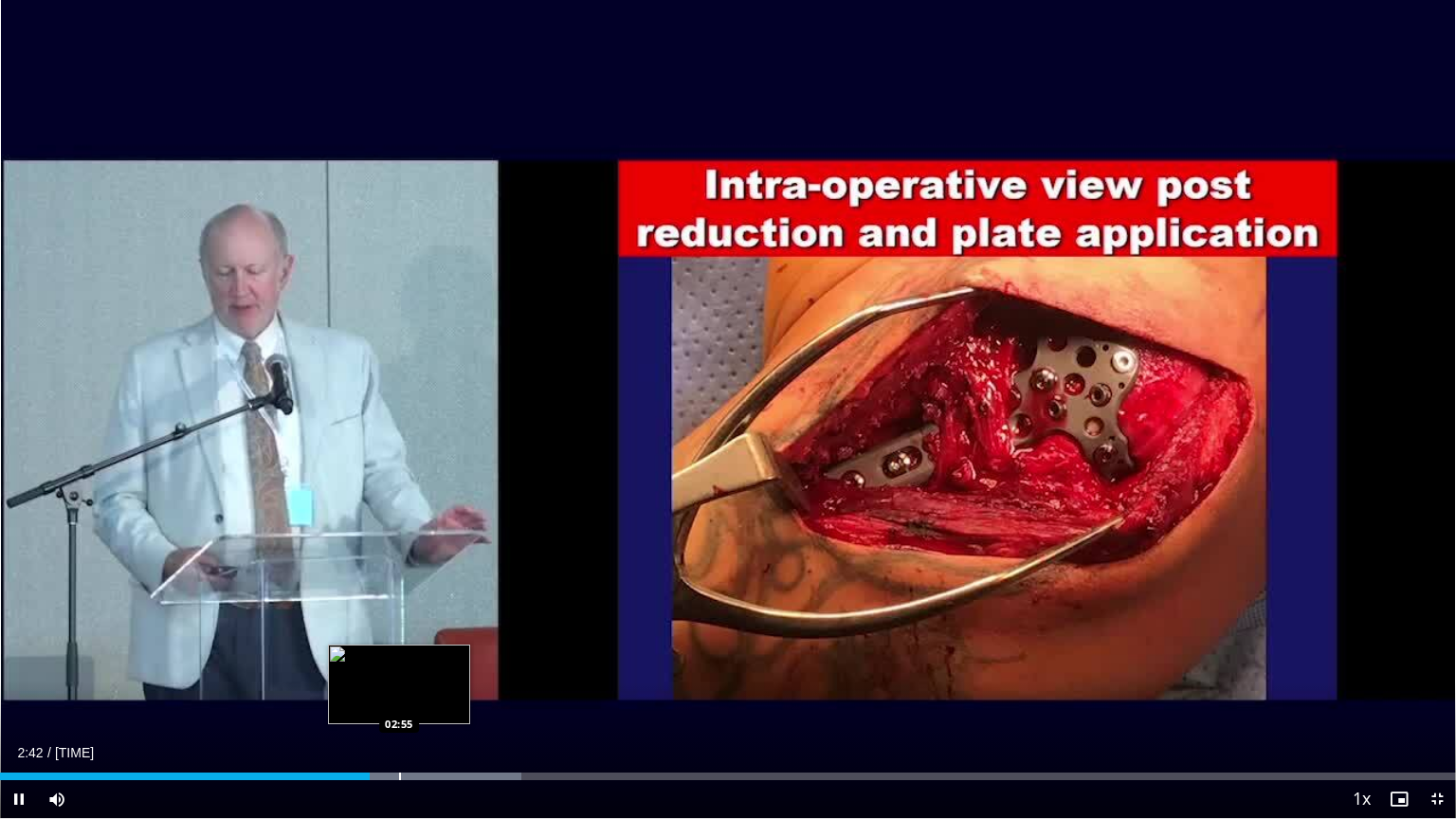 click at bounding box center (400, 776) 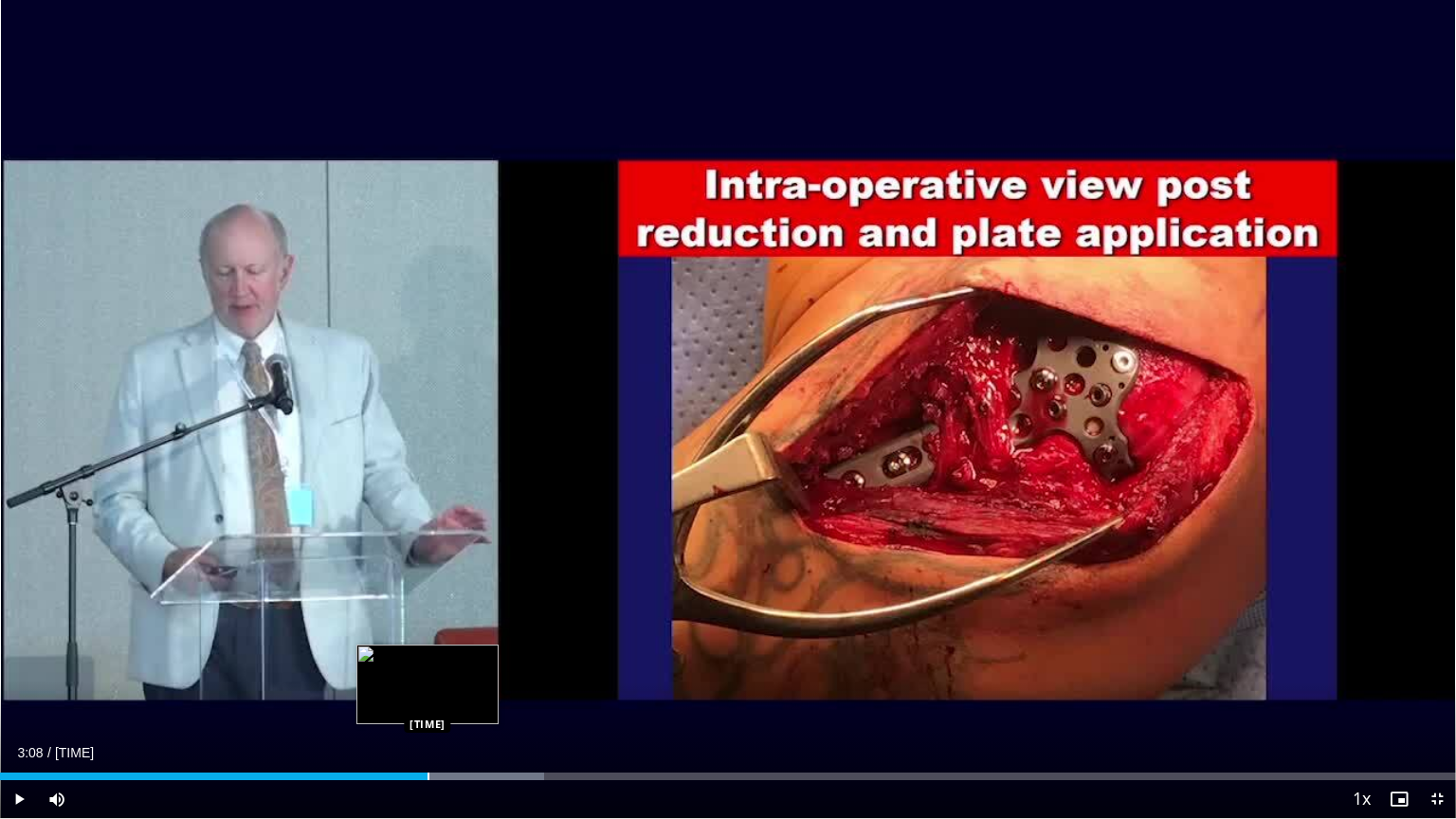 click at bounding box center (428, 776) 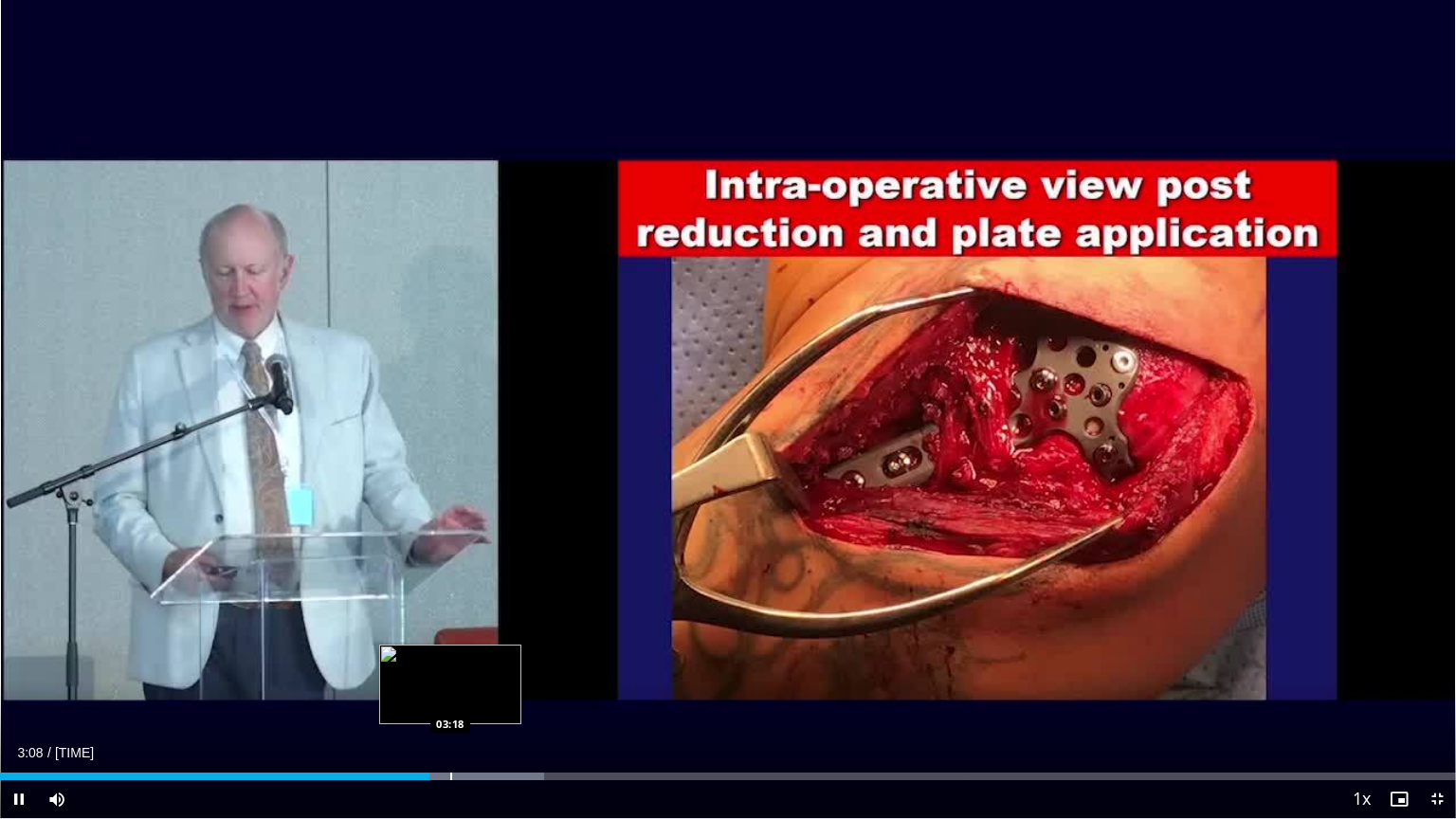 click at bounding box center (451, 776) 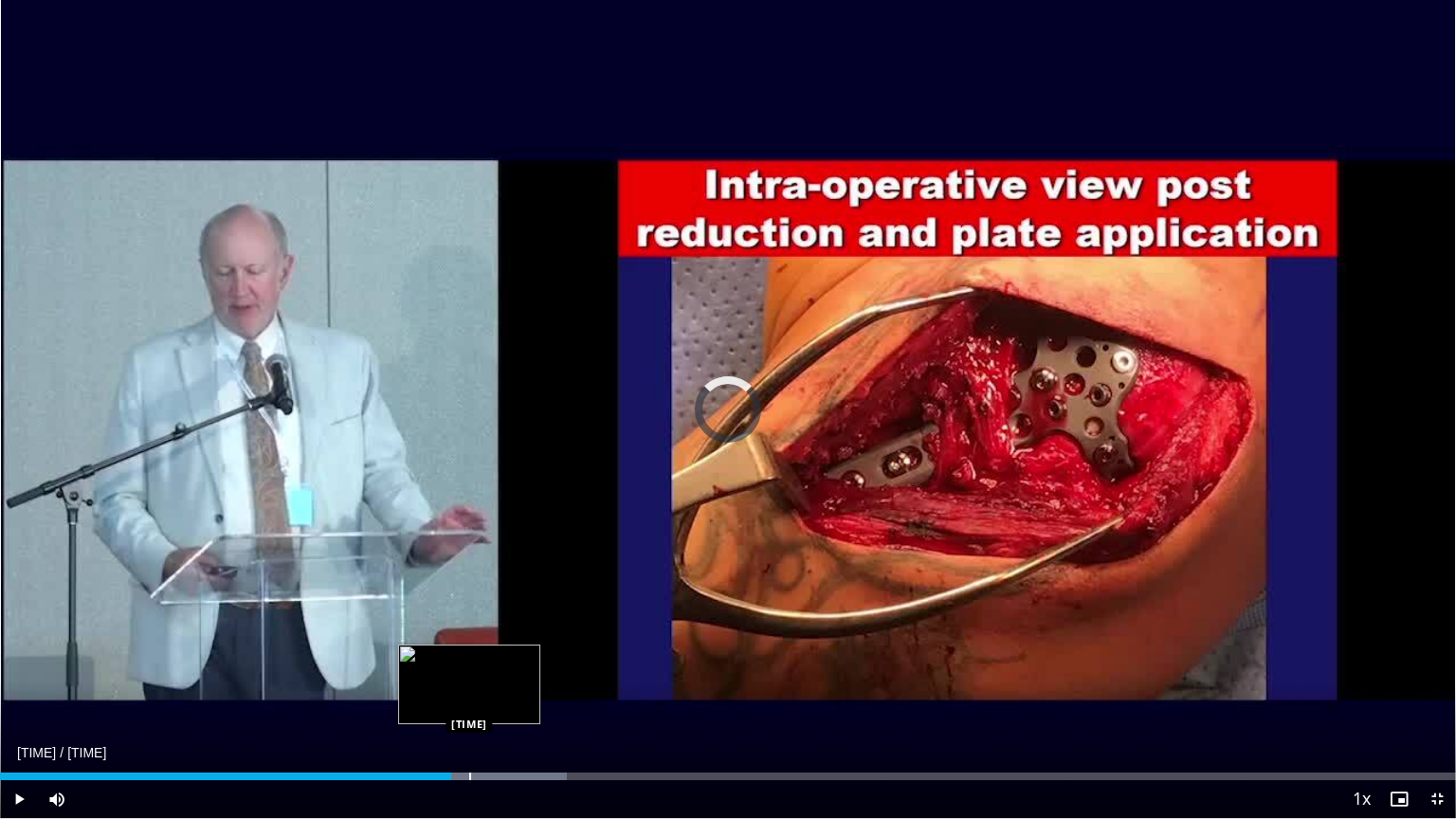 click at bounding box center (470, 776) 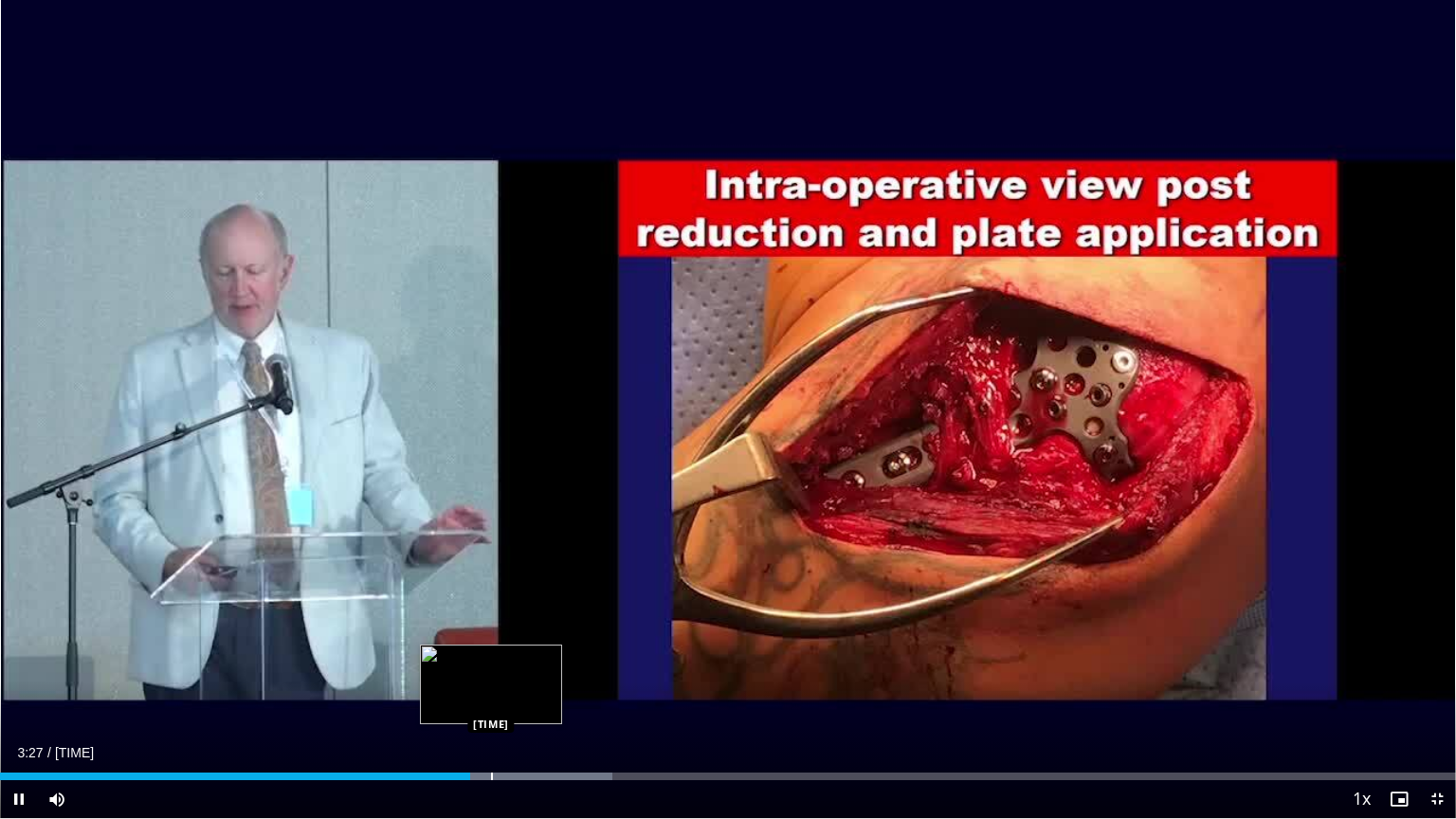 click at bounding box center (492, 776) 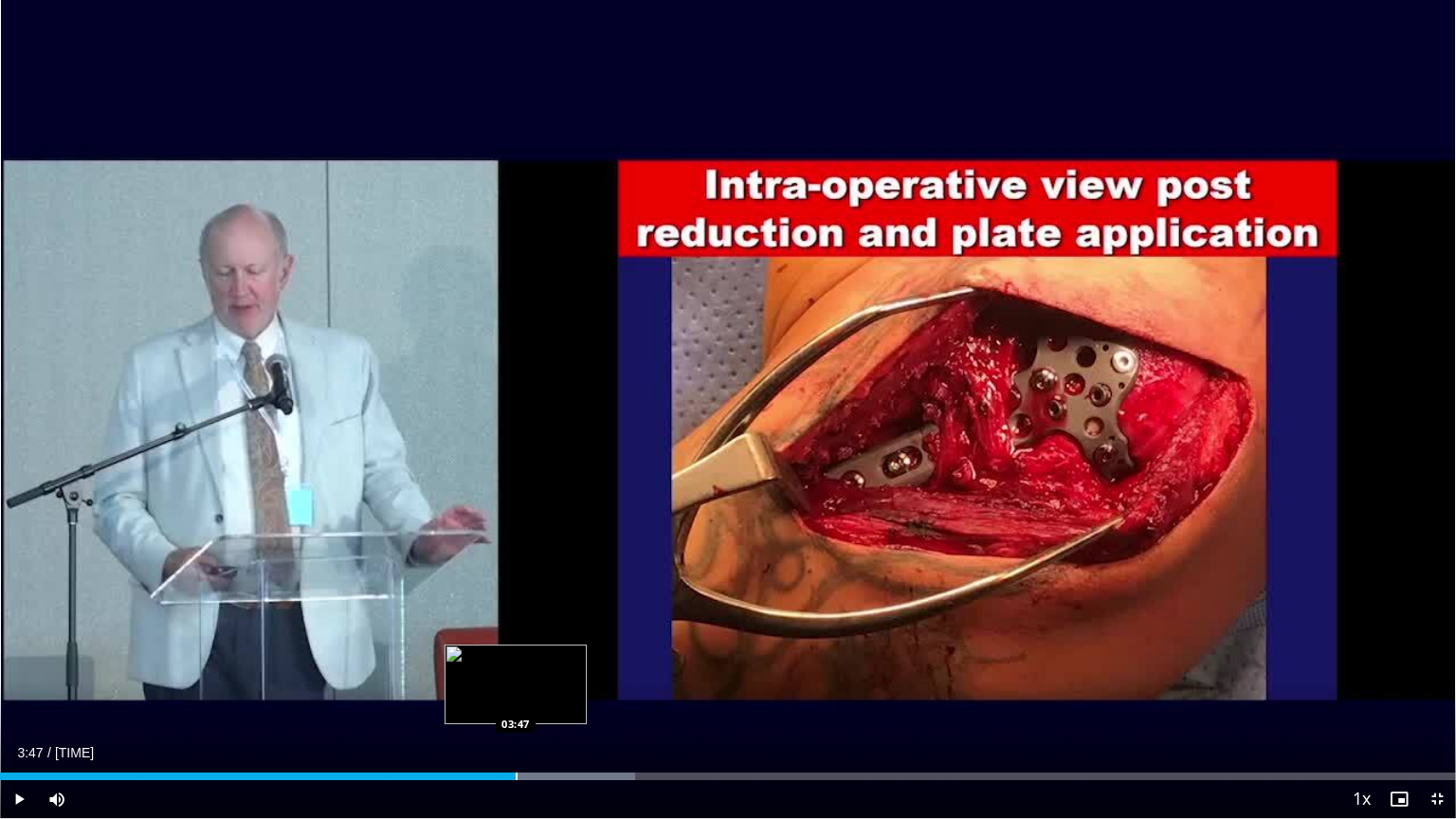 click at bounding box center [517, 776] 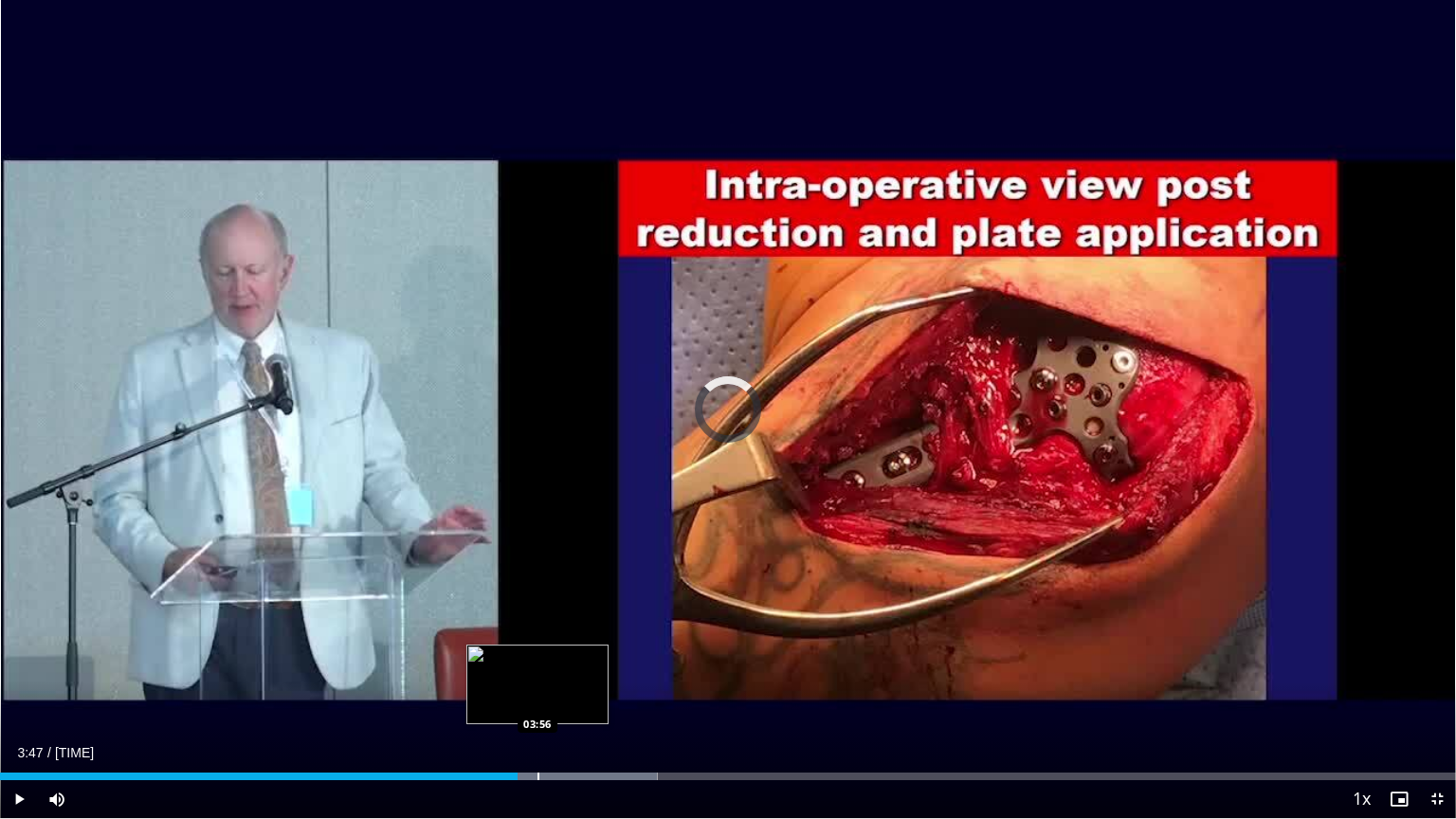 click at bounding box center [538, 776] 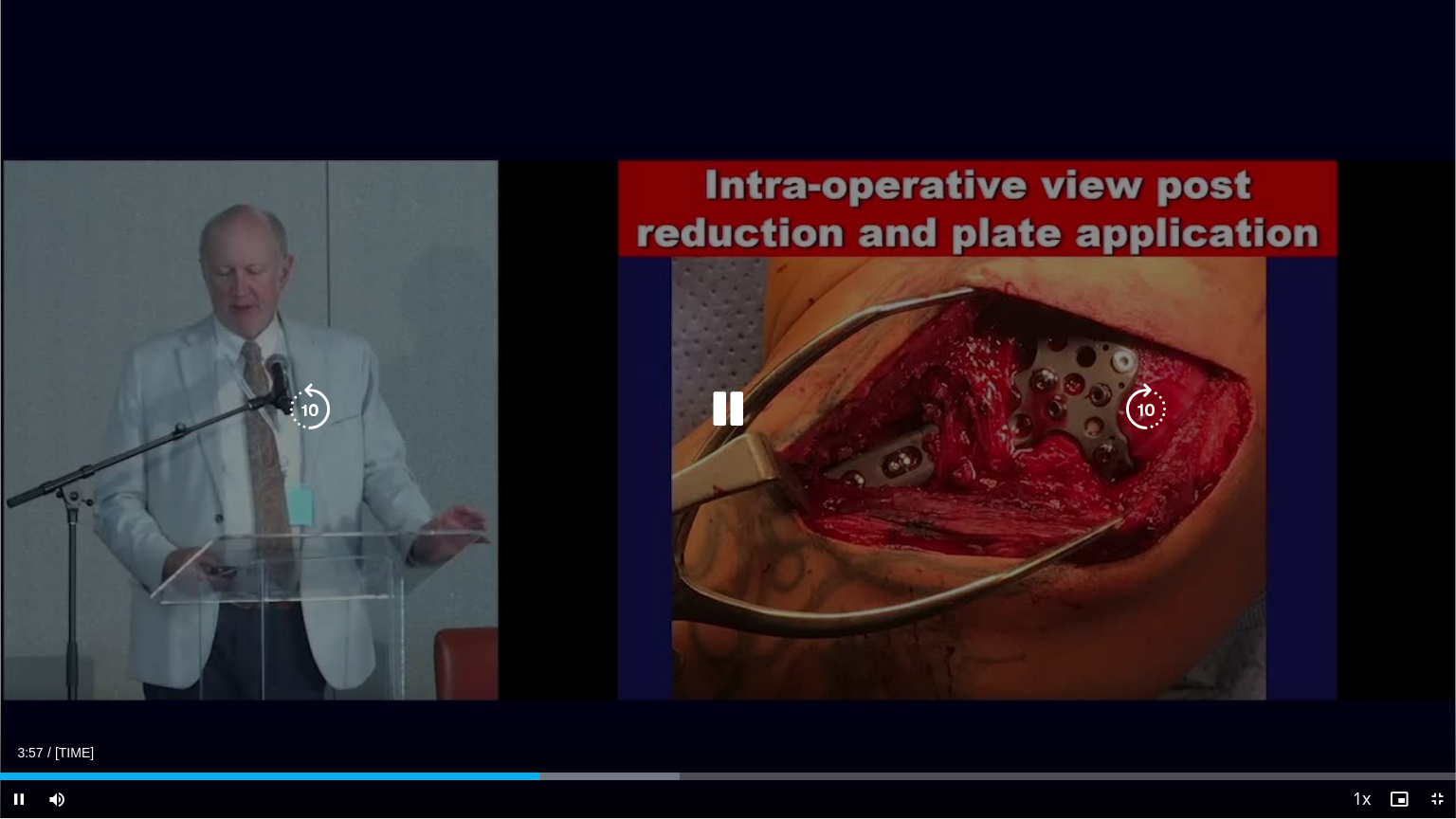 click at bounding box center [0, 0] 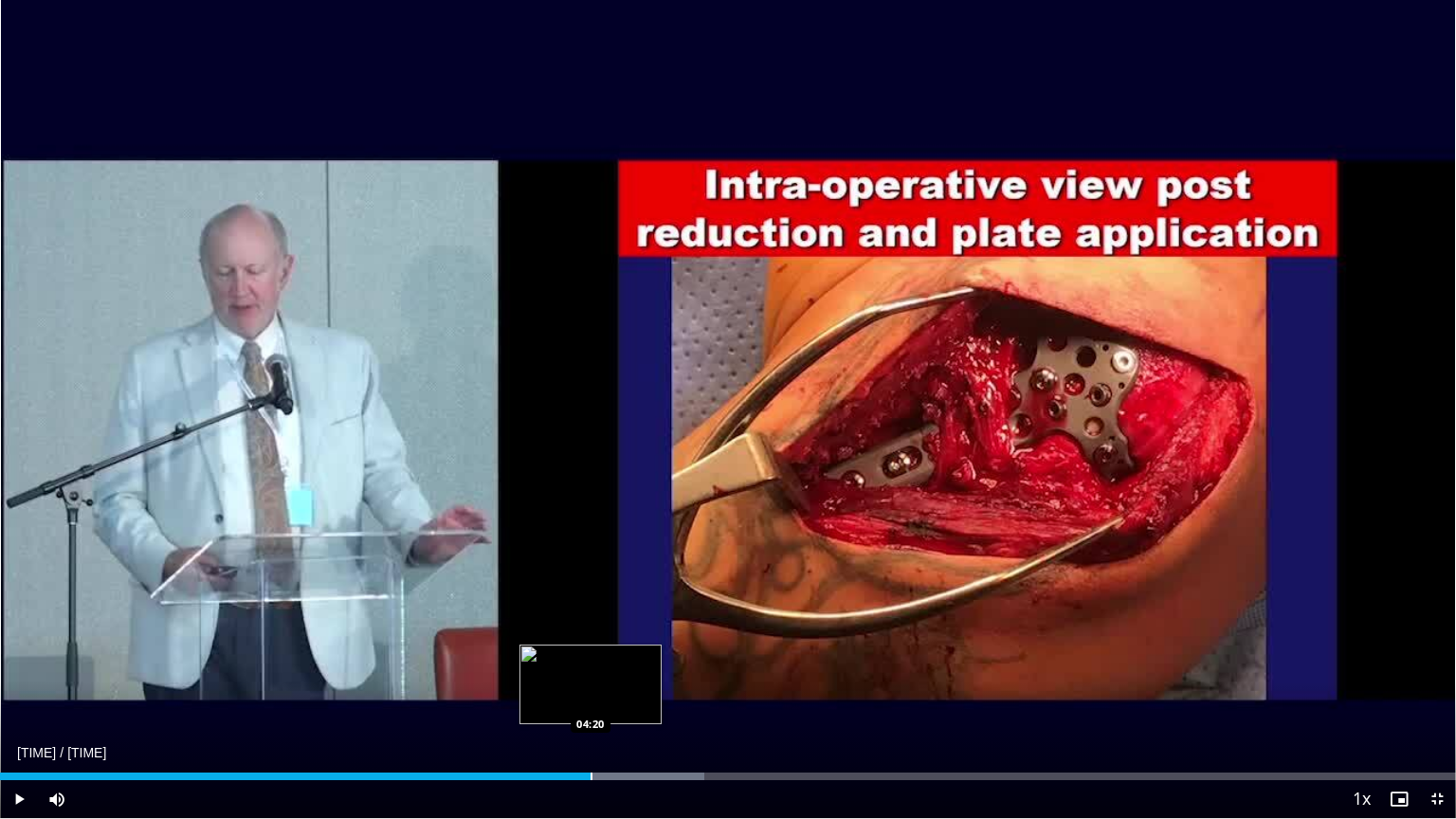 click at bounding box center (592, 776) 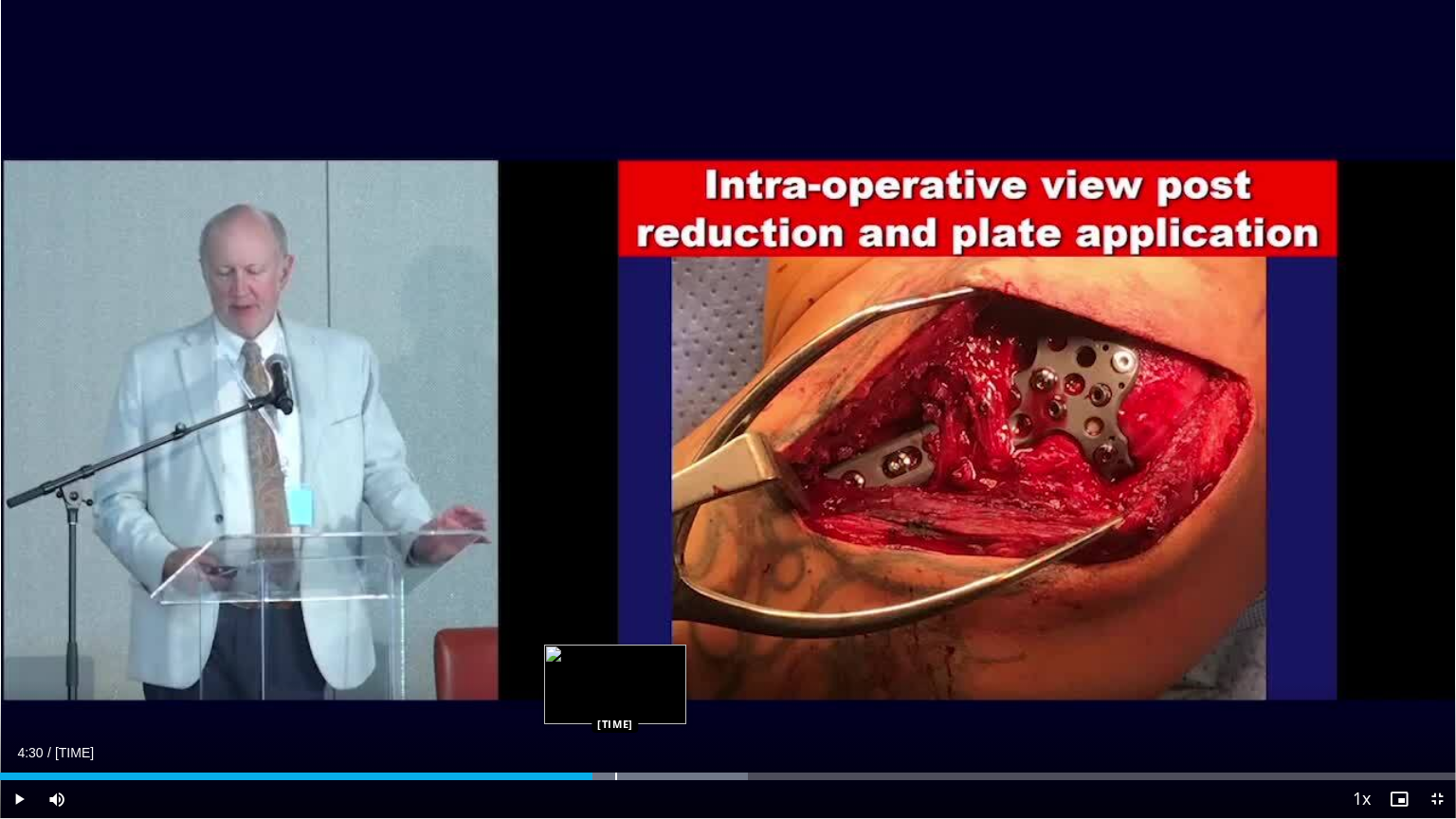 click at bounding box center [616, 776] 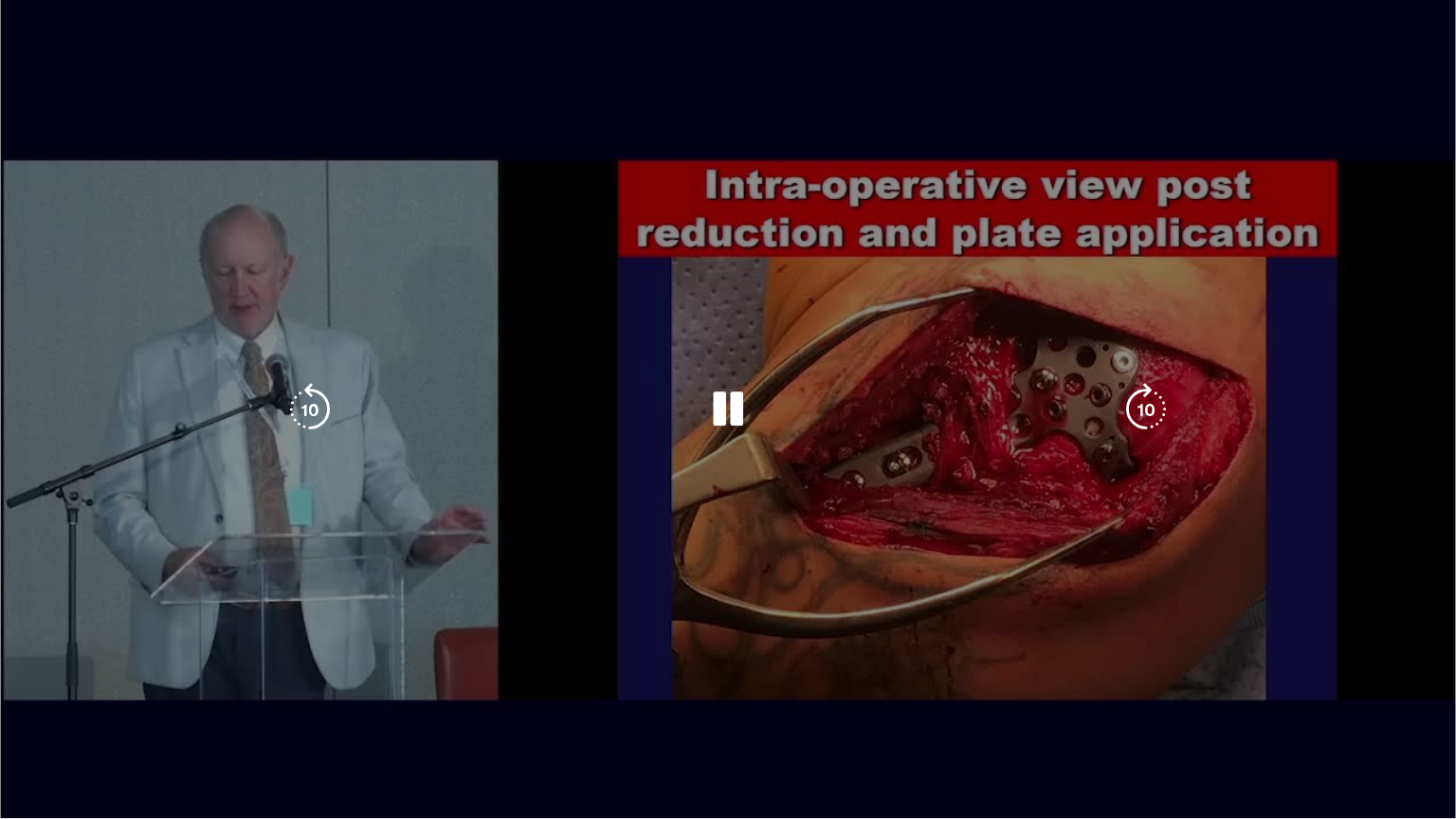 click on "**********" at bounding box center (728, 410) 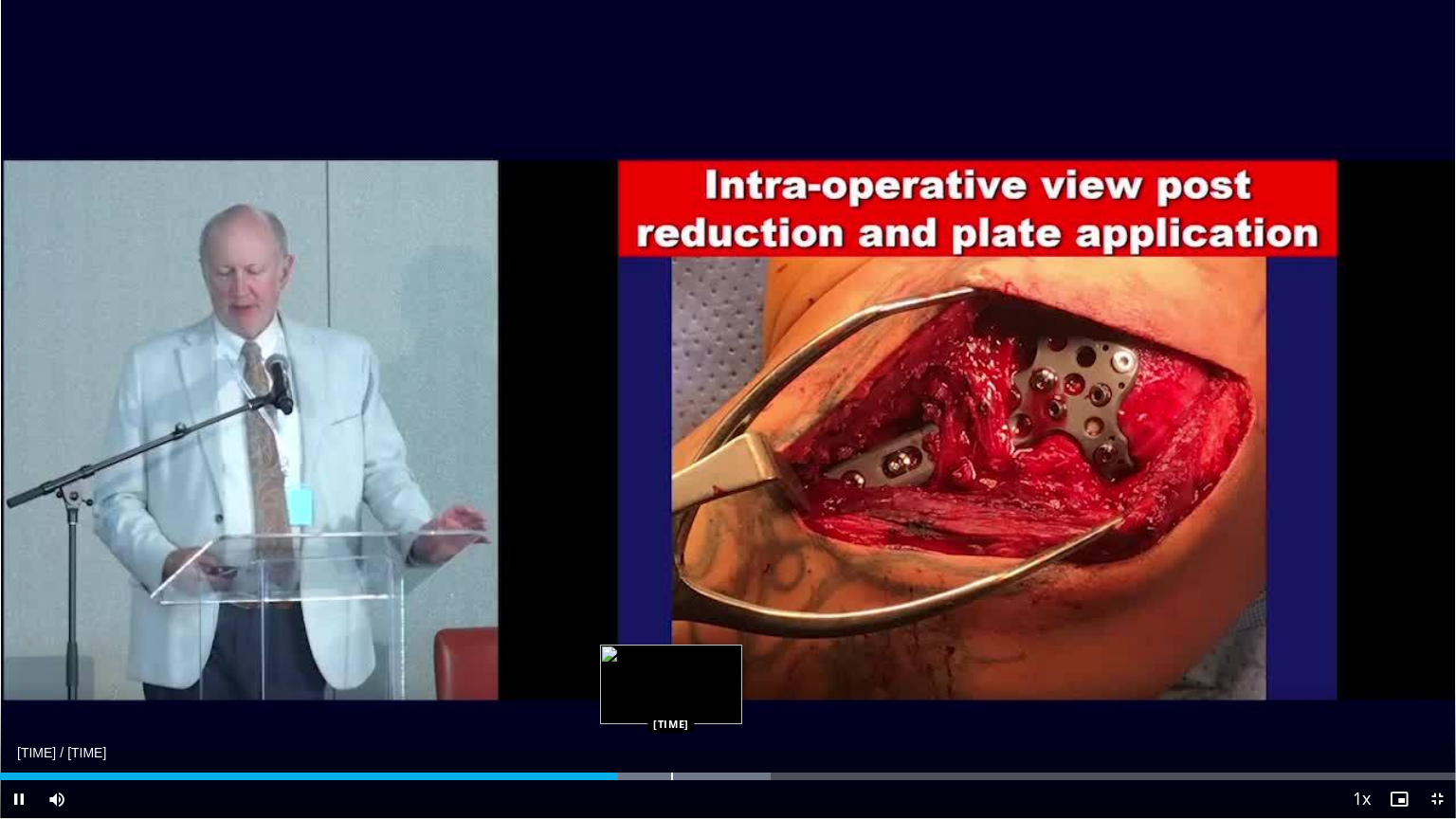 click on "Loaded :  52.93% 04:32 04:55" at bounding box center (728, 776) 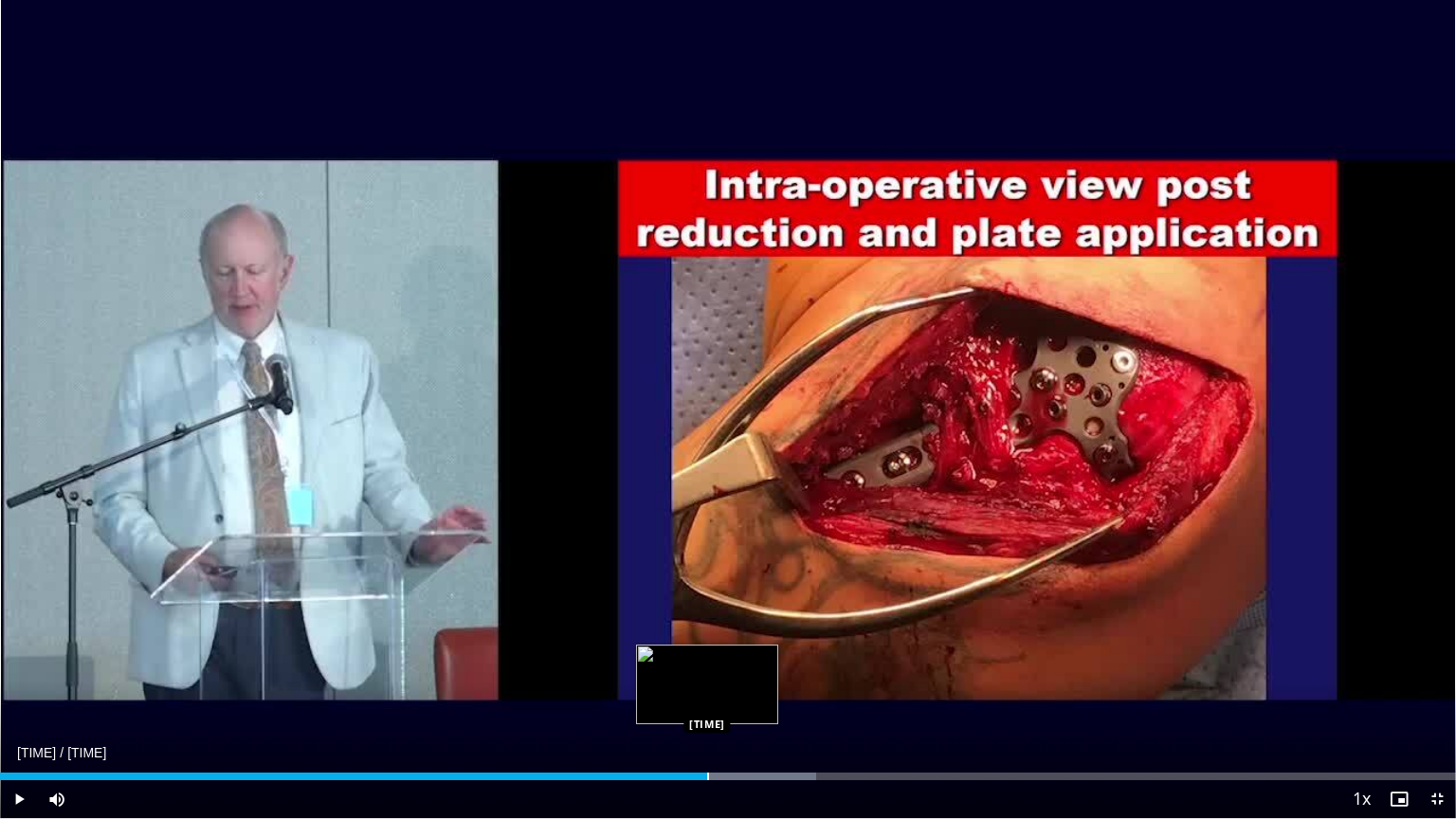click at bounding box center [708, 776] 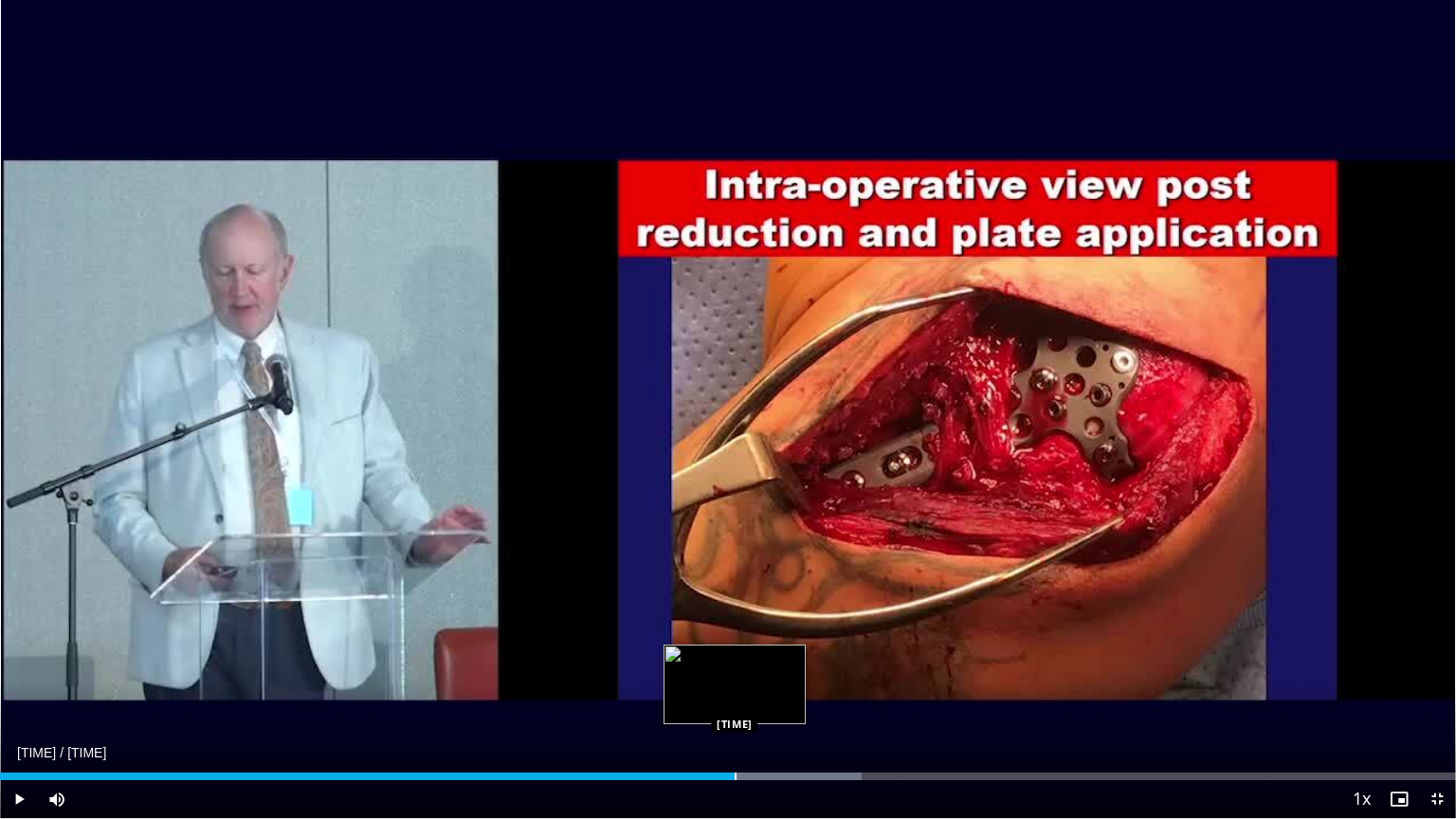 drag, startPoint x: 735, startPoint y: 770, endPoint x: 749, endPoint y: 768, distance: 14.142136 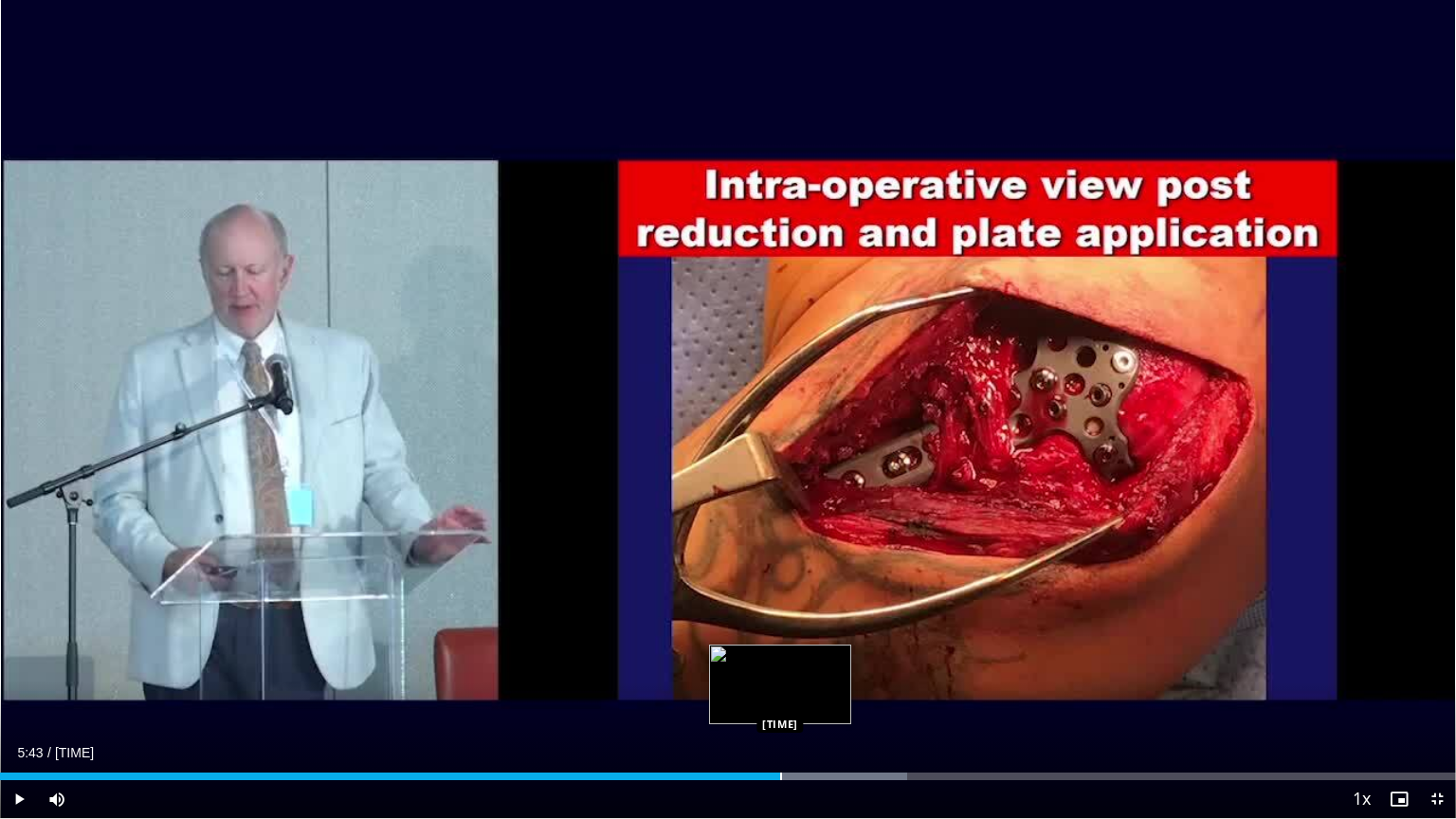 click at bounding box center [781, 776] 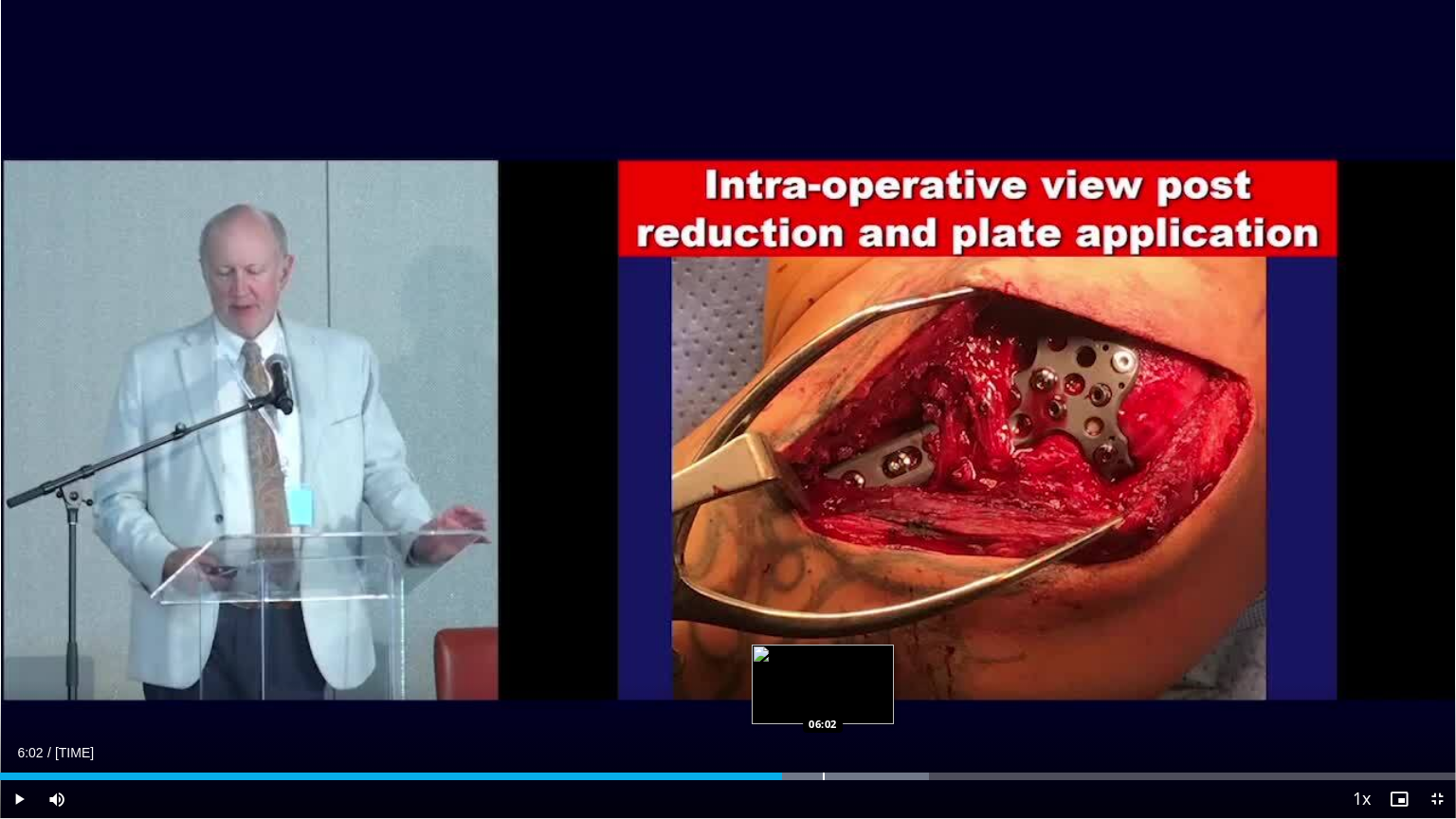 click on "Loaded :  63.83% 06:02 06:02" at bounding box center (728, 771) 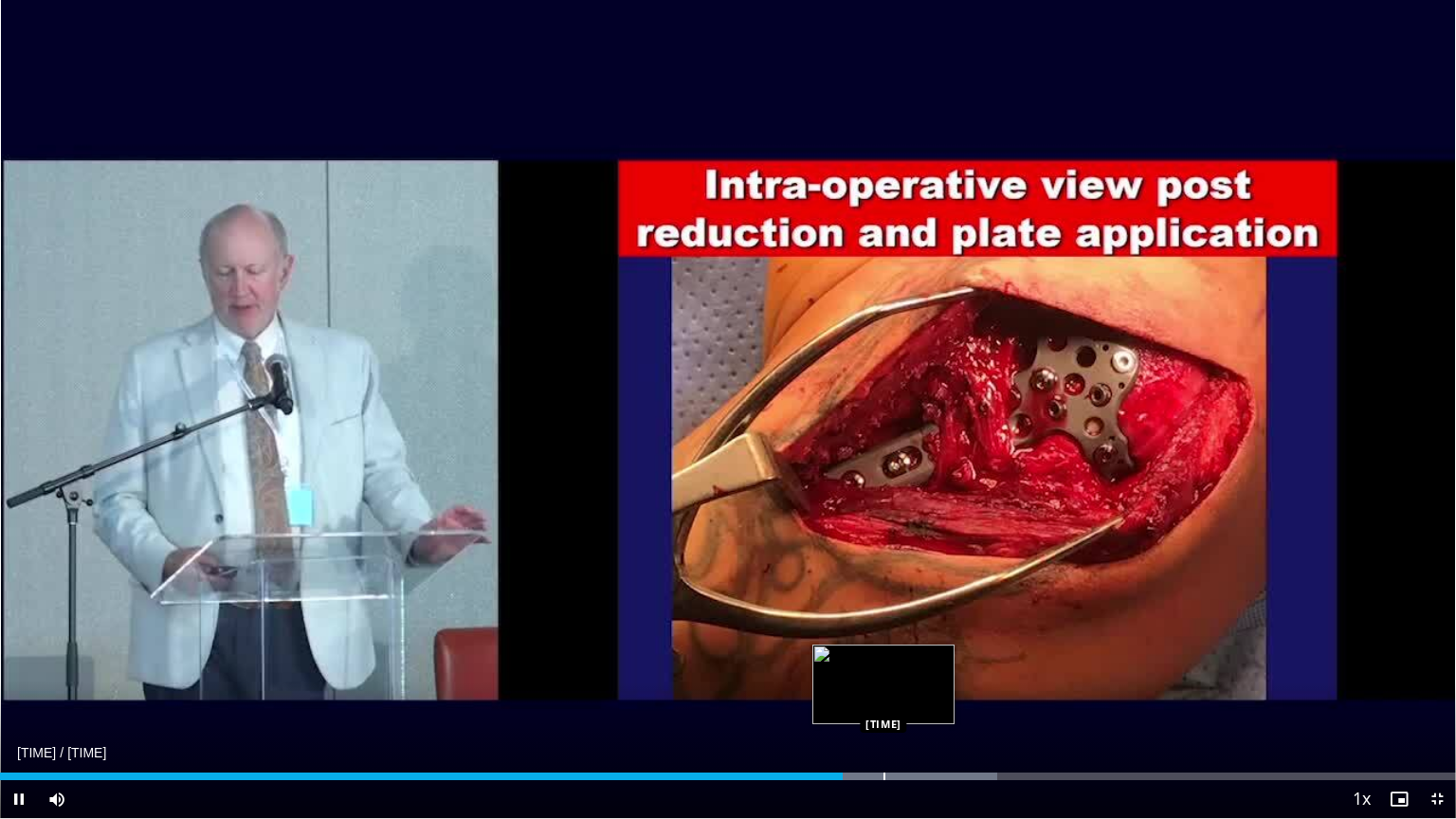 click at bounding box center (884, 776) 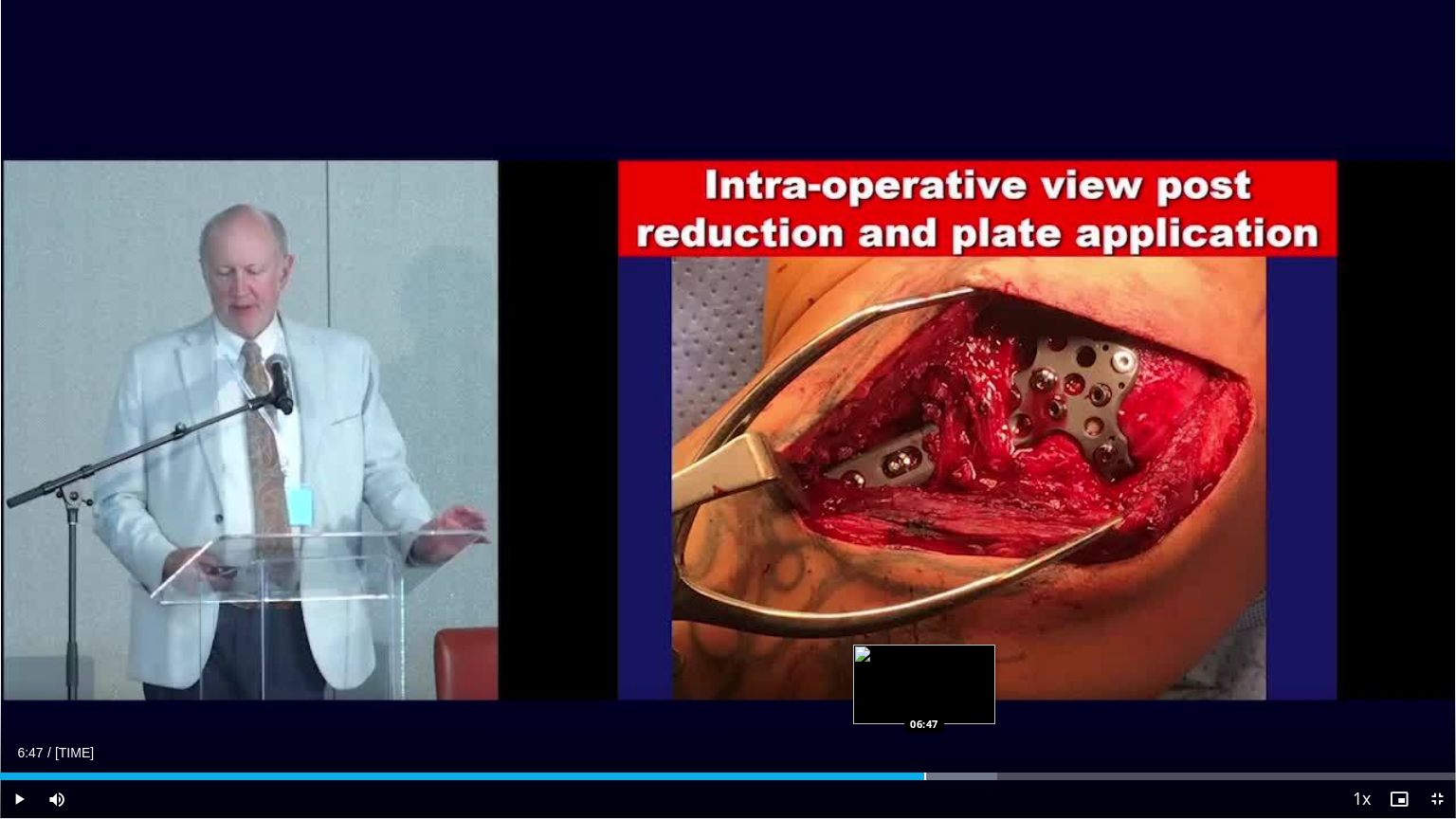 click at bounding box center [925, 776] 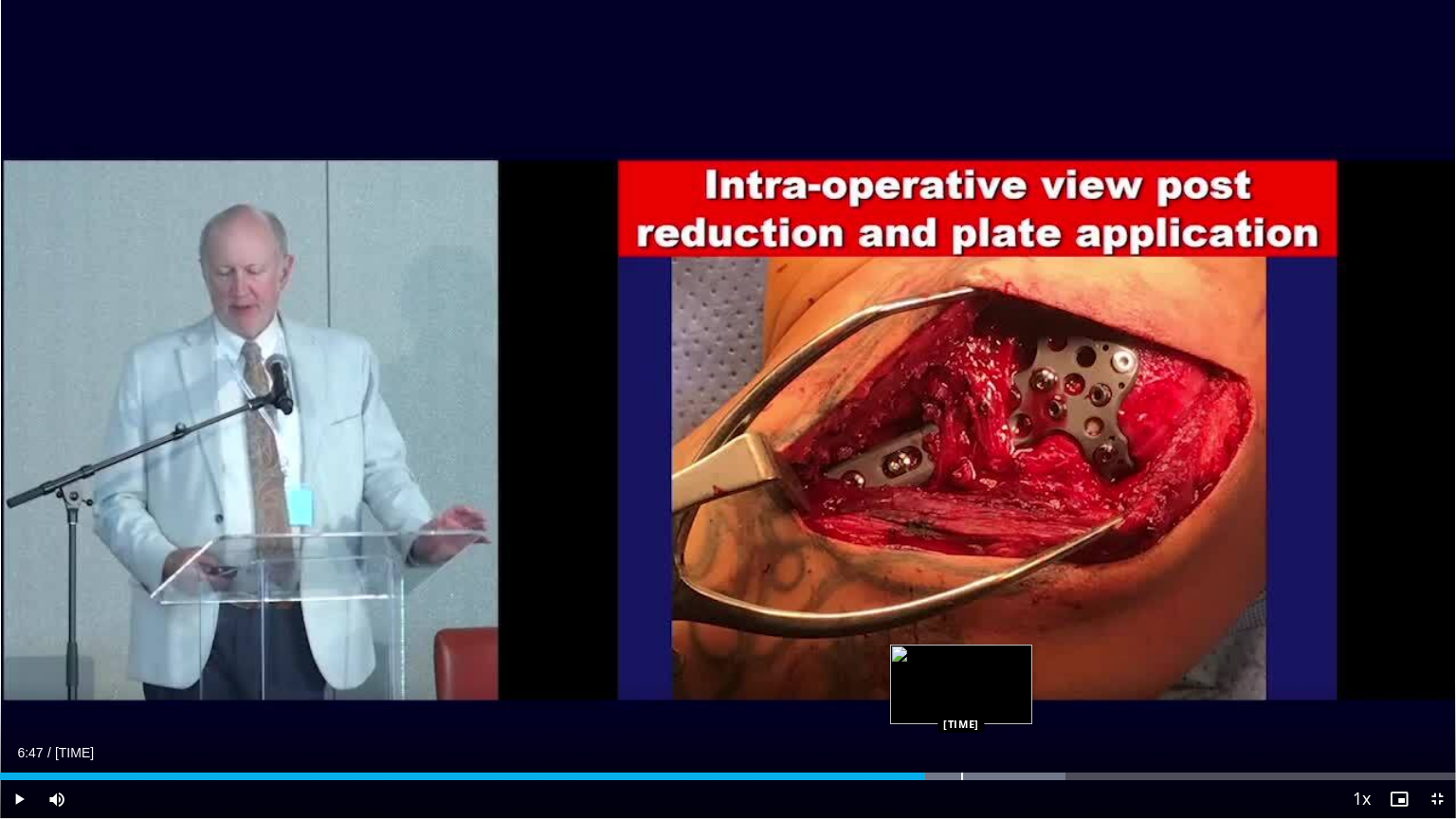 click at bounding box center [962, 776] 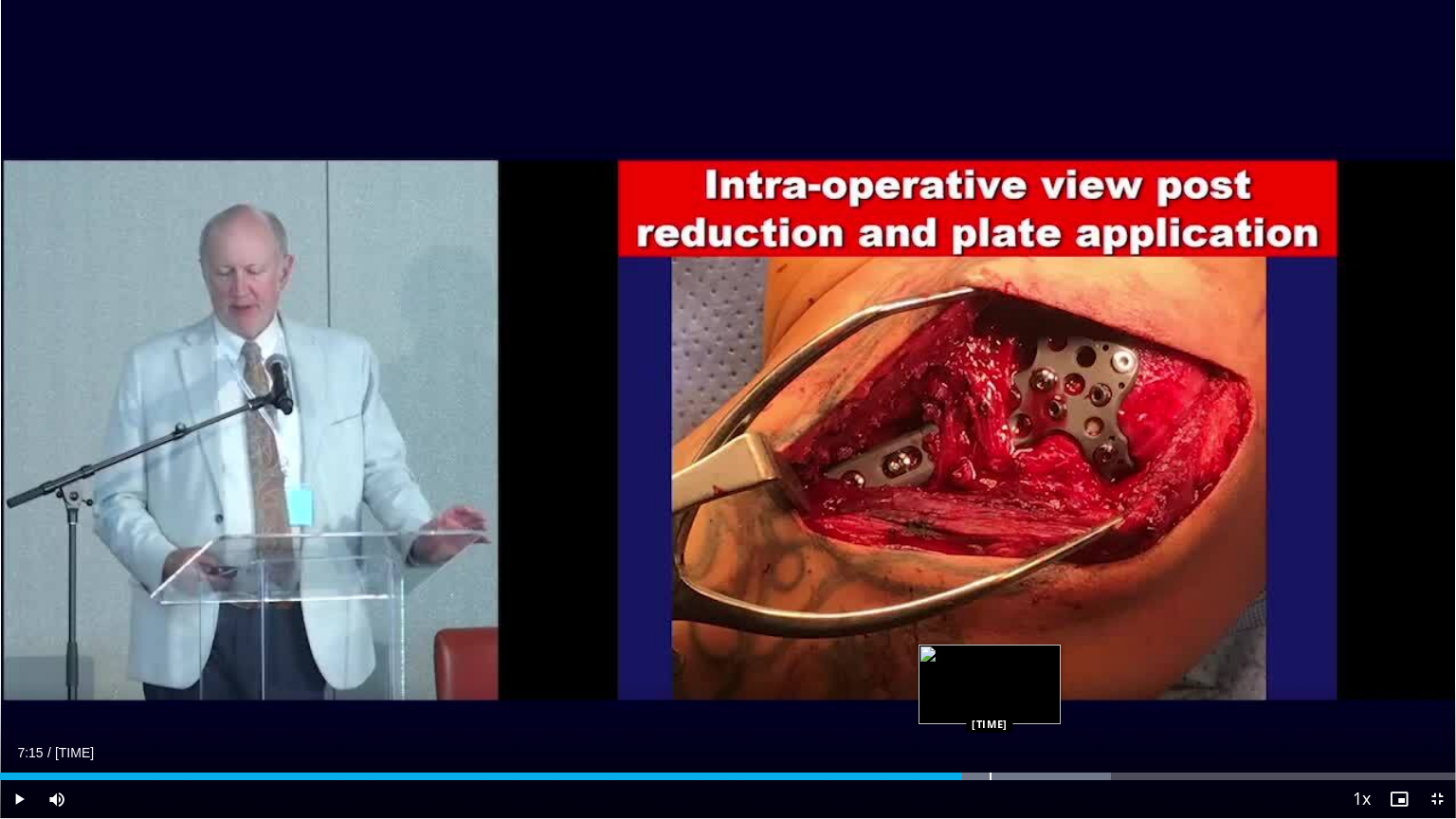 click on "Loaded :  76.29% 07:03 07:15" at bounding box center [728, 771] 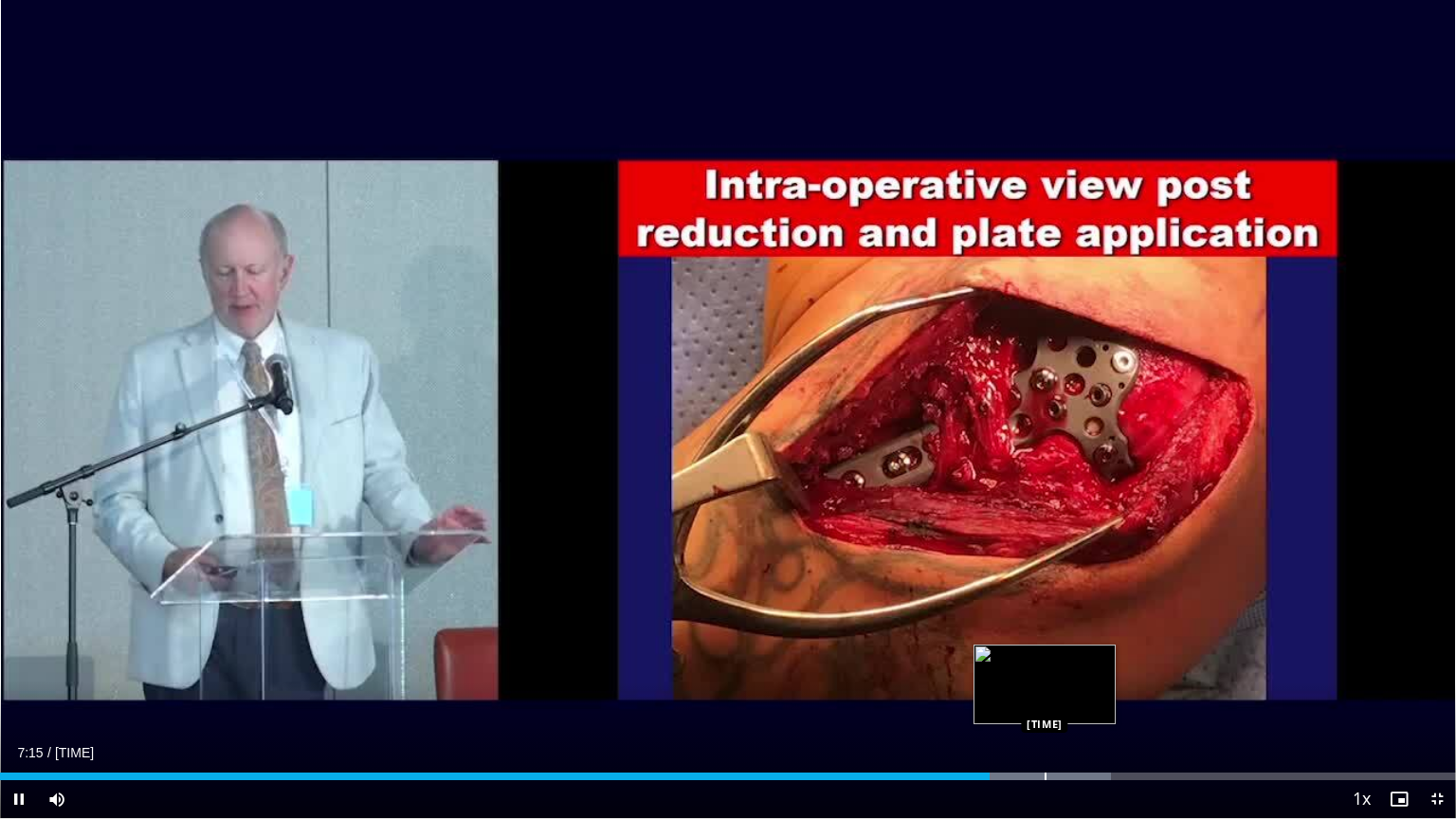 click at bounding box center [1046, 776] 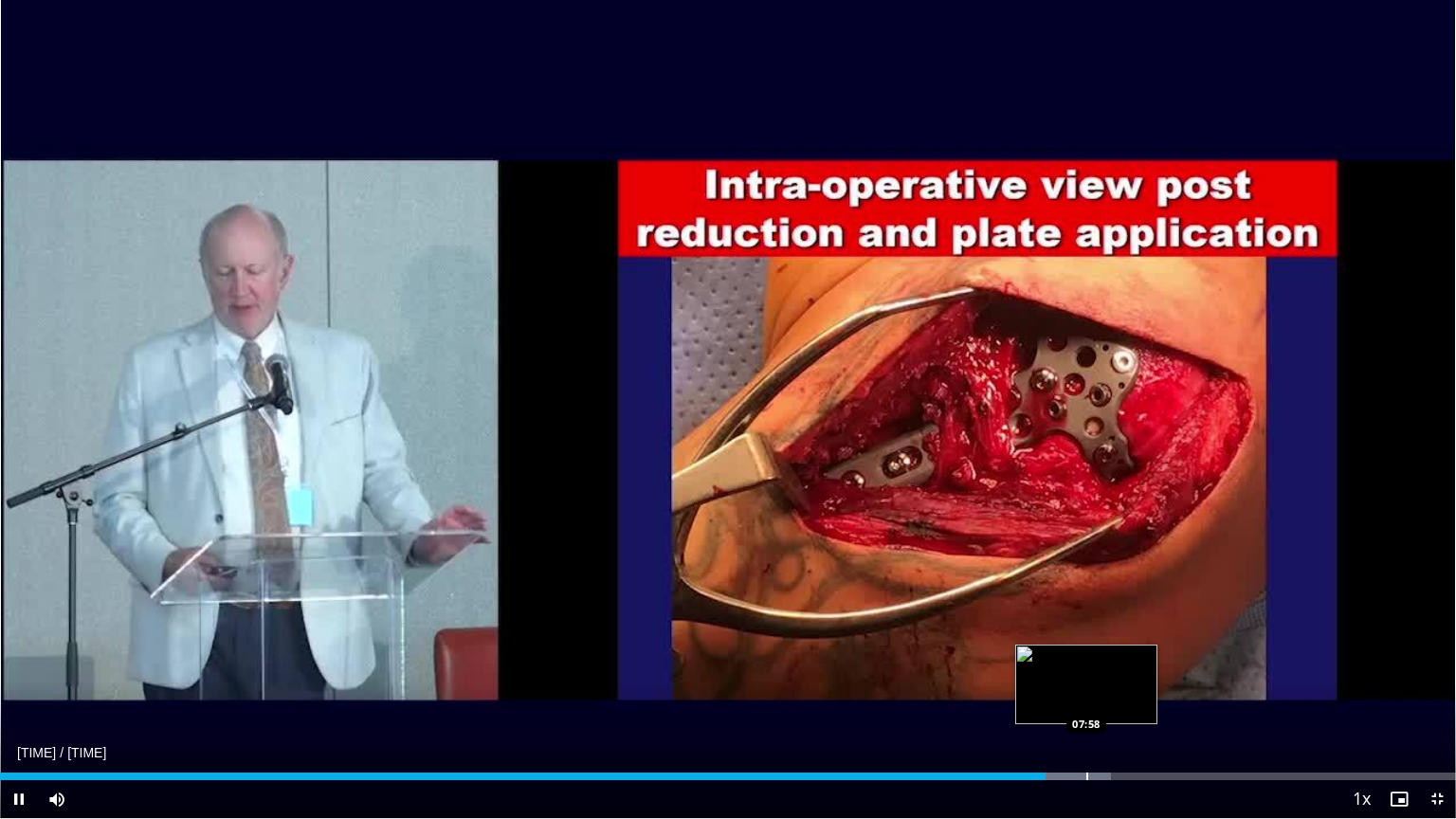 drag, startPoint x: 1085, startPoint y: 768, endPoint x: 1278, endPoint y: 778, distance: 193.2589 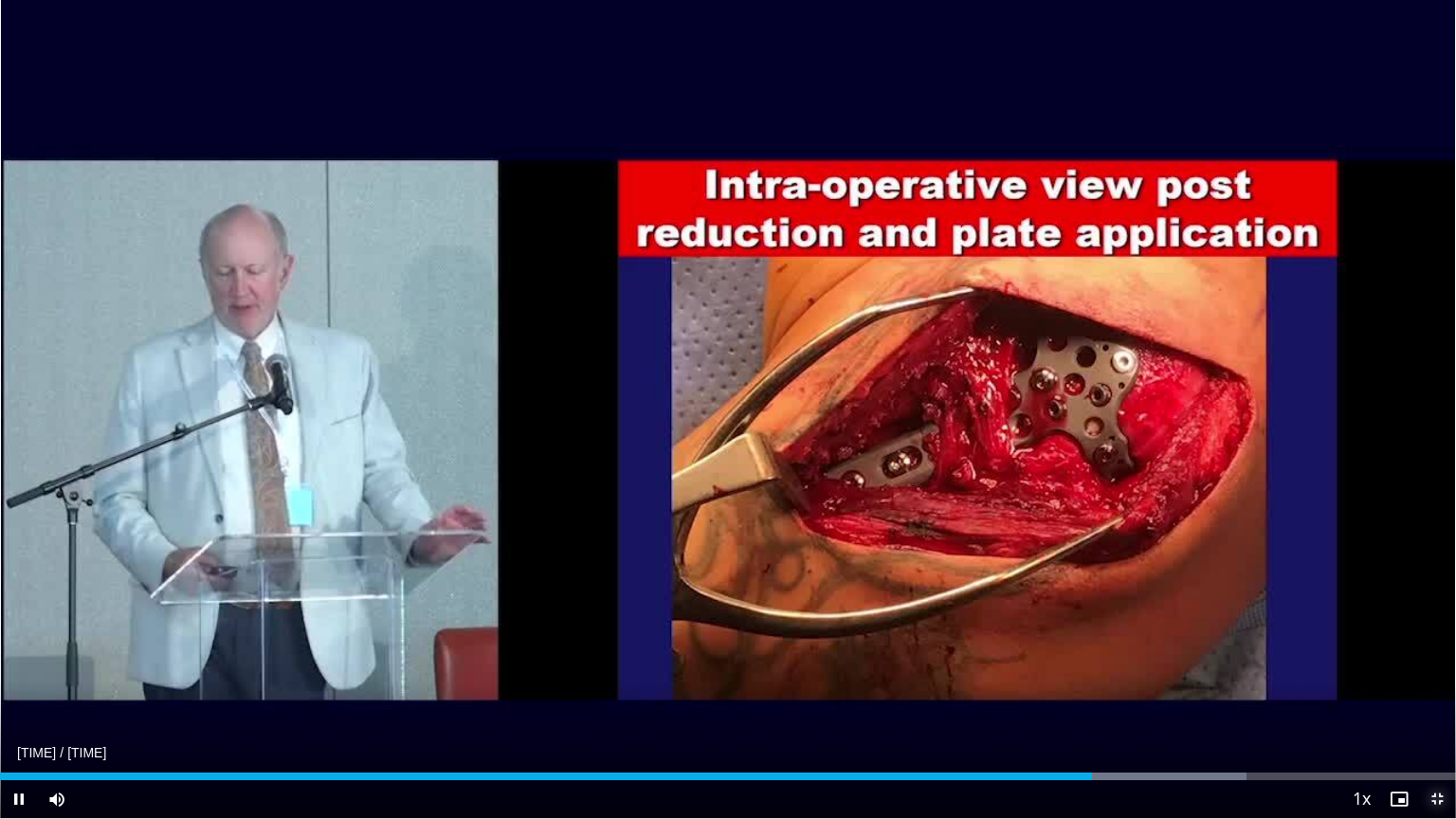 click at bounding box center (1437, 799) 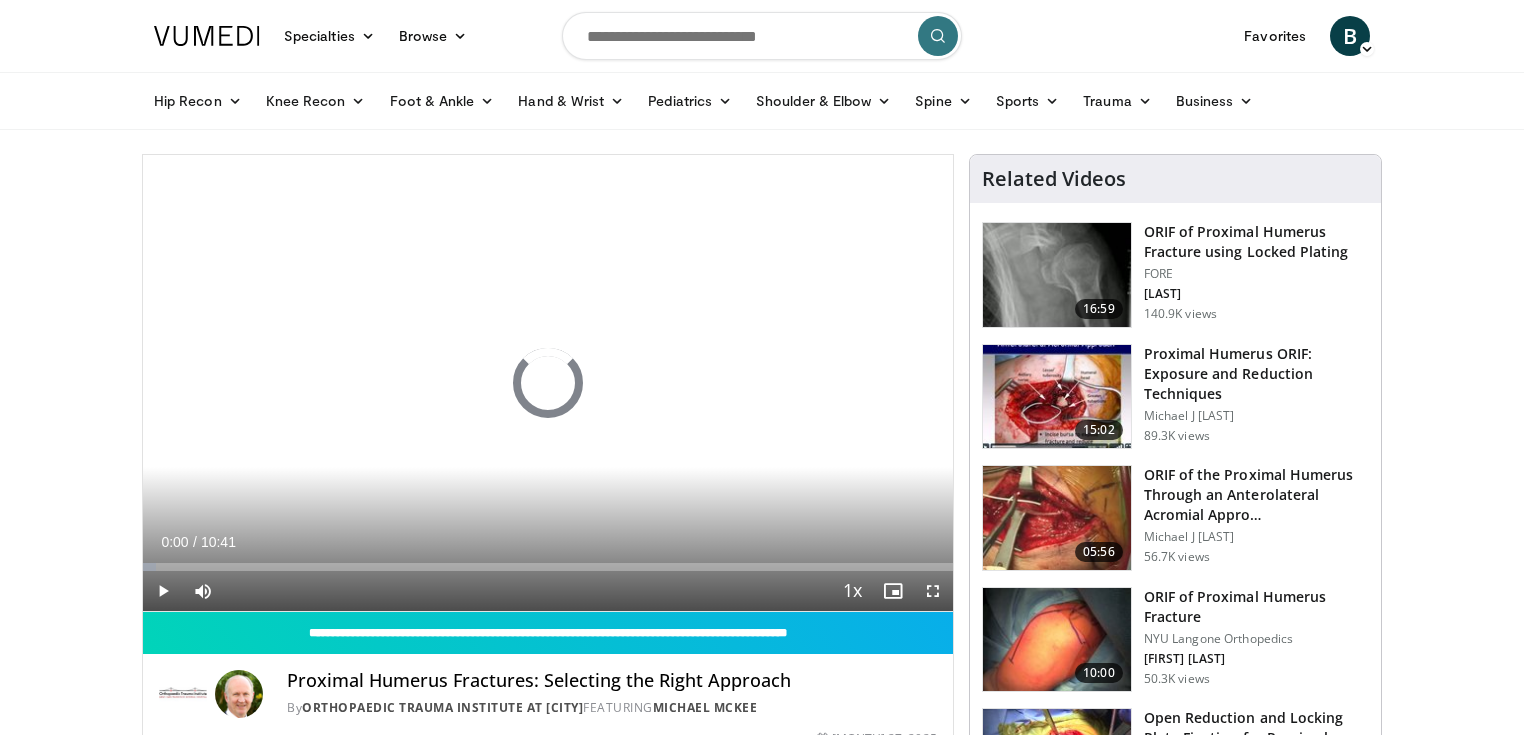 scroll, scrollTop: 0, scrollLeft: 0, axis: both 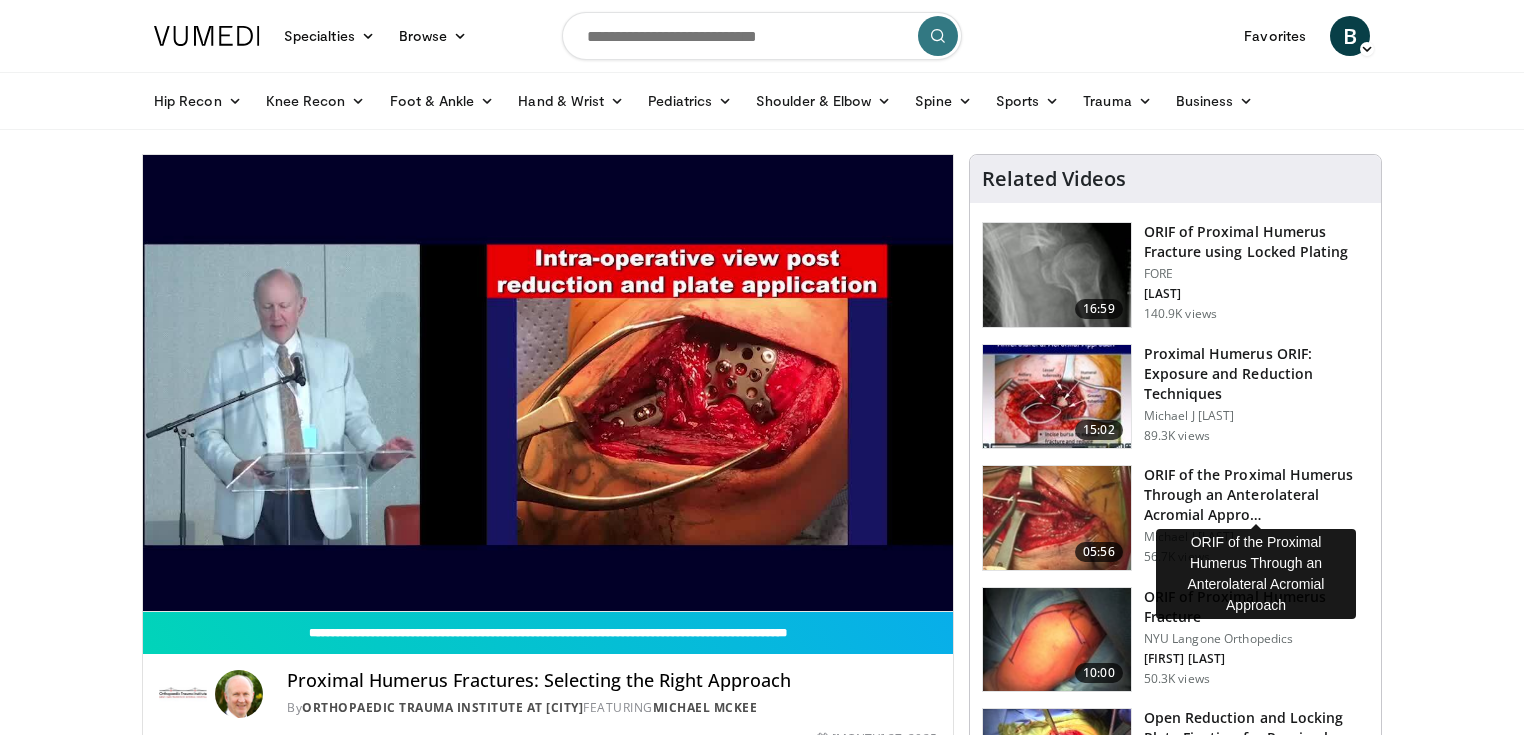 click on "ORIF of the Proximal Humerus Through an Anterolateral Acromial Appro…" at bounding box center [1256, 495] 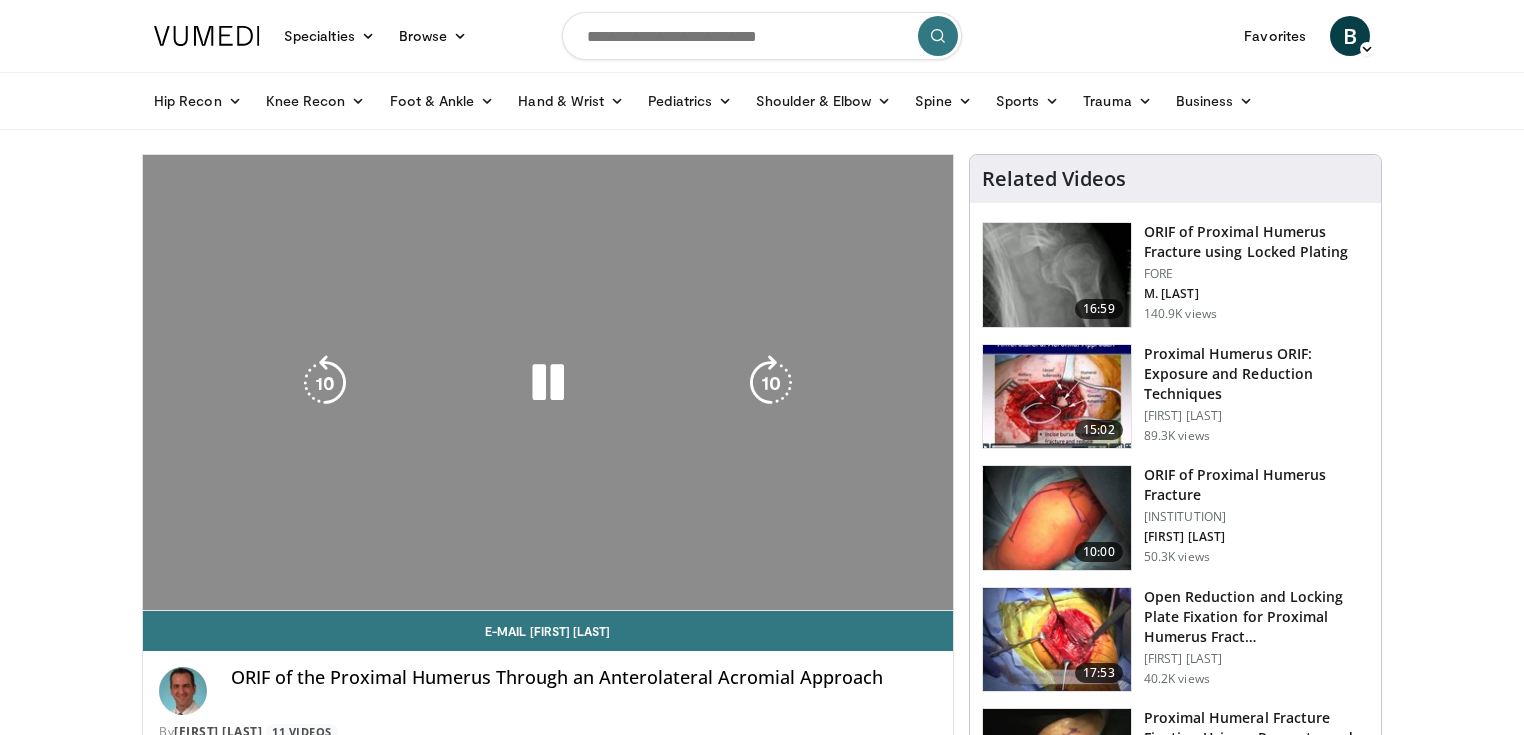 scroll, scrollTop: 0, scrollLeft: 0, axis: both 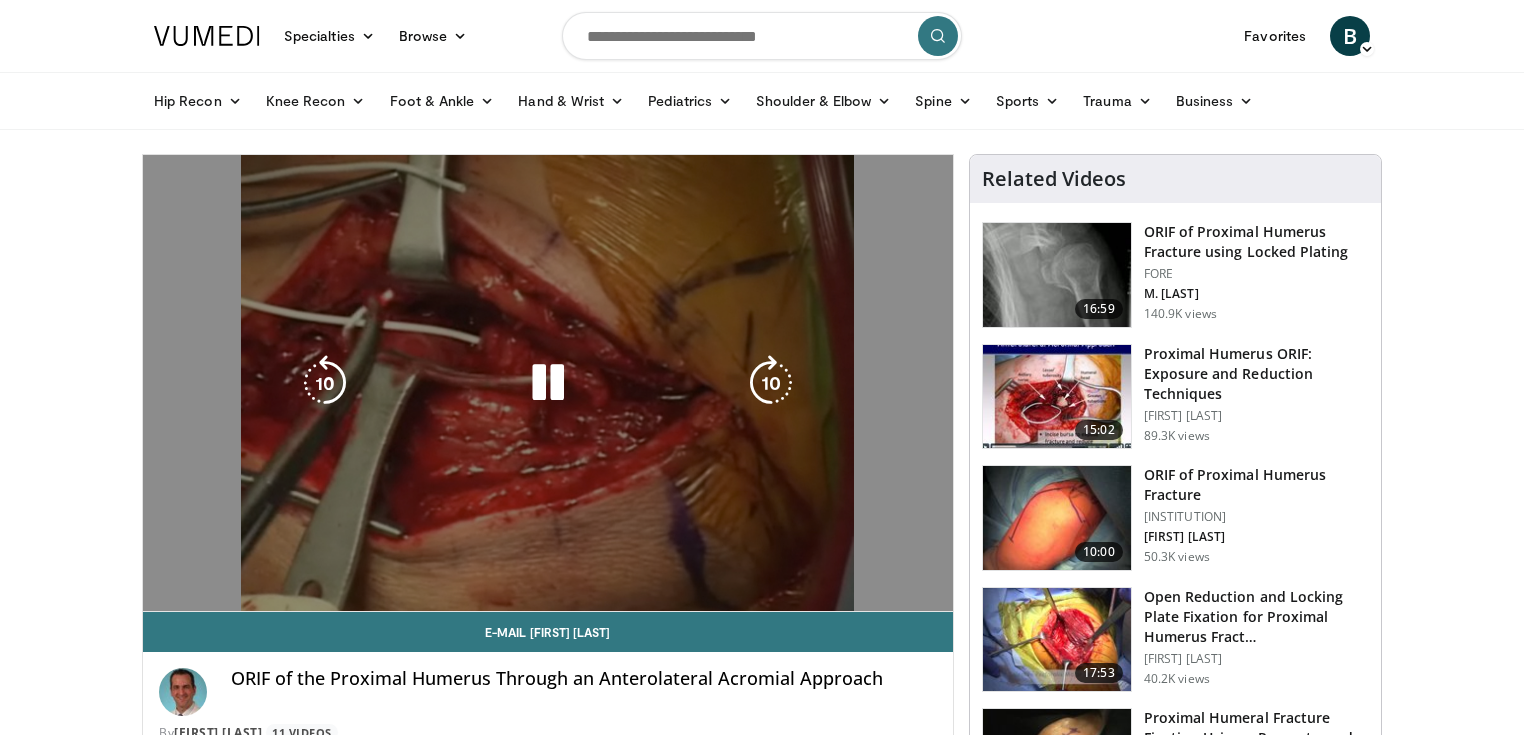 click on "**********" at bounding box center [548, 383] 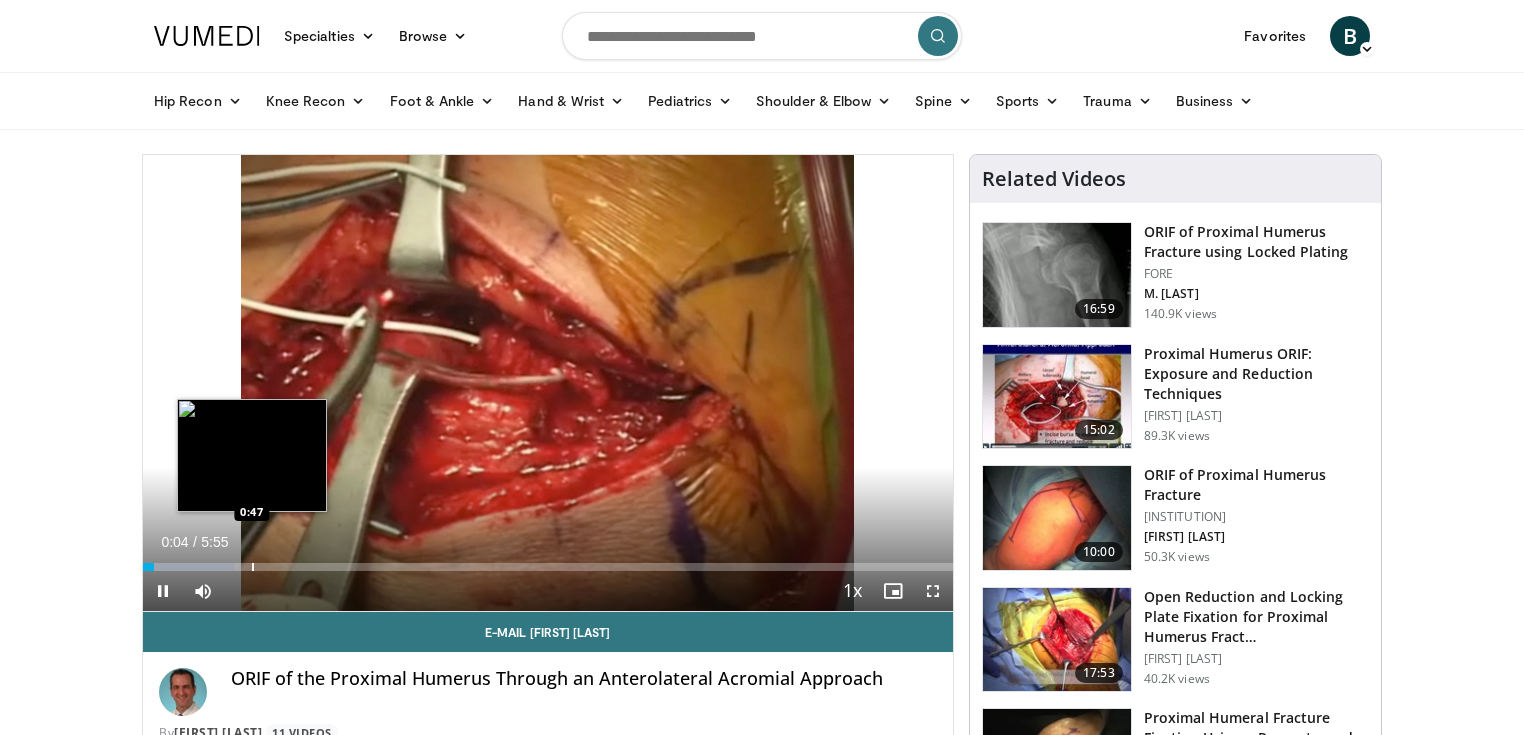 click at bounding box center (253, 567) 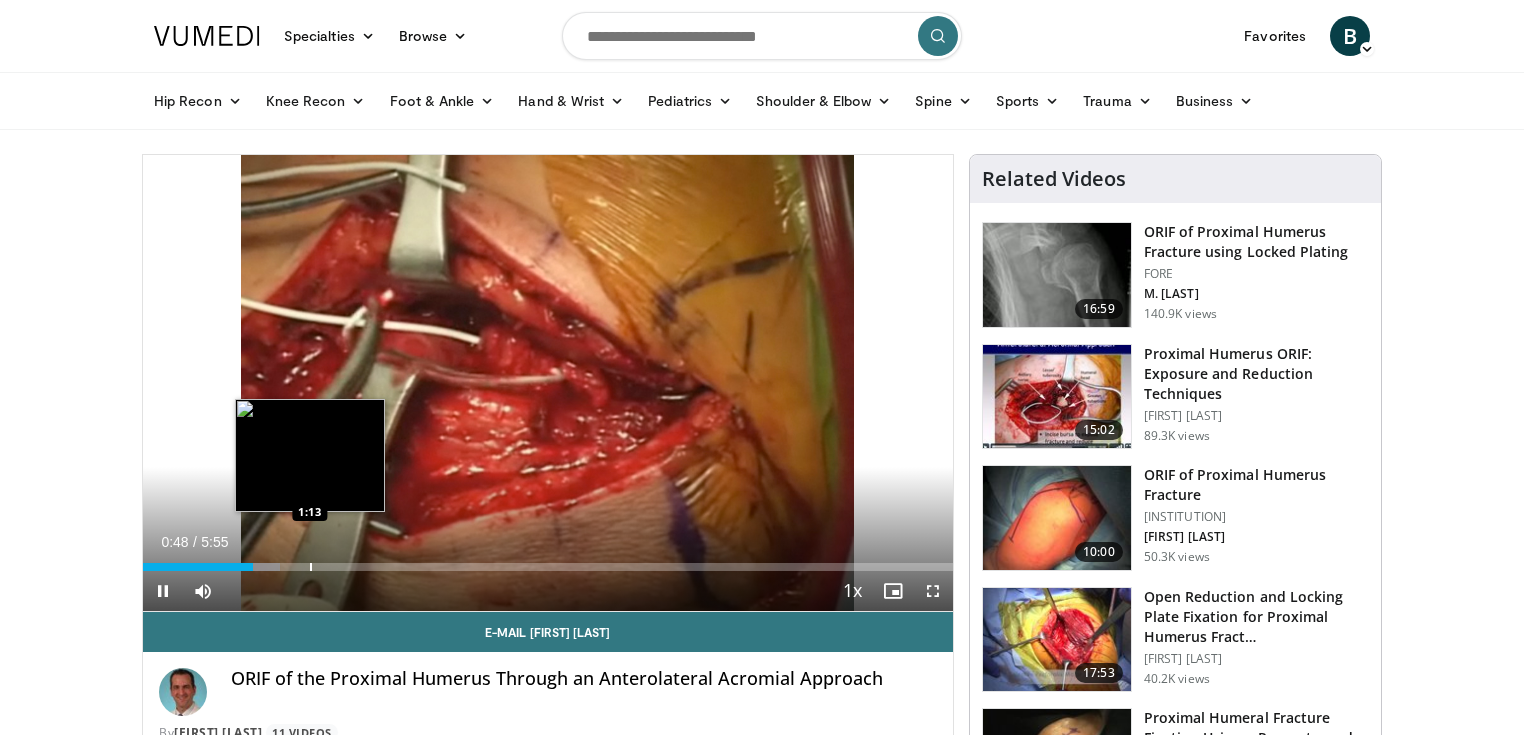click at bounding box center (311, 567) 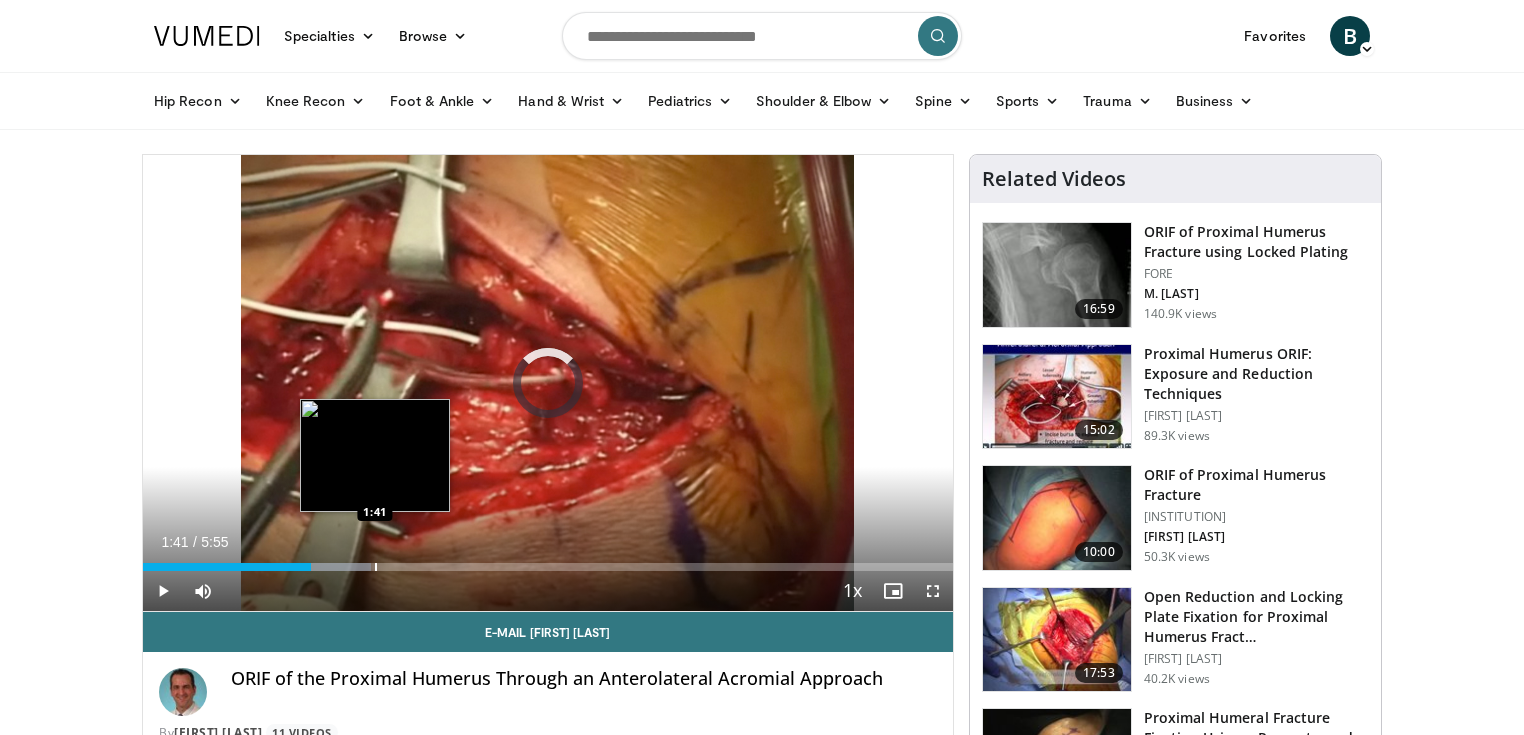 click at bounding box center [376, 567] 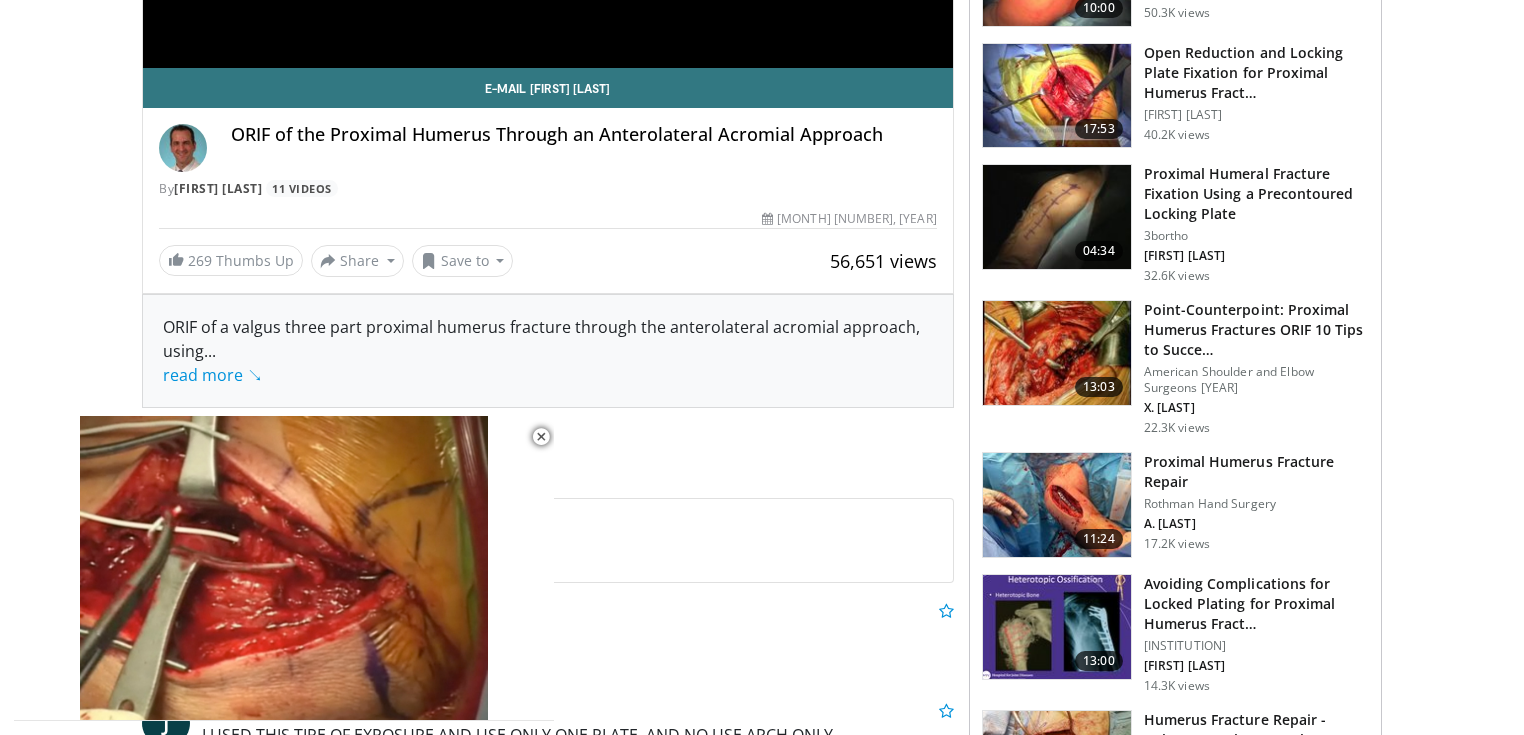 scroll, scrollTop: 560, scrollLeft: 0, axis: vertical 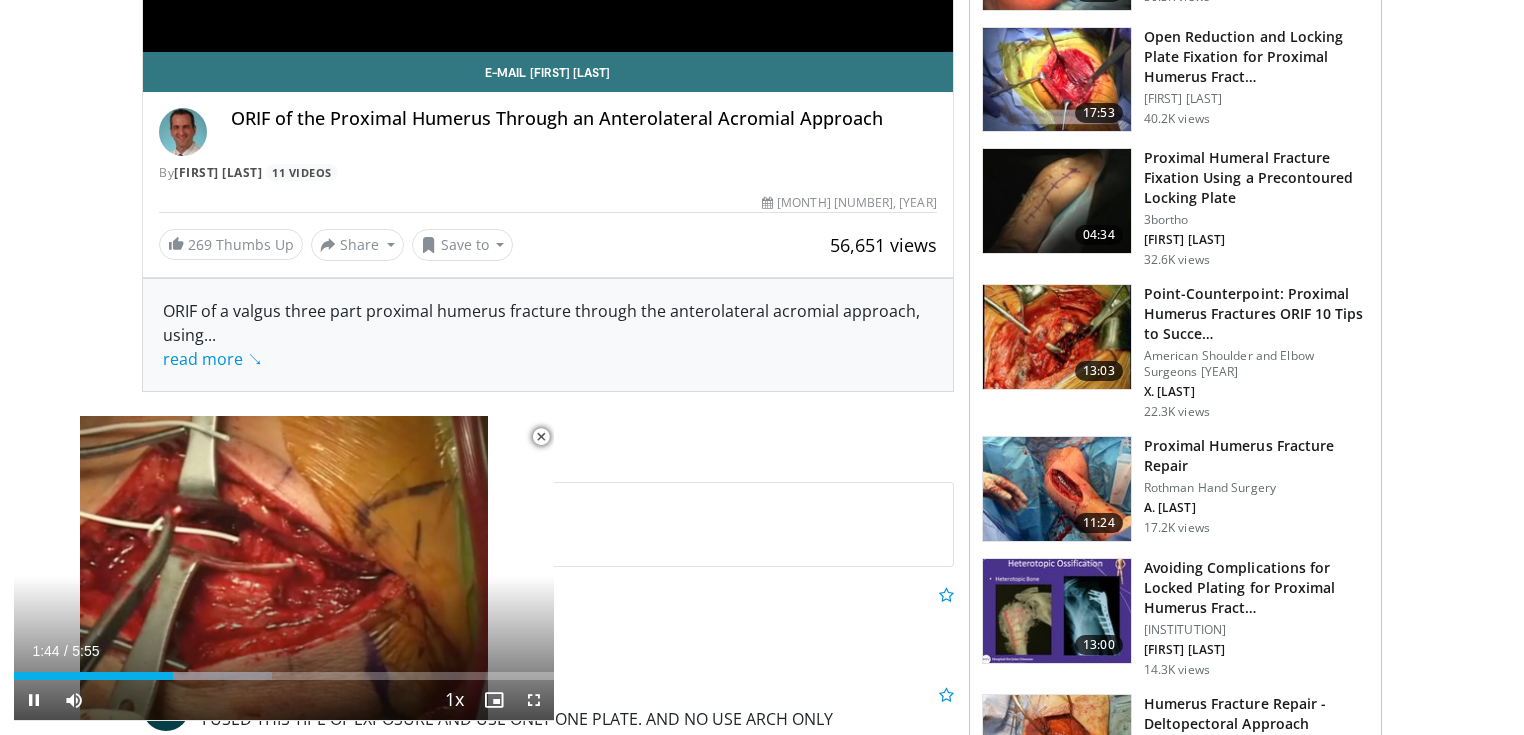 click at bounding box center [541, 437] 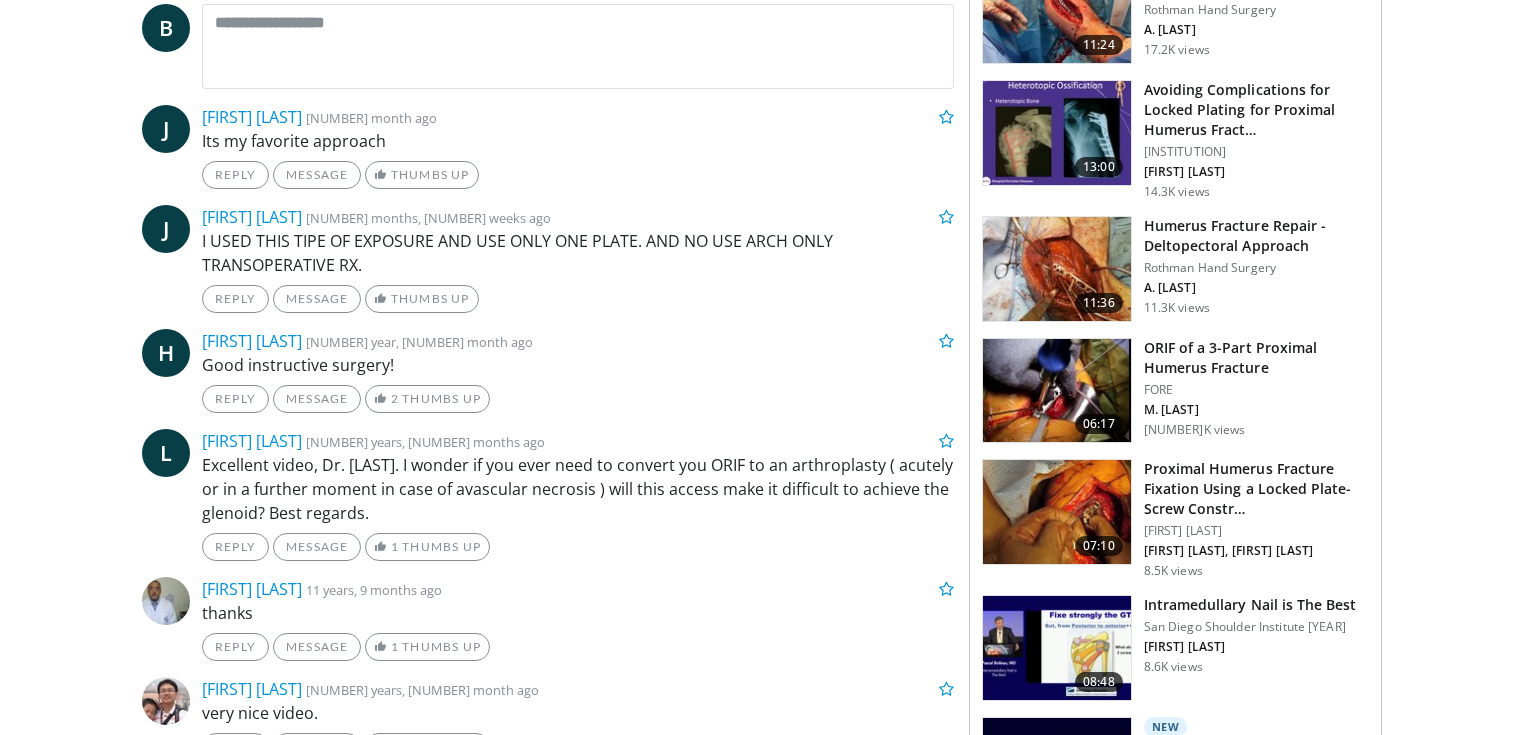 scroll, scrollTop: 1040, scrollLeft: 0, axis: vertical 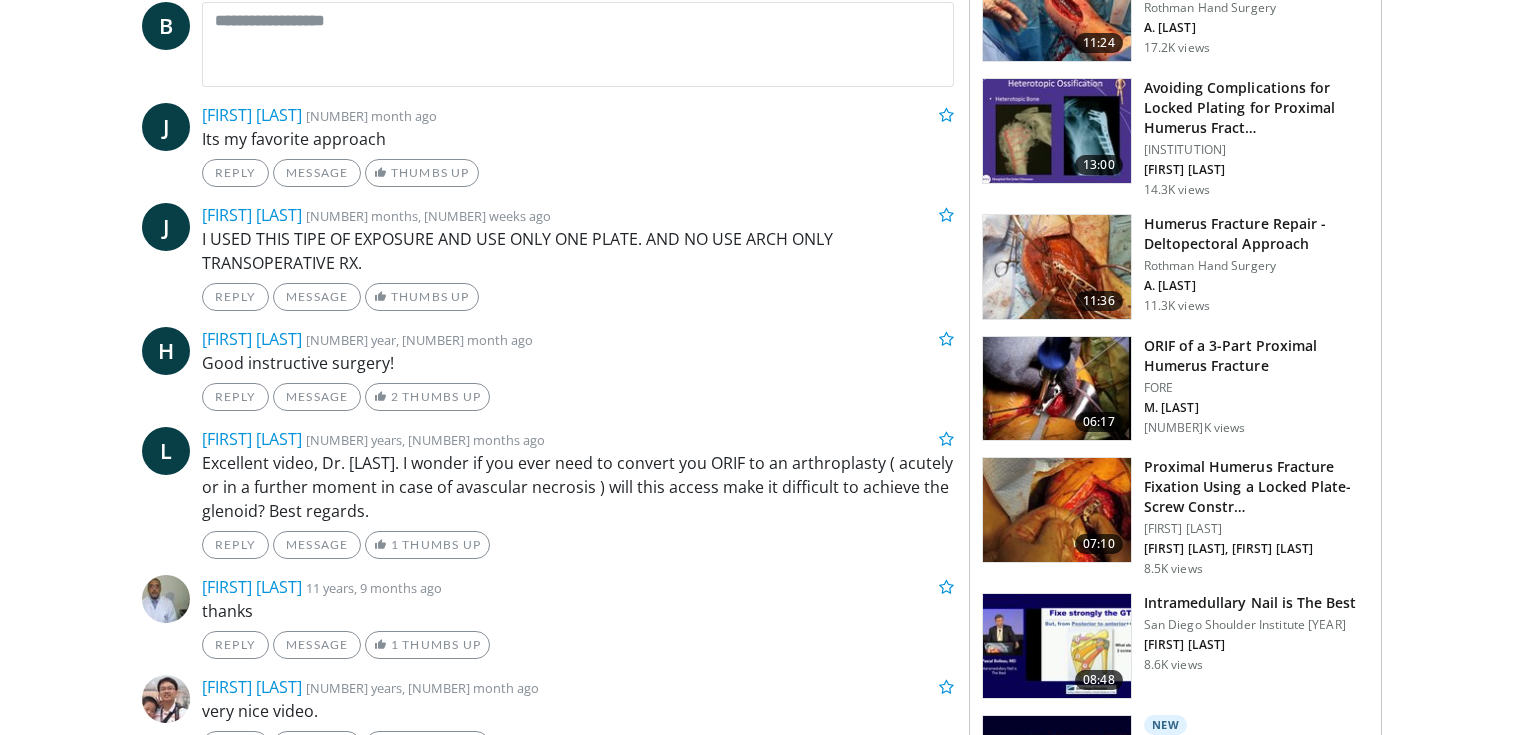 click at bounding box center [1057, 389] 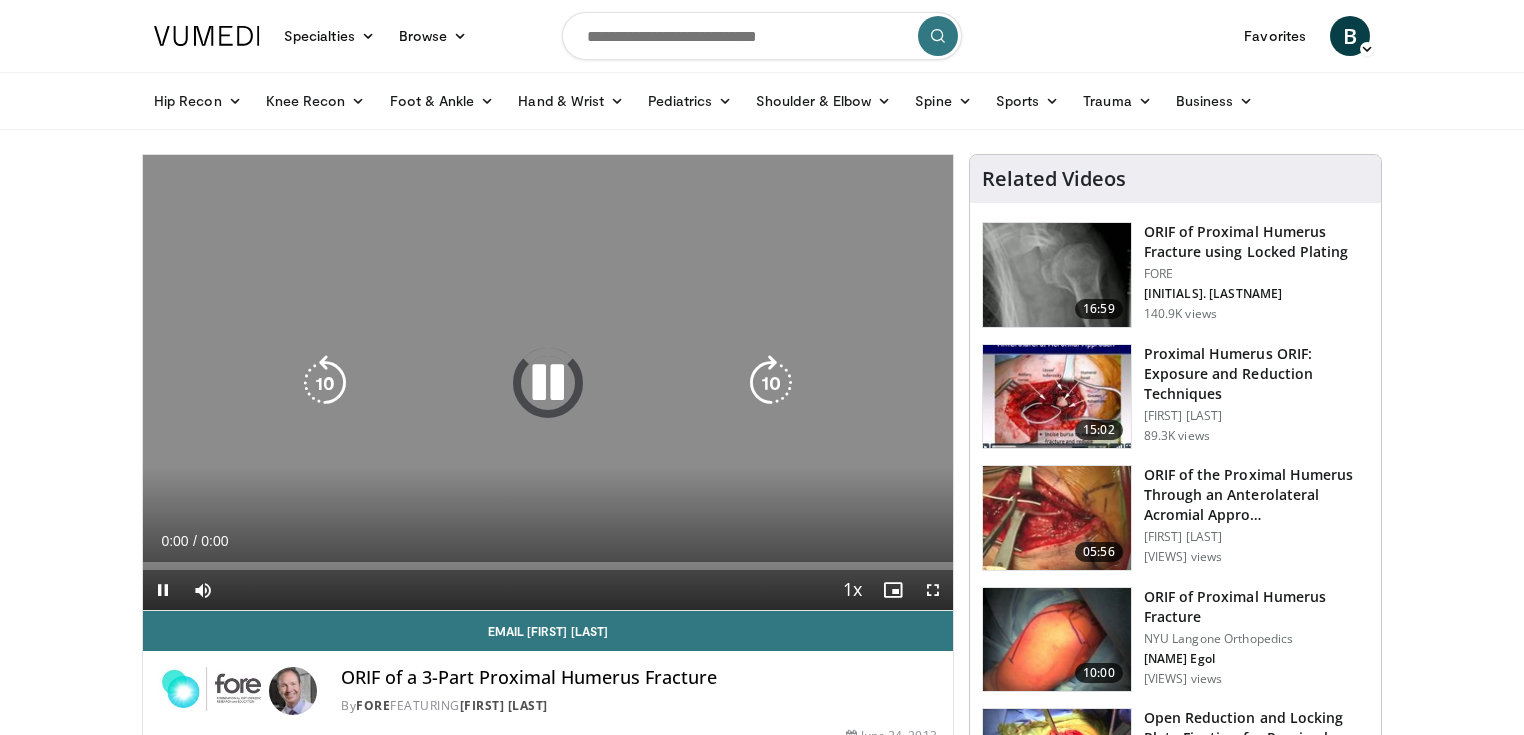 scroll, scrollTop: 0, scrollLeft: 0, axis: both 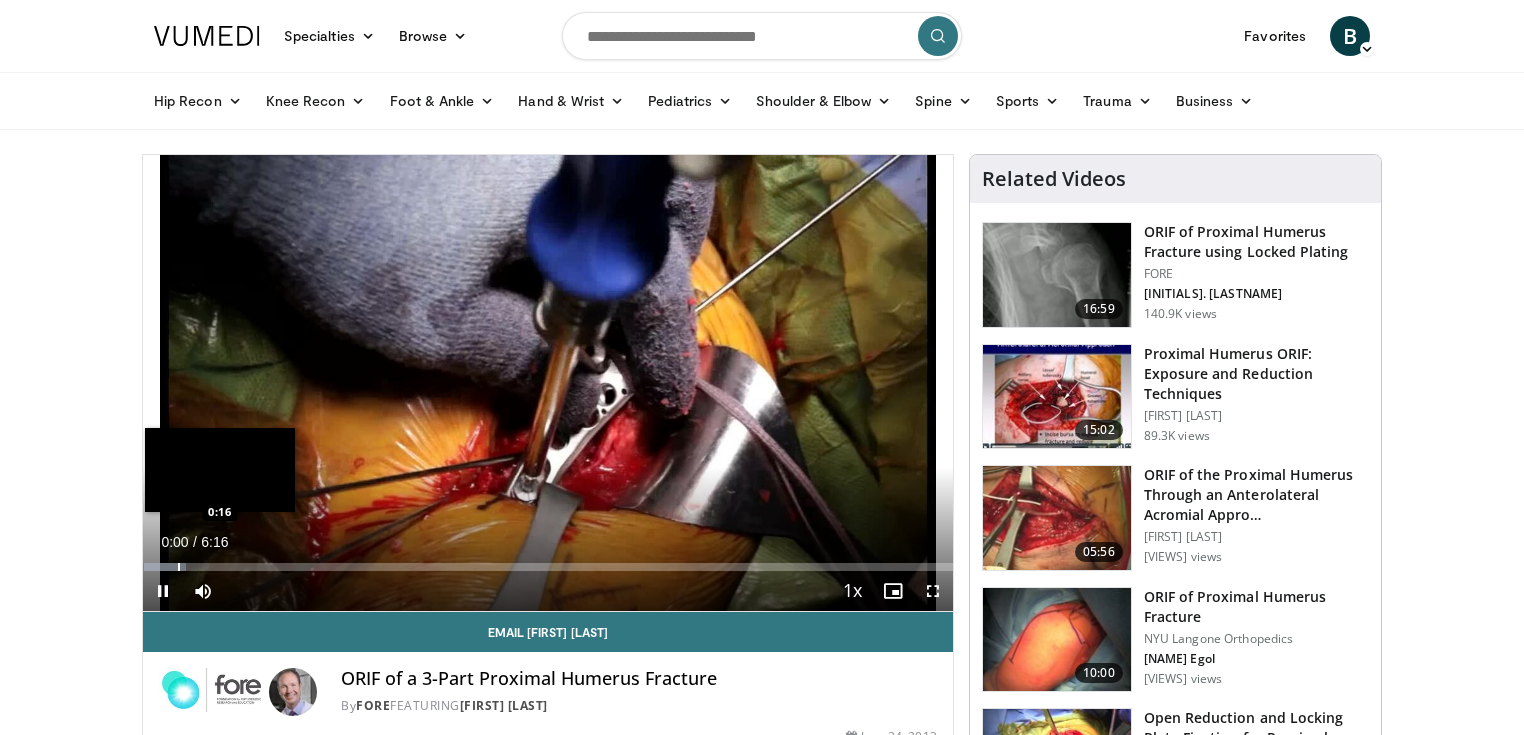 click at bounding box center [179, 567] 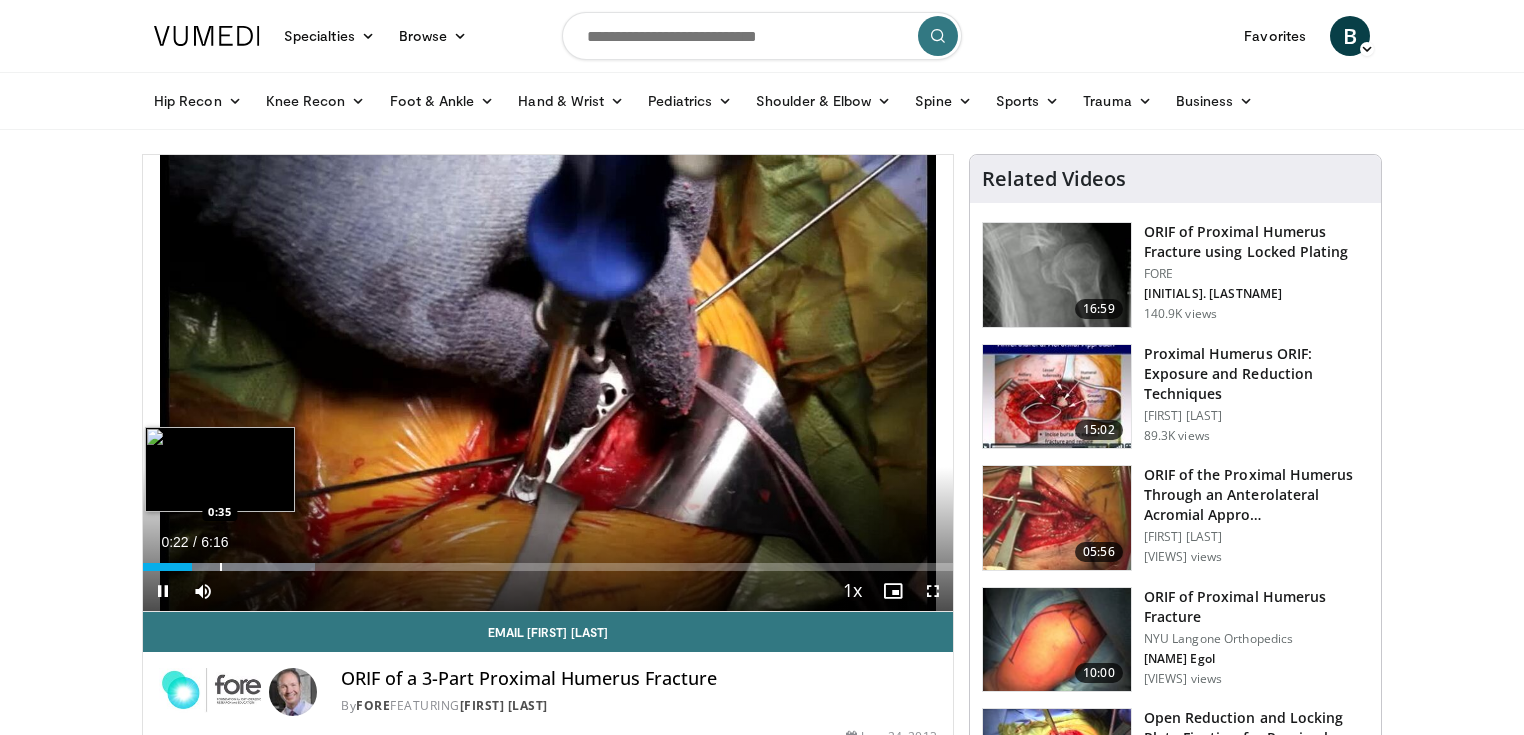 click on "**********" at bounding box center (548, 383) 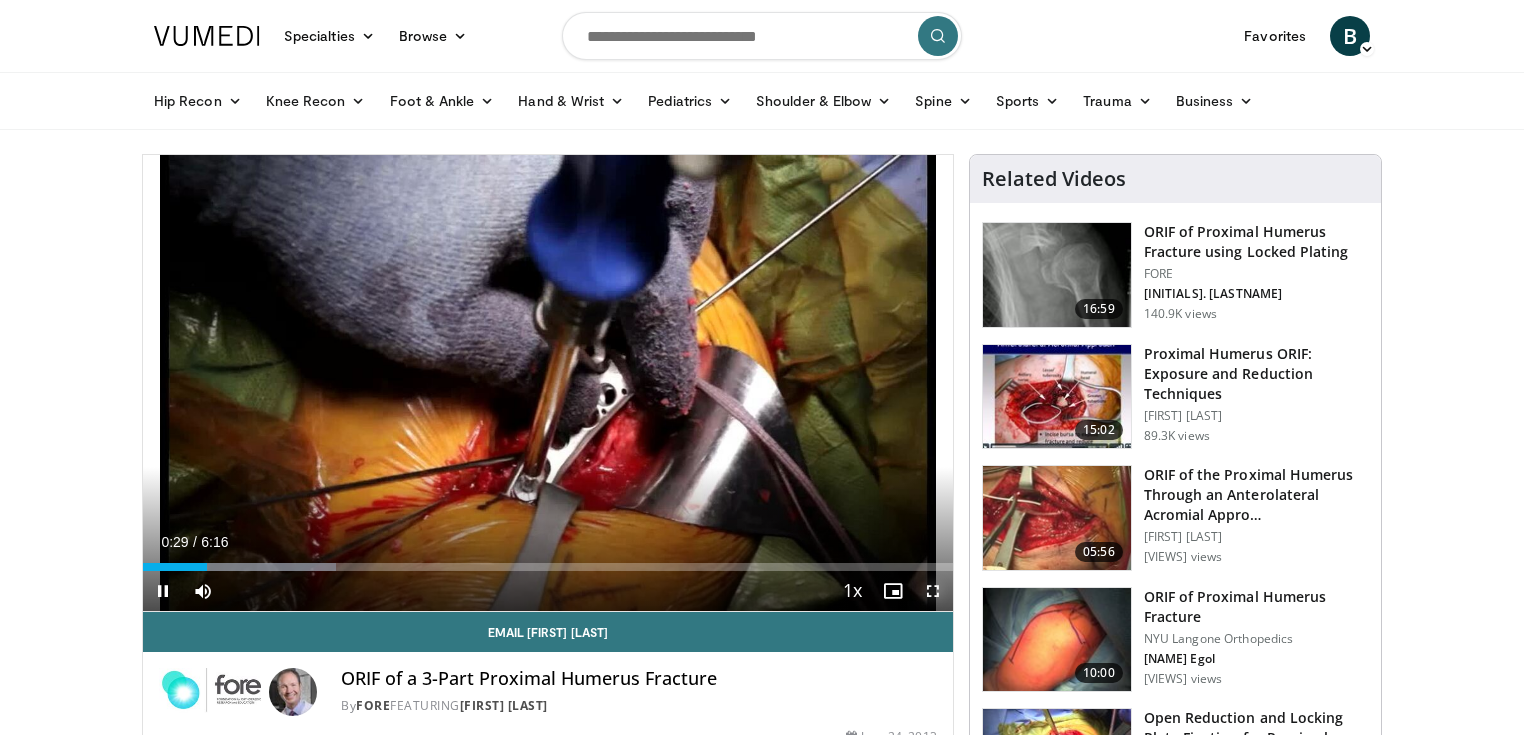 click at bounding box center [933, 591] 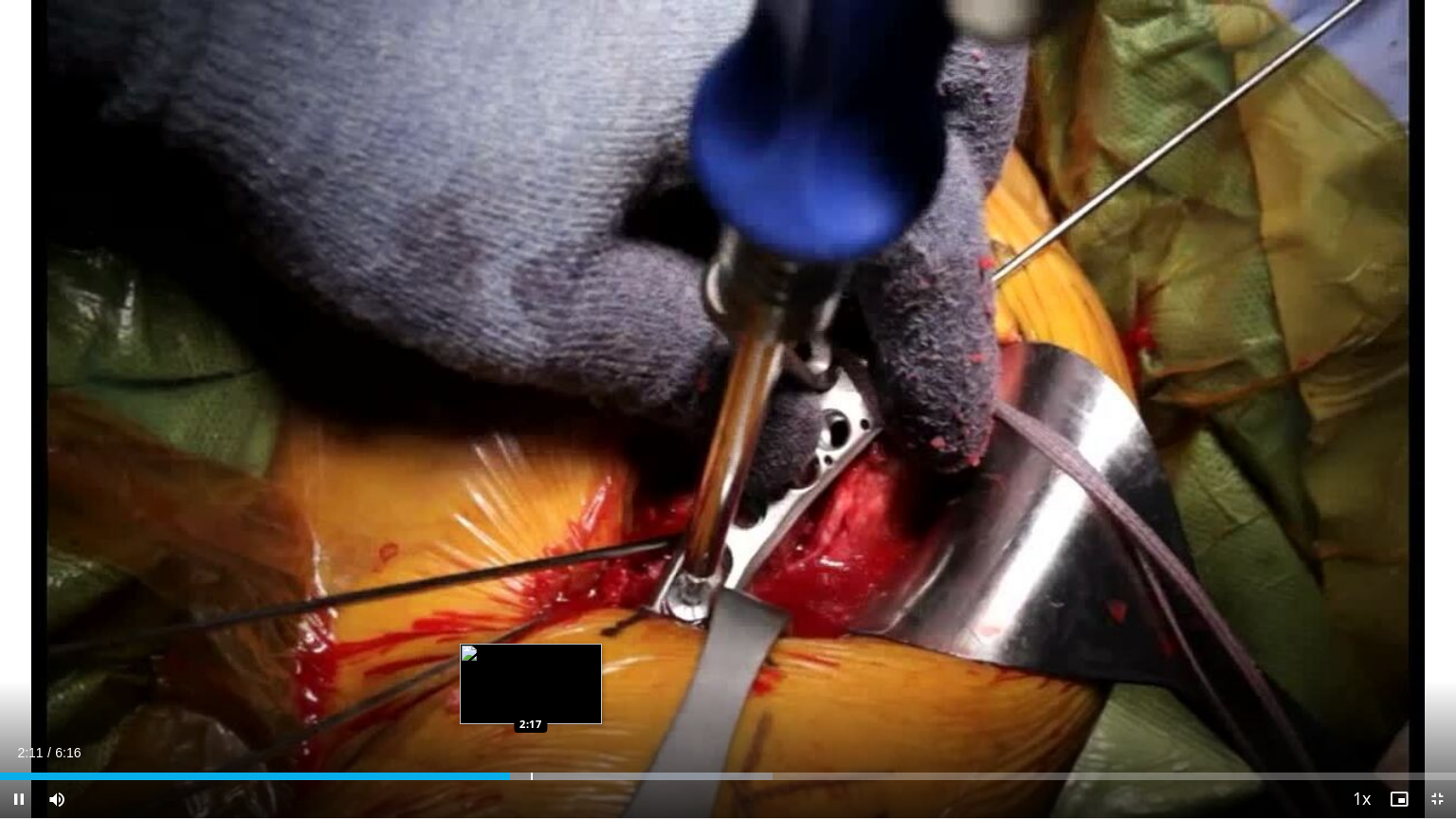 click at bounding box center [532, 776] 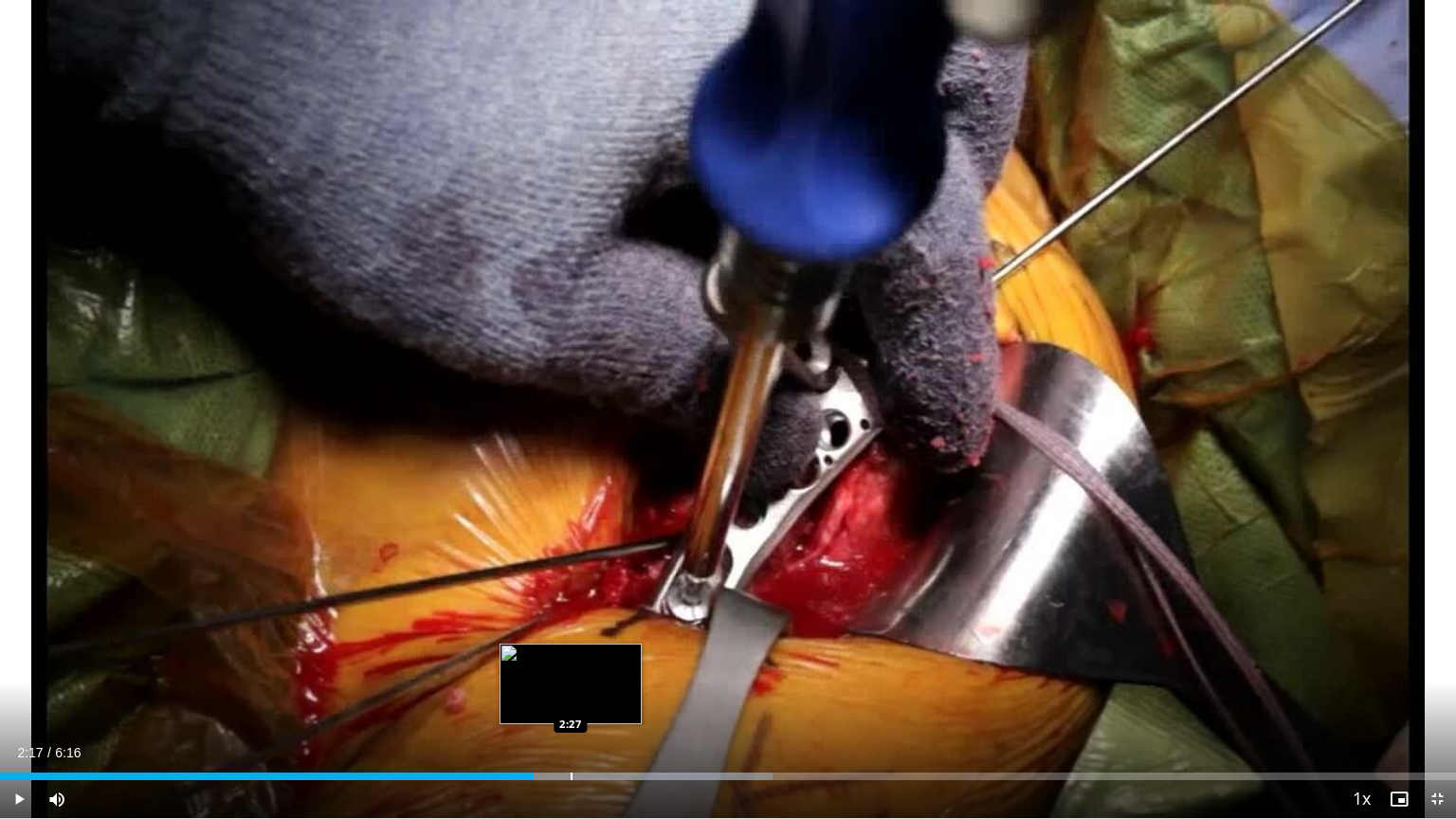 click at bounding box center (572, 776) 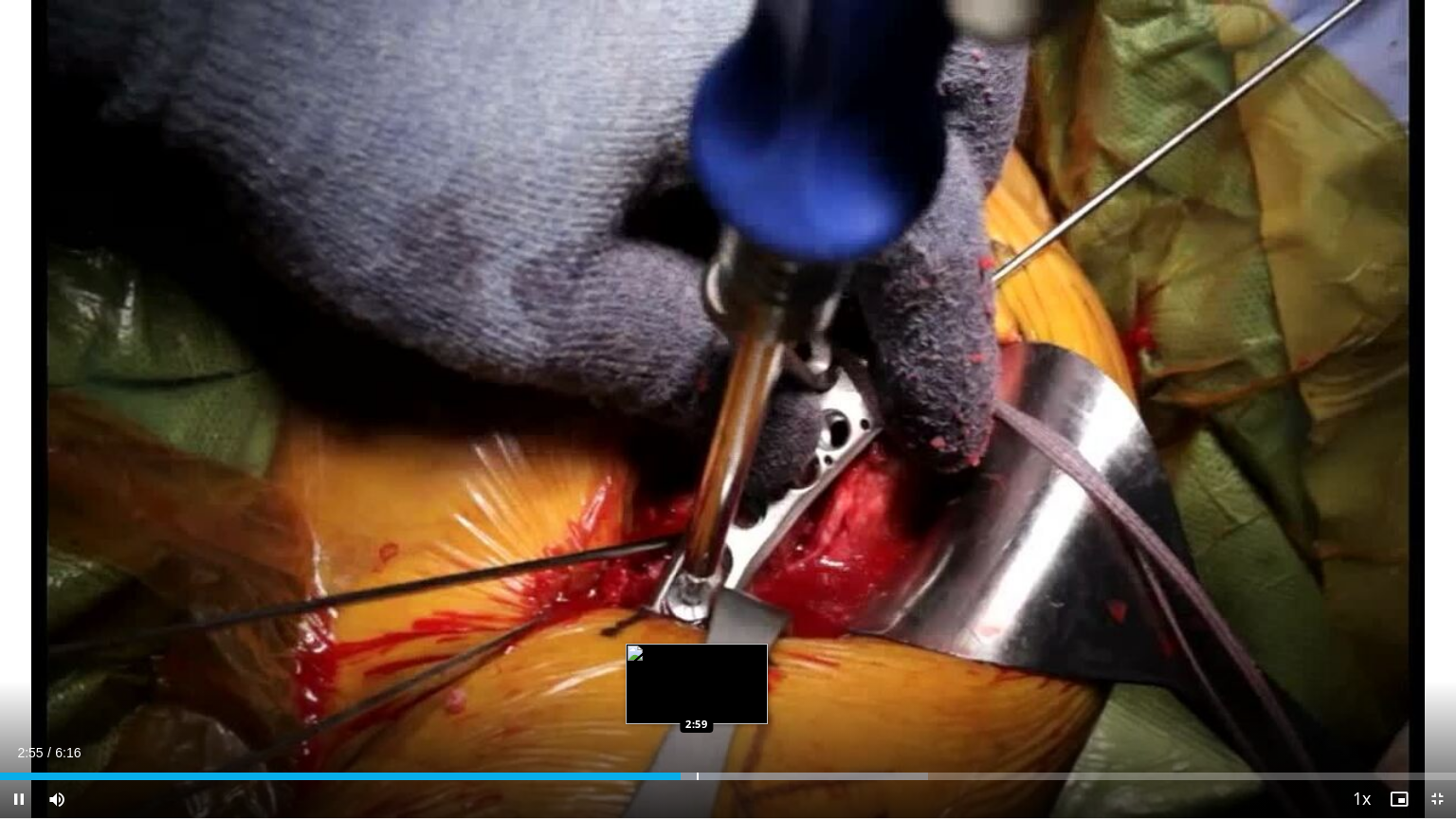 click at bounding box center [698, 776] 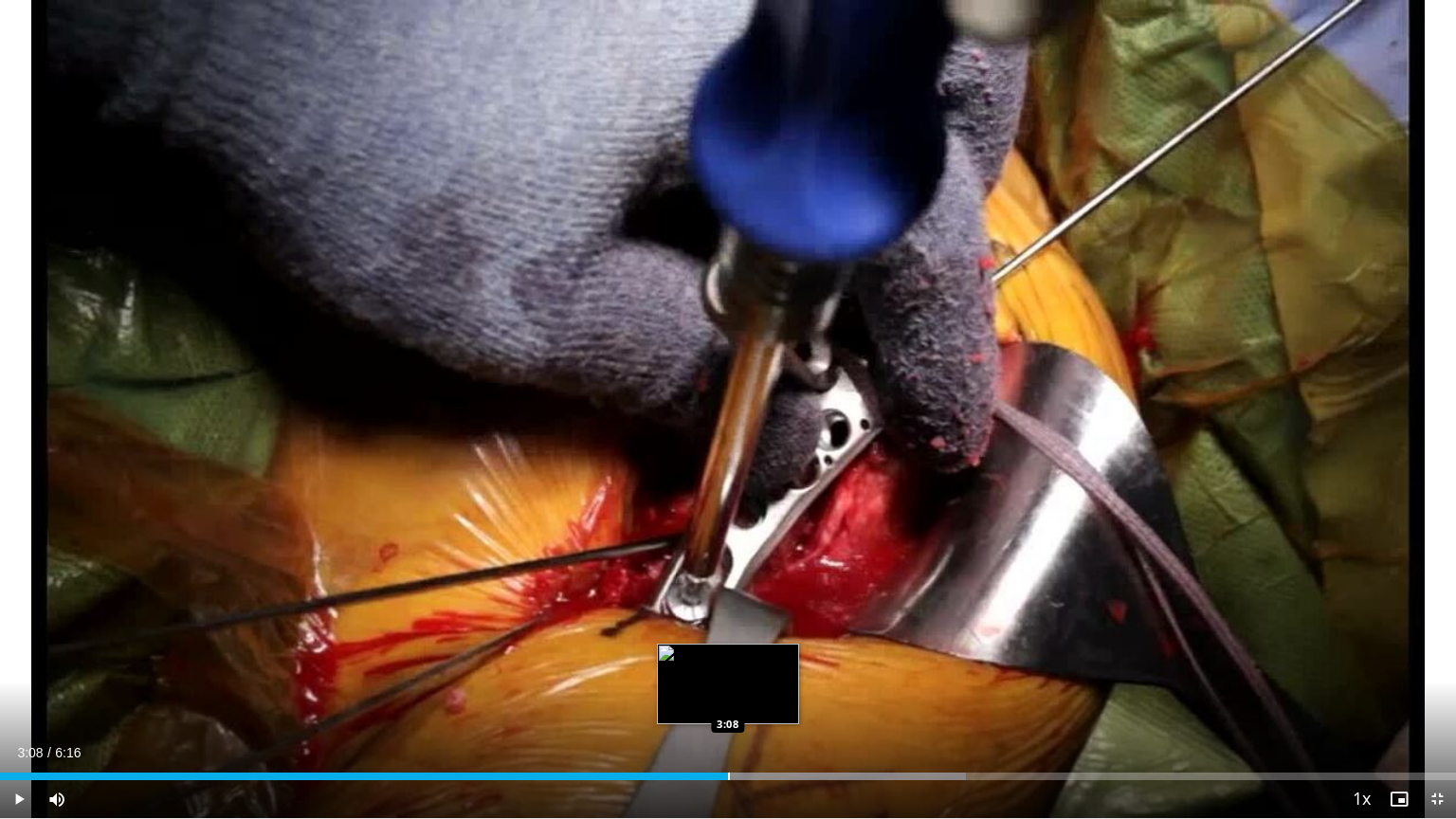 click at bounding box center [729, 776] 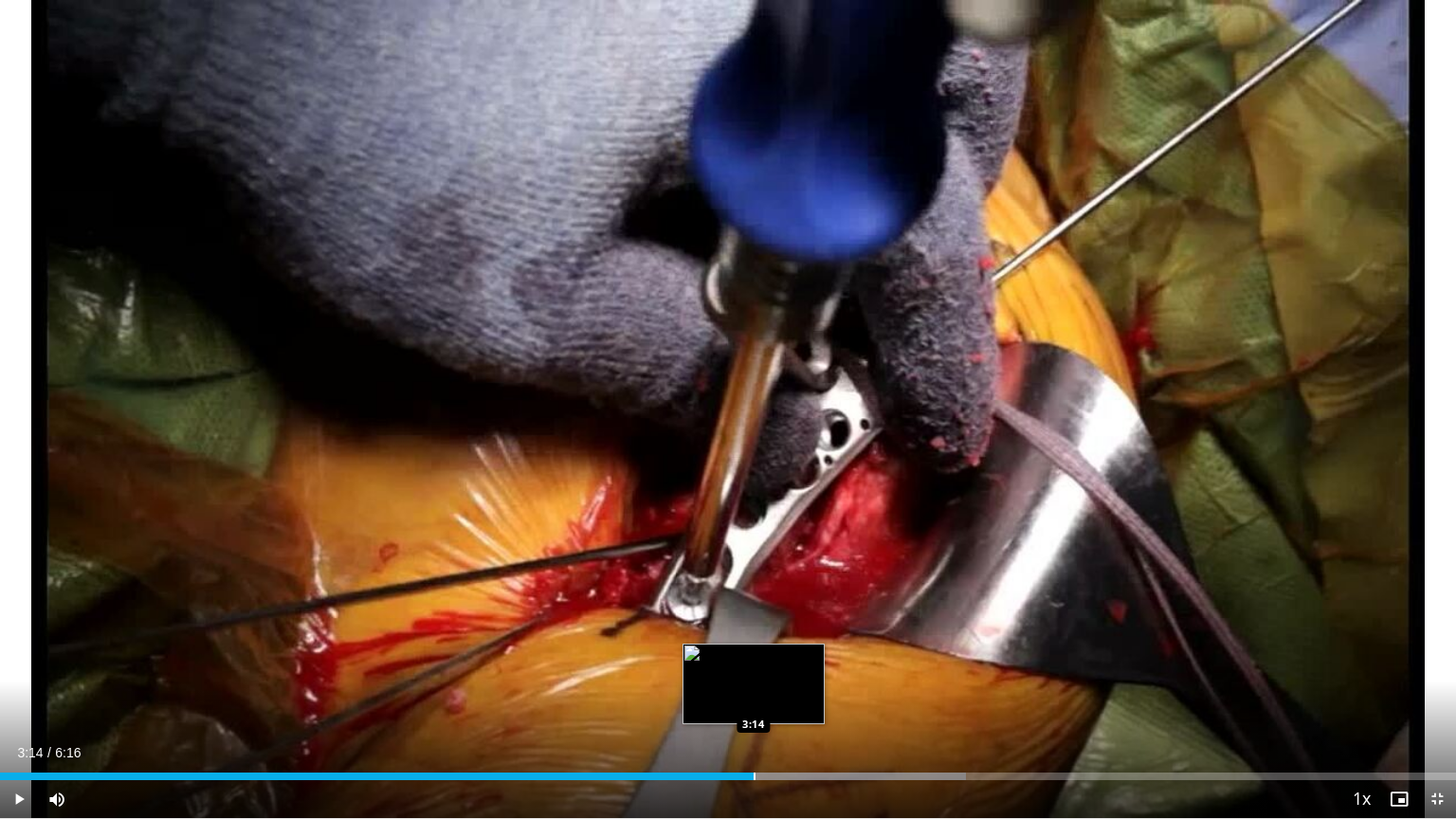 click at bounding box center (755, 776) 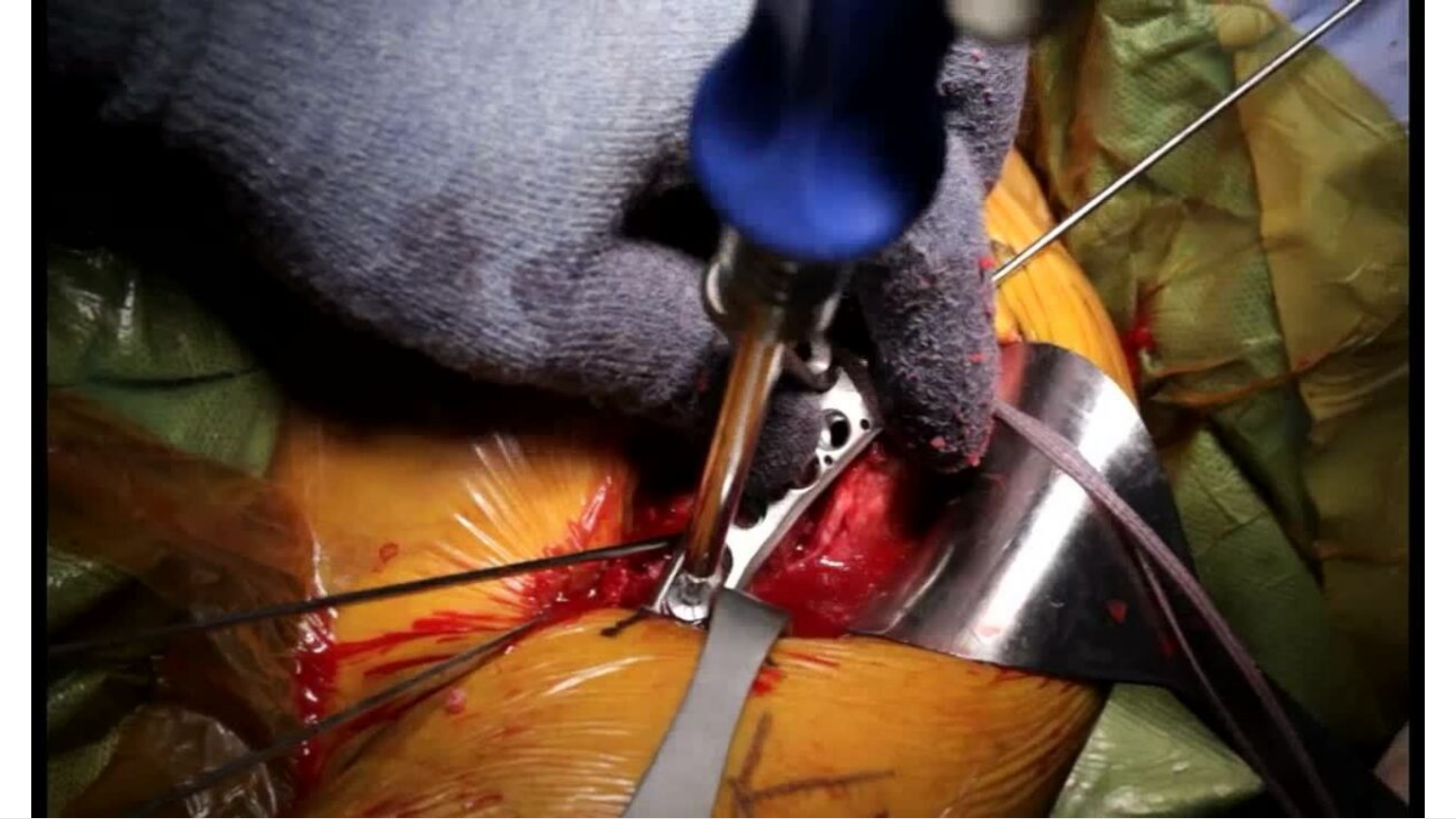 click on "**********" at bounding box center (728, 410) 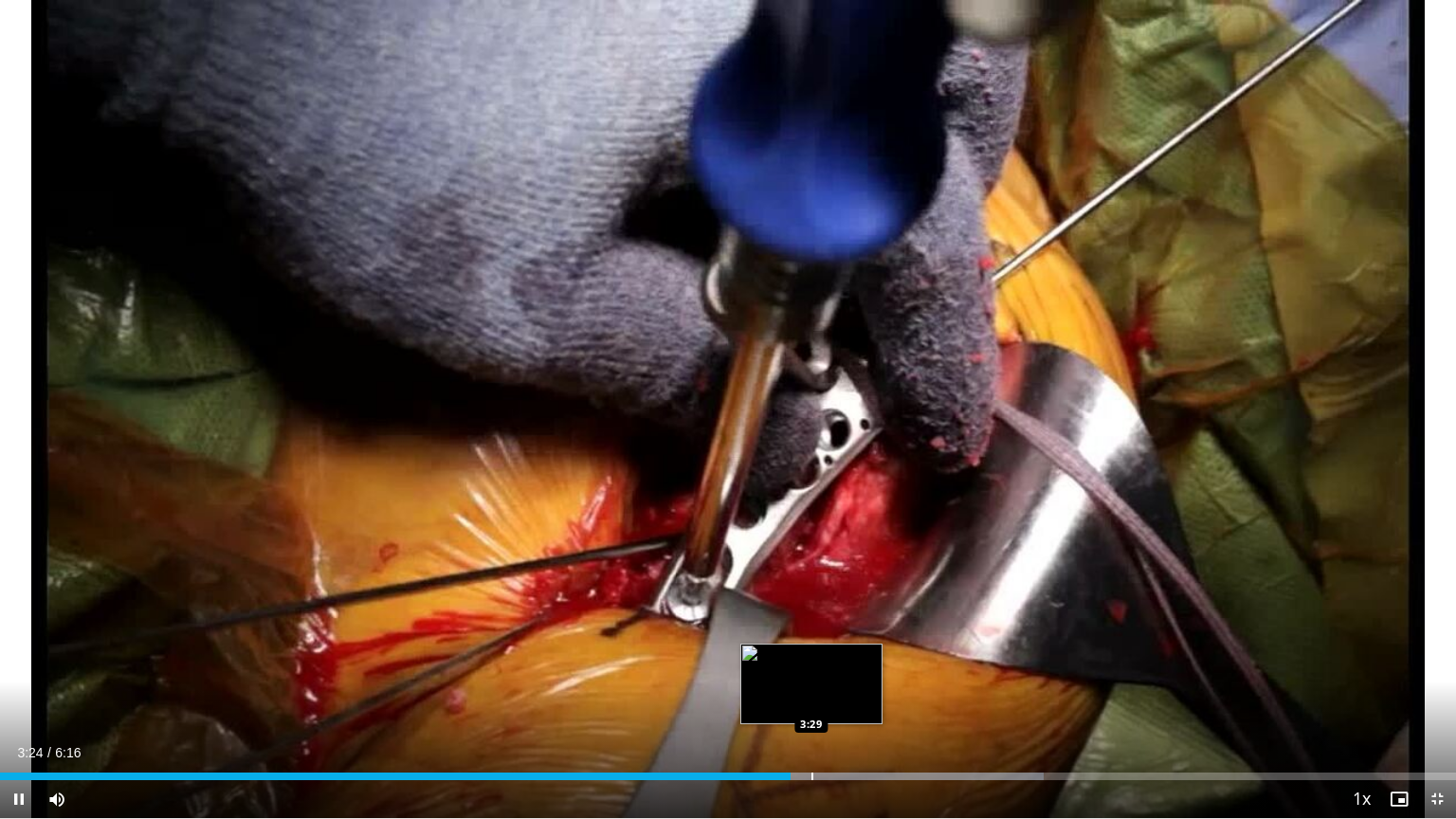 click at bounding box center [812, 776] 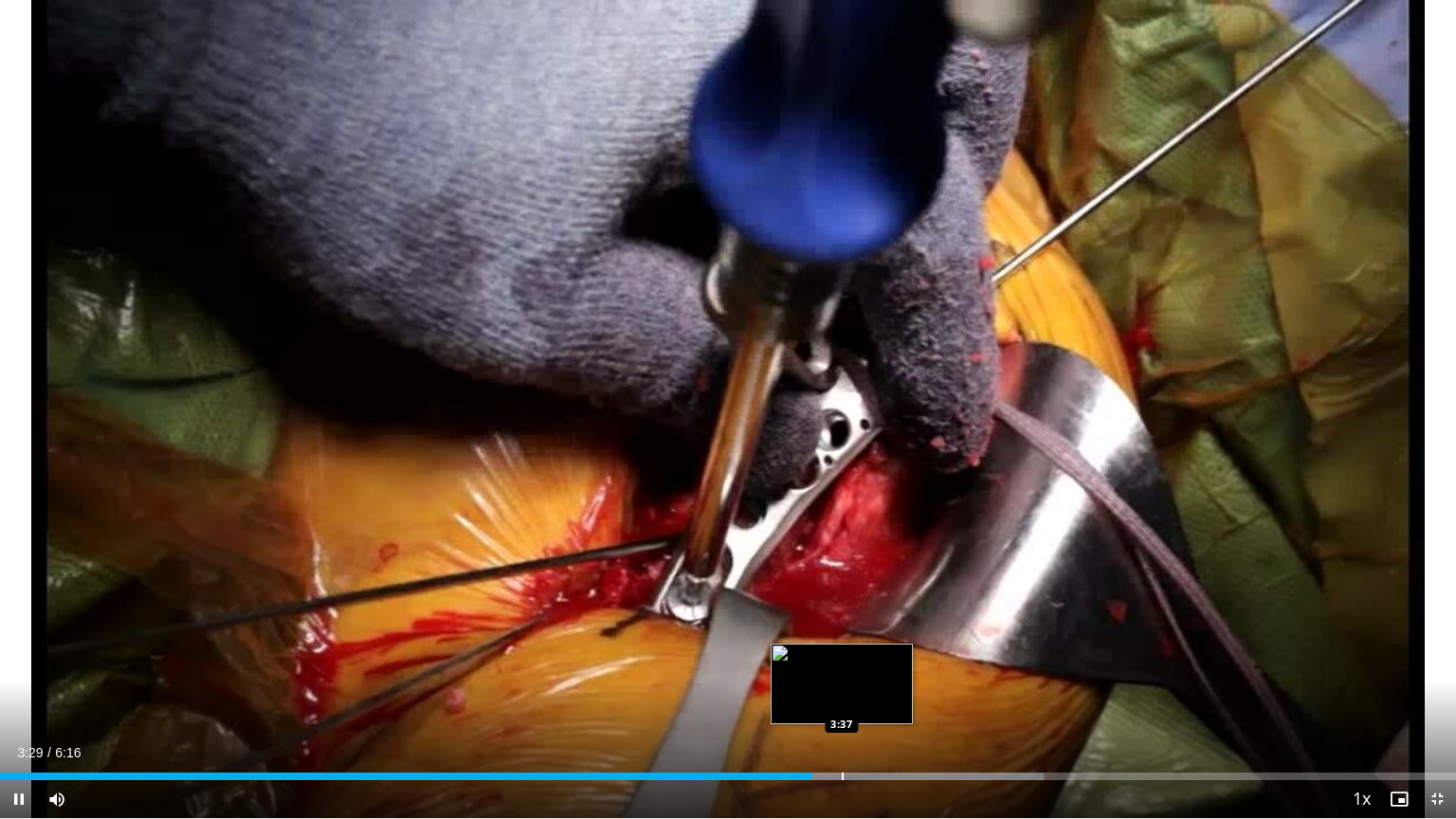 click at bounding box center [843, 776] 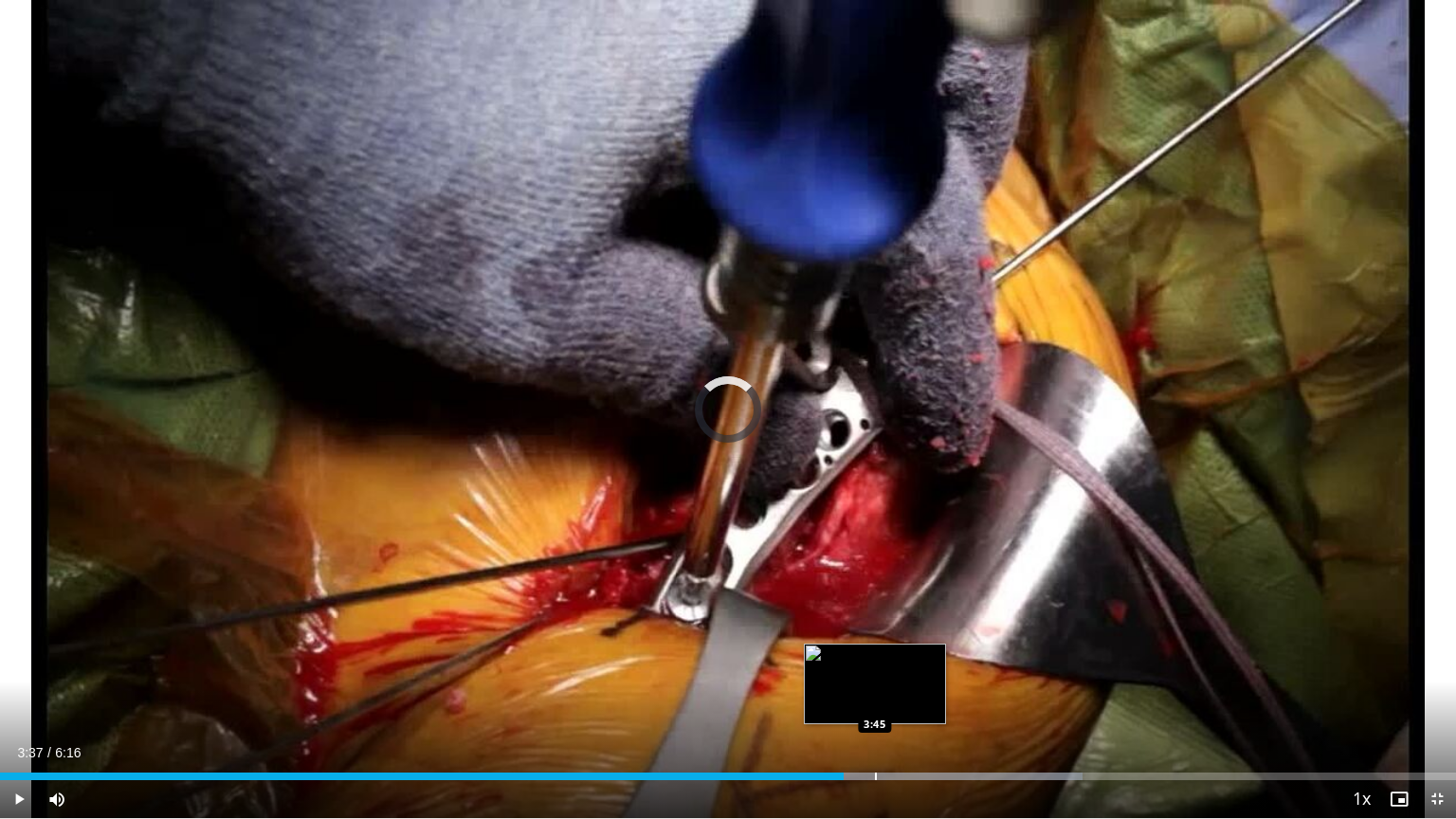click at bounding box center [876, 776] 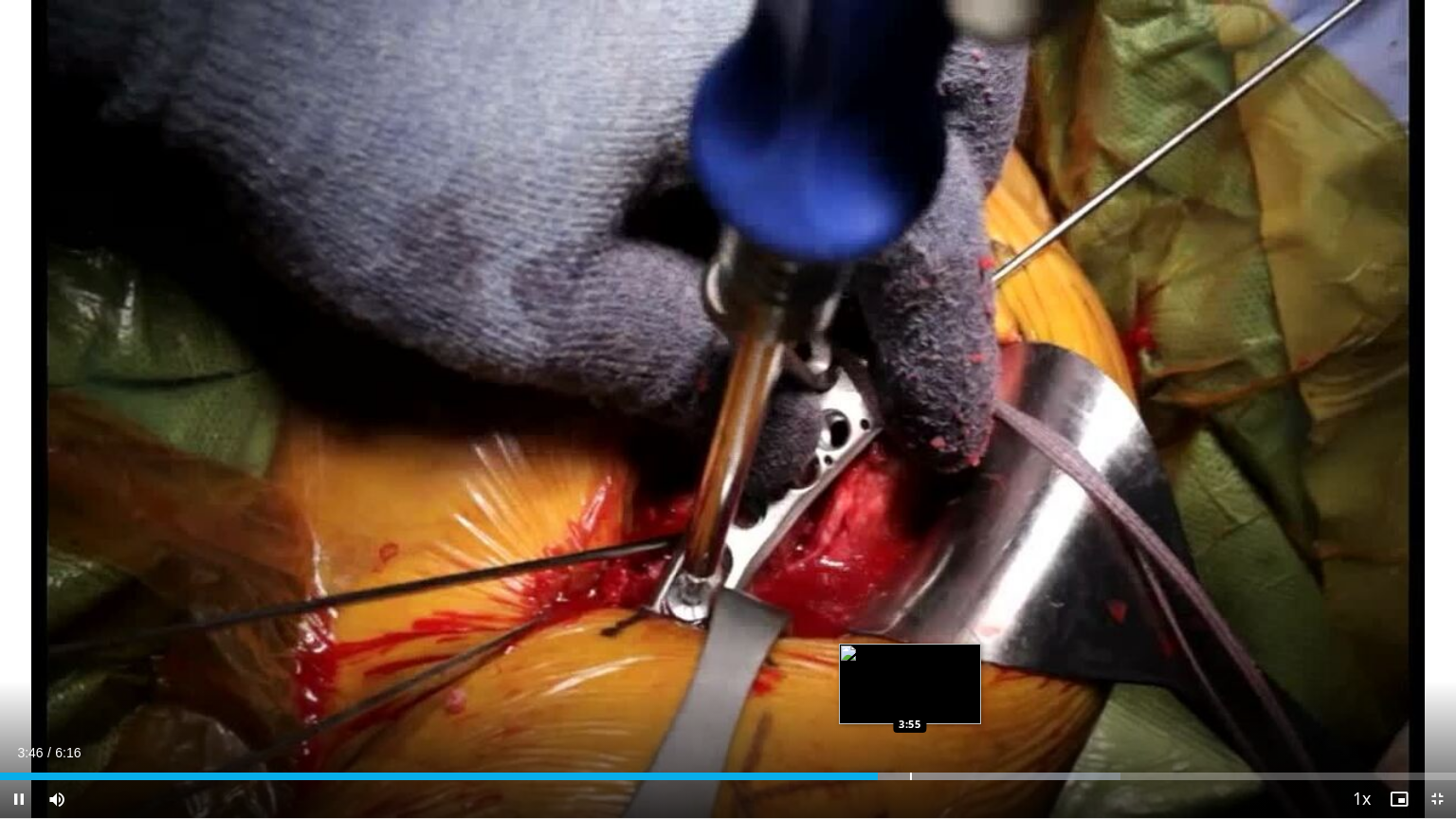 click at bounding box center (940, 776) 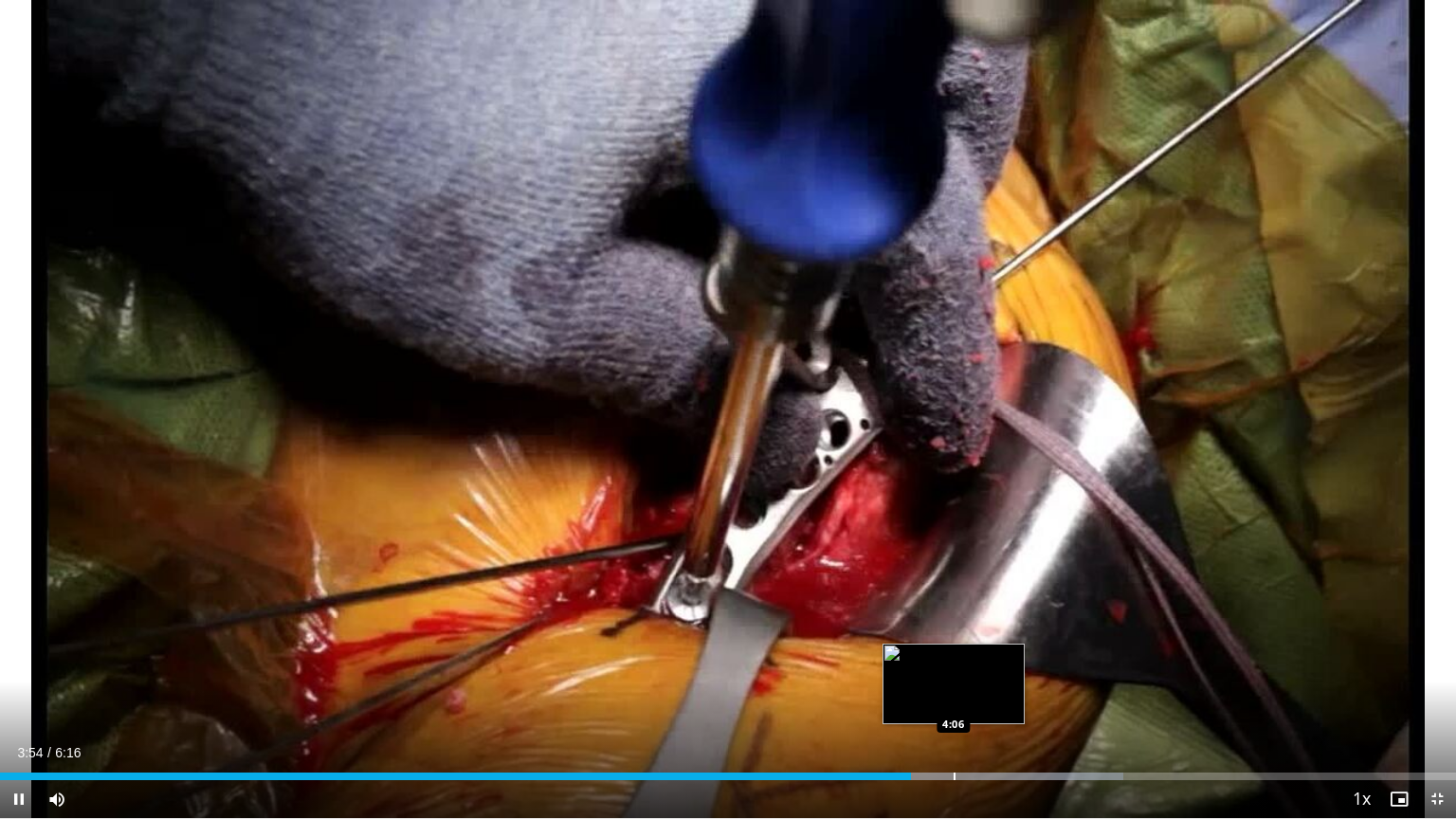 click at bounding box center (955, 776) 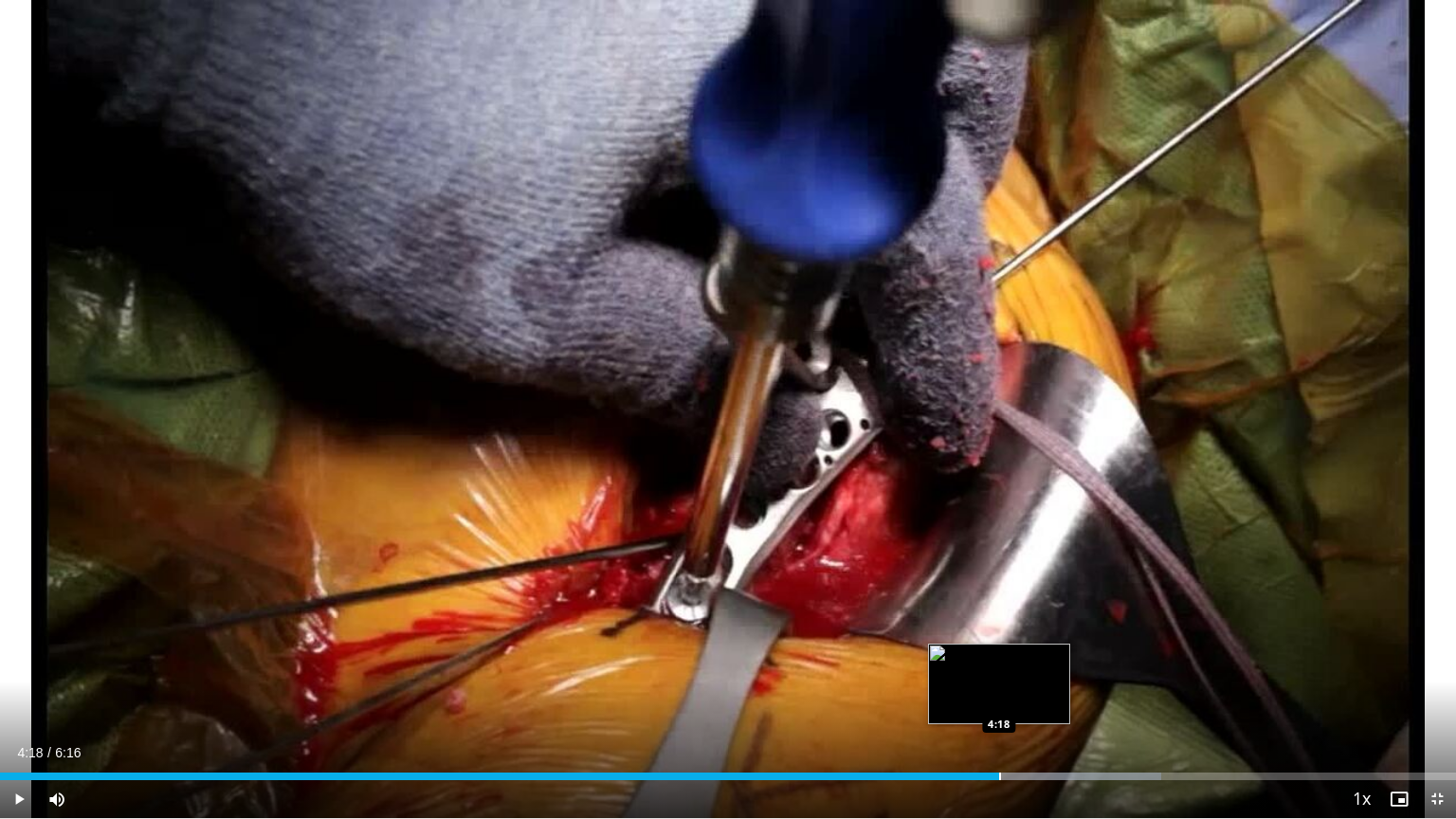click at bounding box center (1000, 776) 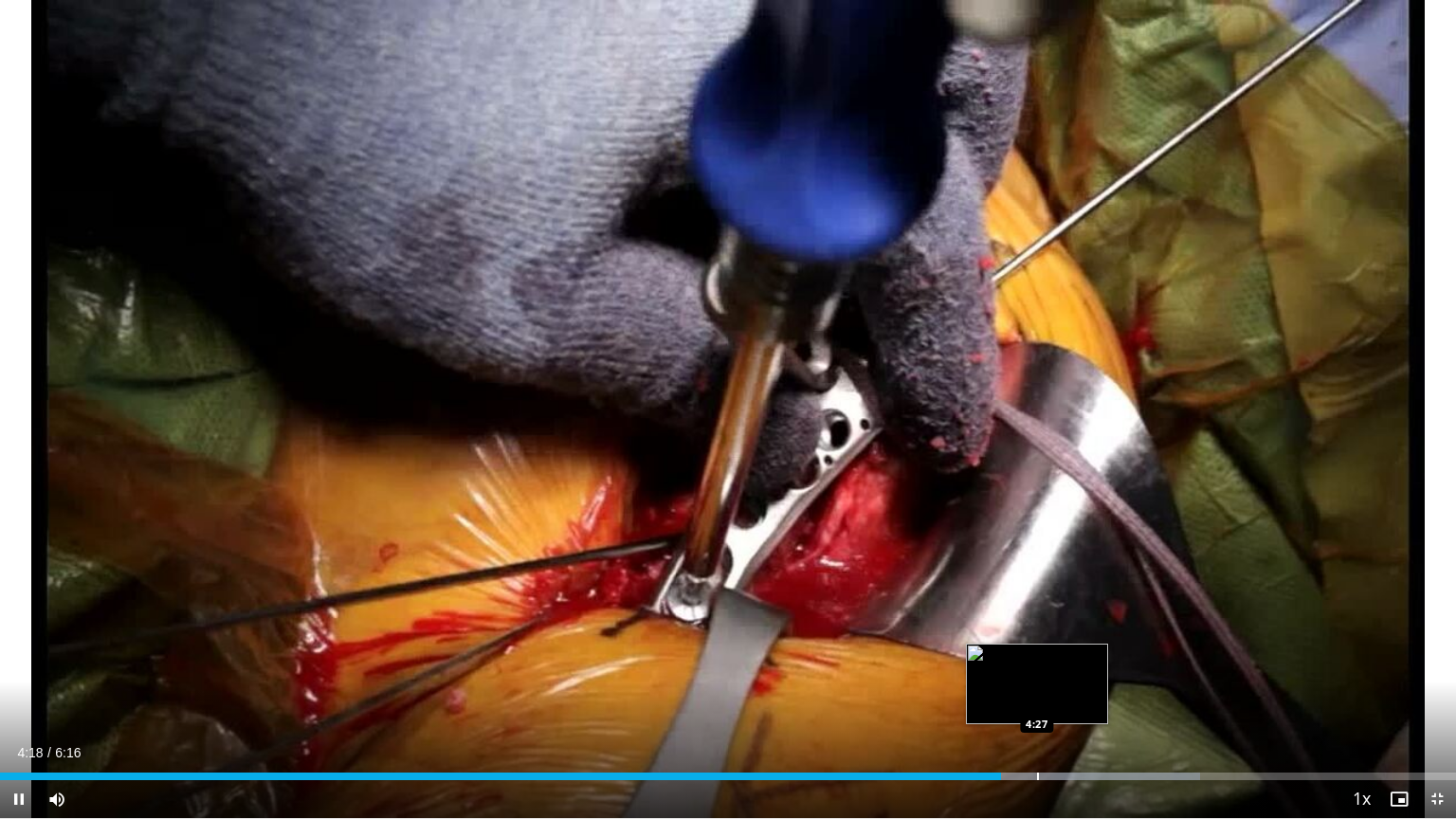 click at bounding box center (1038, 776) 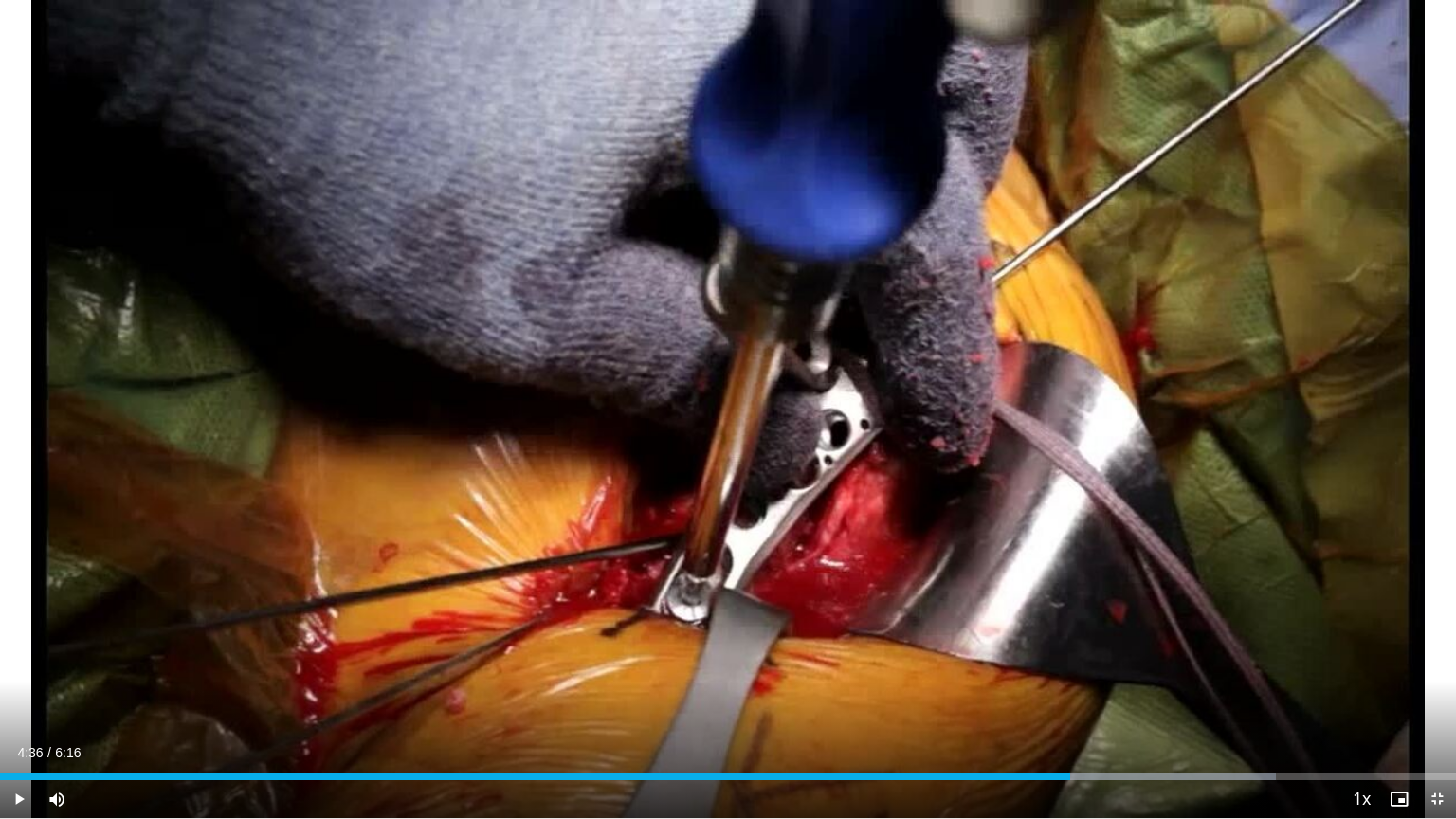 click at bounding box center [1069, 776] 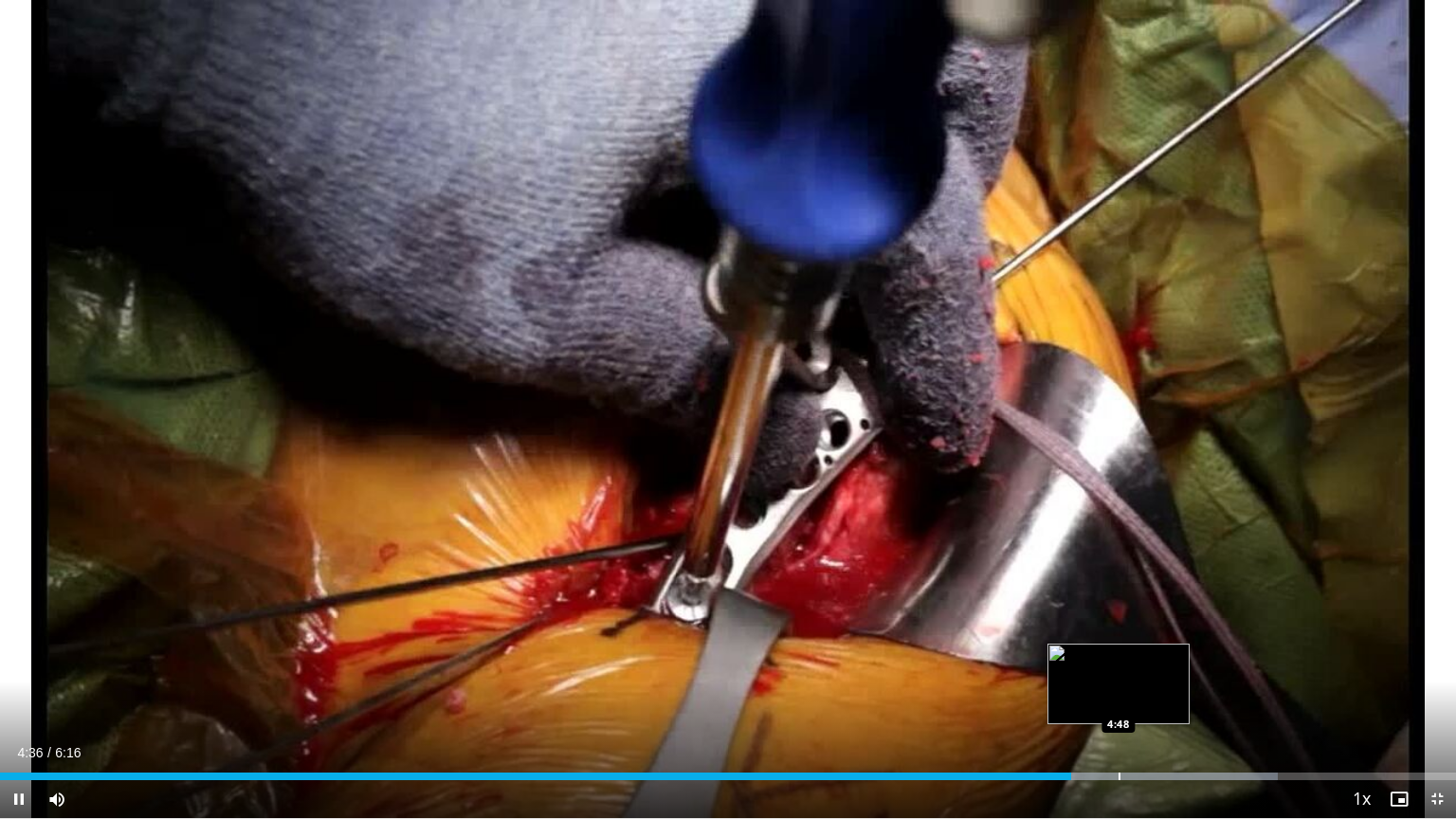 click at bounding box center (1119, 776) 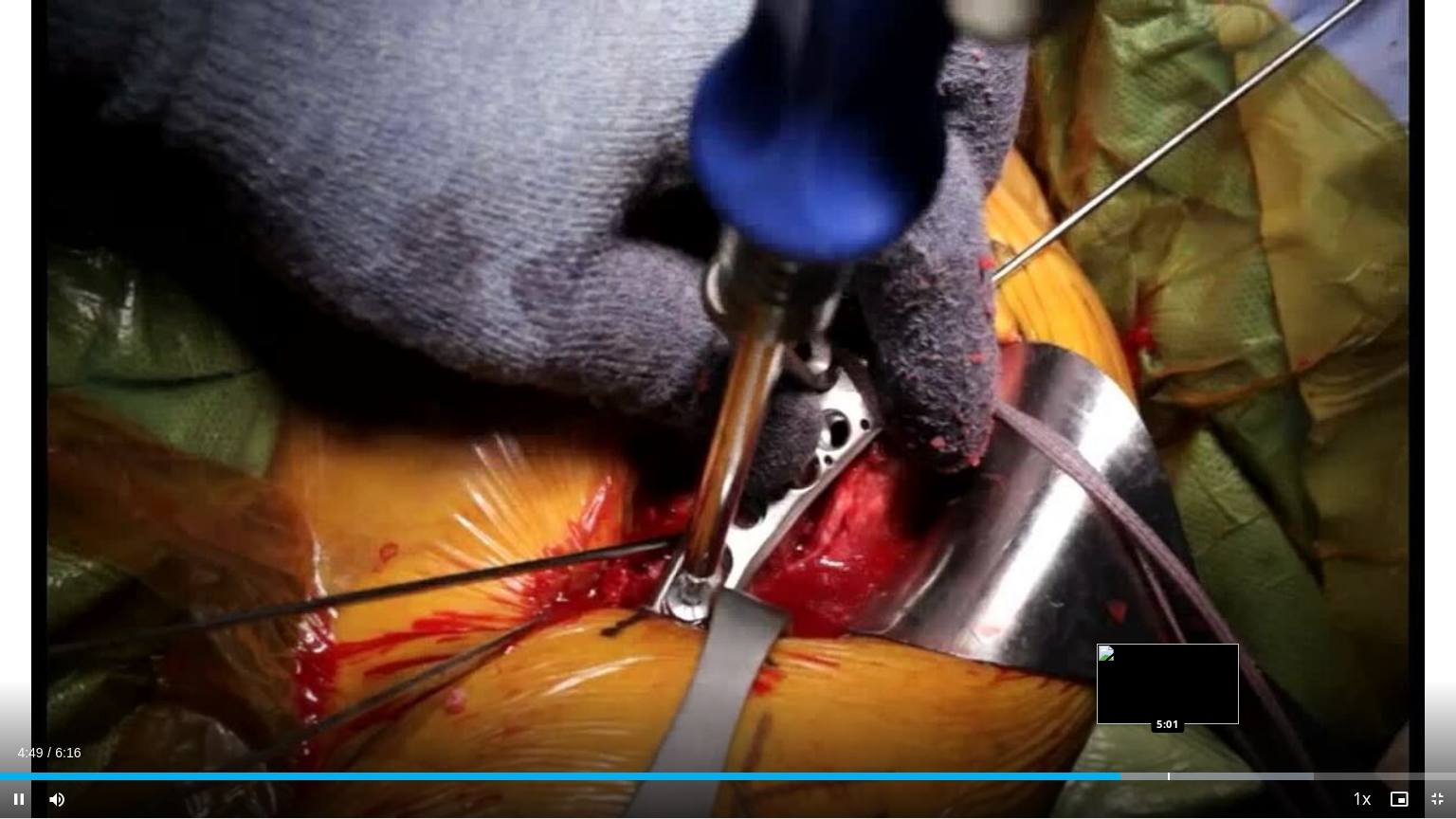 click at bounding box center (1169, 776) 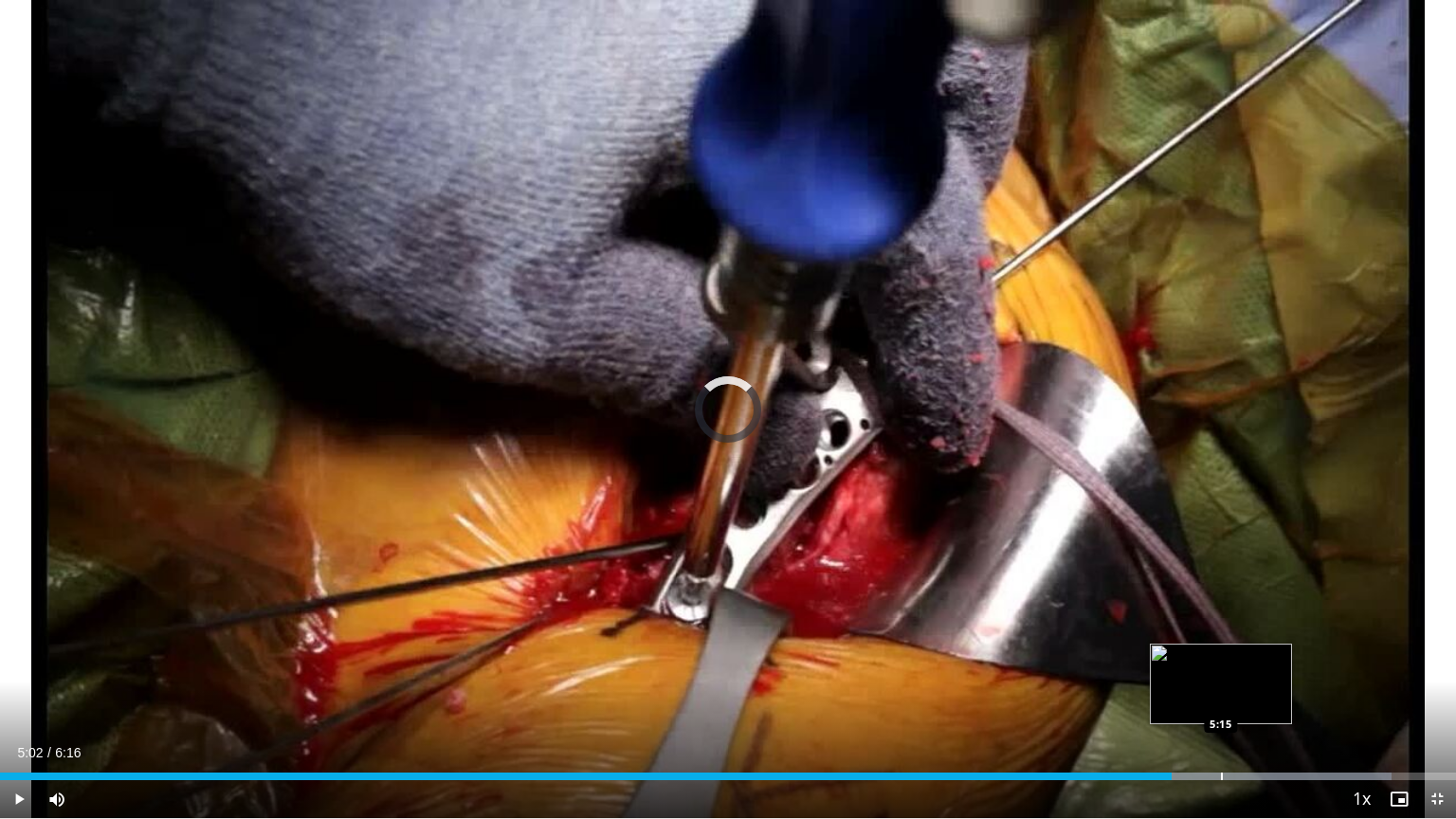 click at bounding box center (1222, 776) 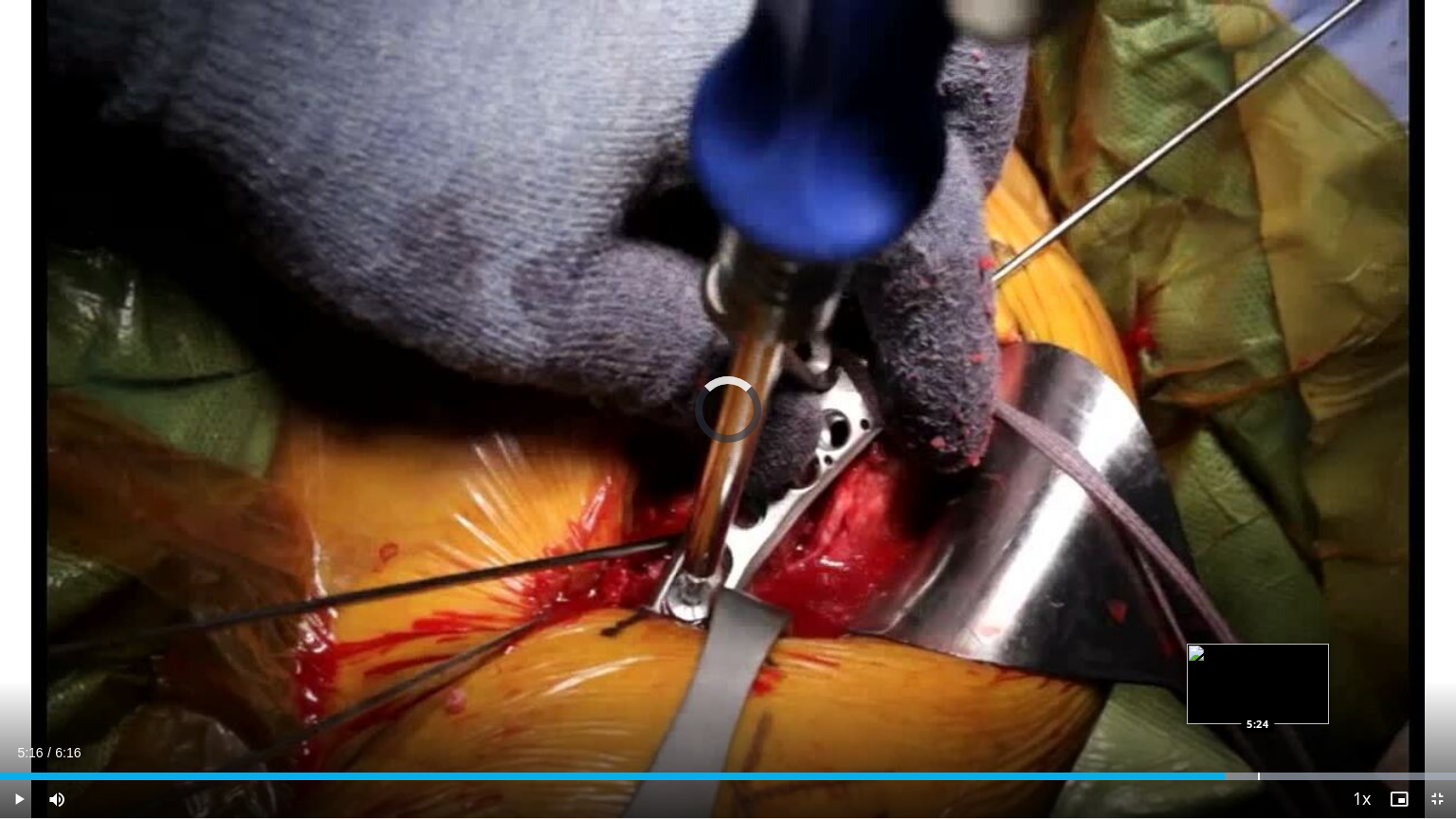 click at bounding box center (1259, 776) 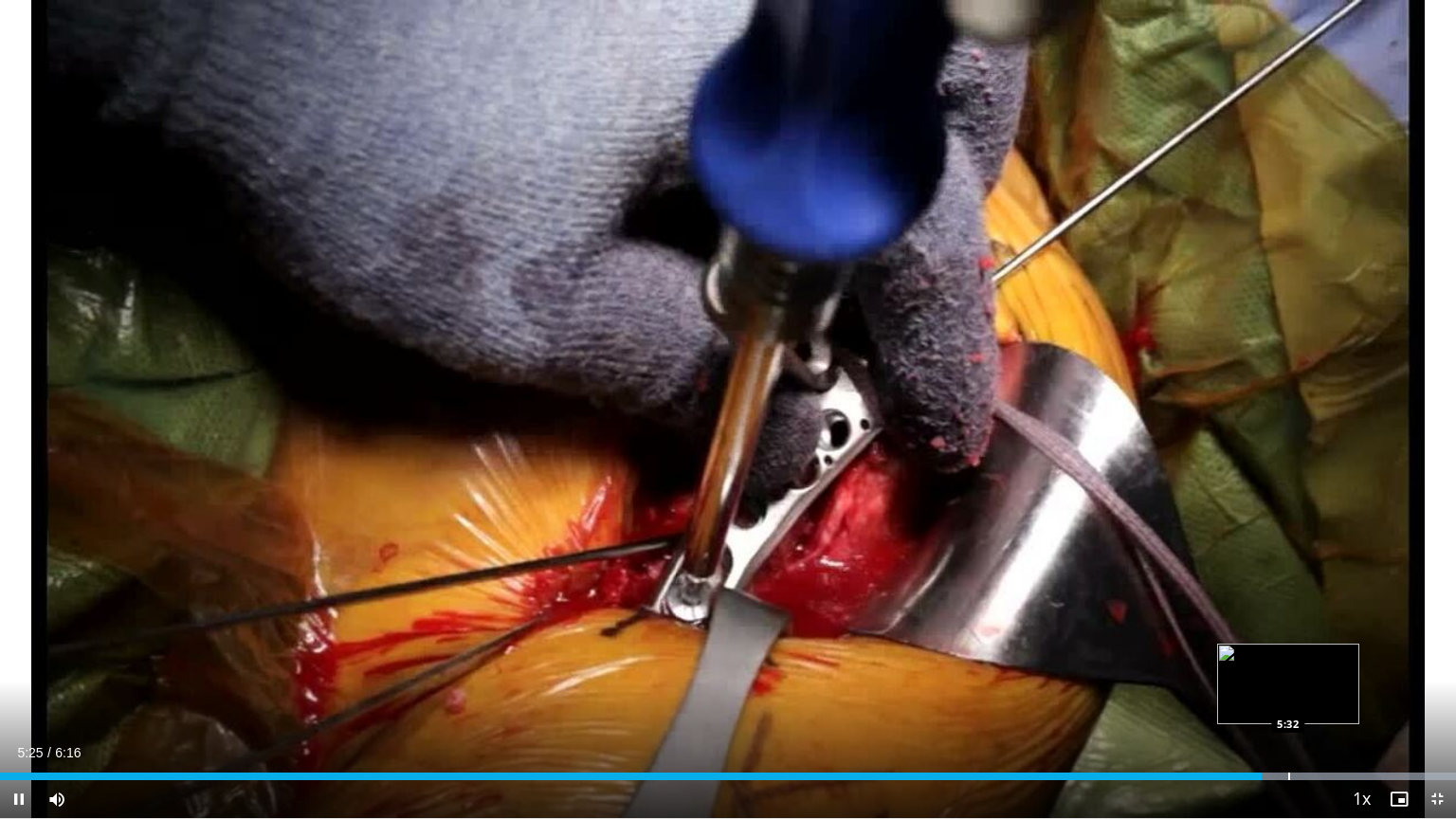 click at bounding box center [1289, 776] 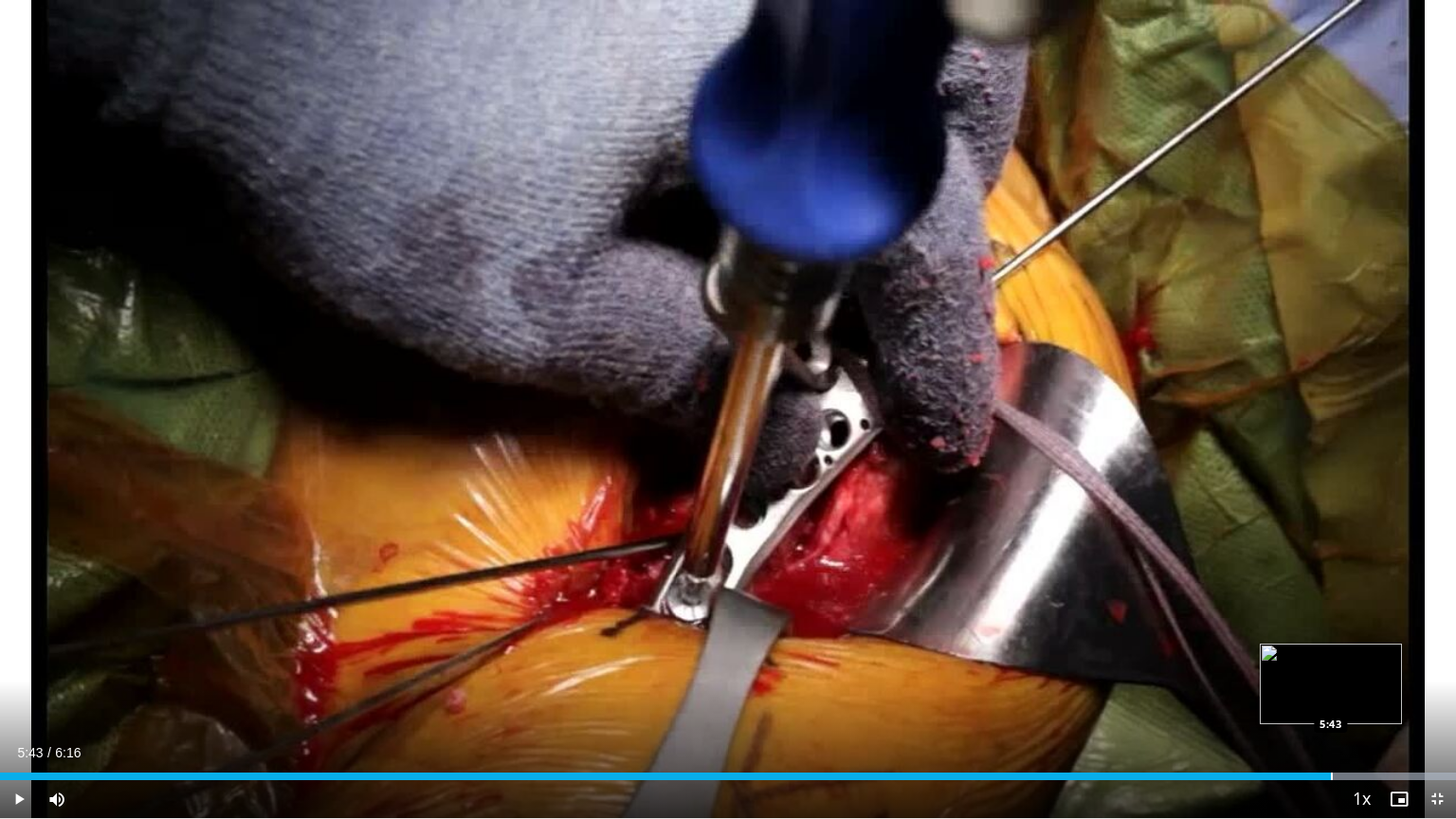 click at bounding box center [1332, 776] 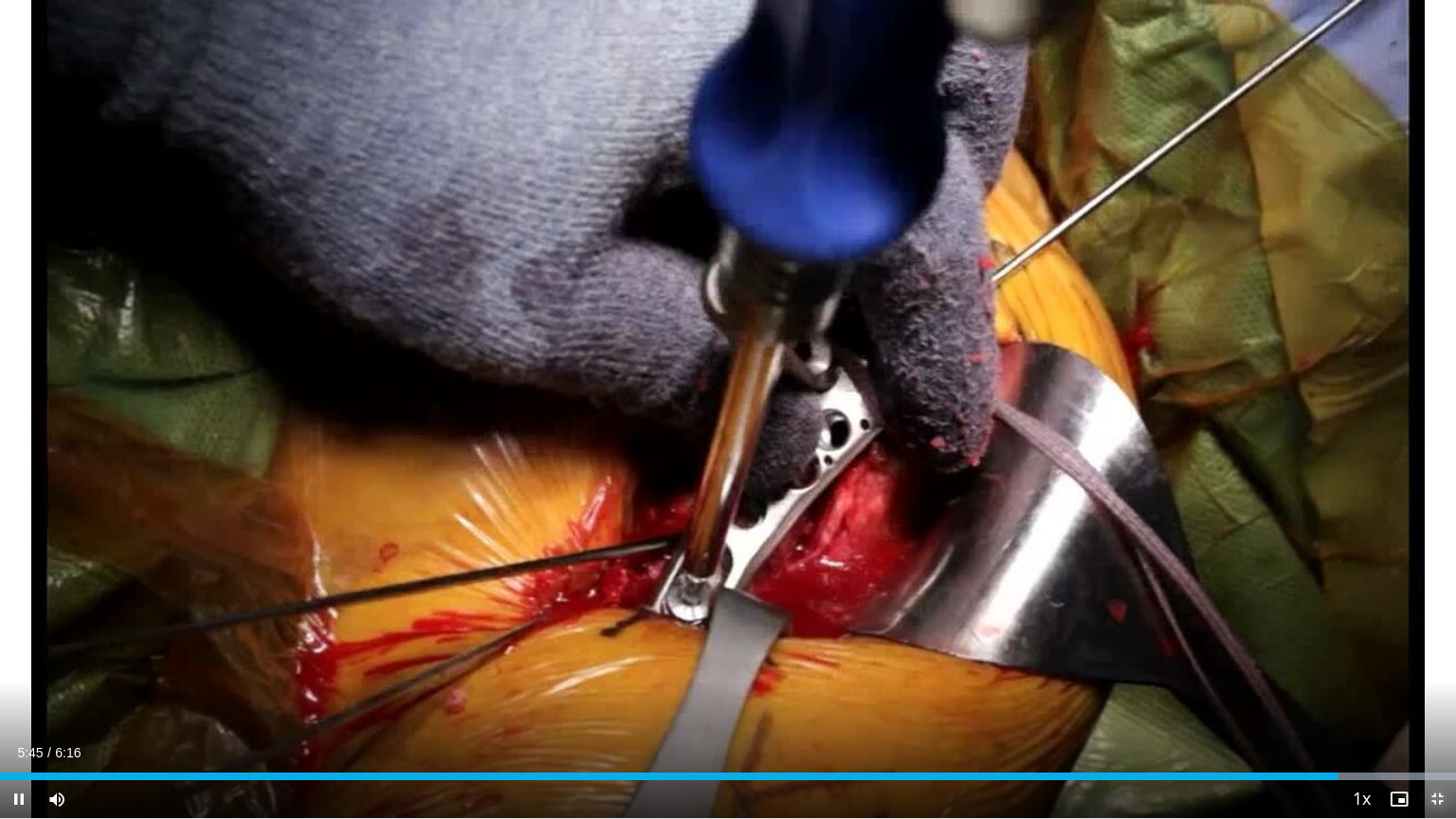 click at bounding box center (1437, 799) 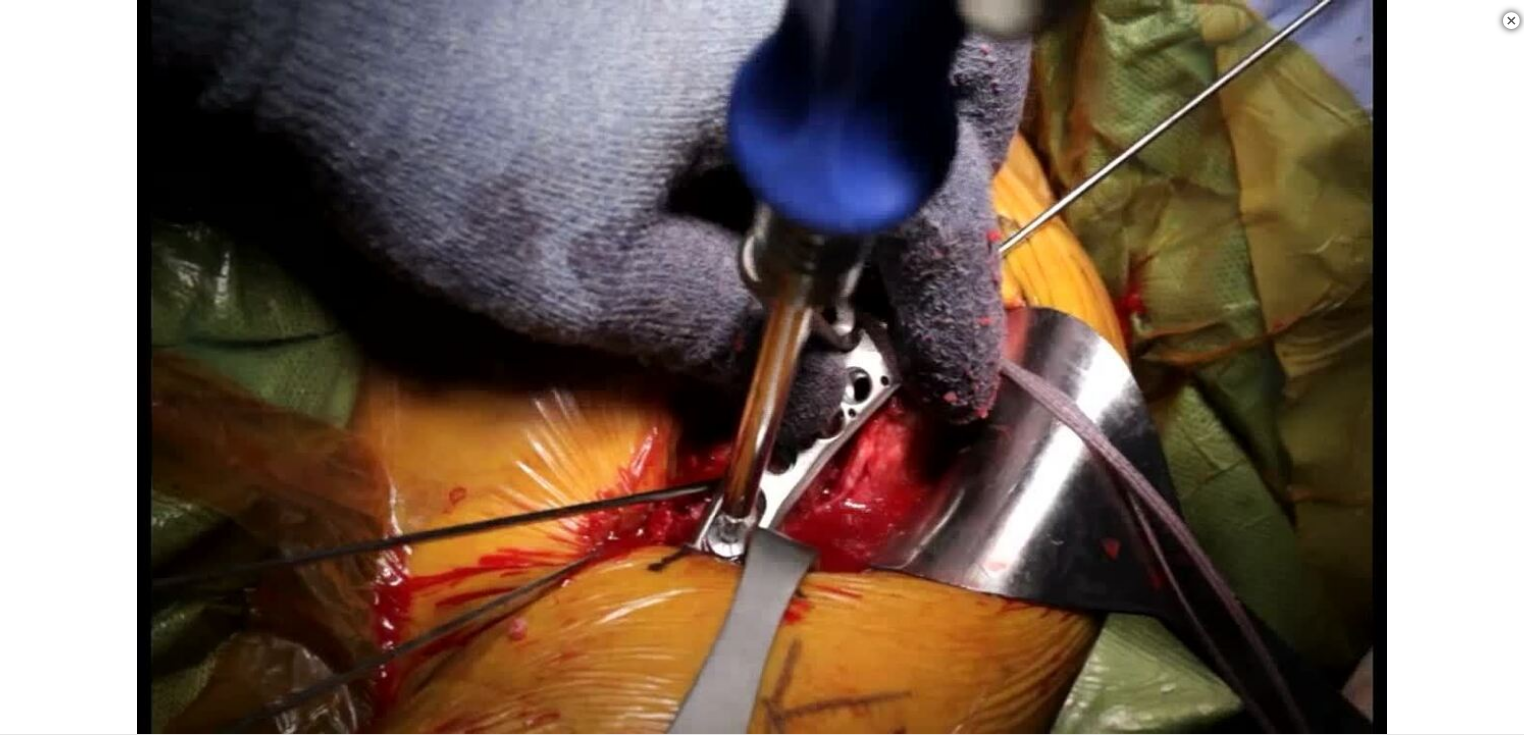 scroll, scrollTop: 320, scrollLeft: 0, axis: vertical 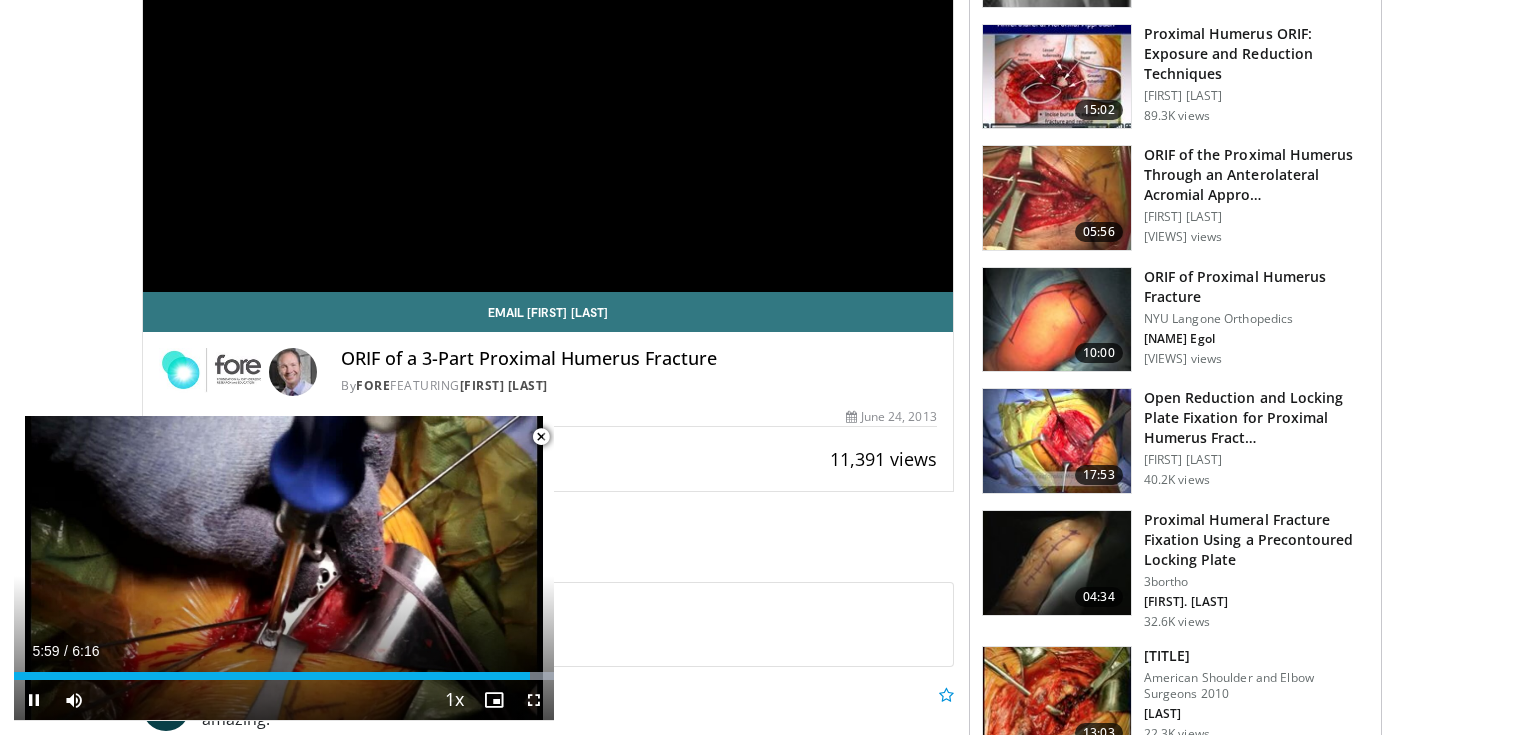 click at bounding box center (541, 437) 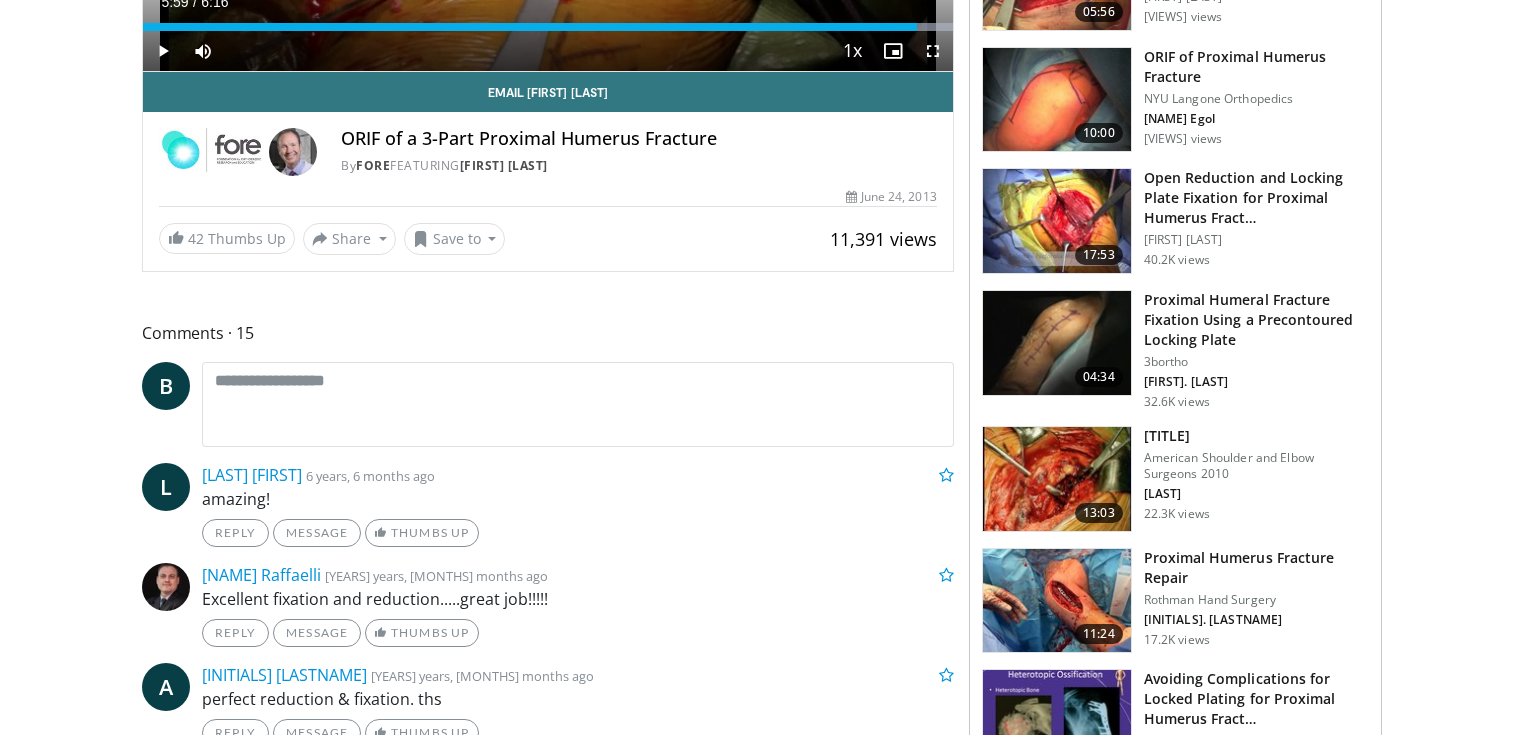 scroll, scrollTop: 560, scrollLeft: 0, axis: vertical 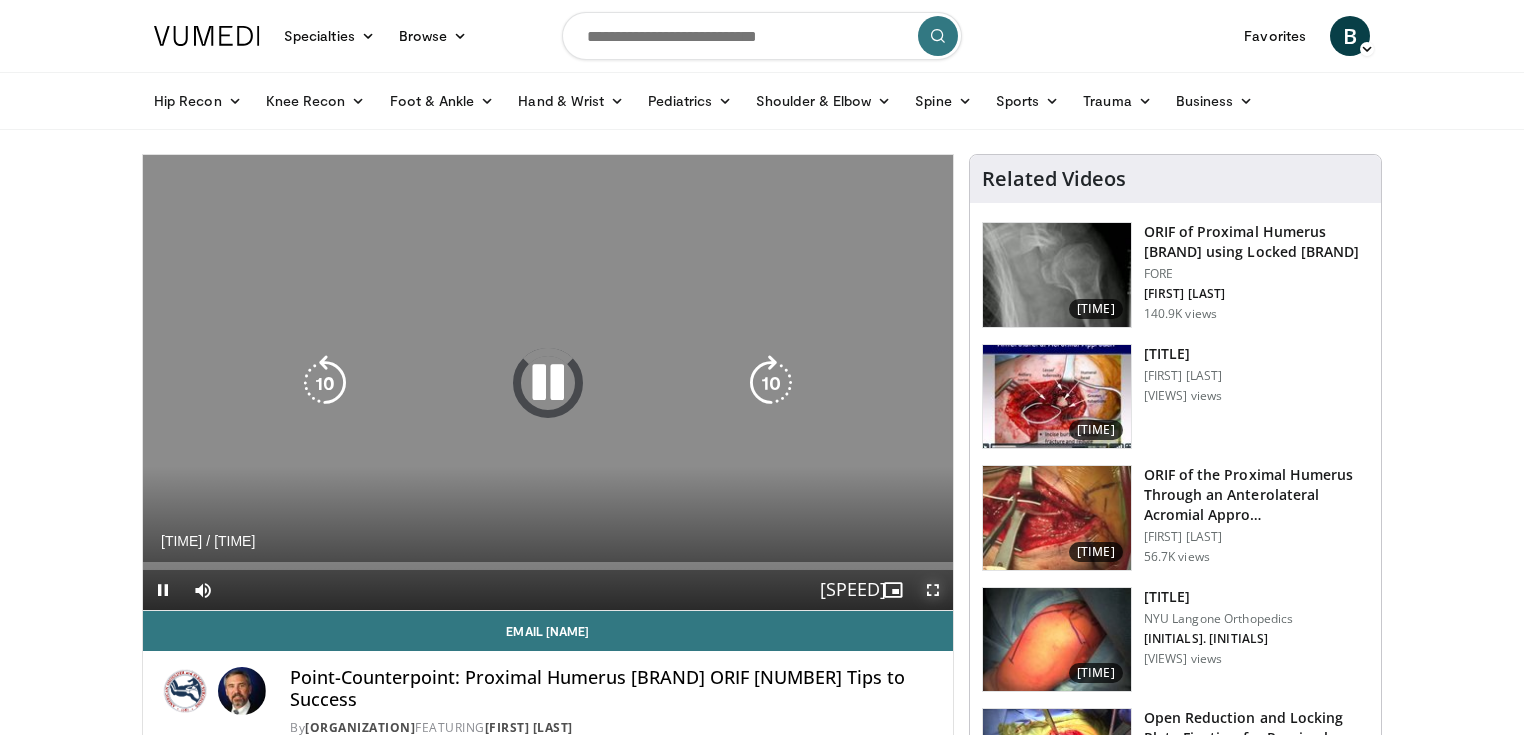drag, startPoint x: 935, startPoint y: 588, endPoint x: 933, endPoint y: 684, distance: 96.02083 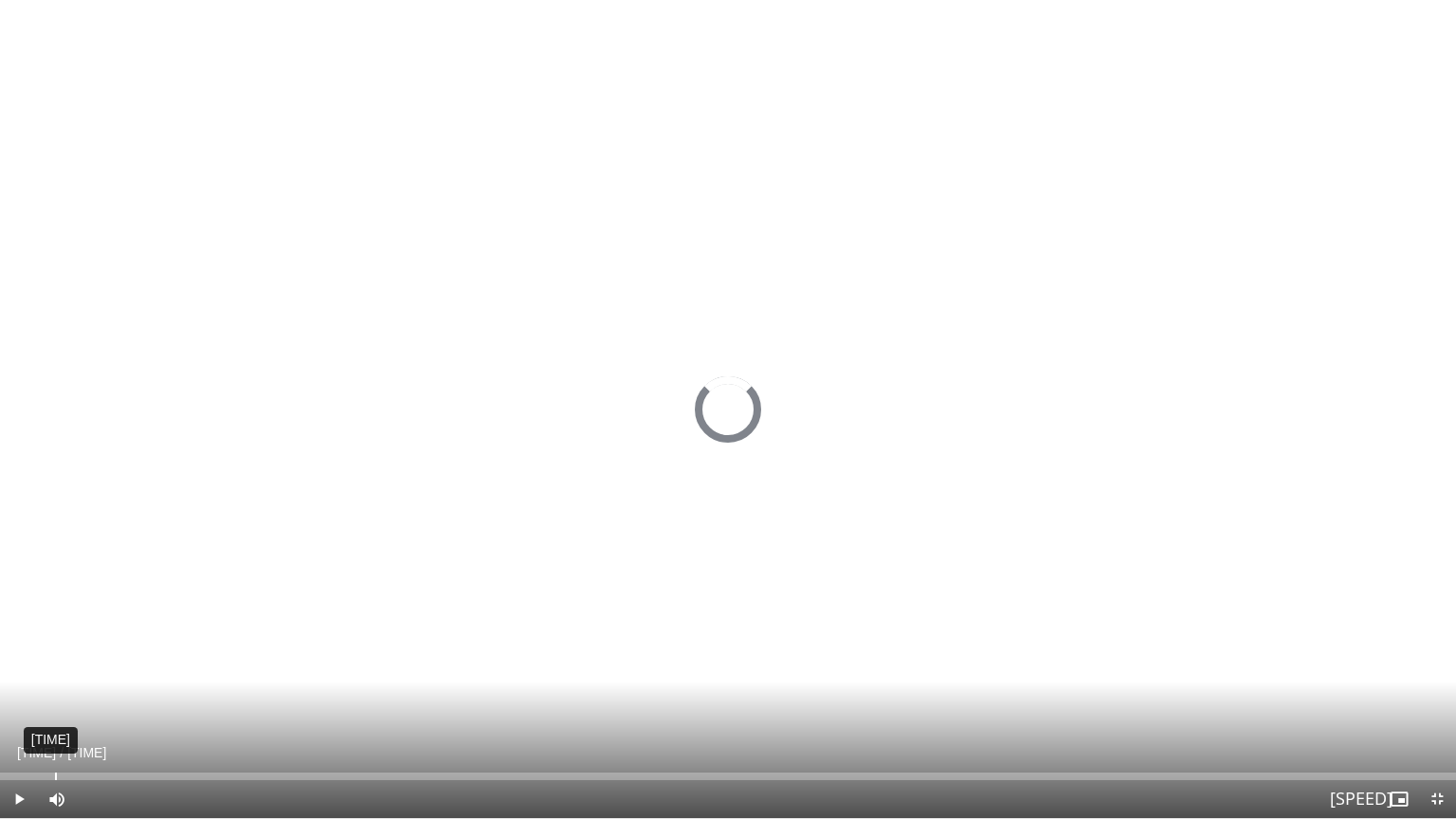 click on "Loaded :  0% [TIME] [TIME]" at bounding box center [728, 771] 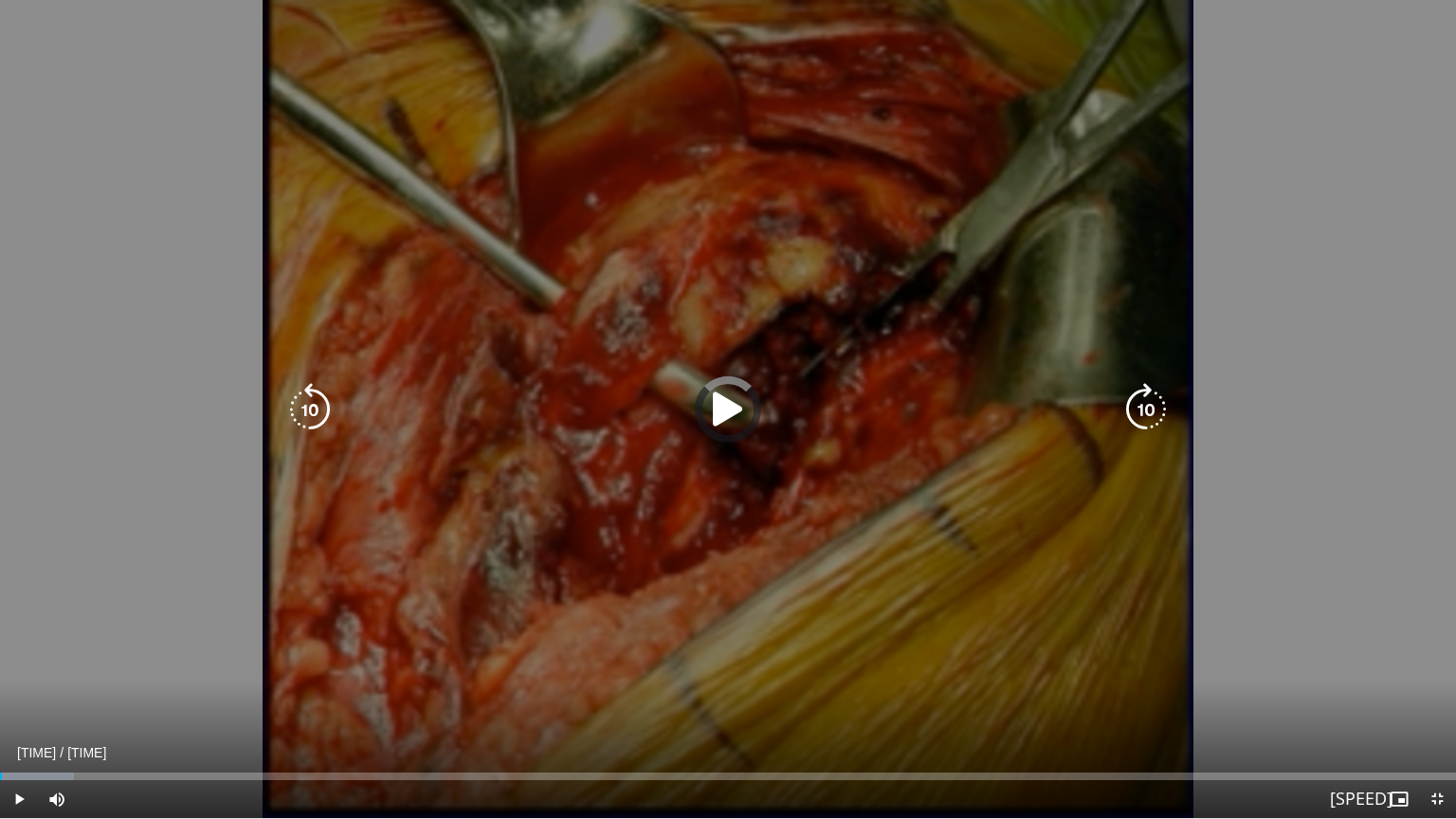 click on "Loaded :  5.06% 00:00 00:45" at bounding box center [728, 771] 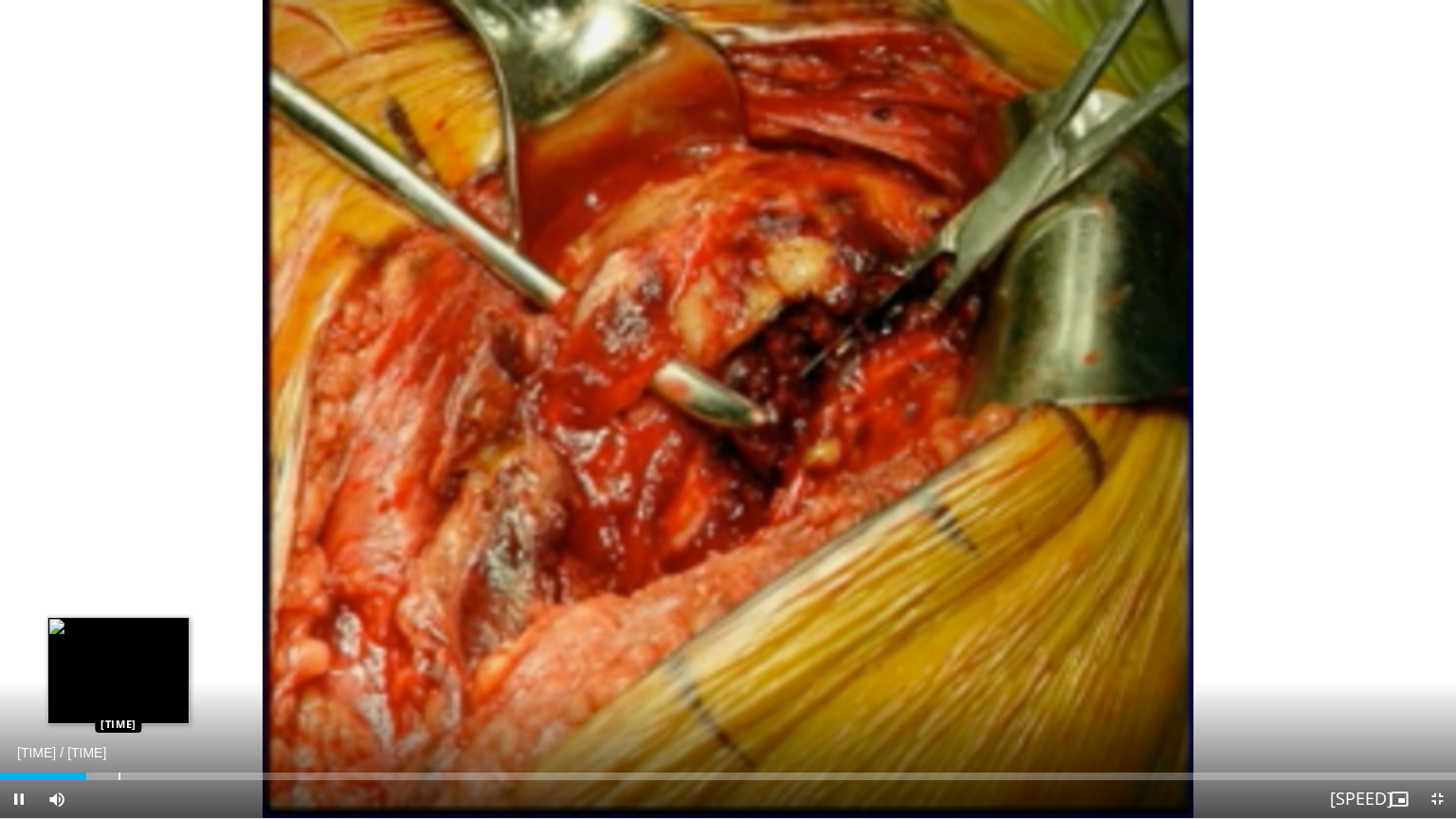 click on "Loaded :  6.39% 00:46 01:03" at bounding box center [728, 771] 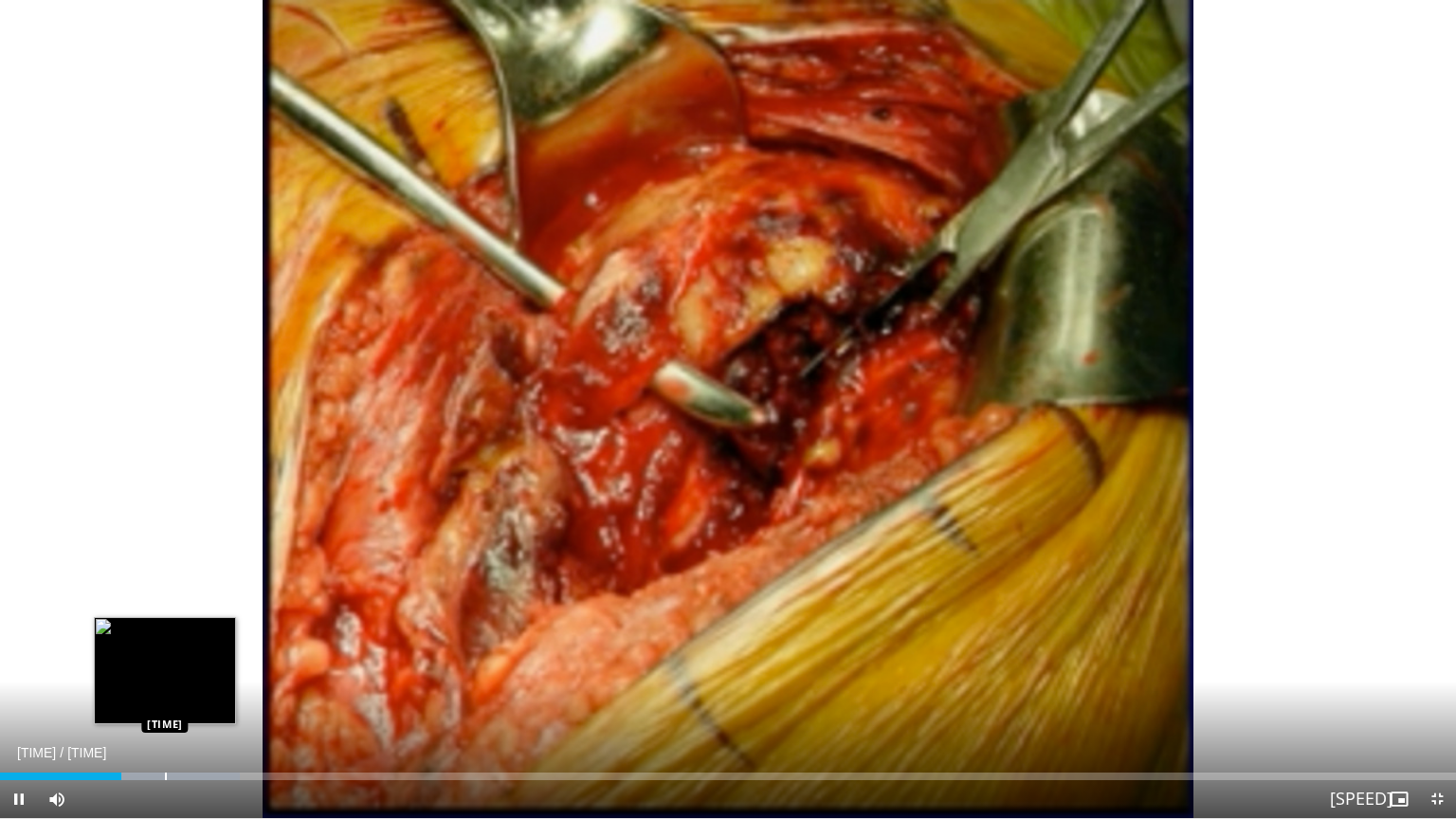 click at bounding box center [166, 776] 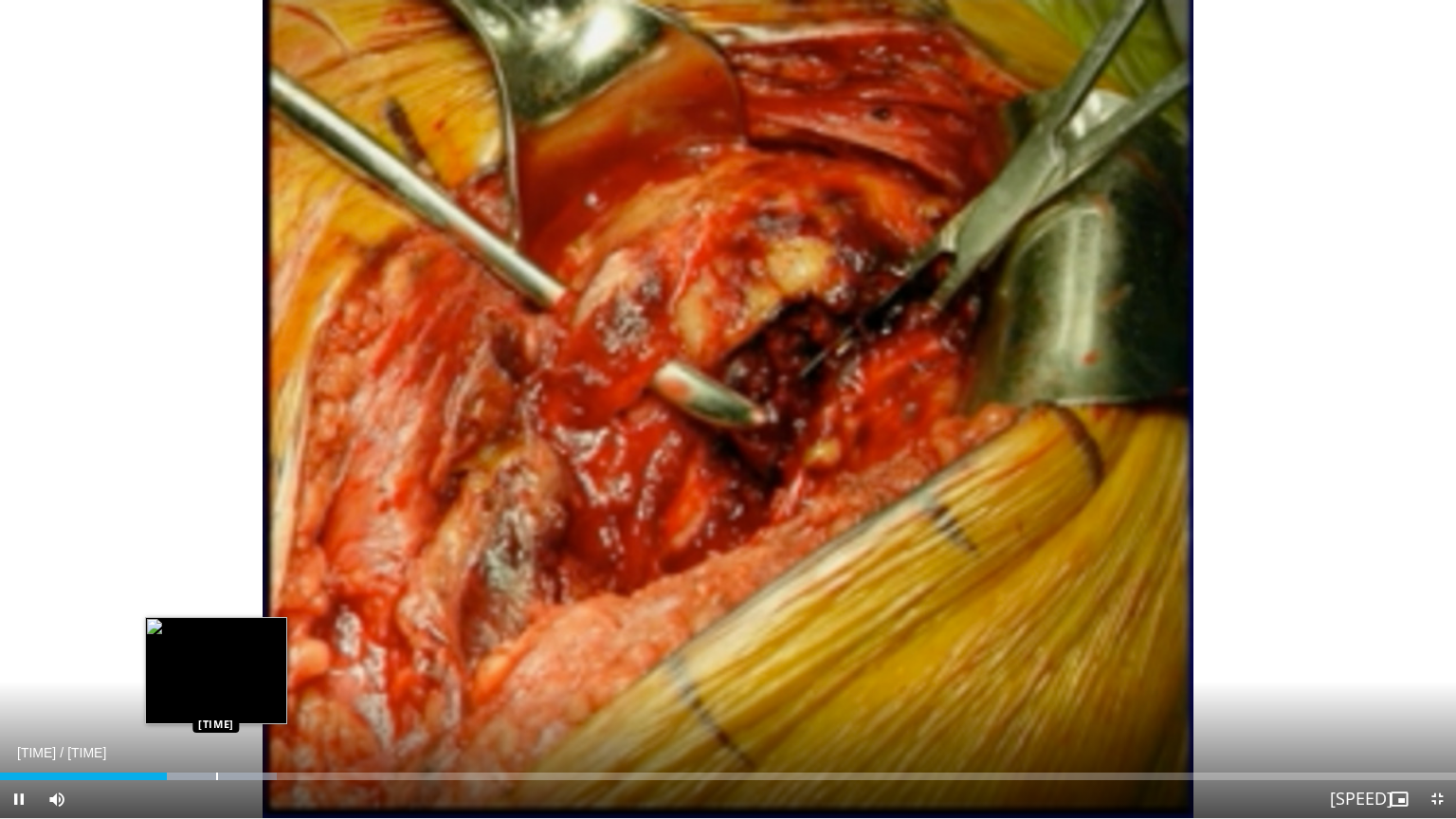 click on "10 seconds
Tap to unmute" at bounding box center [728, 409] 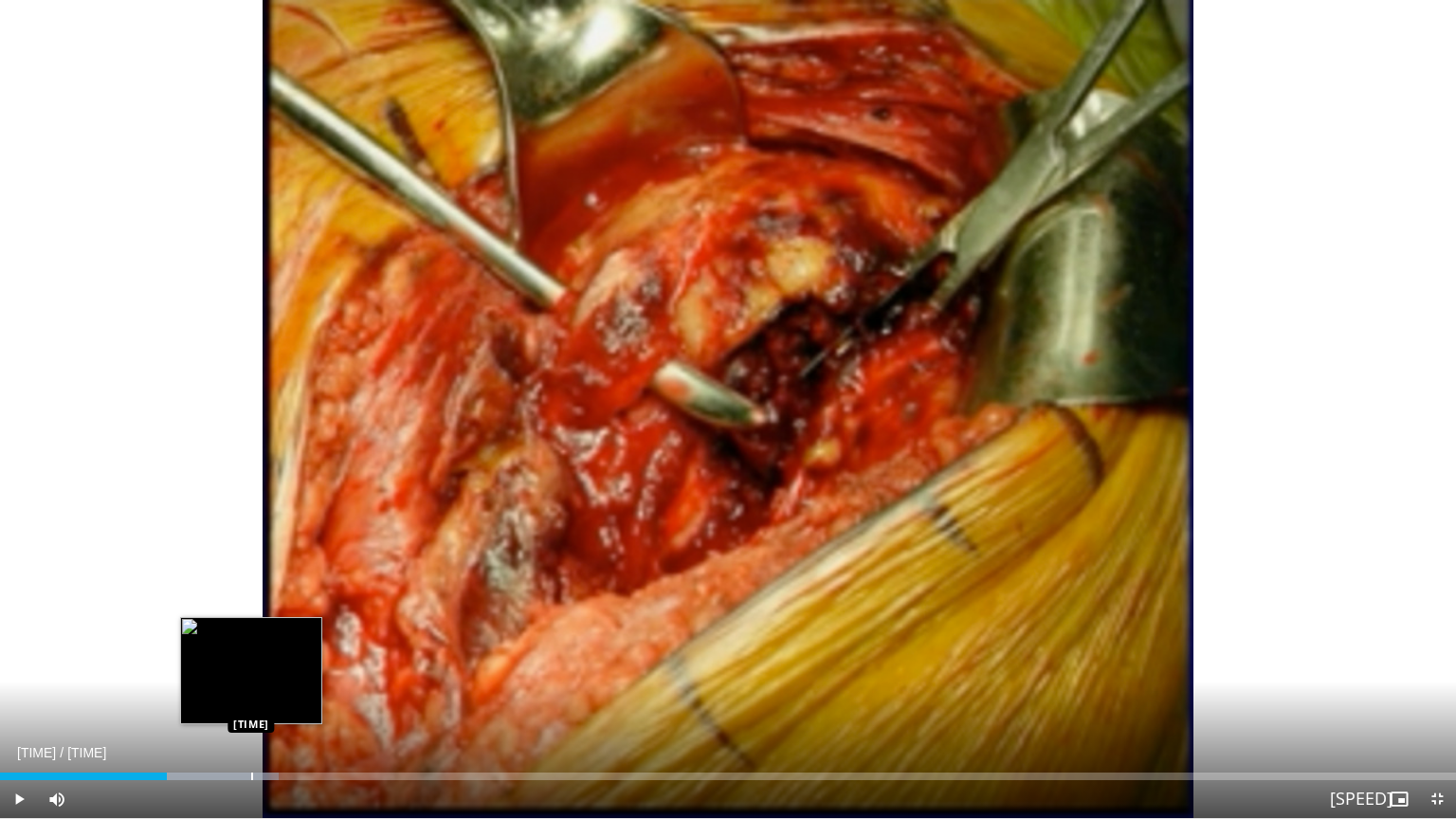 click at bounding box center (252, 776) 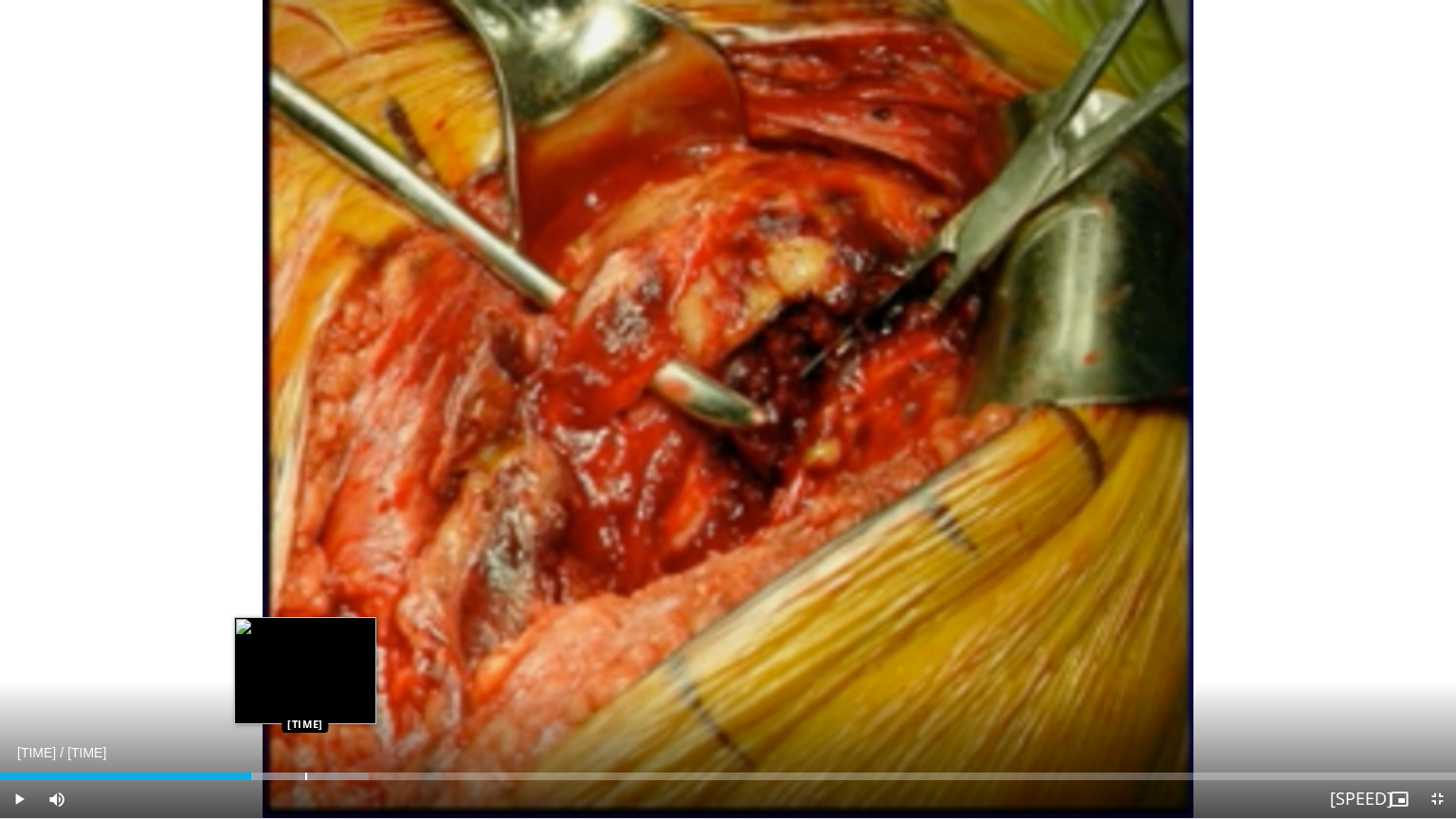 click at bounding box center [306, 776] 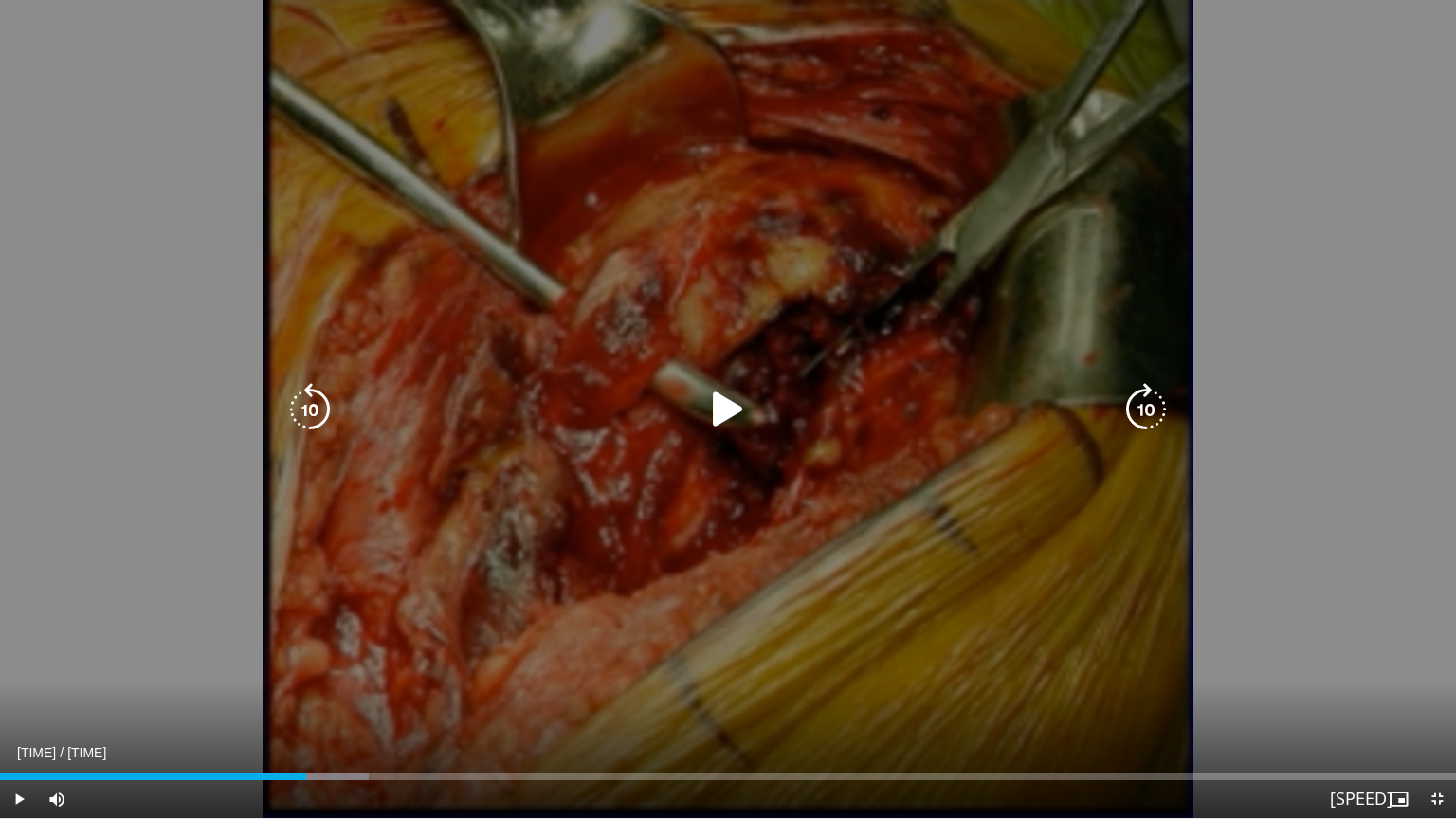 click on "10 seconds
Tap to unmute" at bounding box center (728, 409) 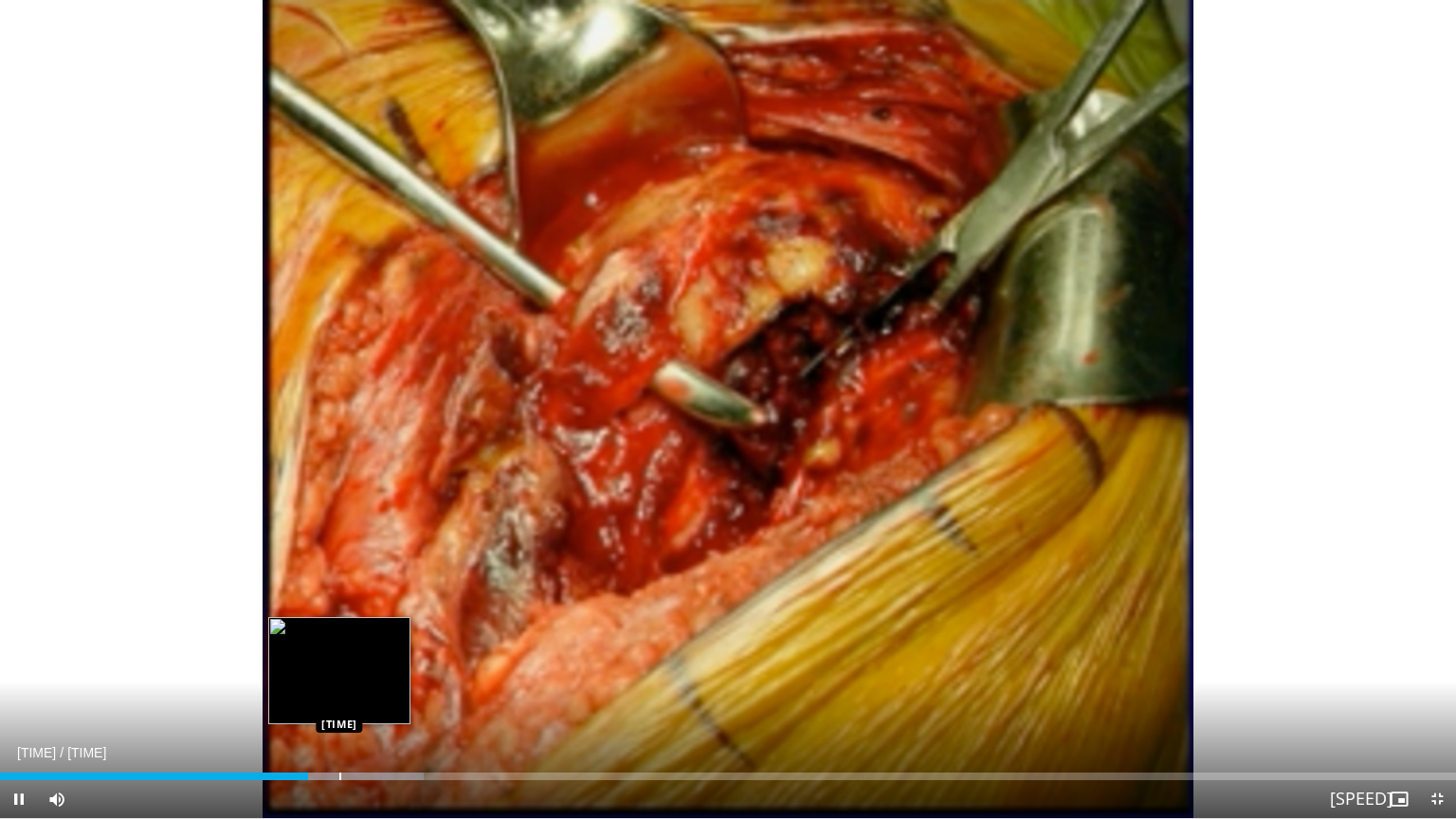 click at bounding box center [340, 776] 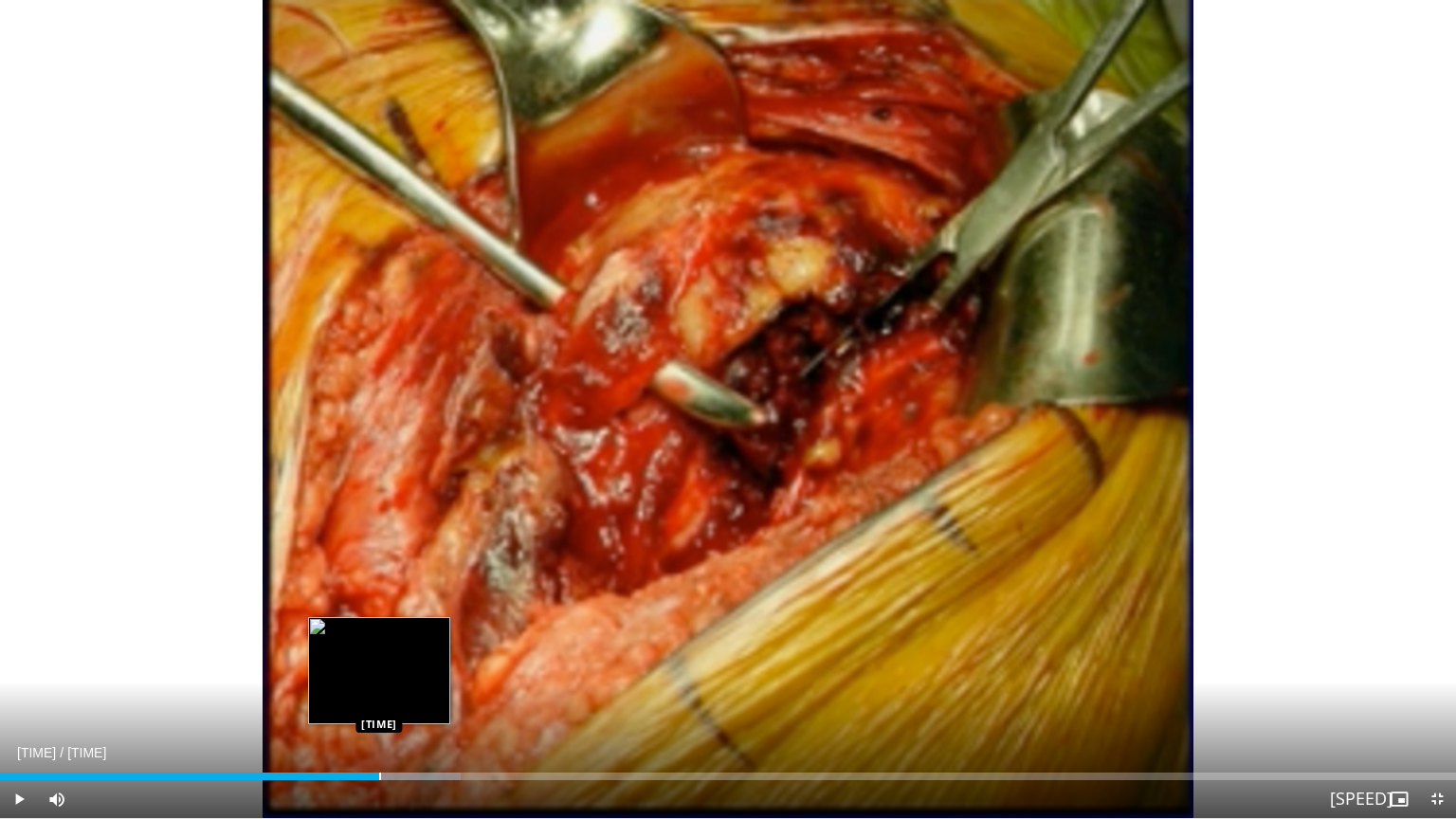 click at bounding box center [380, 776] 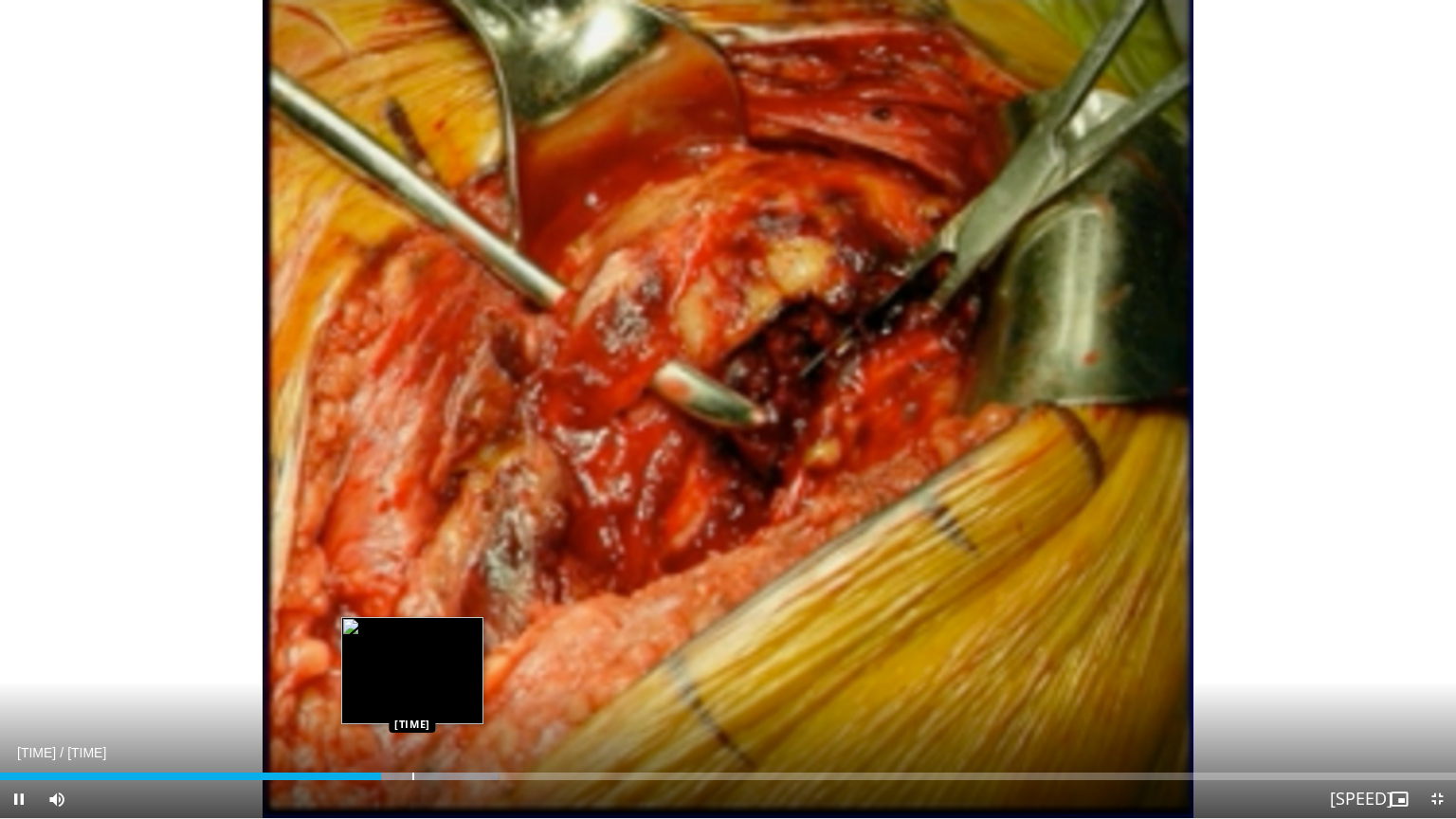 click at bounding box center [413, 776] 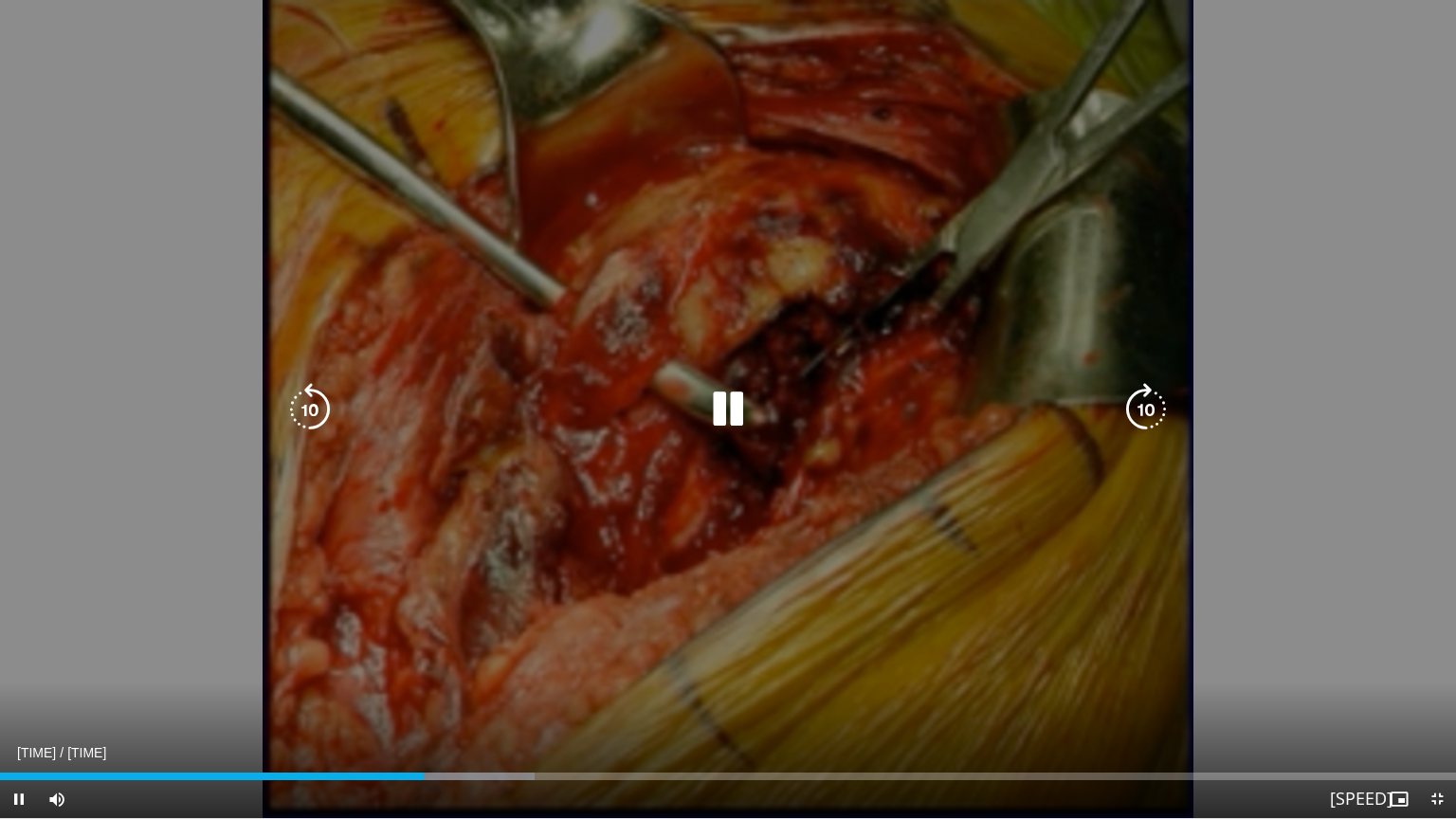click on "10 seconds
Tap to unmute" at bounding box center (728, 409) 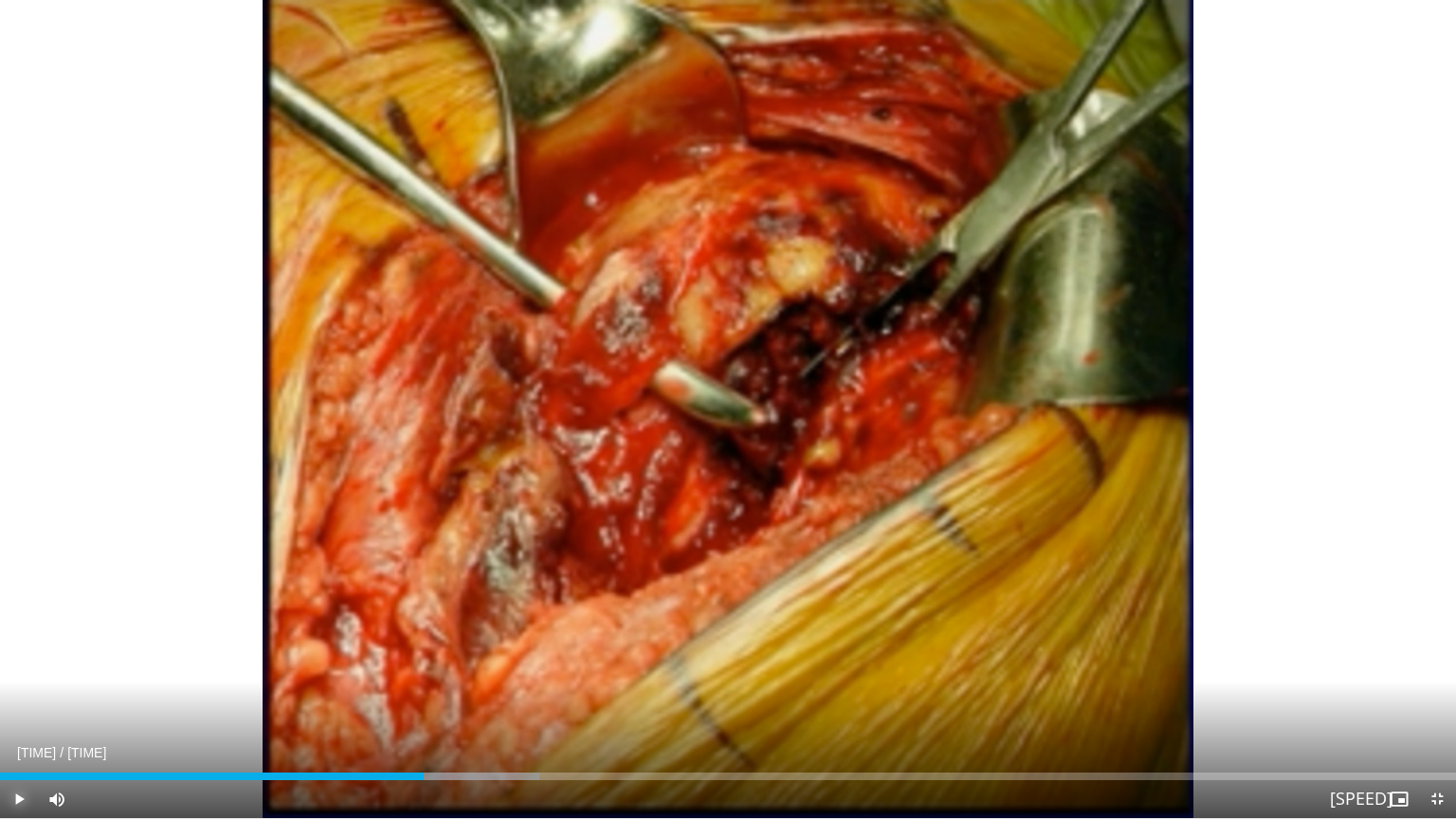 click at bounding box center (19, 799) 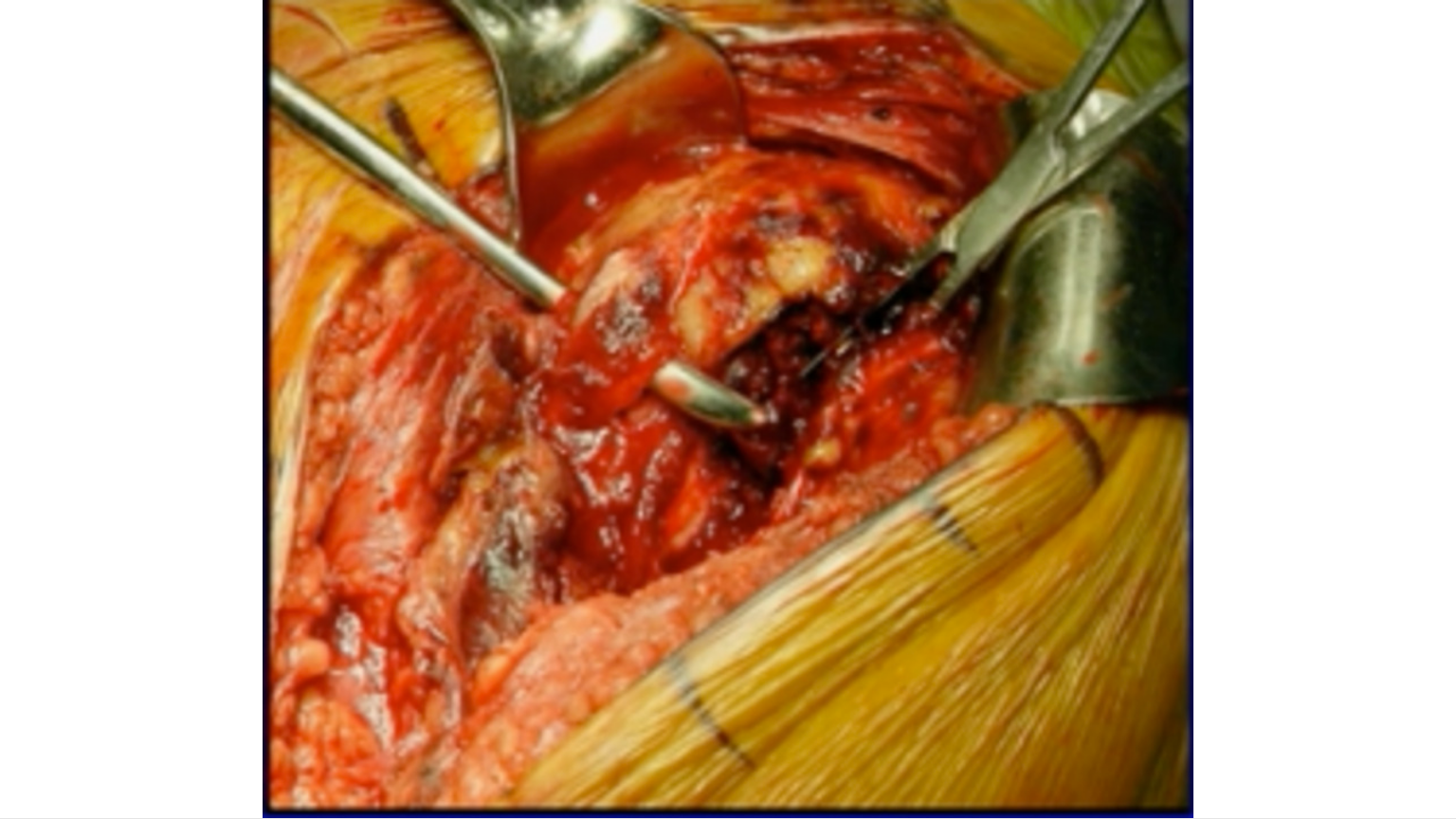 click on "**********" at bounding box center [728, 410] 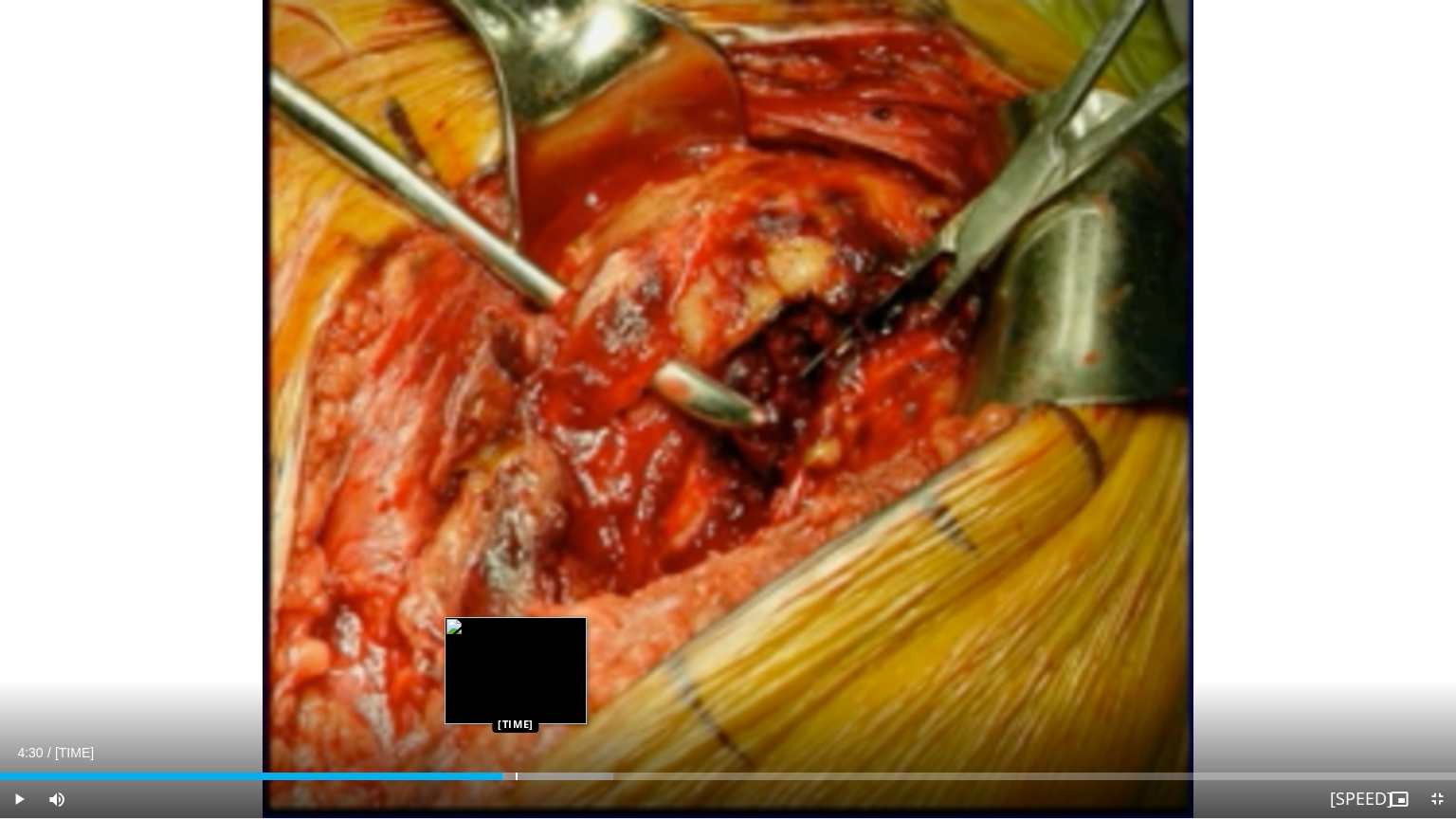 click at bounding box center (517, 776) 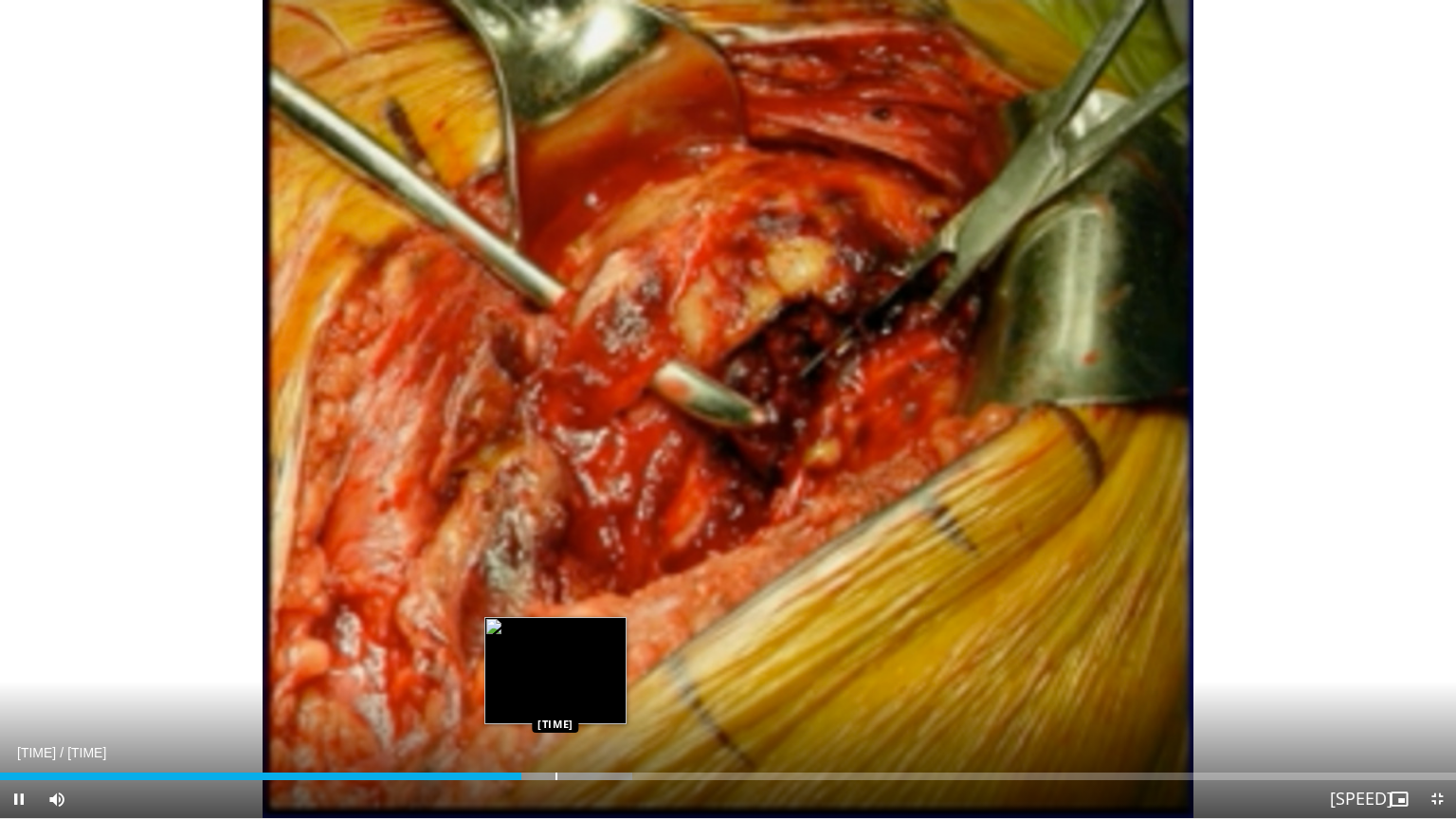 click at bounding box center [556, 776] 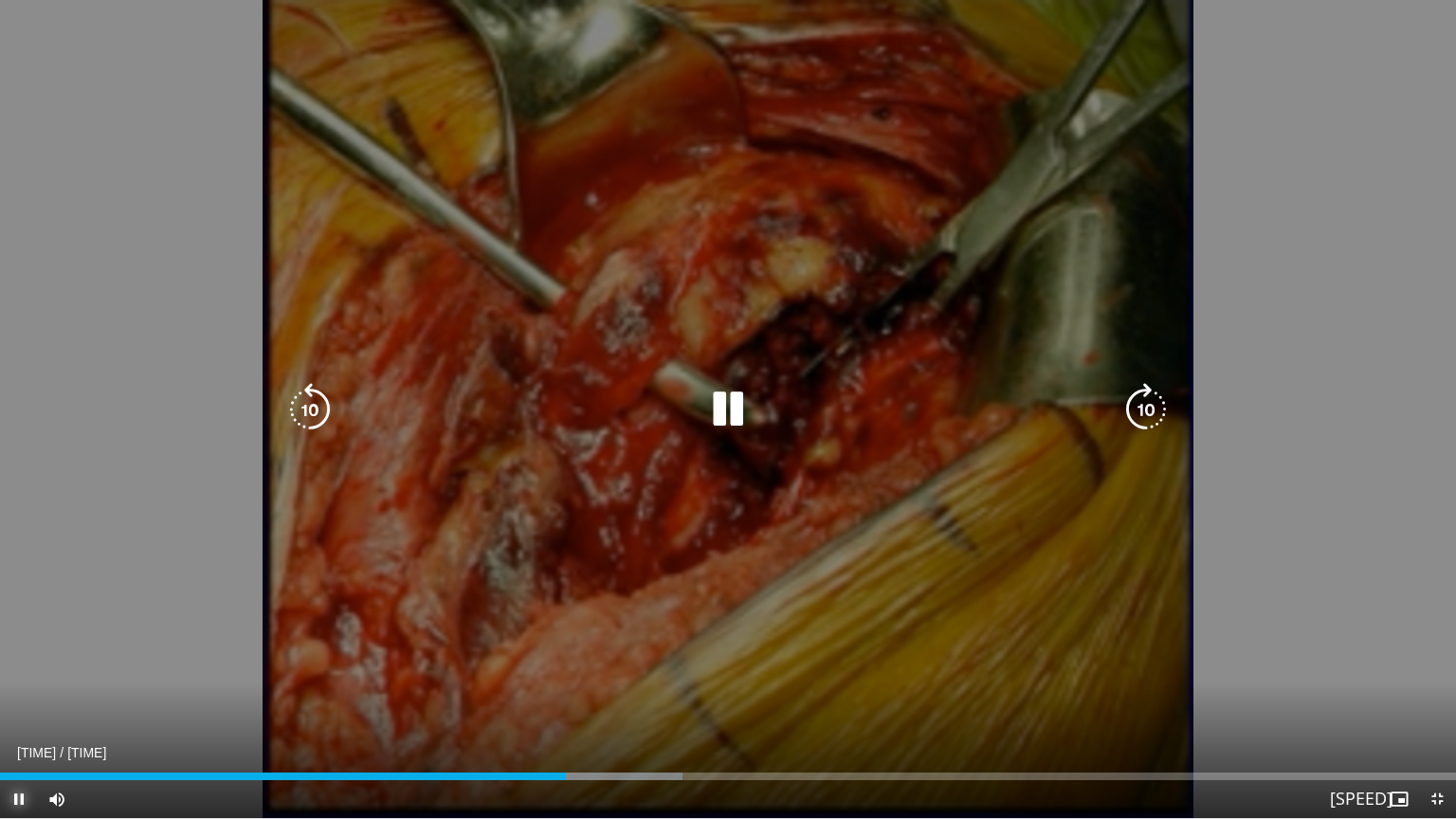 click at bounding box center [19, 799] 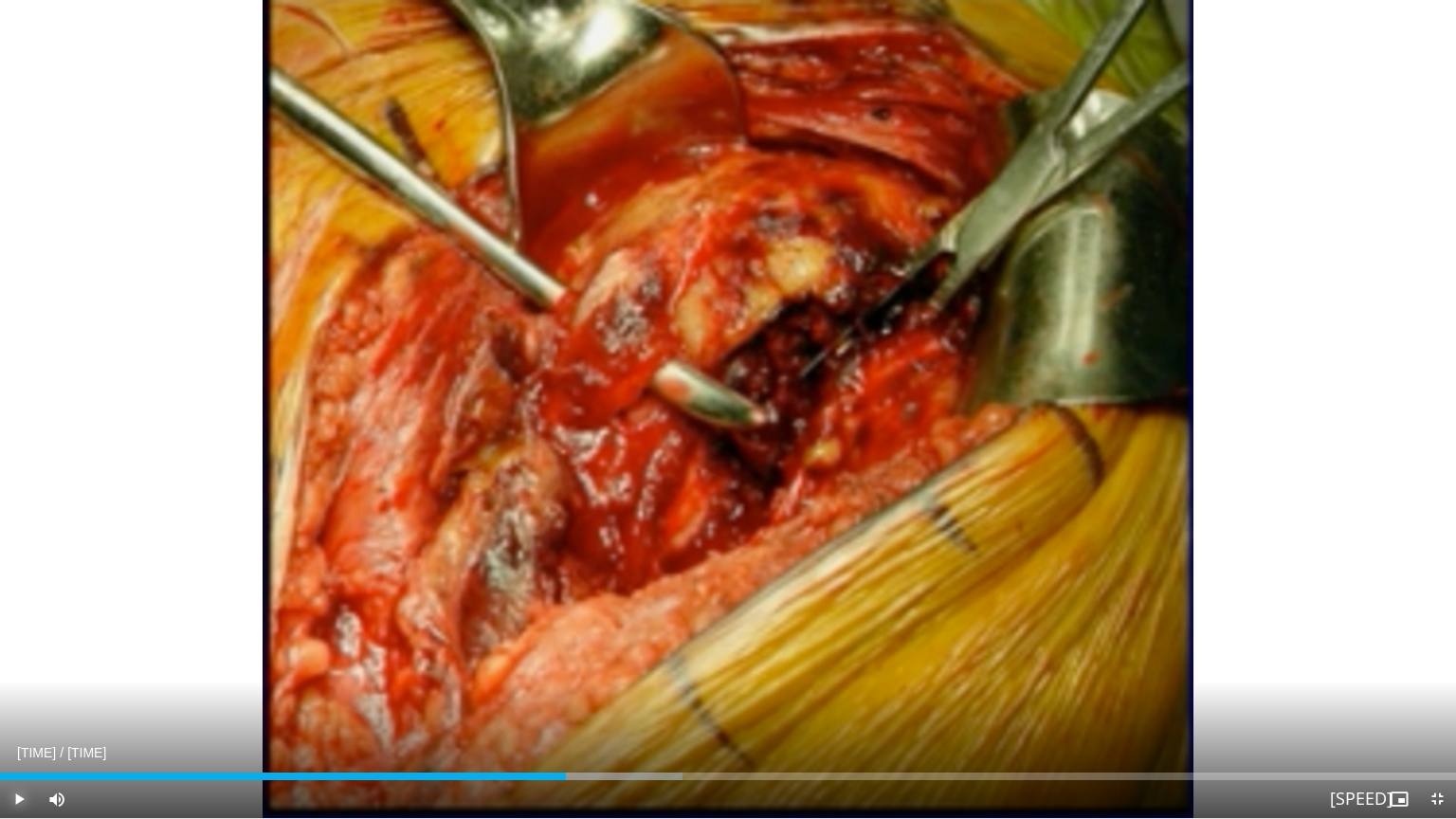 click at bounding box center (19, 799) 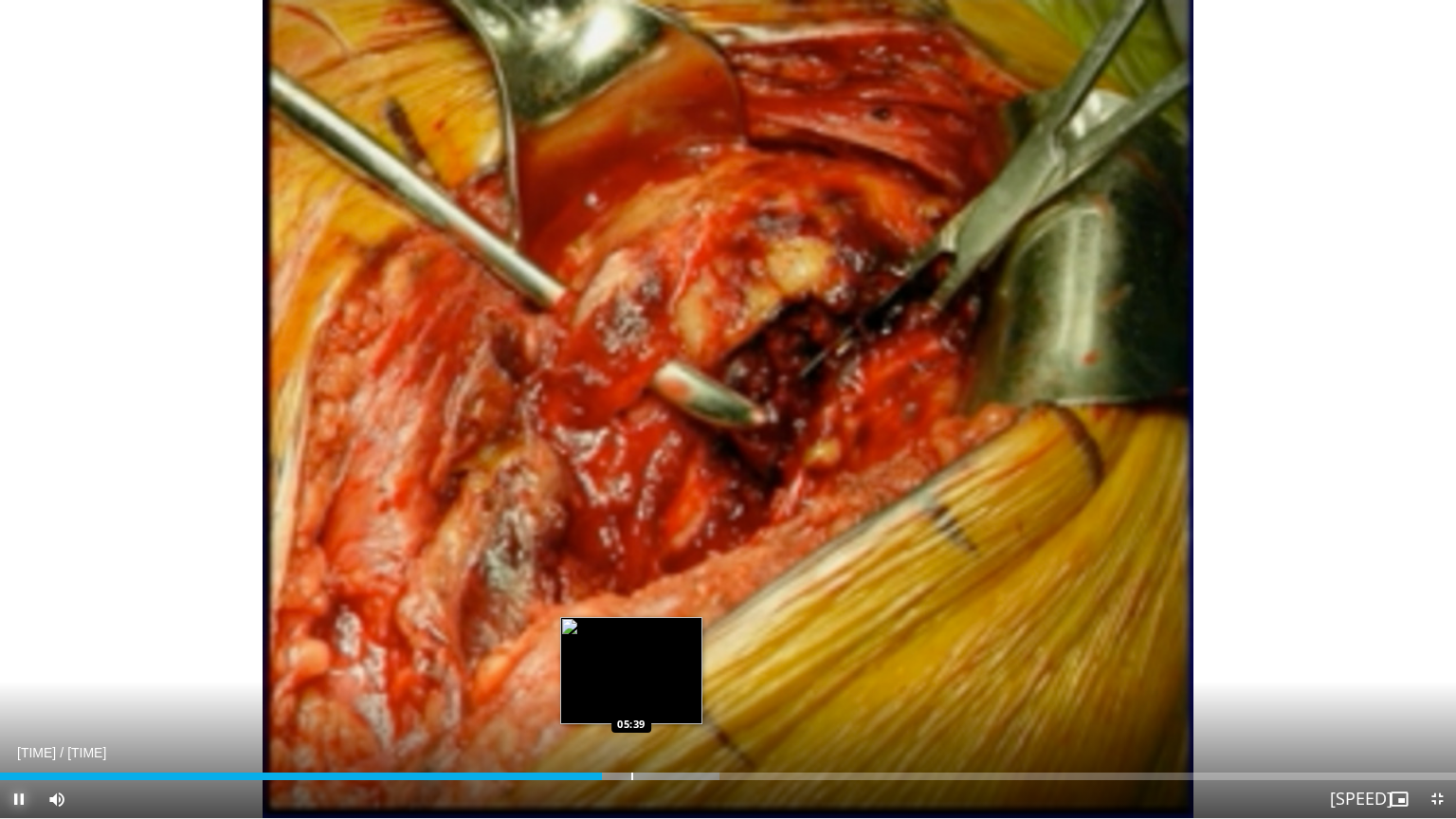 click at bounding box center [632, 776] 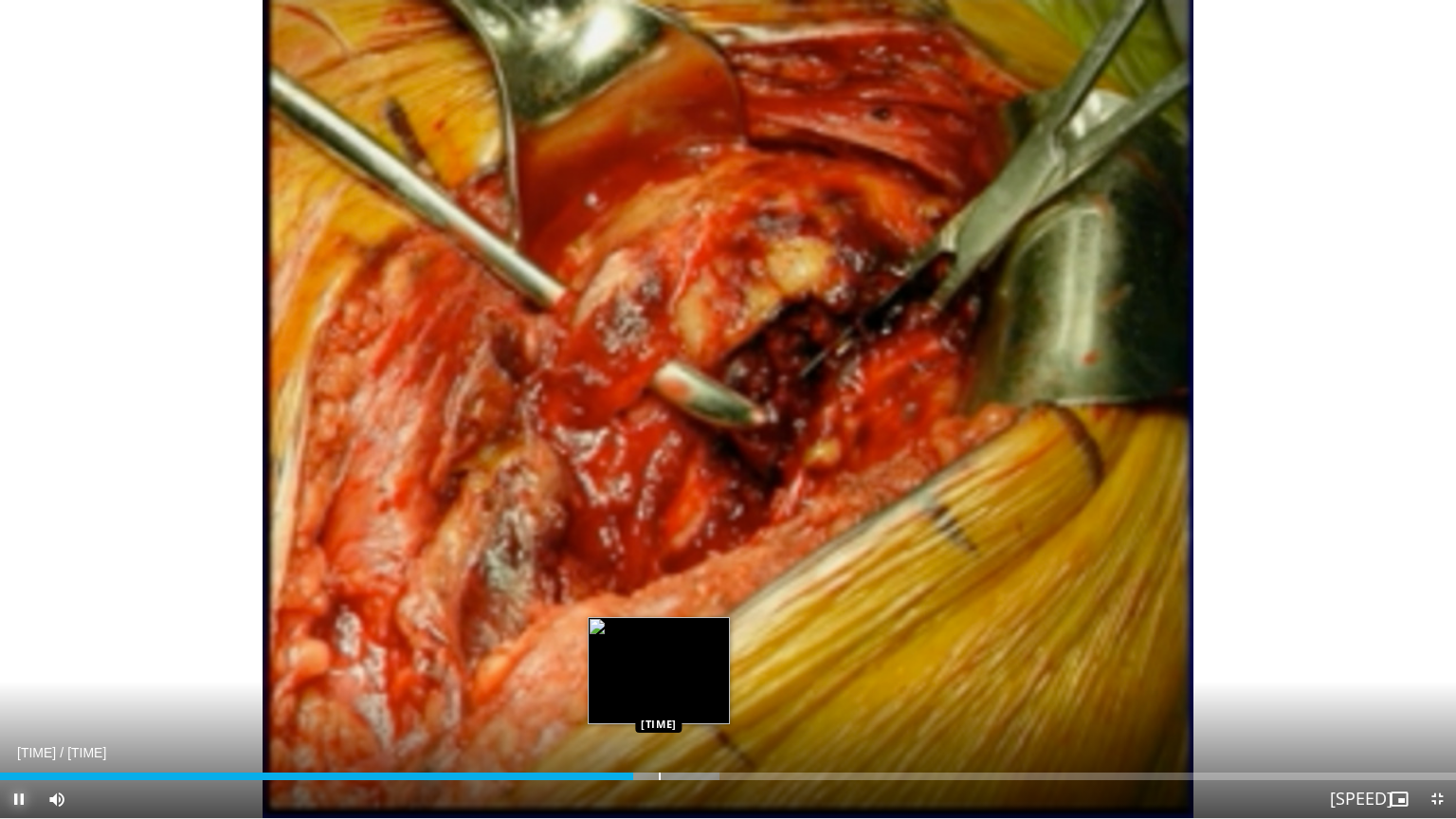 click at bounding box center [660, 776] 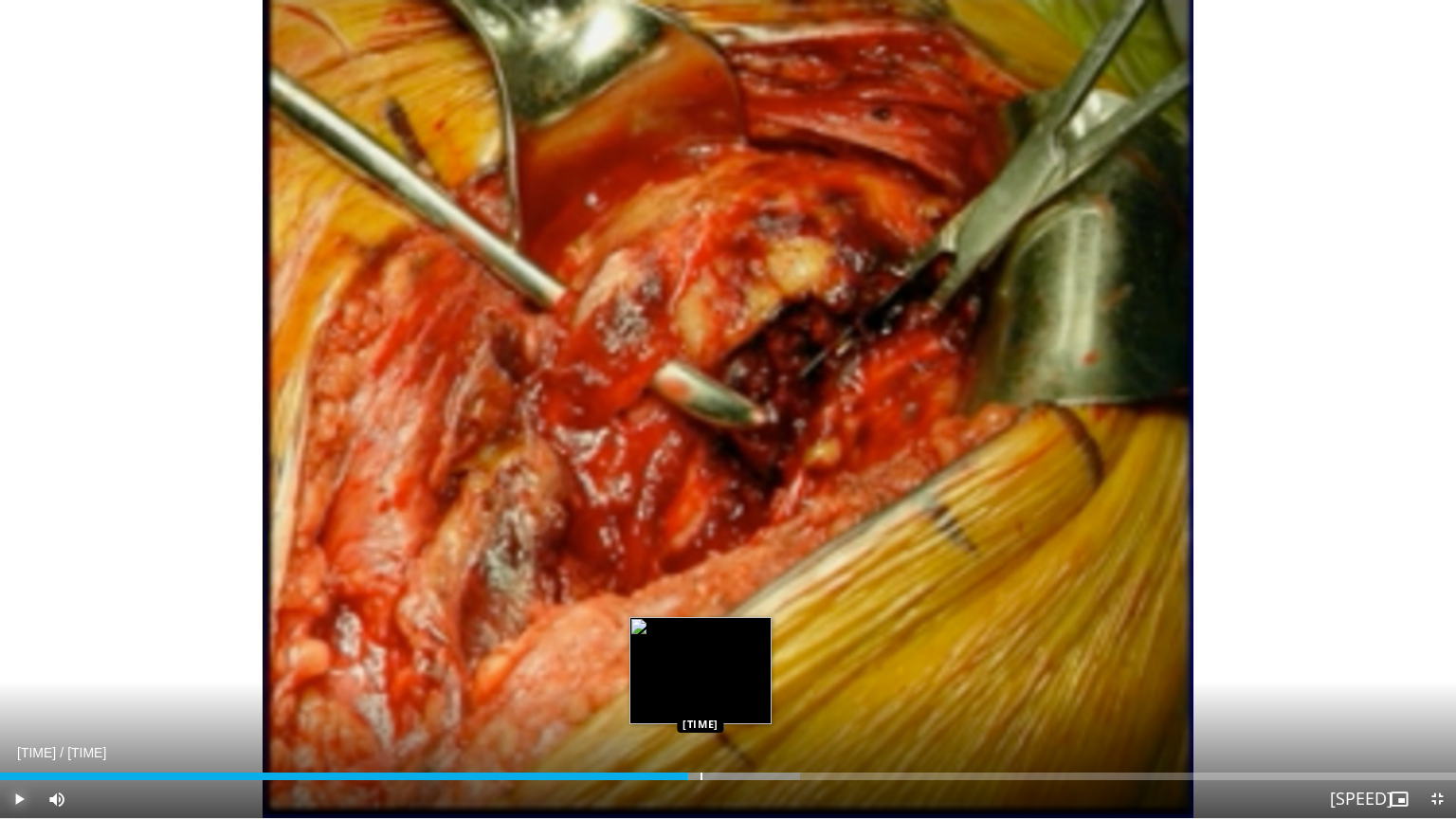 click at bounding box center [701, 776] 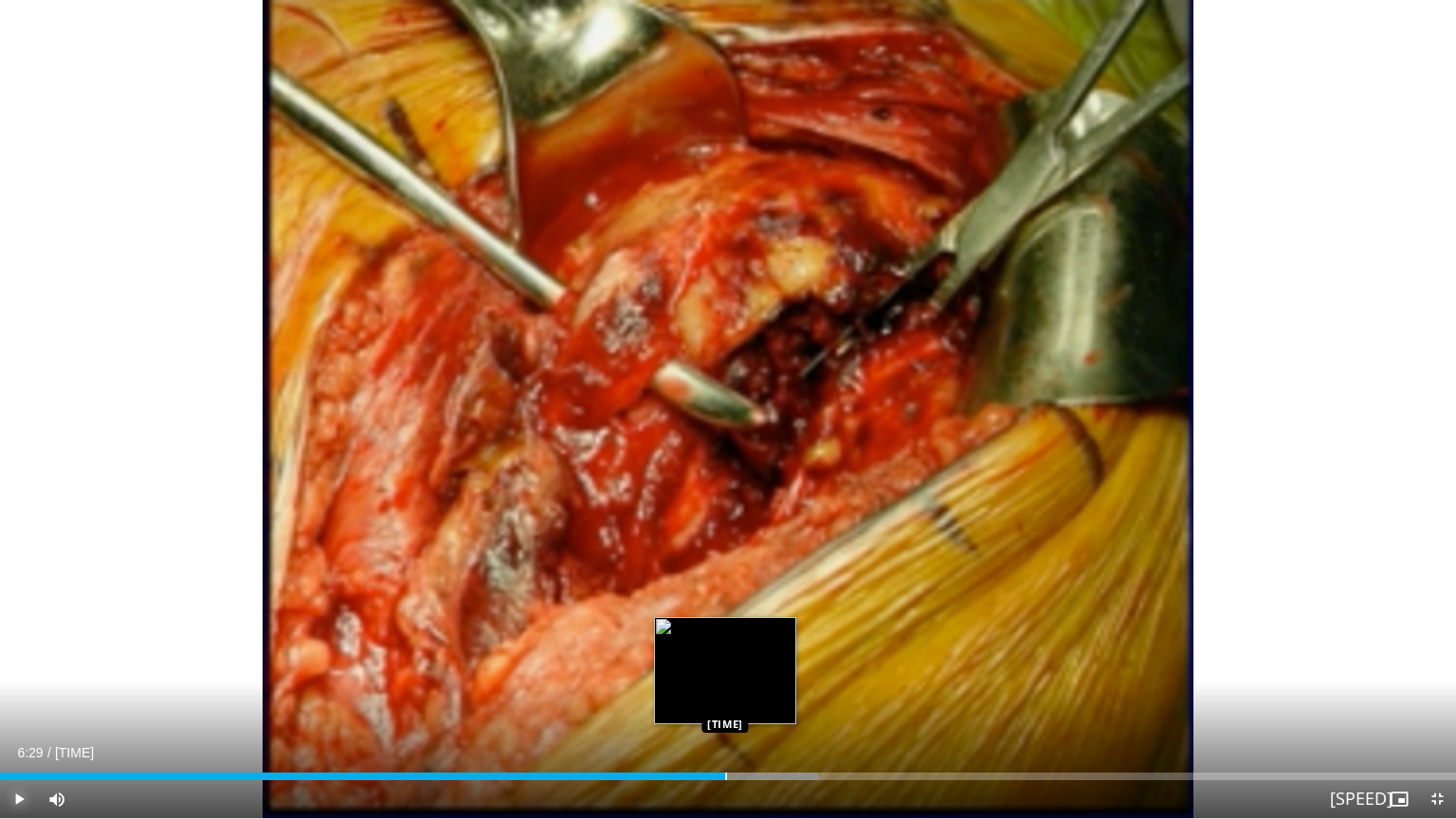 click at bounding box center (726, 776) 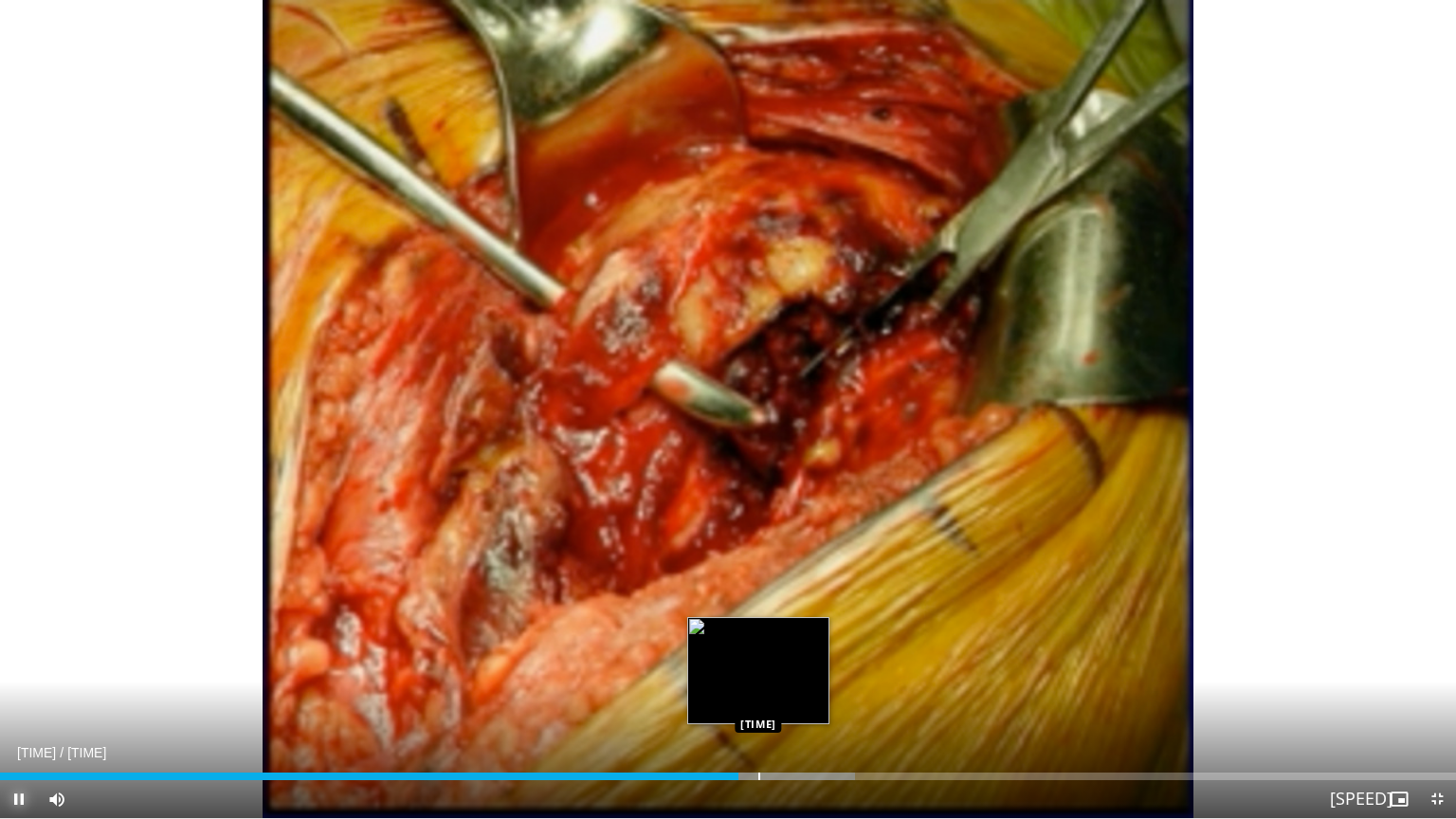 click at bounding box center [759, 776] 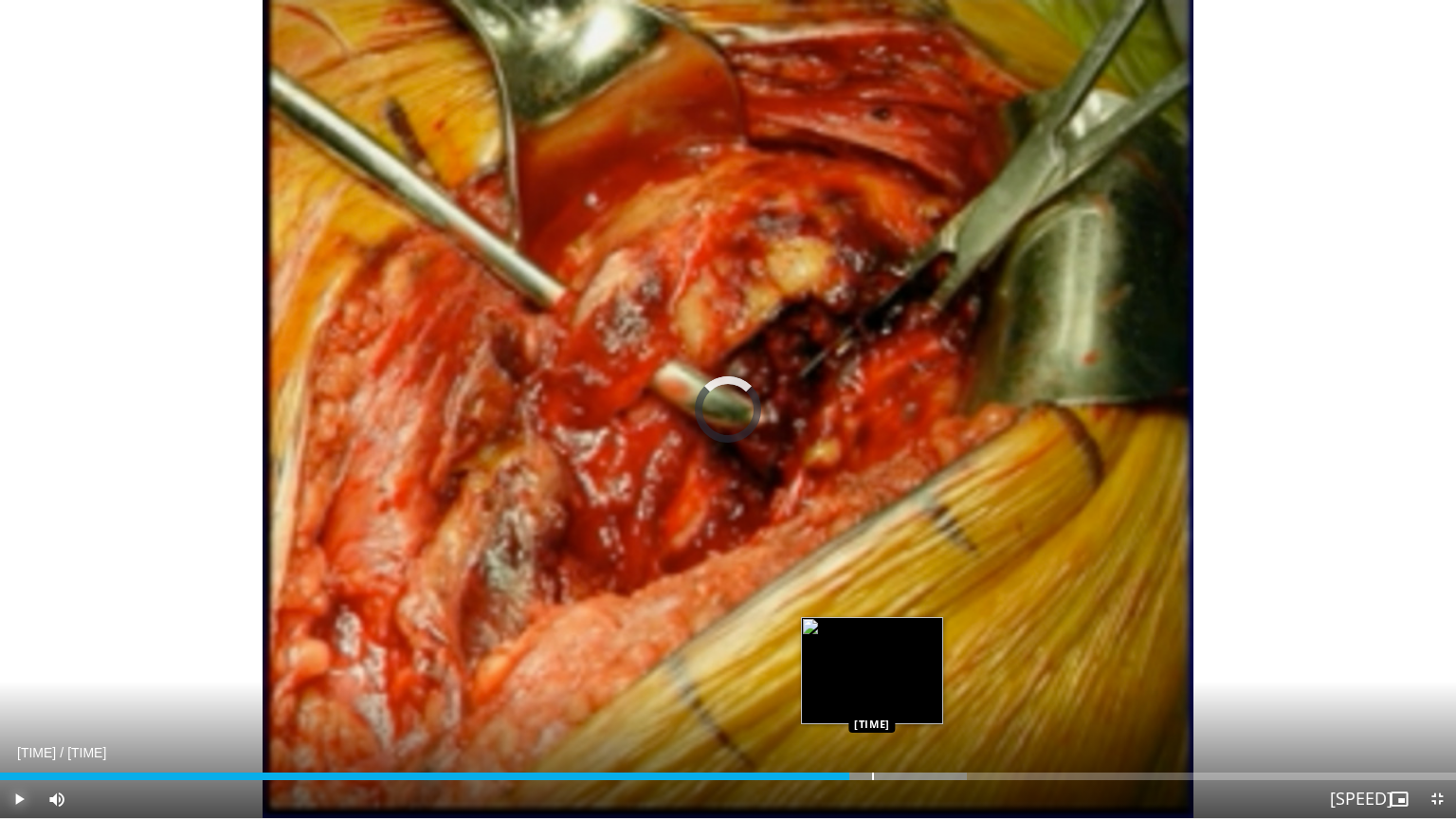 click at bounding box center (873, 776) 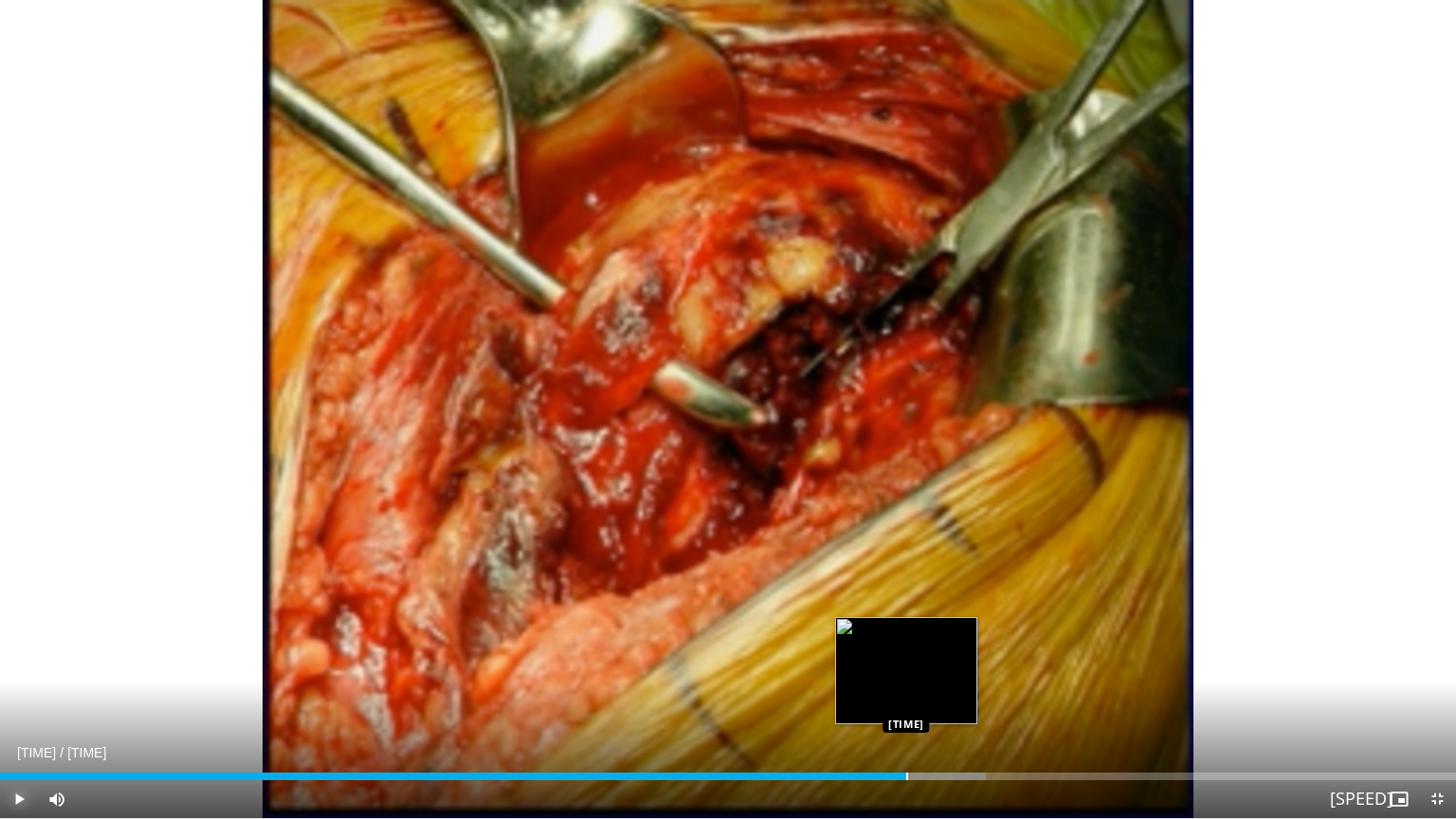 click at bounding box center [907, 776] 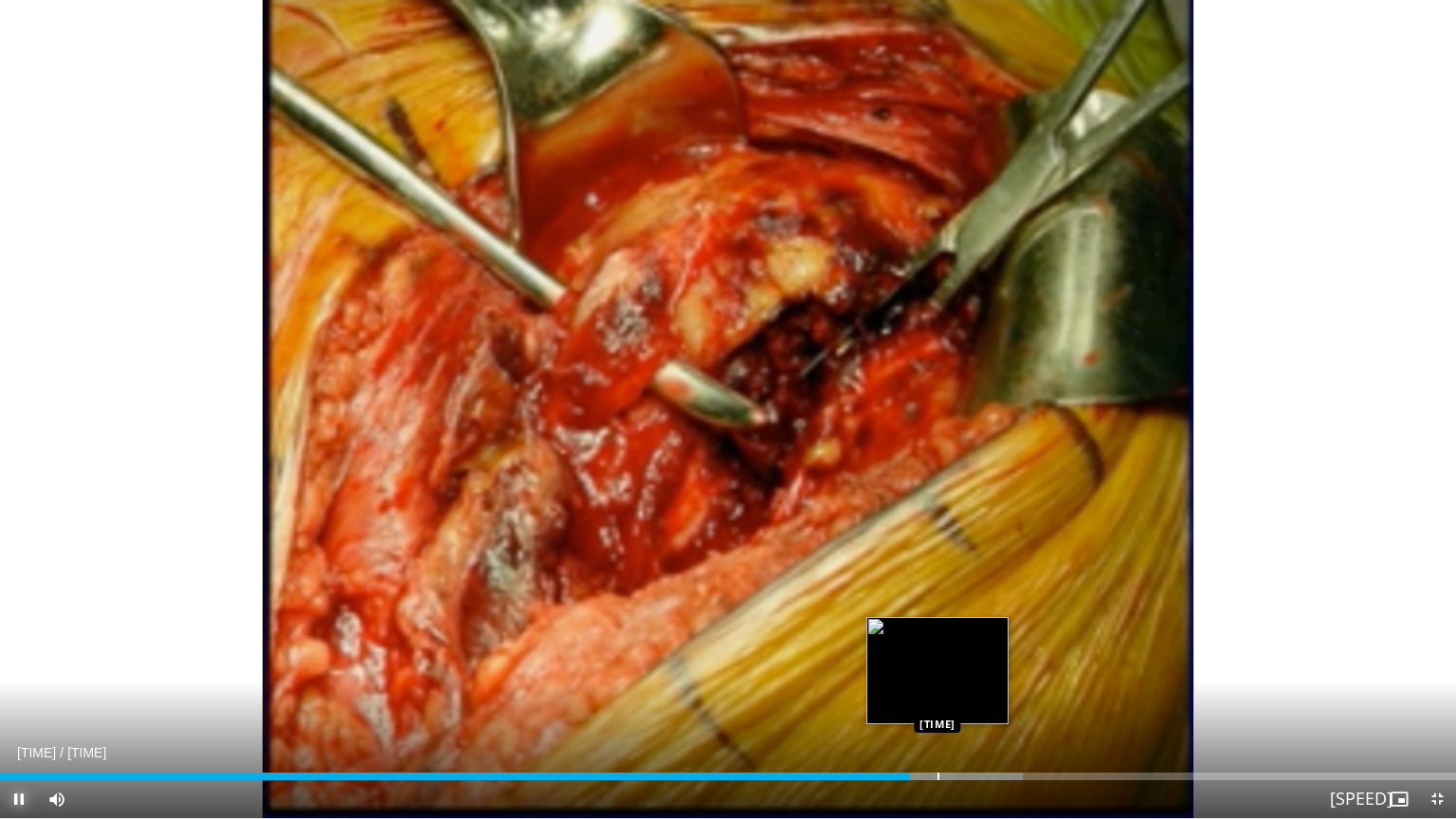 click at bounding box center (938, 776) 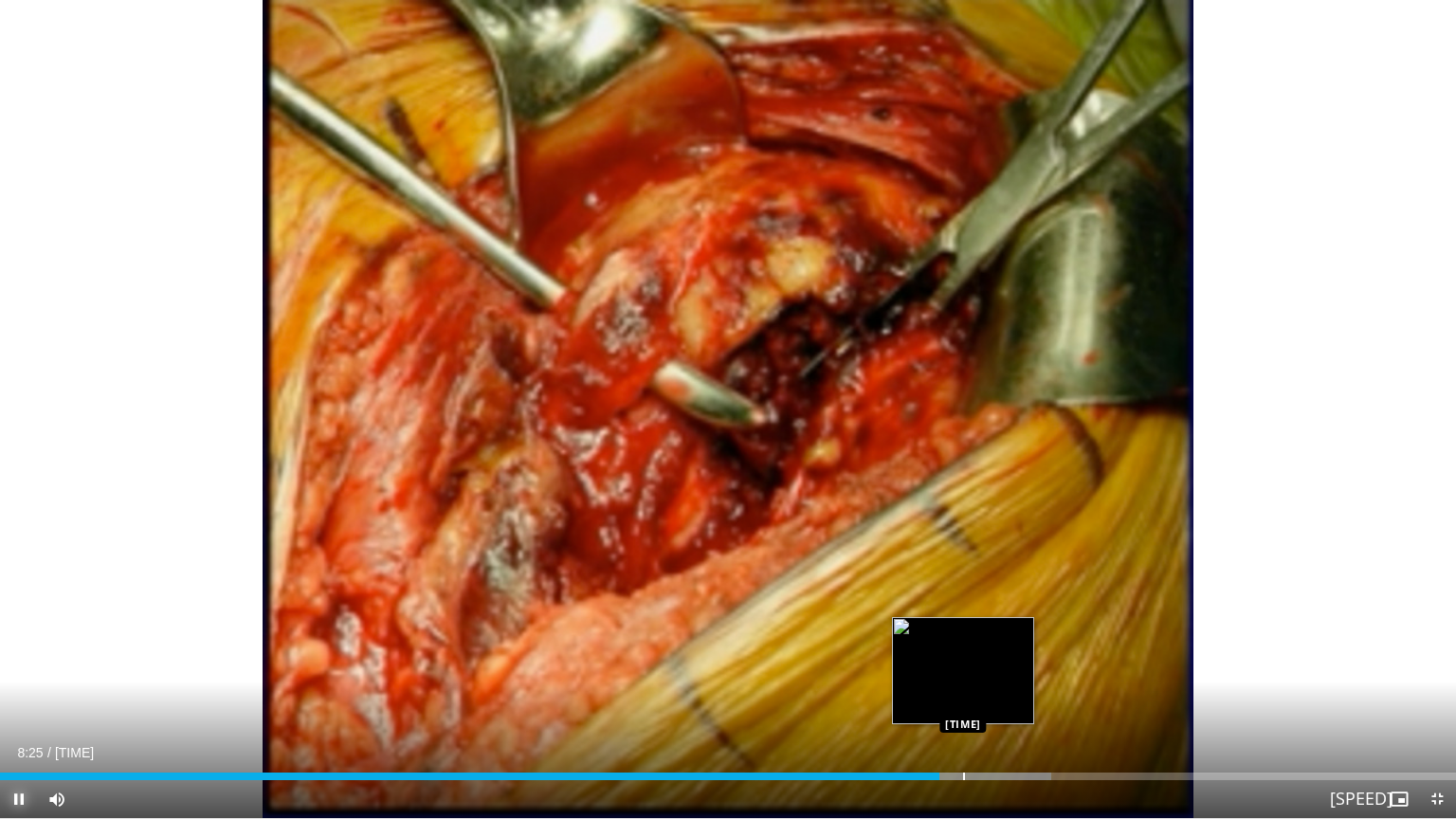 click at bounding box center [964, 776] 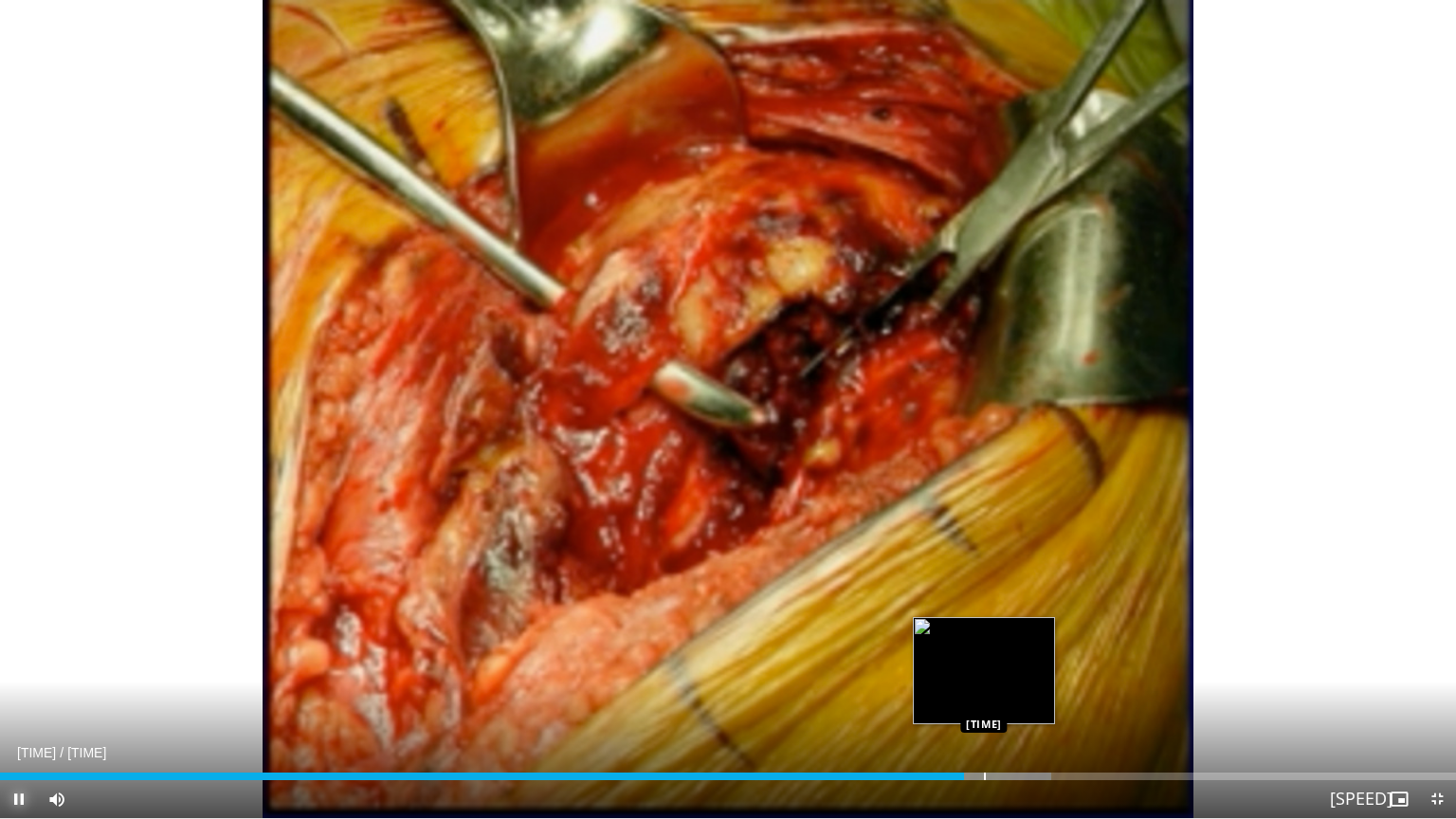 click at bounding box center [985, 776] 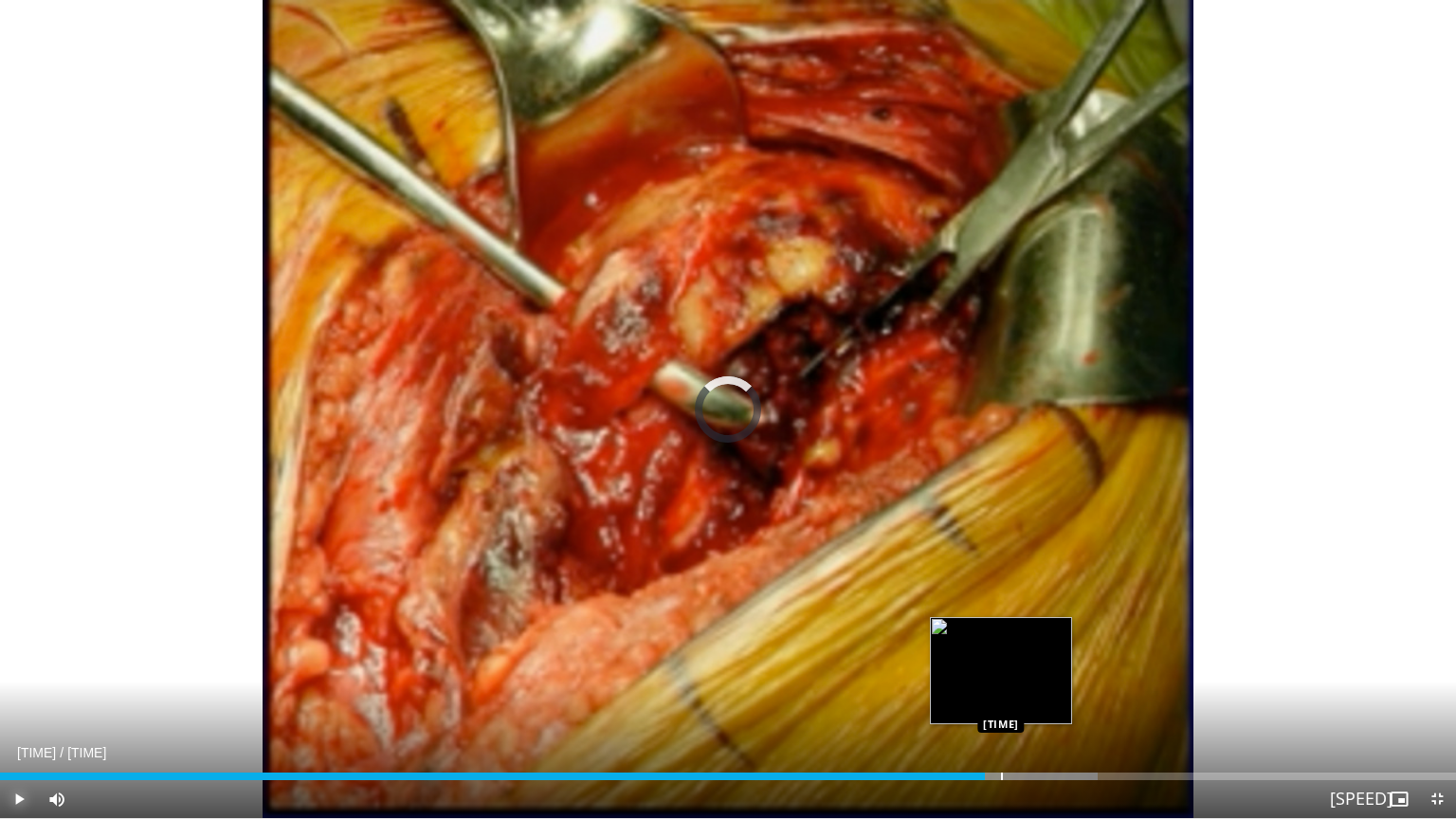 click at bounding box center [1002, 776] 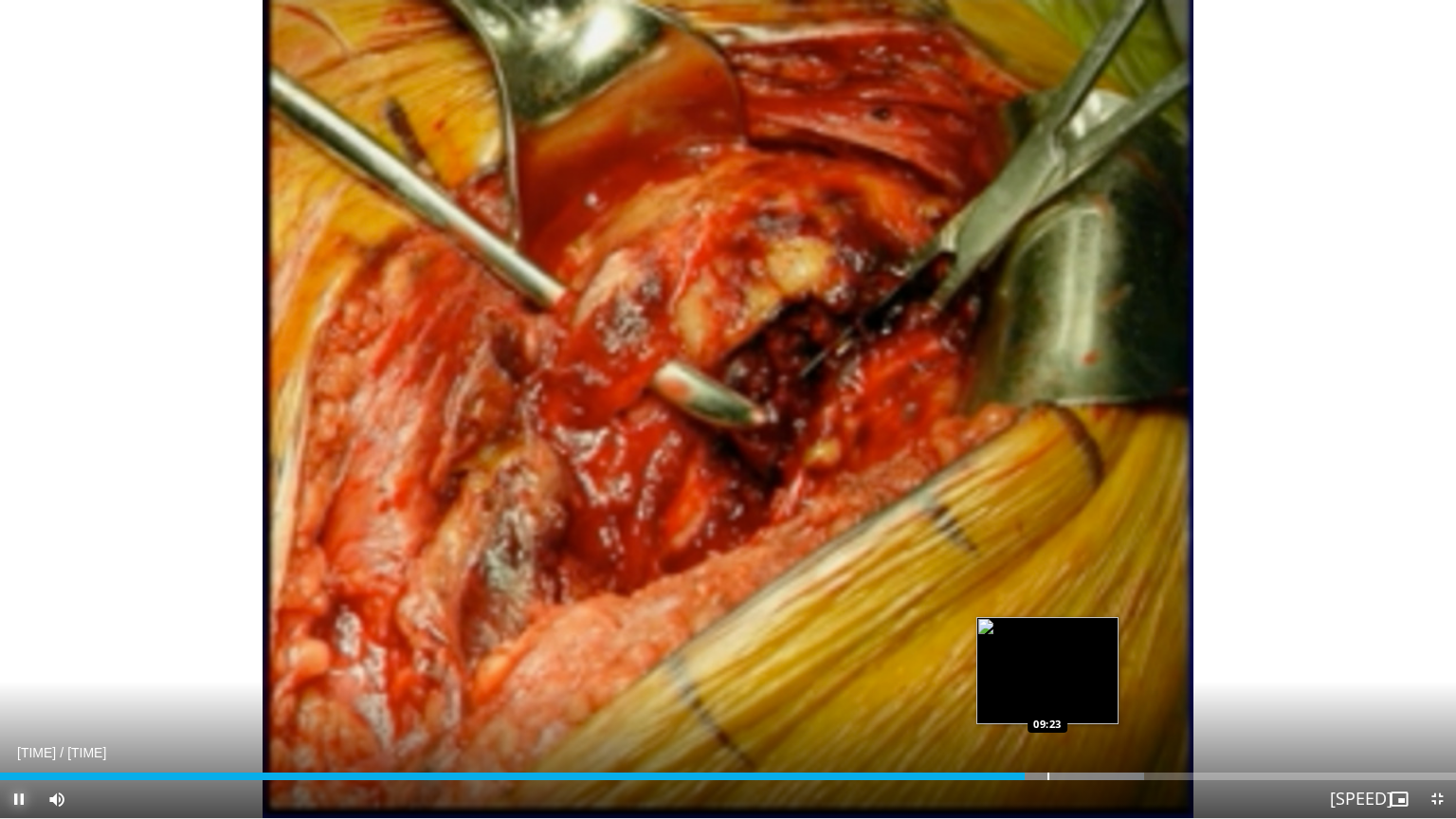 click at bounding box center [1048, 776] 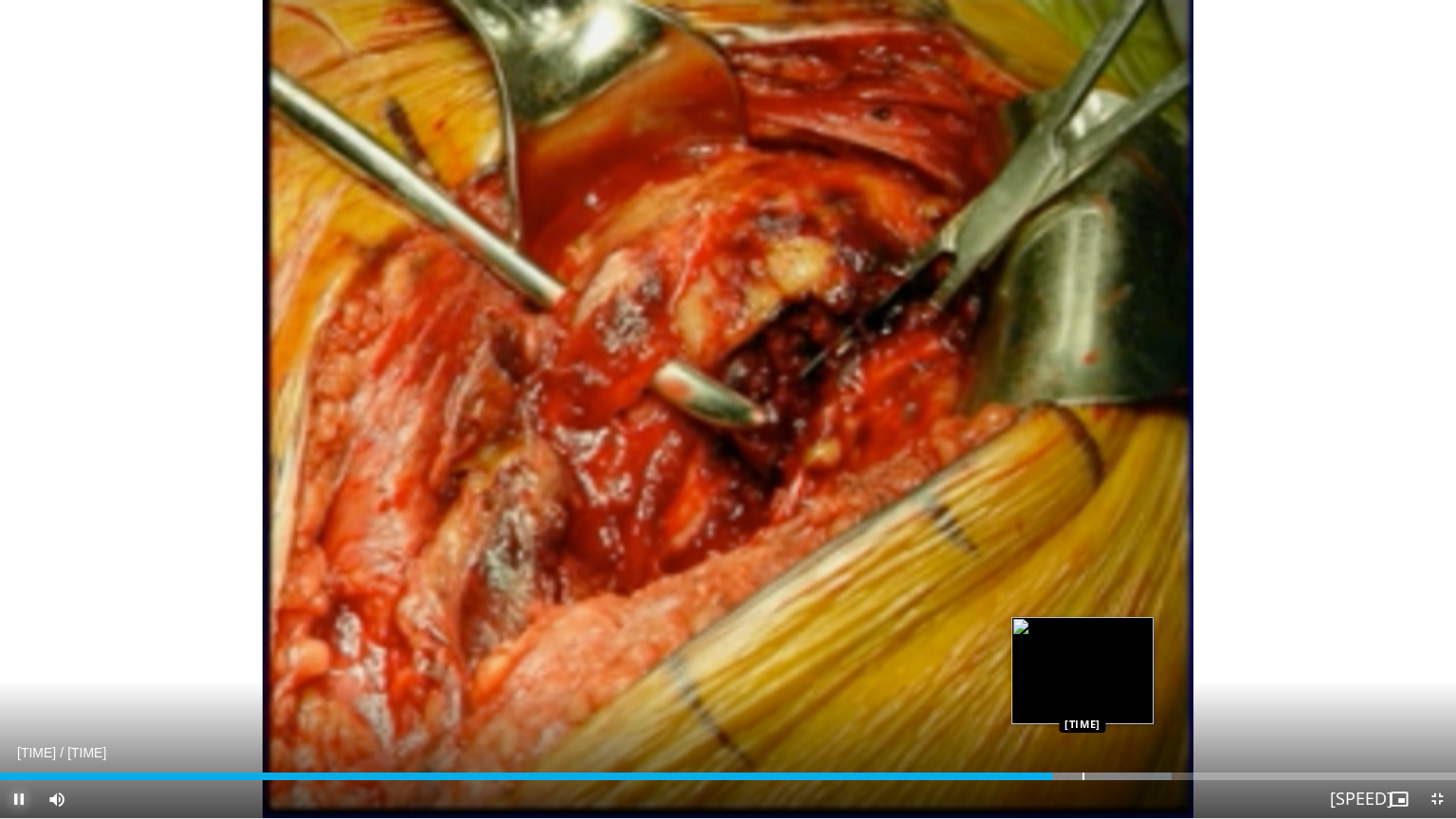 click at bounding box center (1083, 776) 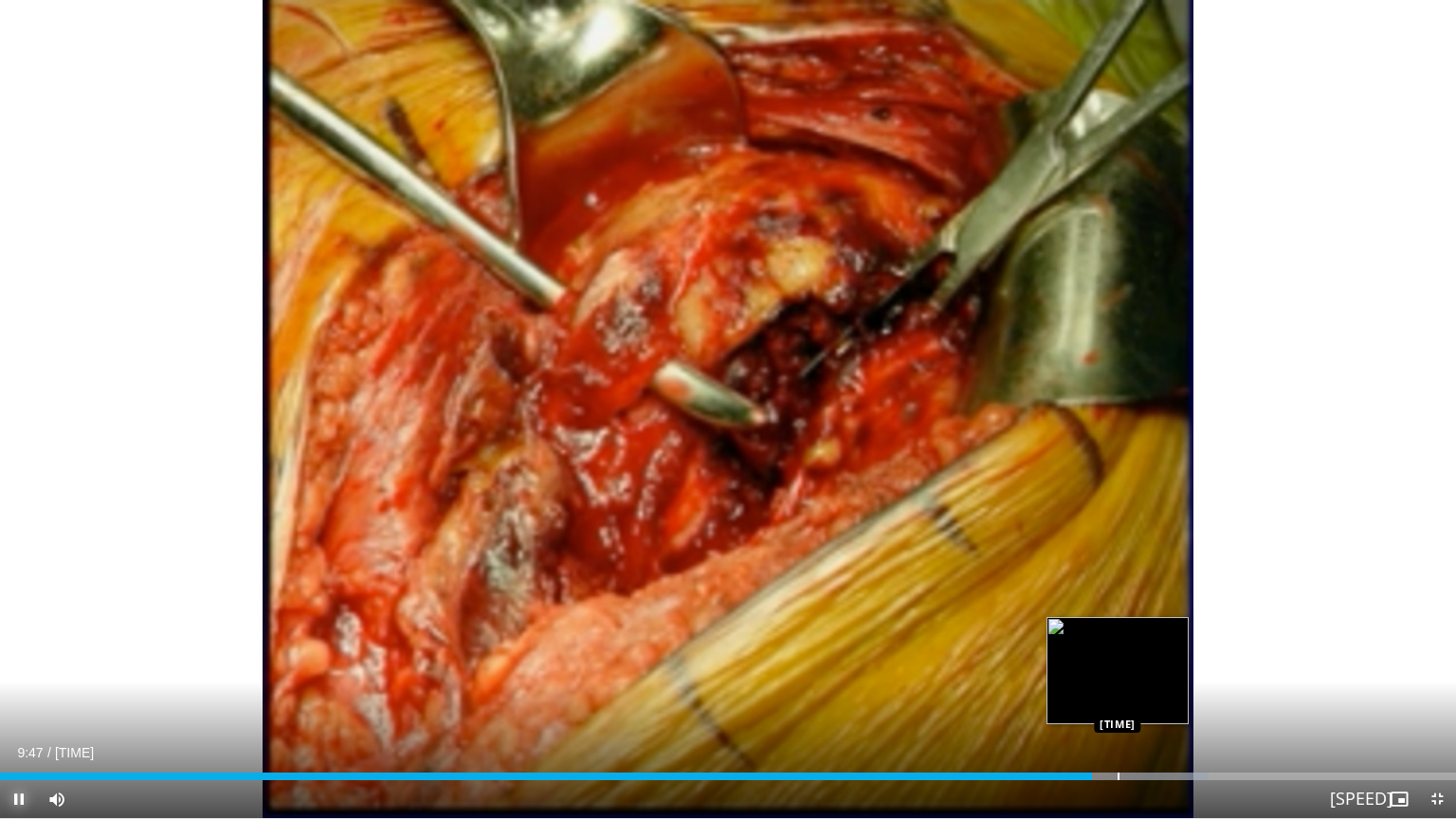 click at bounding box center (1119, 776) 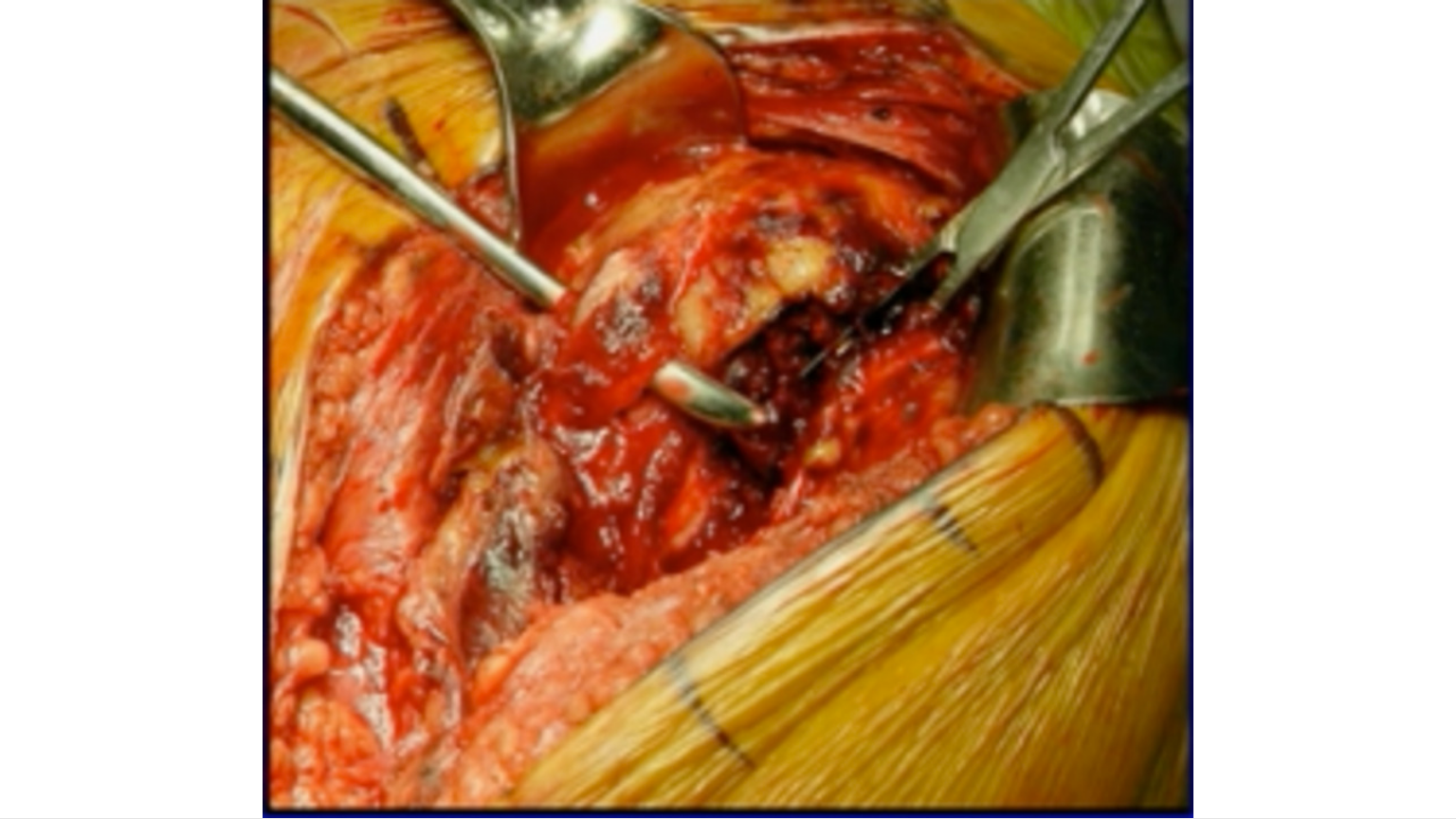 click on "10 seconds
Tap to unmute" at bounding box center [728, 409] 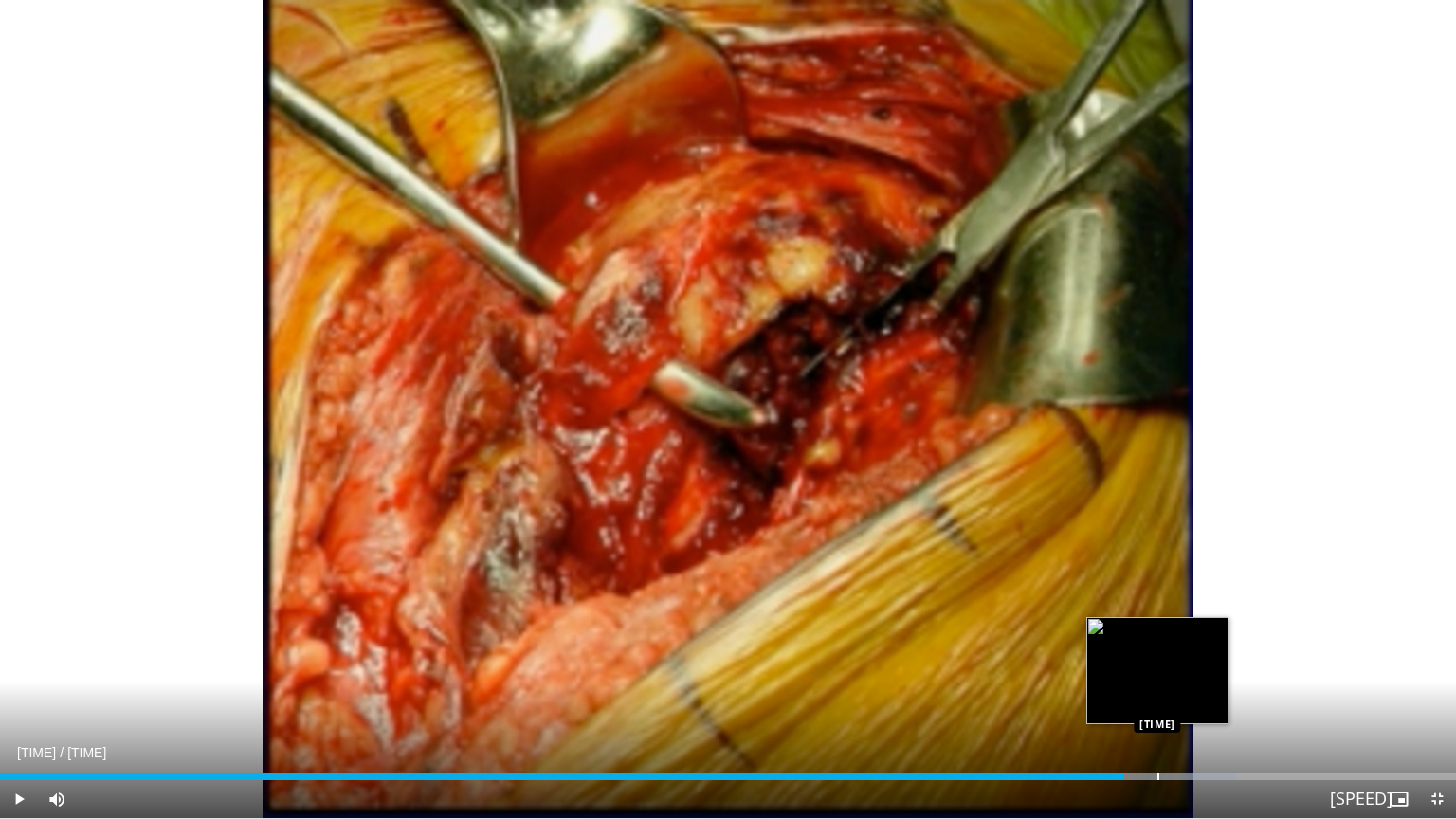 click at bounding box center (1158, 776) 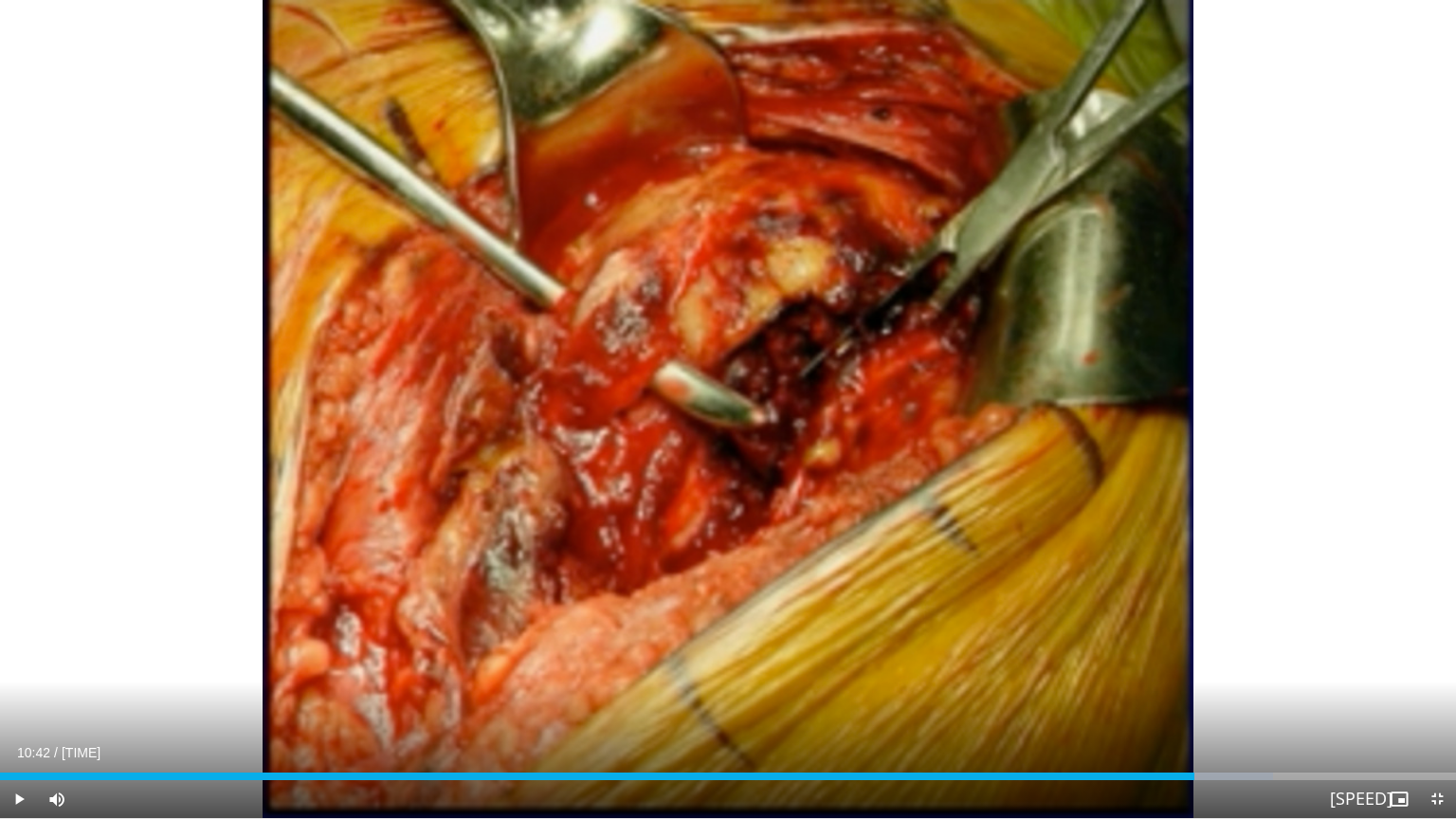 click on "Loaded :  87.42% 10:22 10:42" at bounding box center [728, 776] 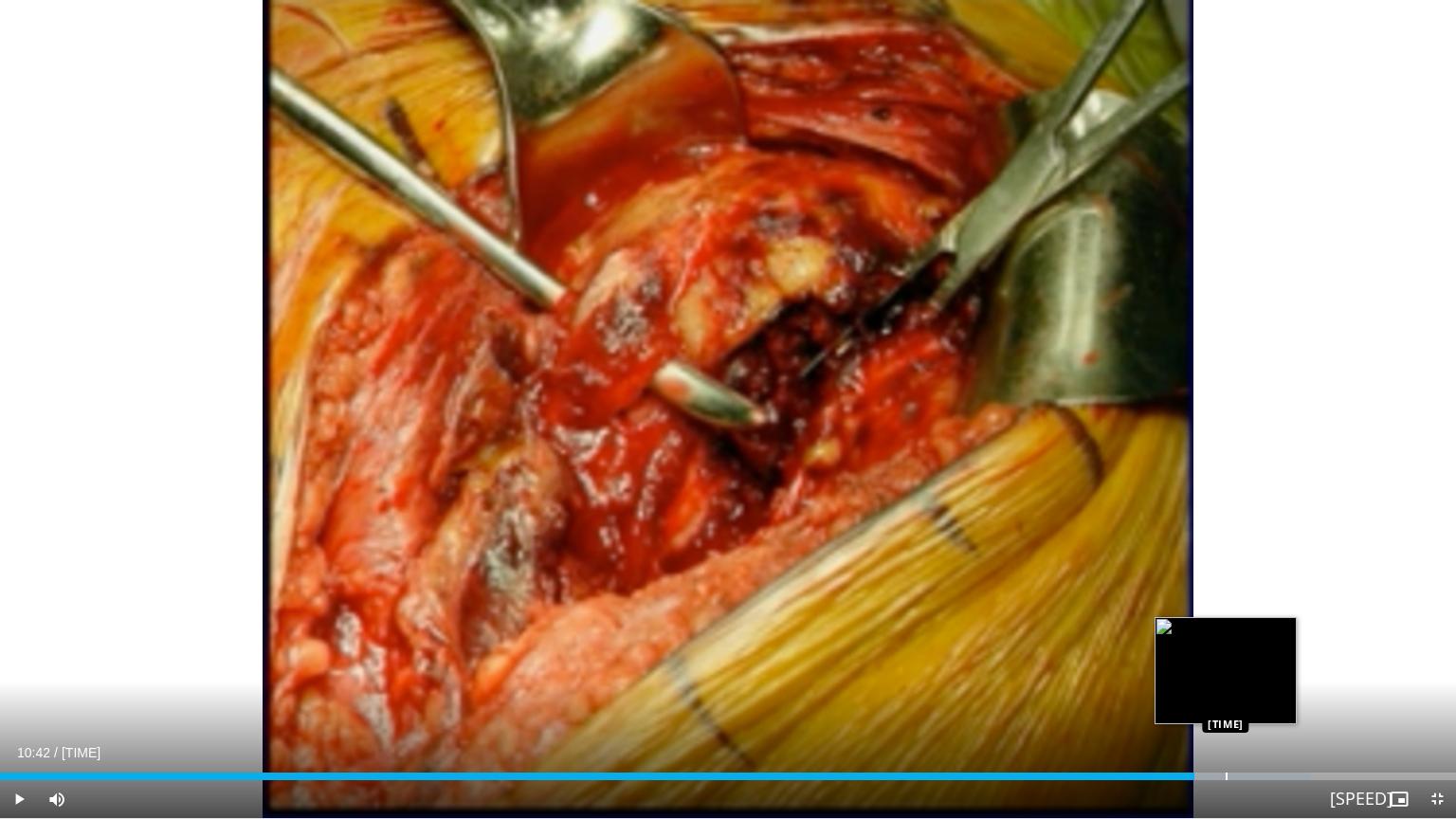 click at bounding box center (1227, 776) 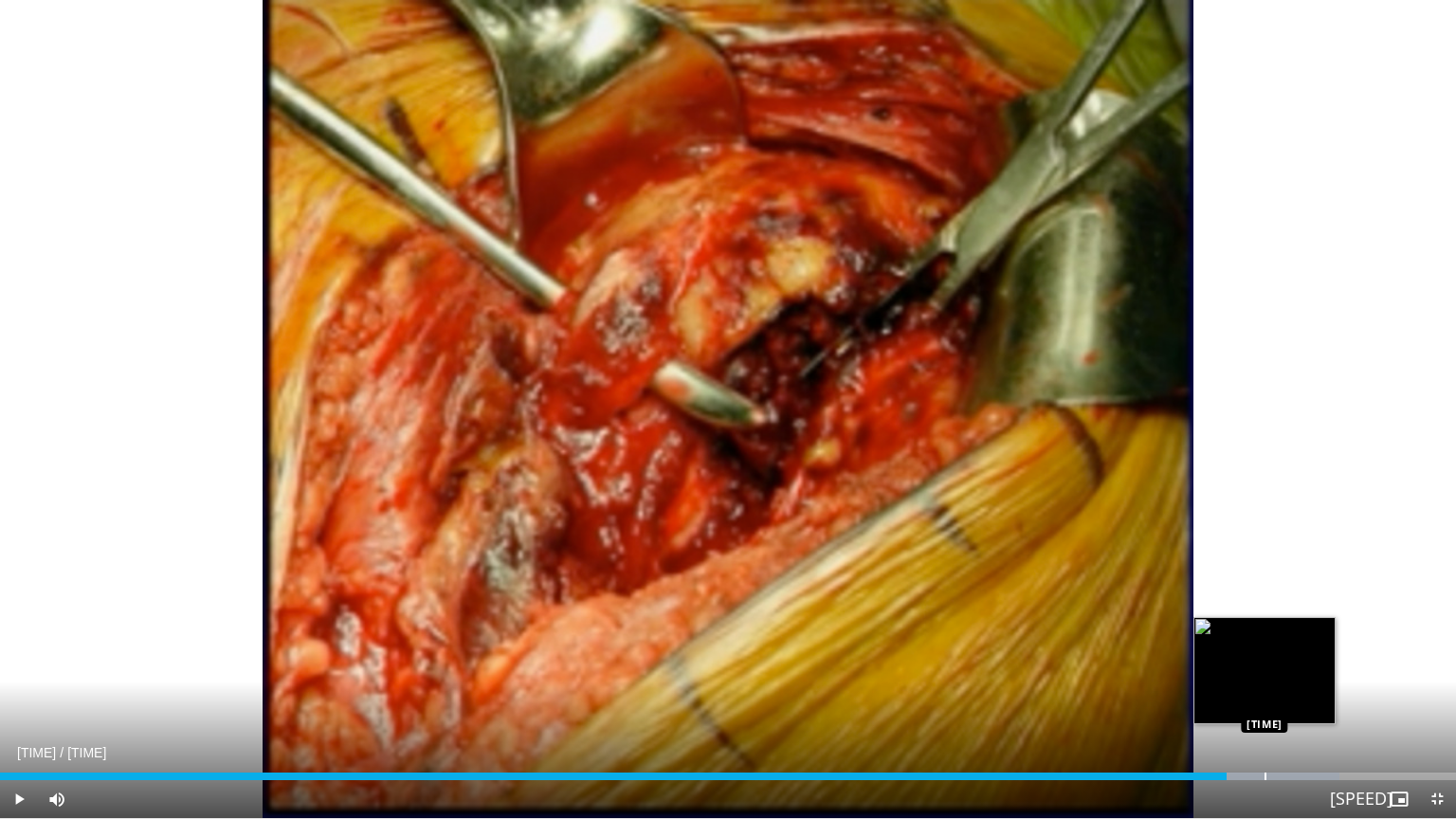 click on "Loaded :  91.96% 10:59 11:19" at bounding box center [728, 776] 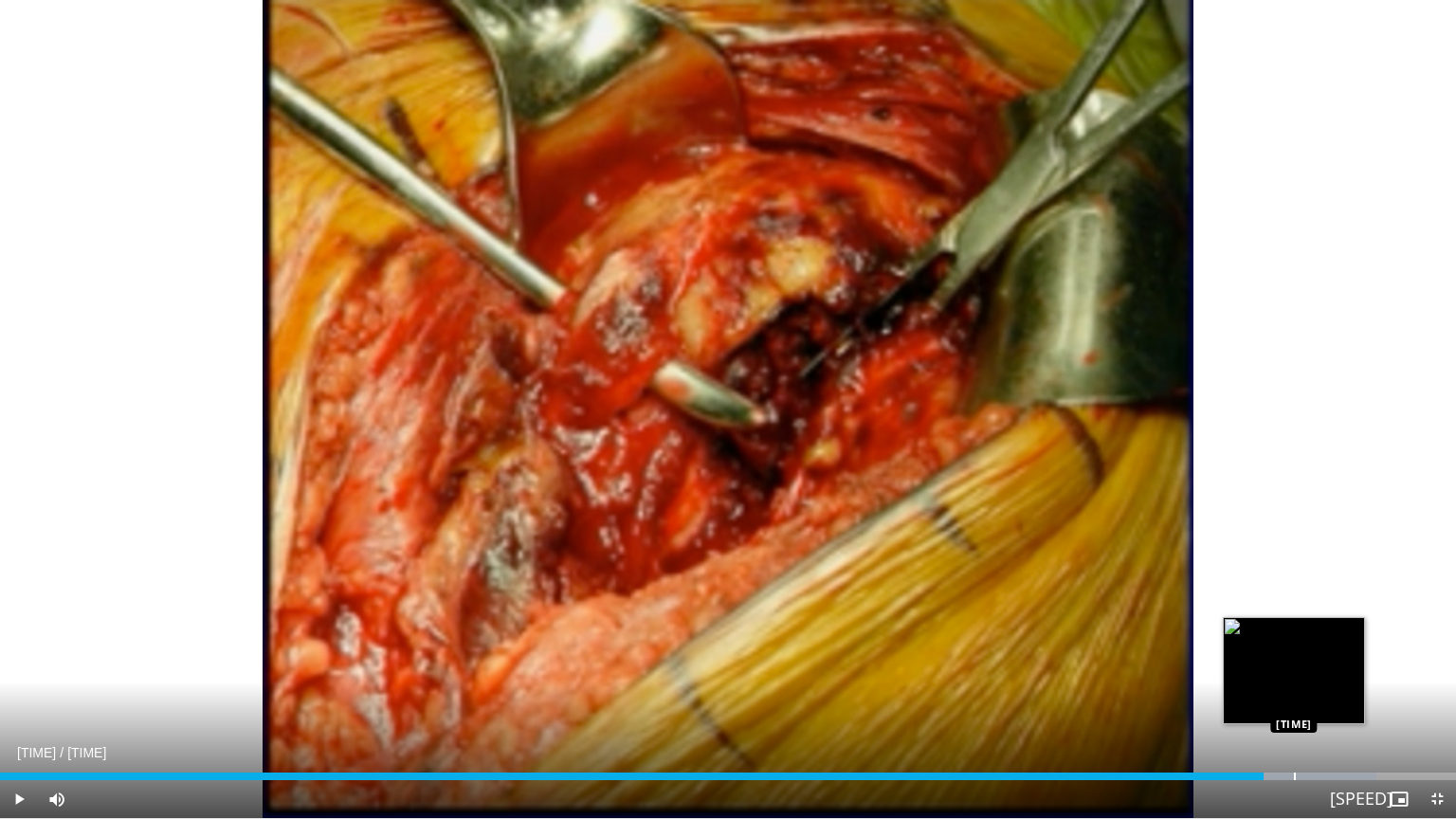 click at bounding box center (1292, 776) 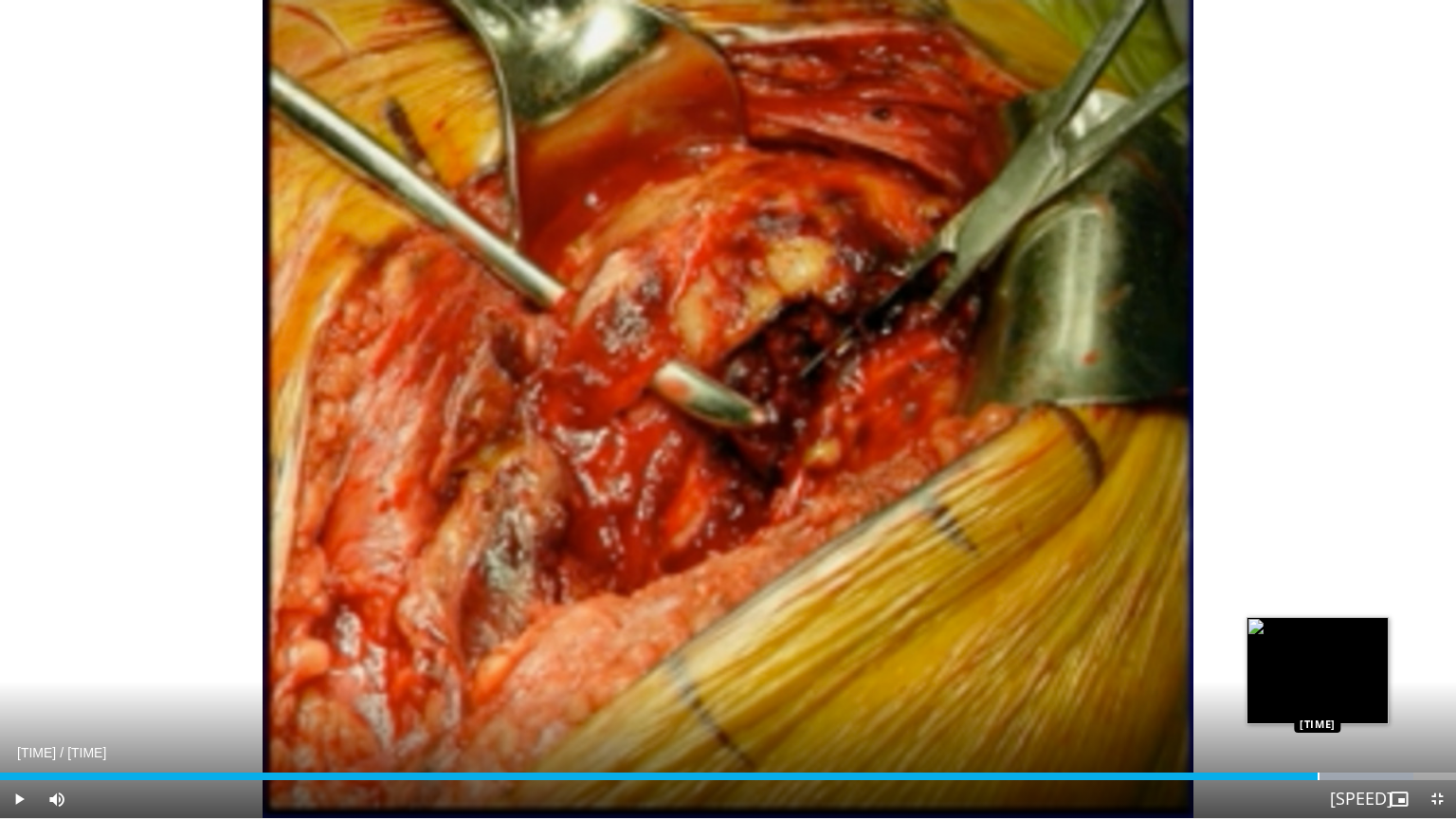 click at bounding box center (1319, 776) 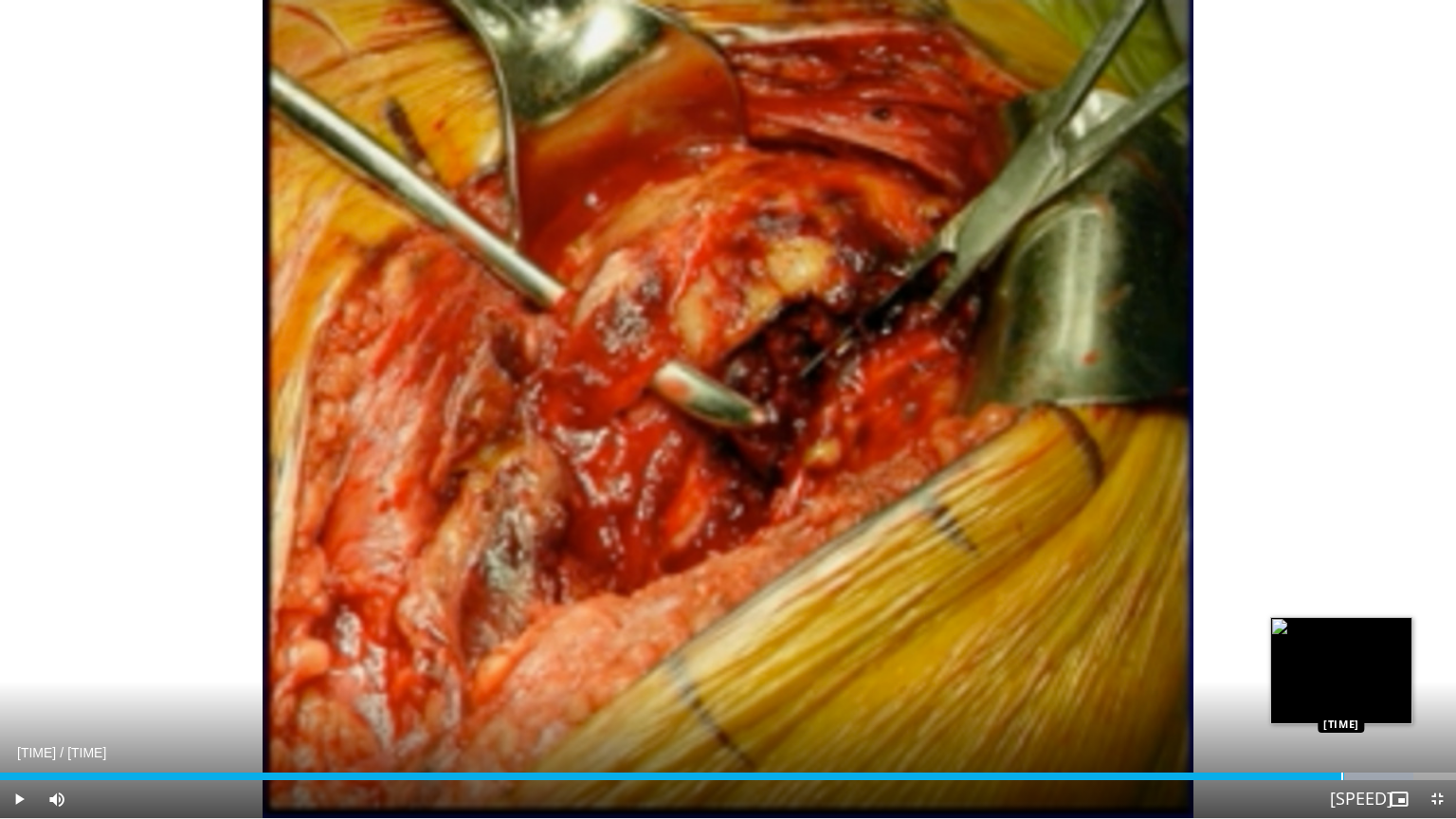 click on "Loaded :  97.07% 12:02 12:01" at bounding box center [728, 776] 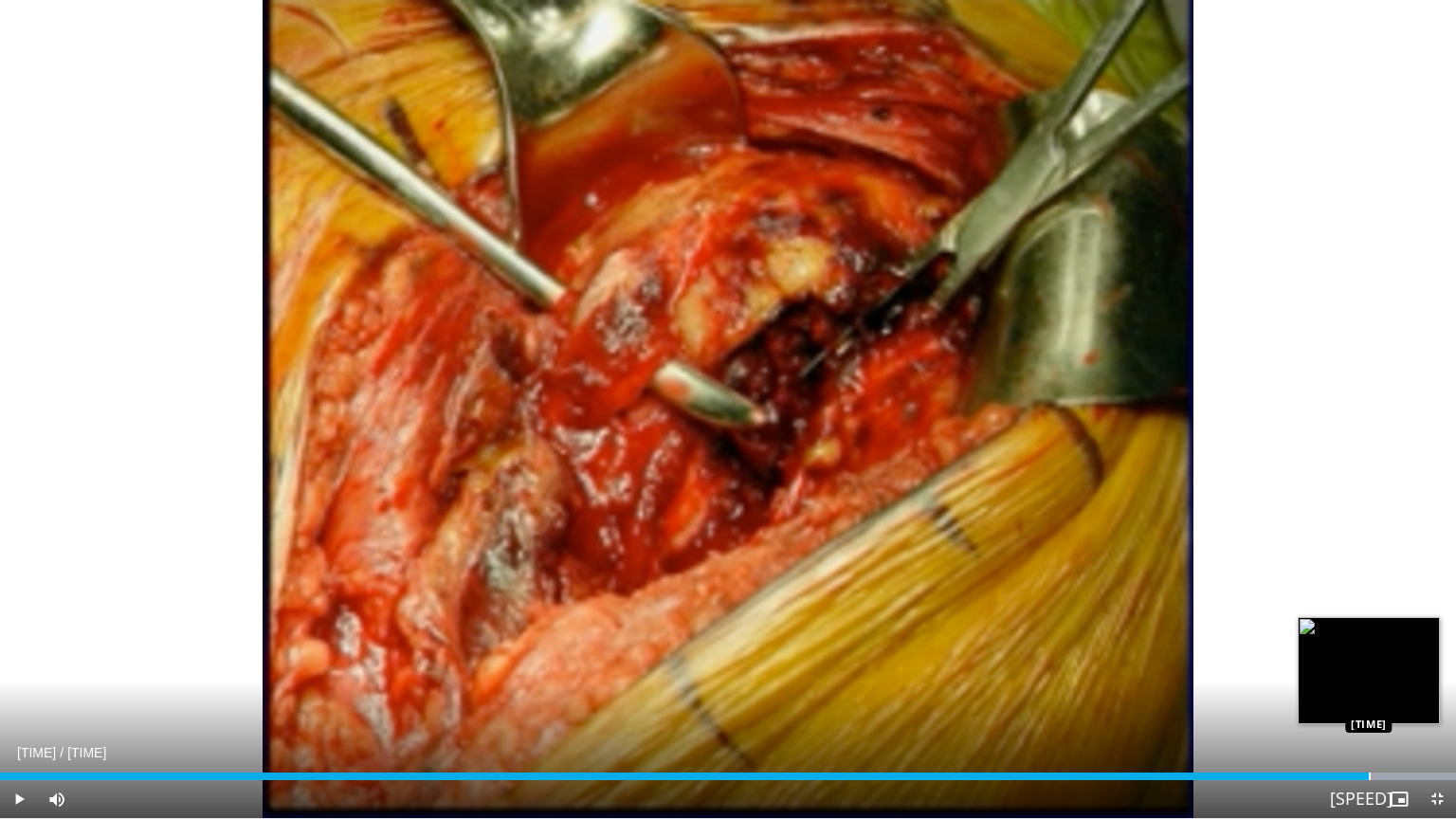 click on "Loaded :  100.00% 12:16 12:16" at bounding box center [728, 776] 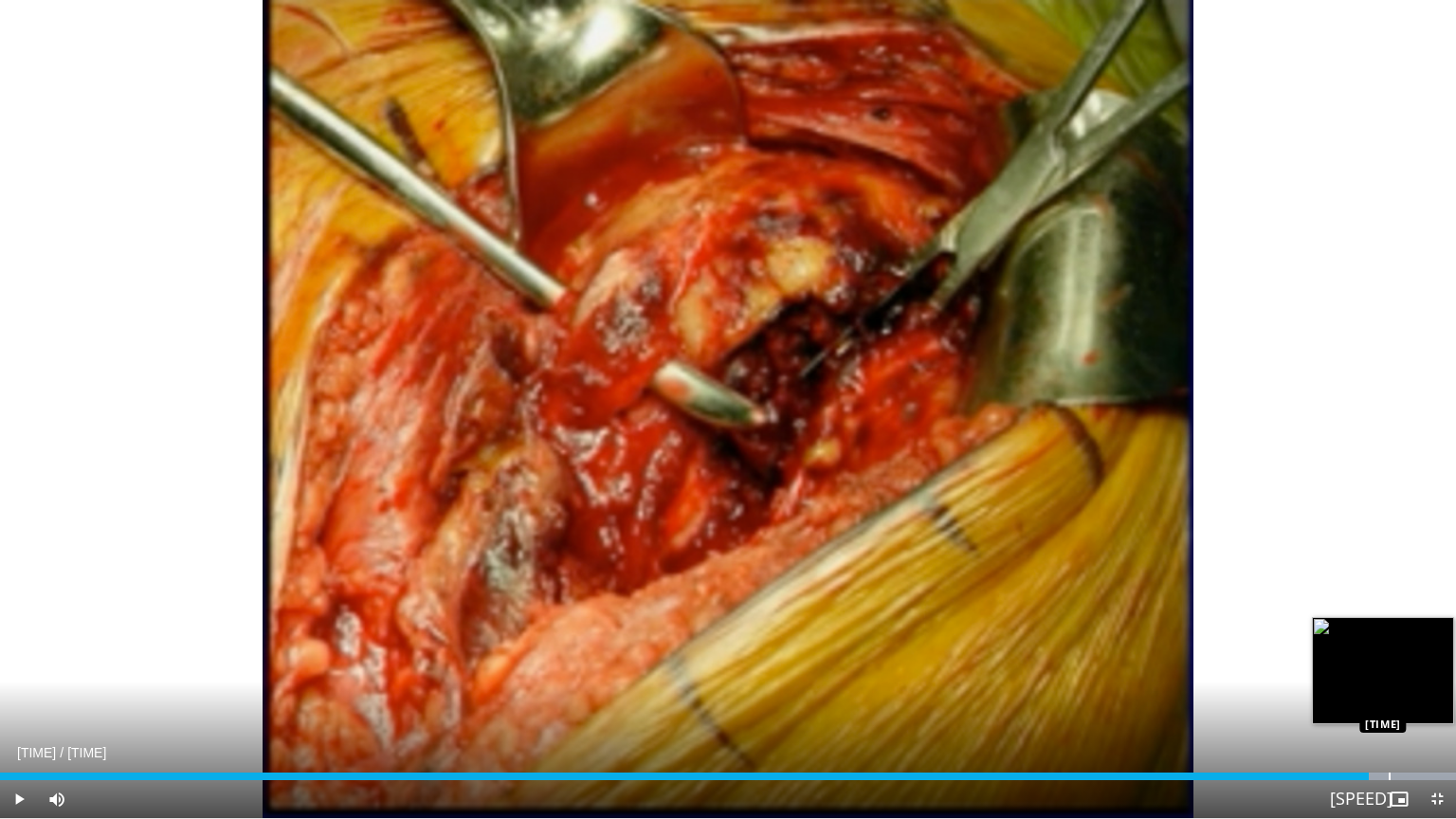 click at bounding box center [1390, 776] 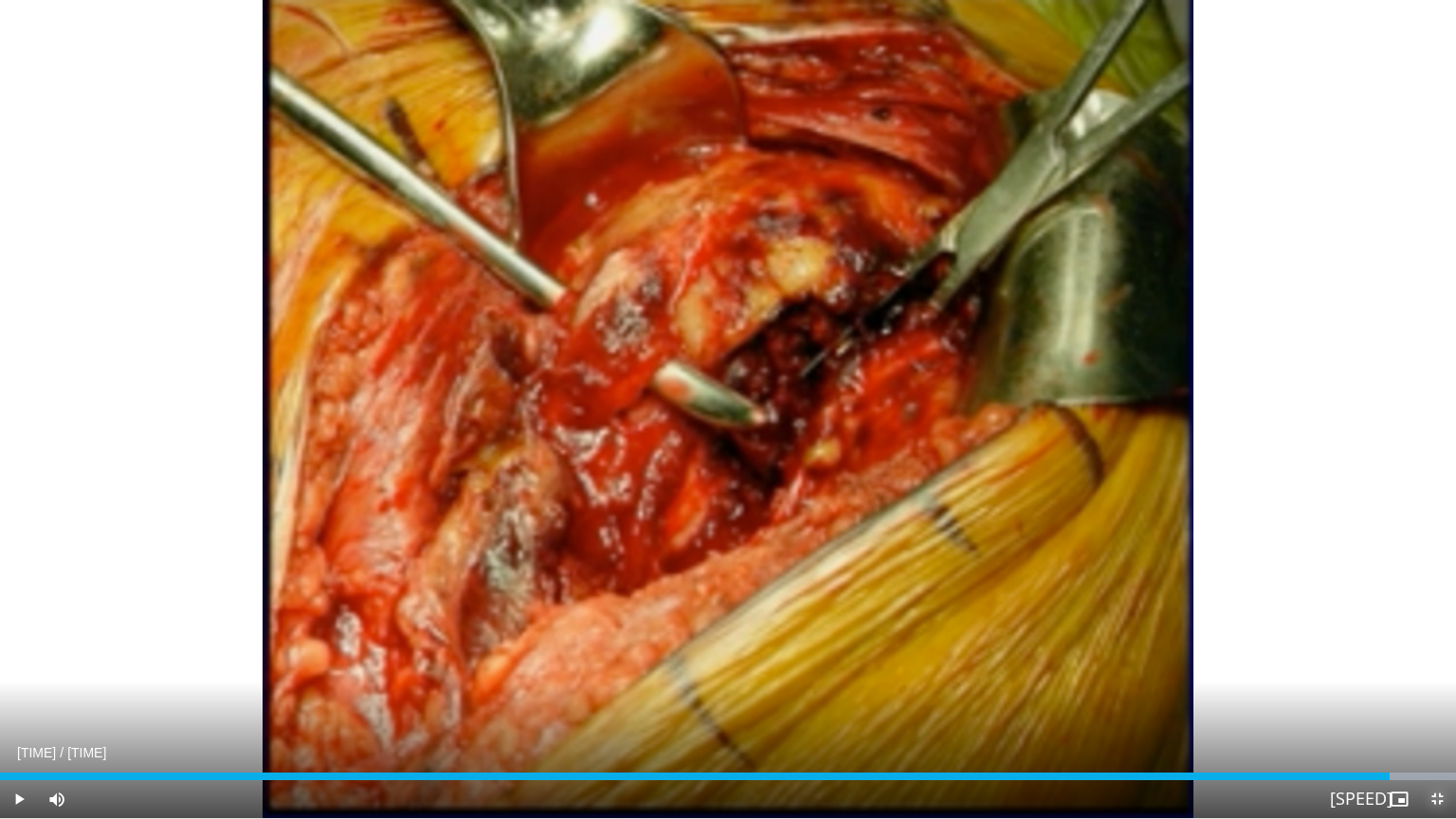 click at bounding box center [1437, 799] 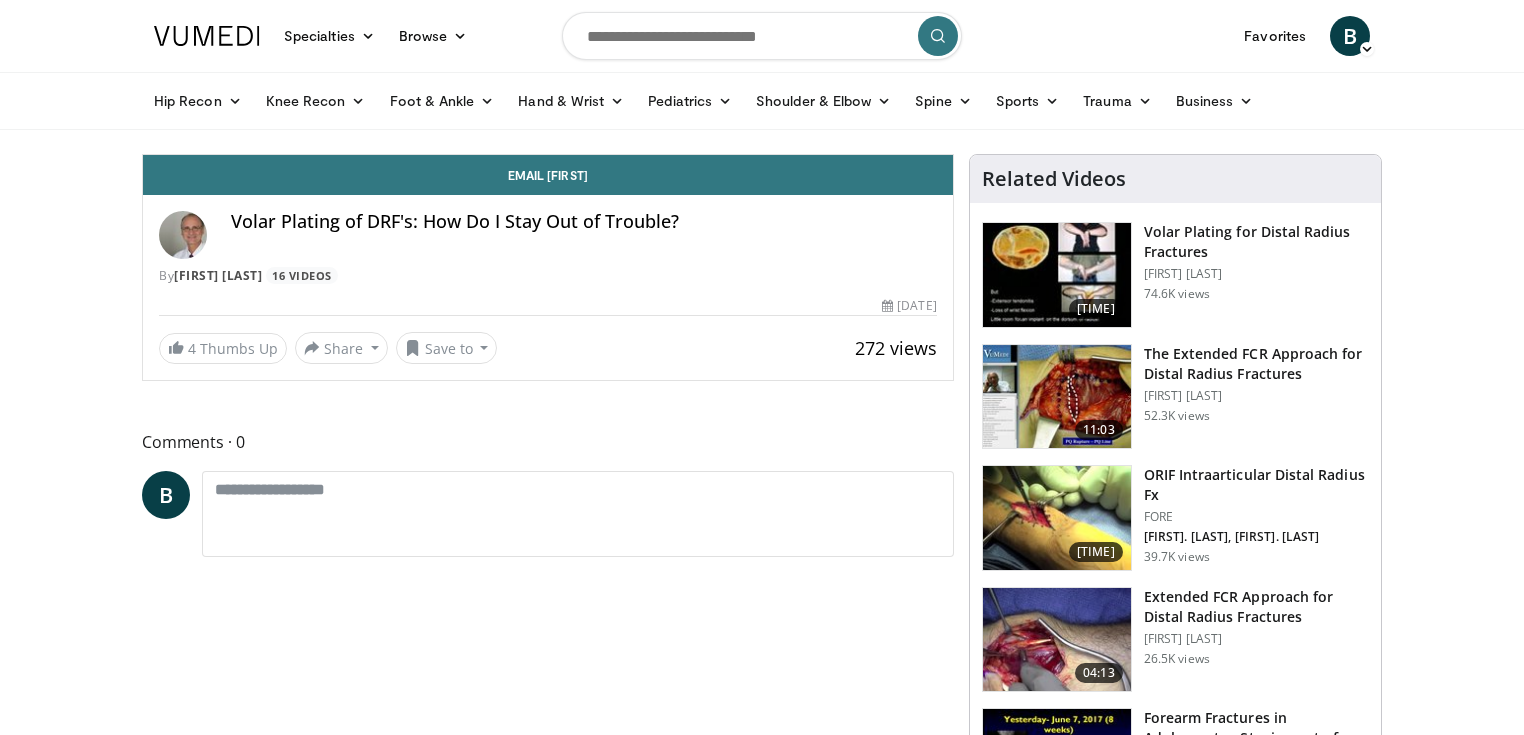 scroll, scrollTop: 0, scrollLeft: 0, axis: both 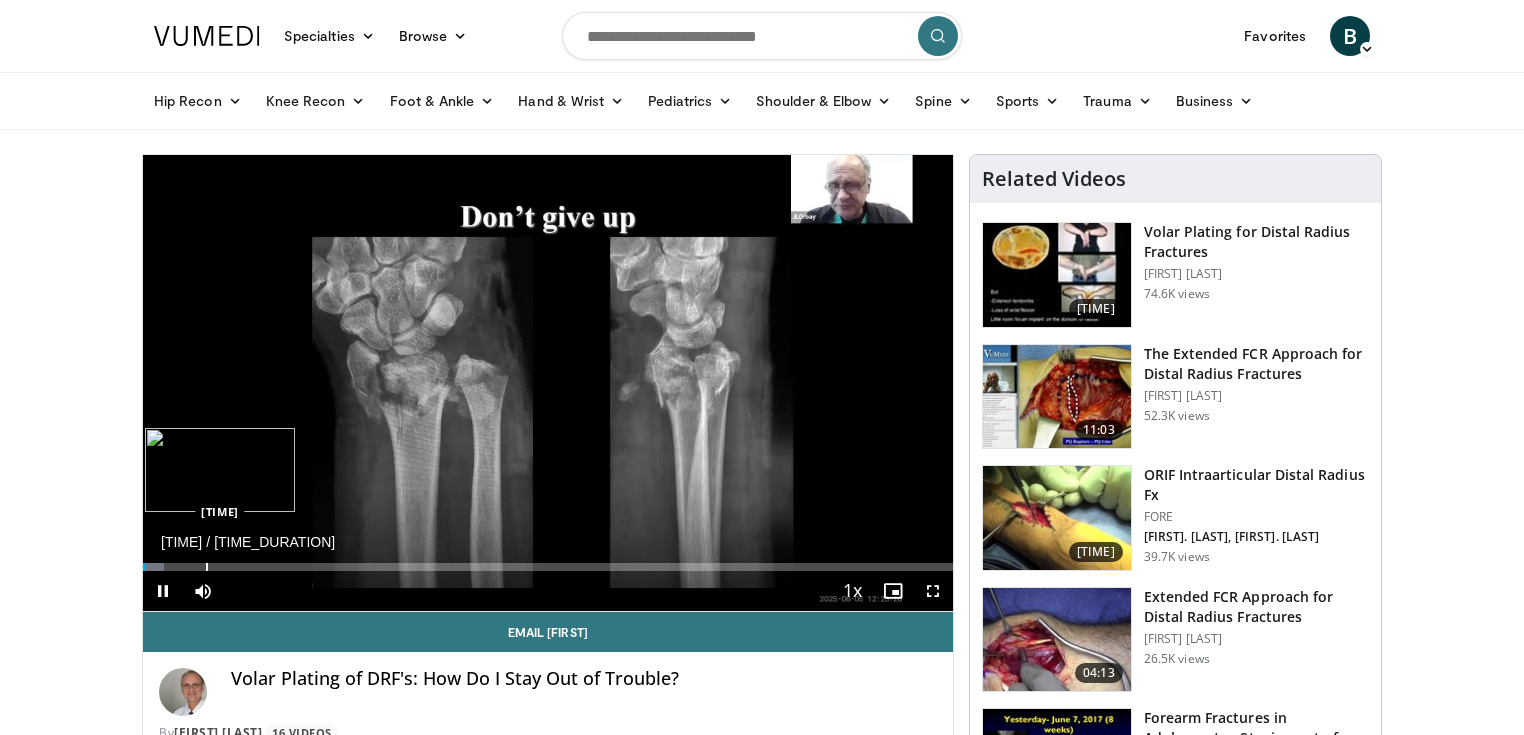 click at bounding box center [207, 567] 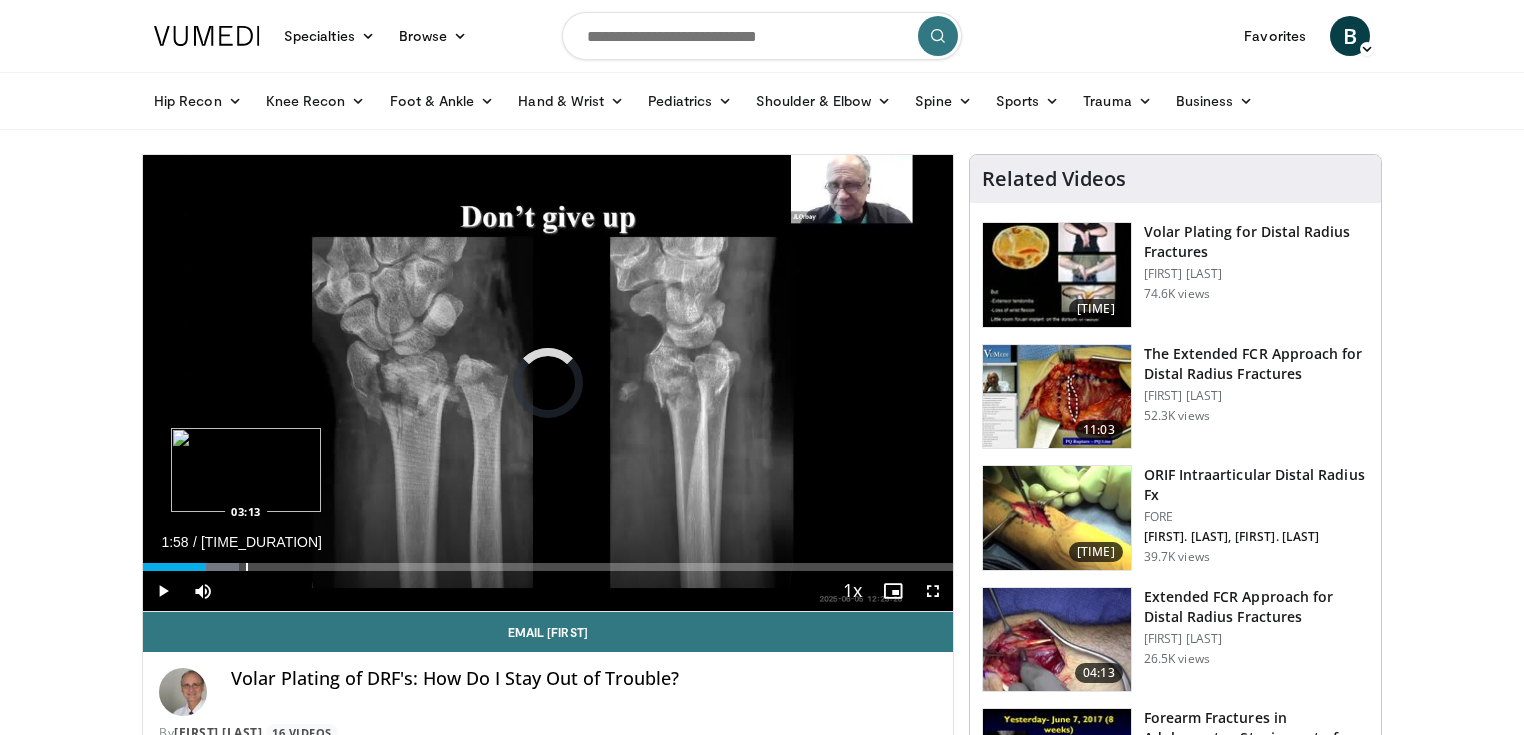 click on "Loaded :  11.83% 01:59 03:13" at bounding box center [548, 561] 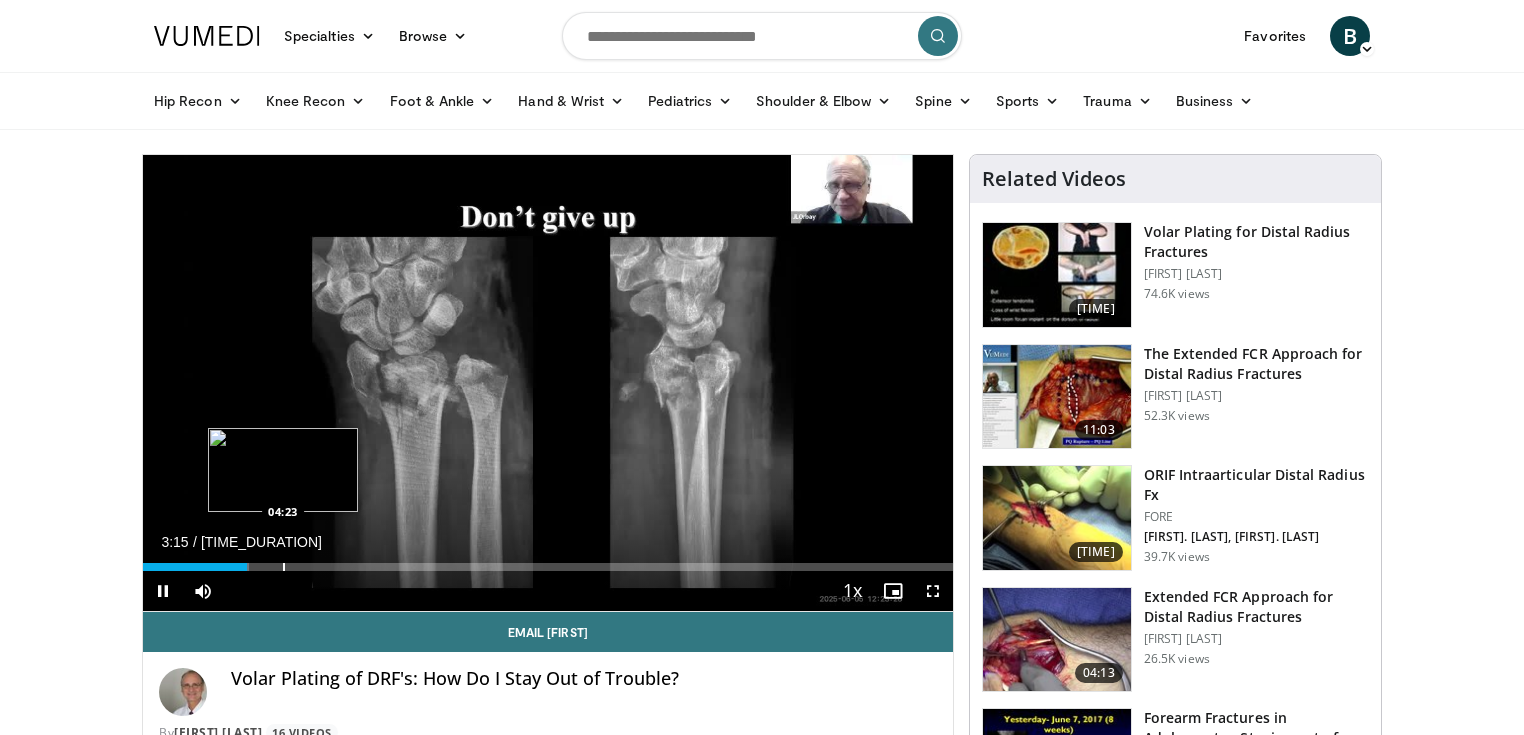 click on "Loaded :  13.04% 03:15 04:23" at bounding box center (548, 561) 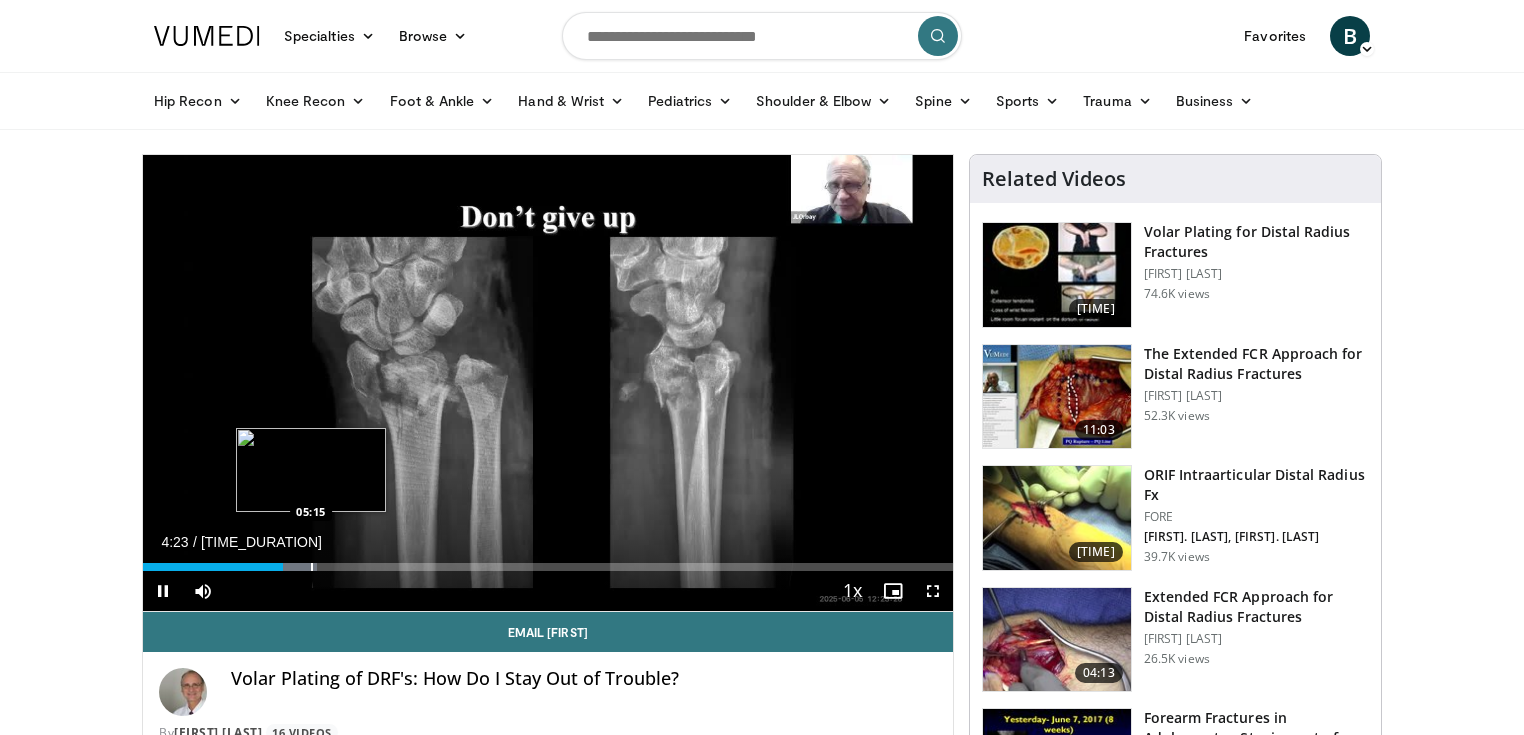 click on "Loaded :  21.51% 04:23 05:15" at bounding box center [548, 561] 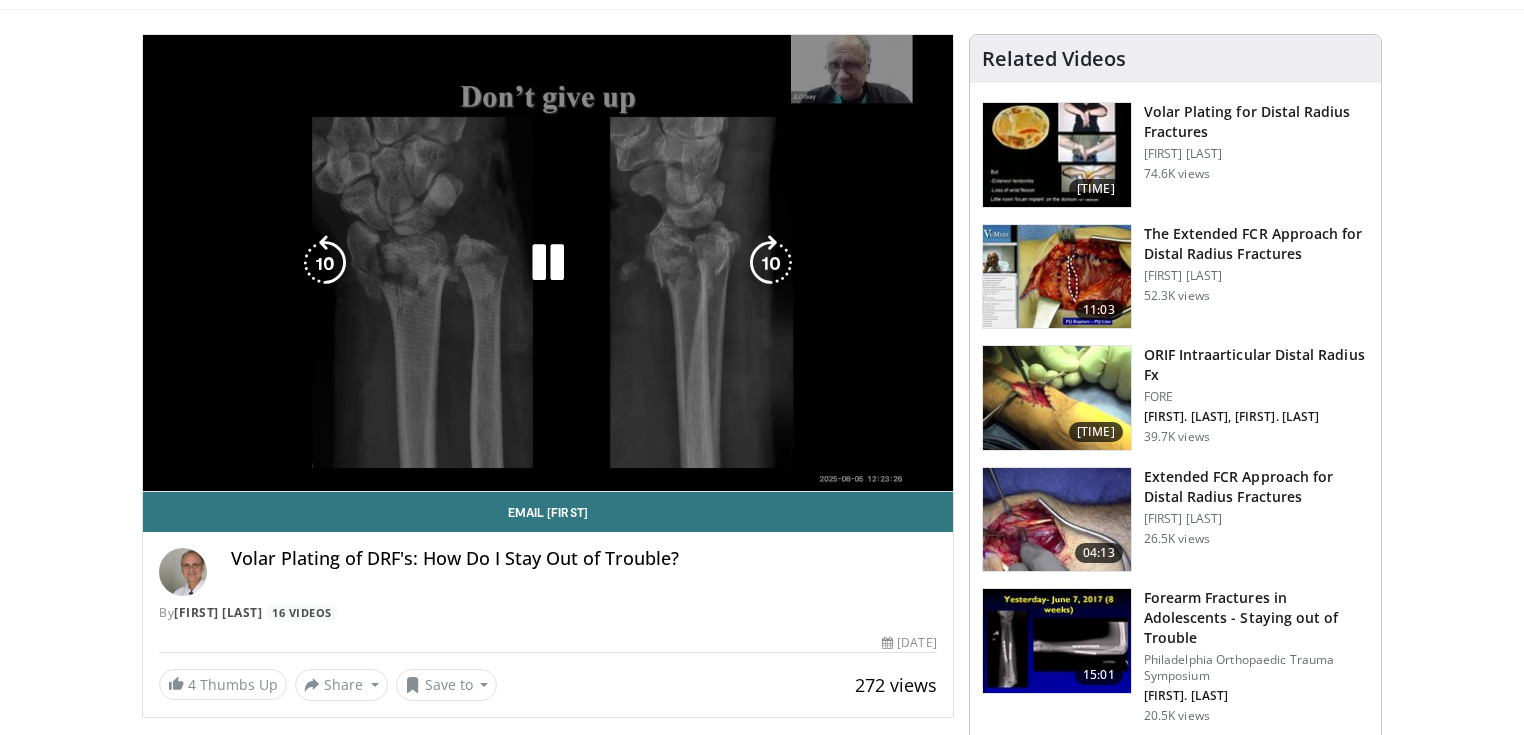 scroll, scrollTop: 80, scrollLeft: 0, axis: vertical 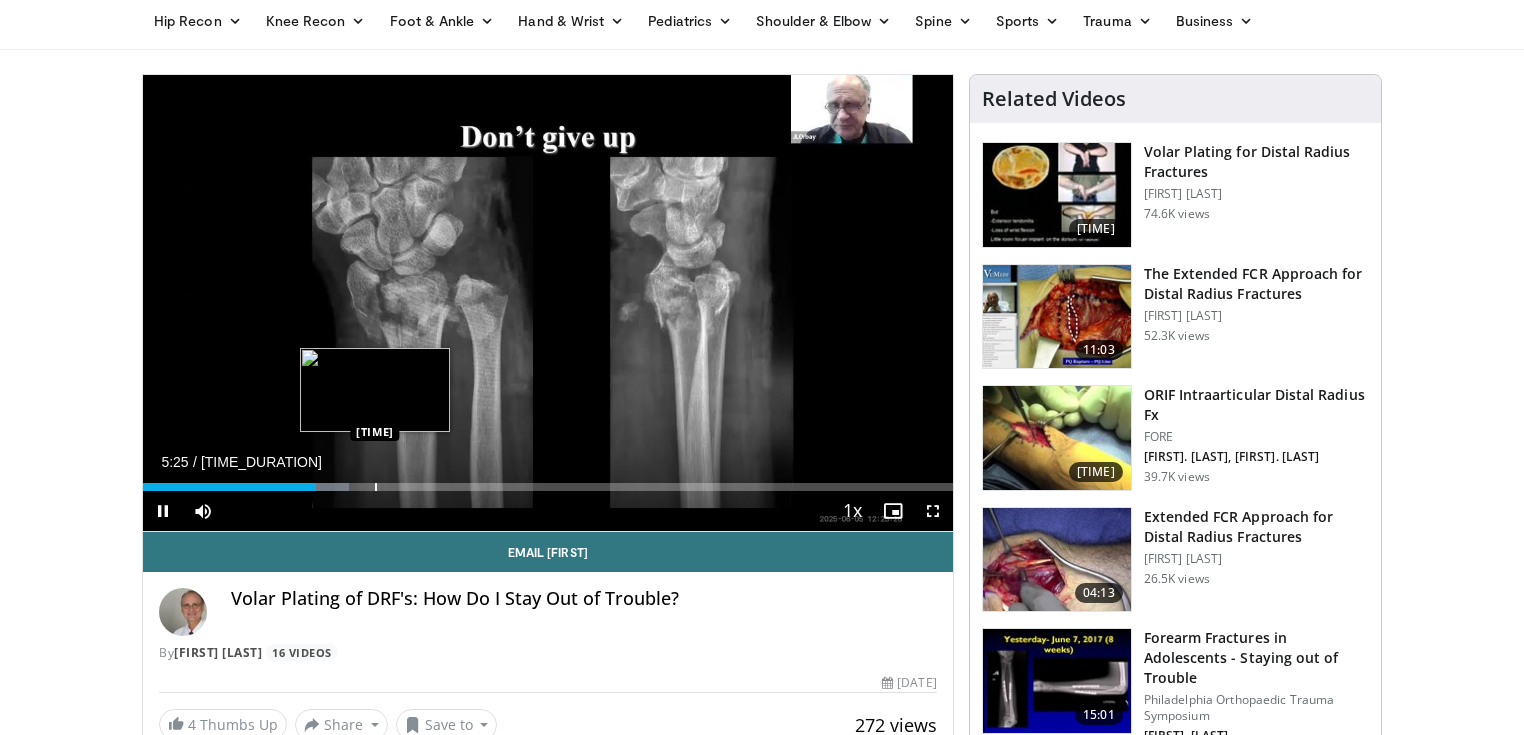 click on "Loaded :  25.42% [TIME] [TIME]" at bounding box center (548, 487) 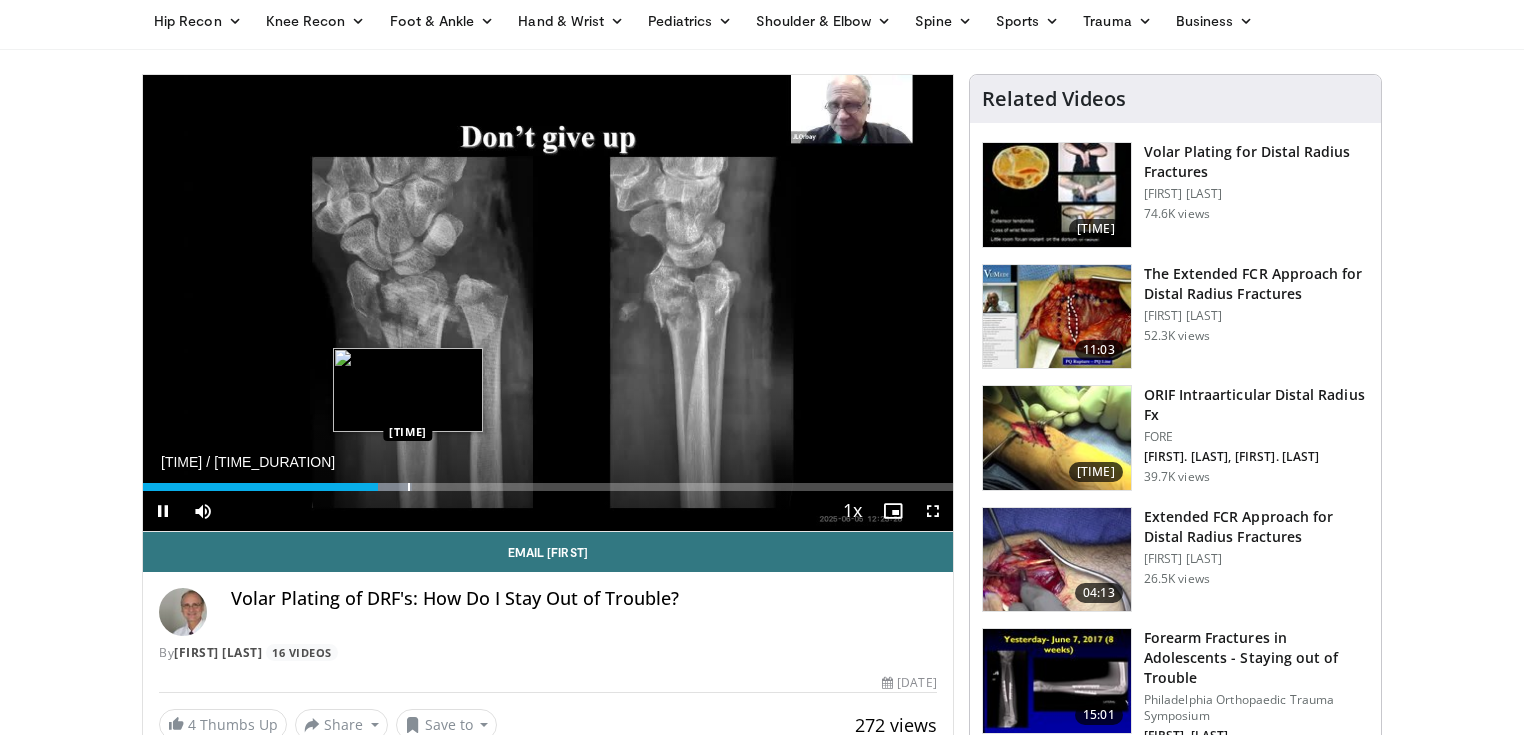 click on "Loaded :  33.25% [TIME] [TIME]" at bounding box center [548, 481] 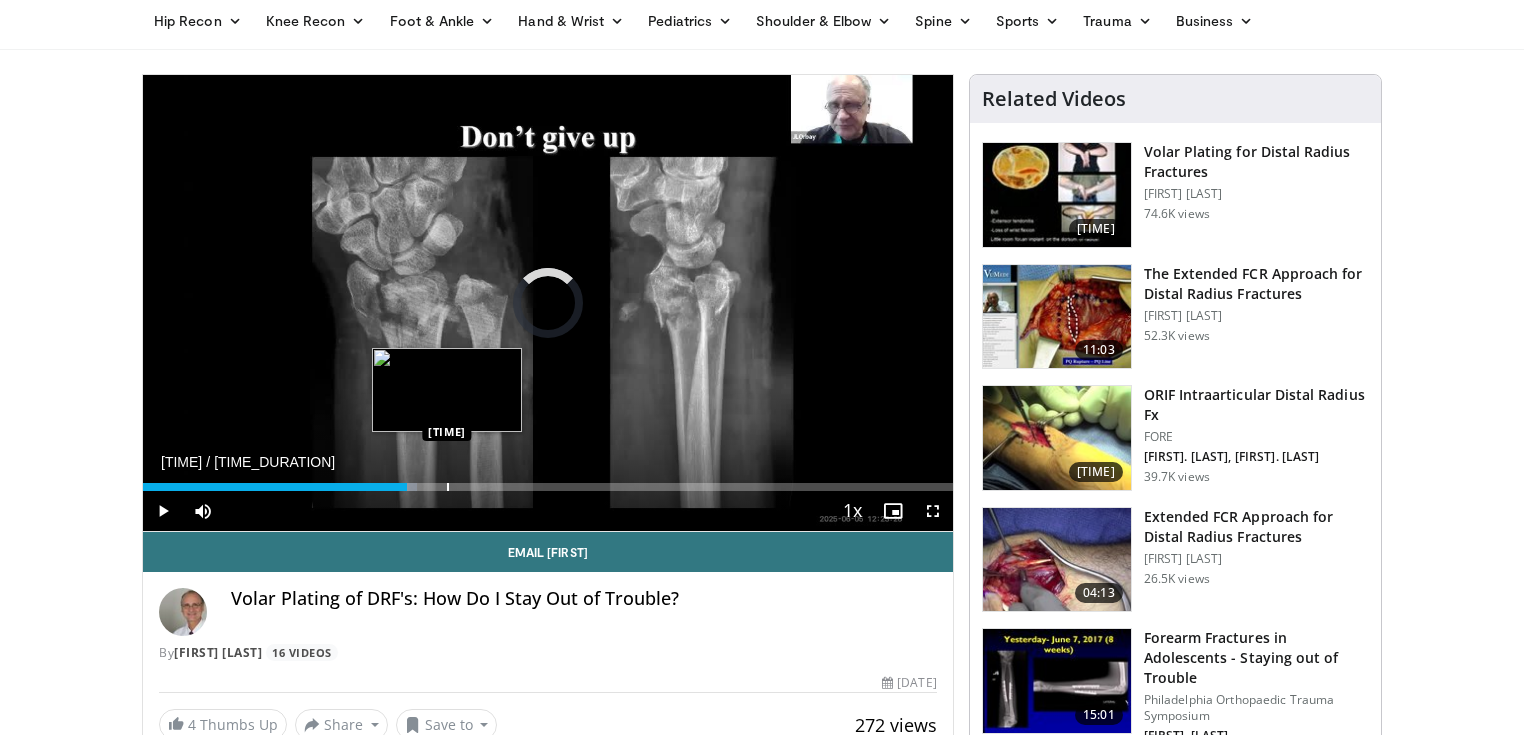 click on "Loaded :  33.90% [TIME] [TIME]" at bounding box center (548, 481) 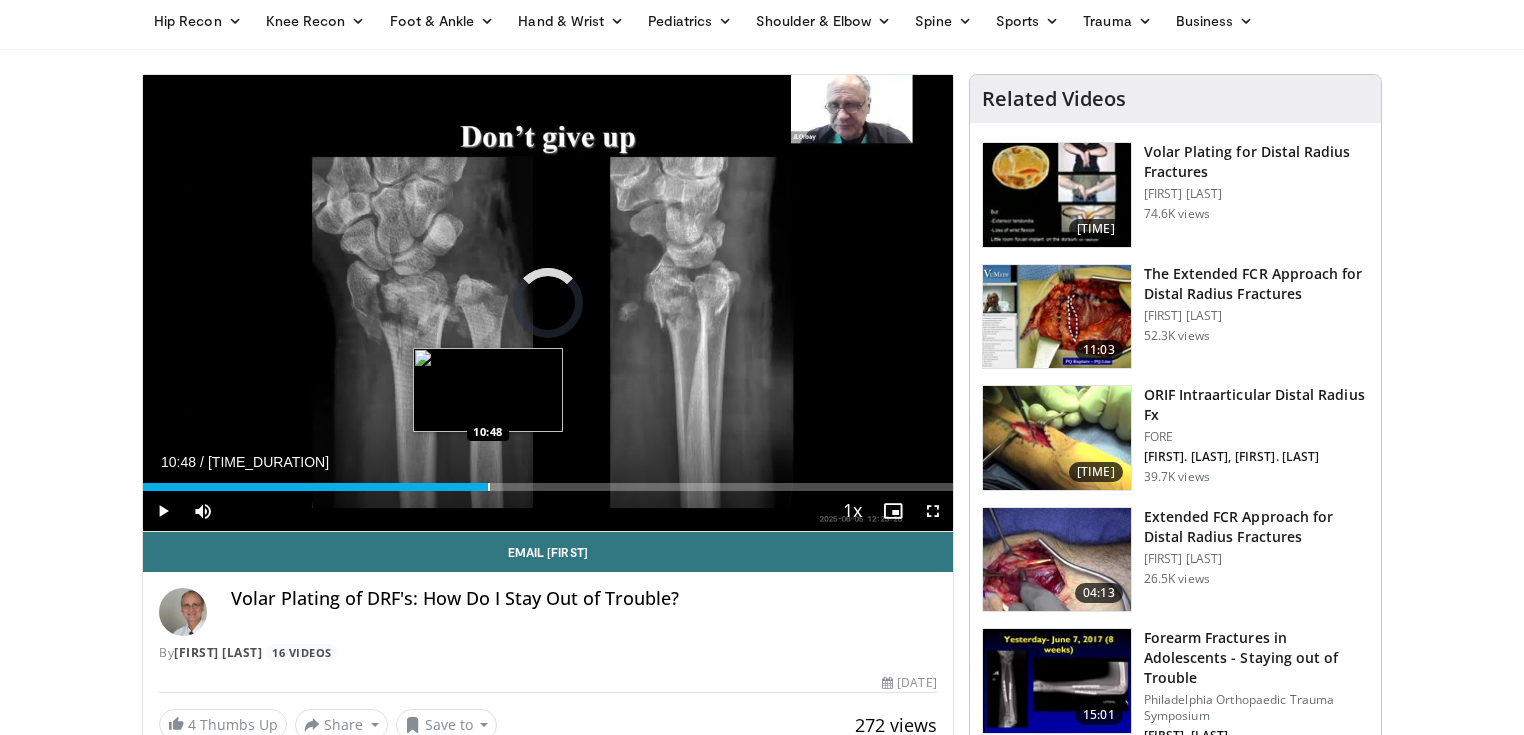 click at bounding box center [489, 487] 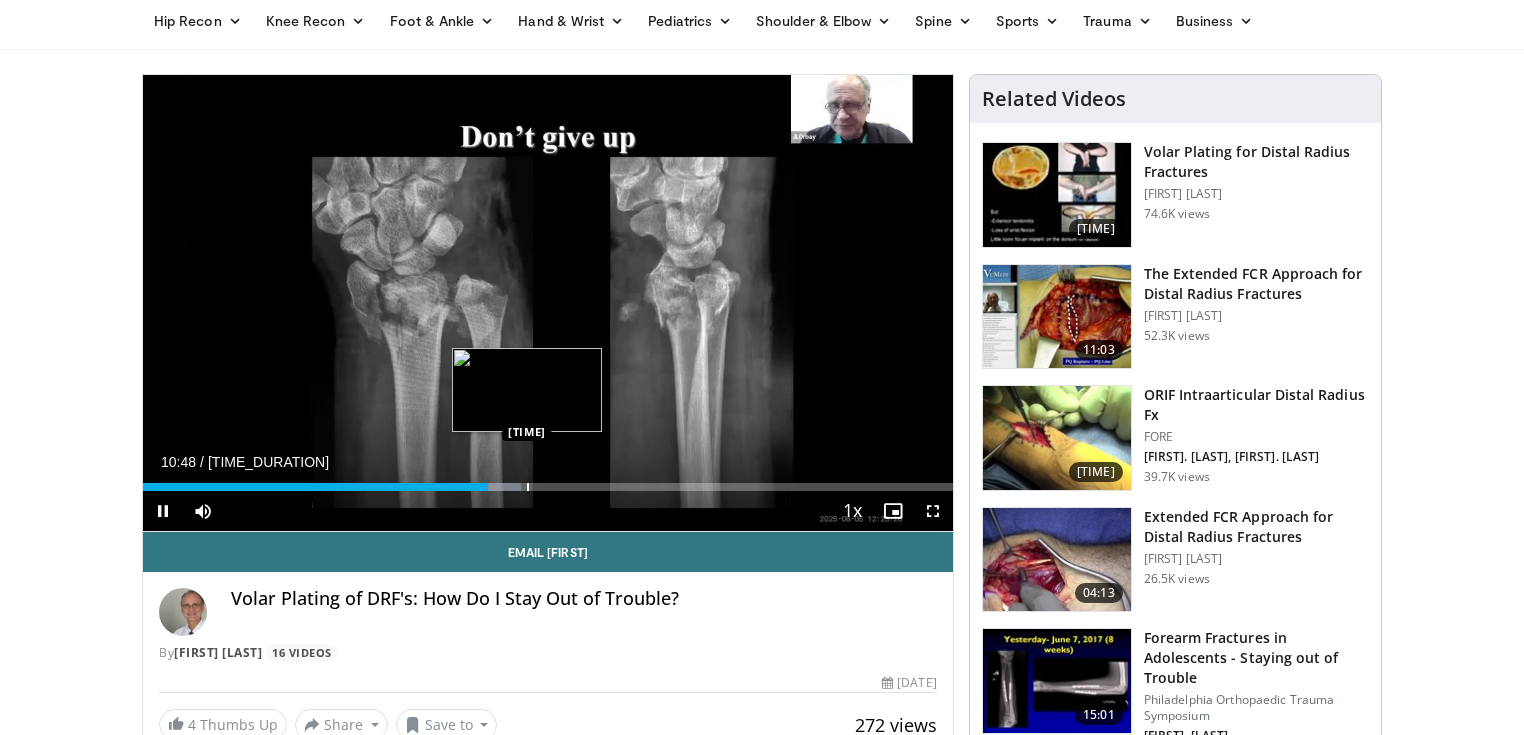click at bounding box center [528, 487] 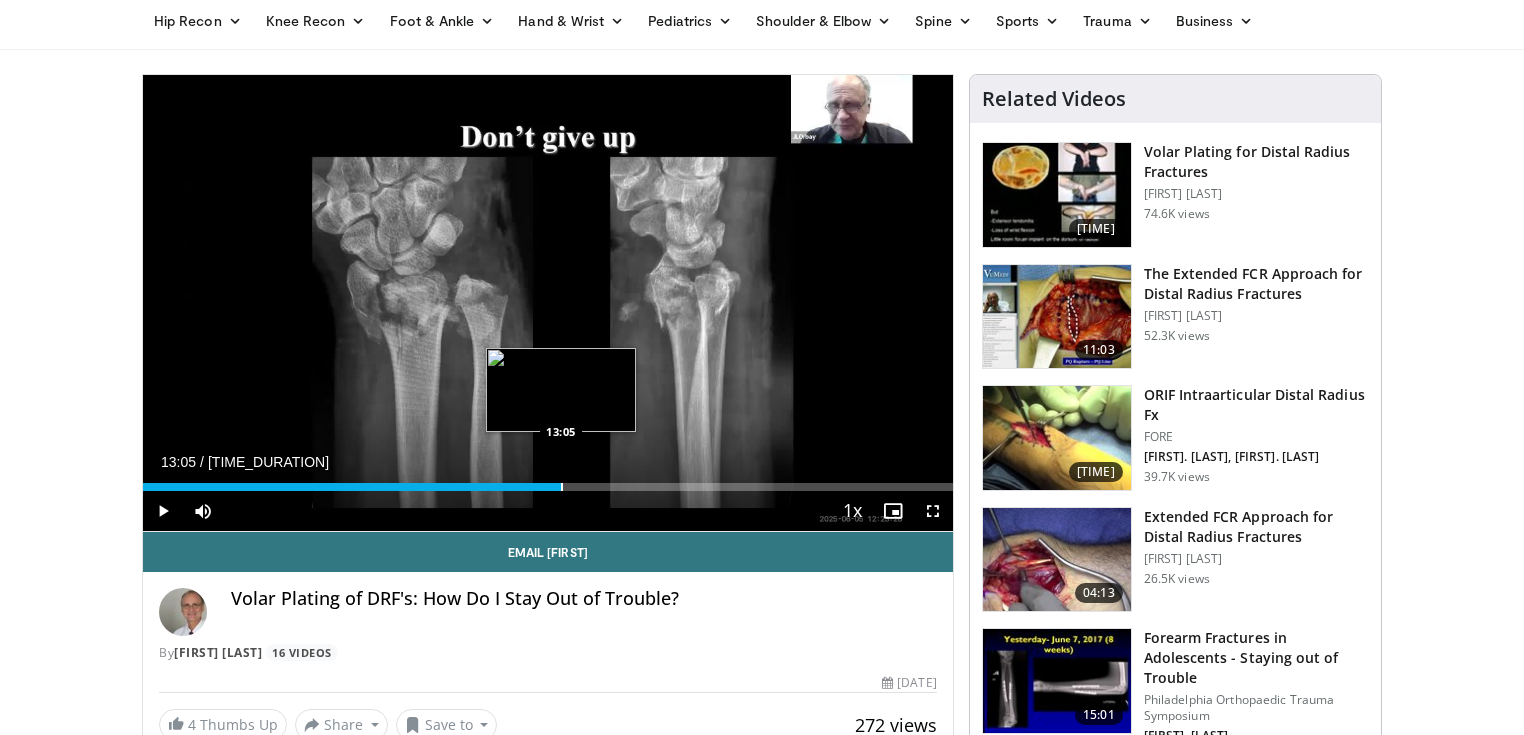 click at bounding box center [562, 487] 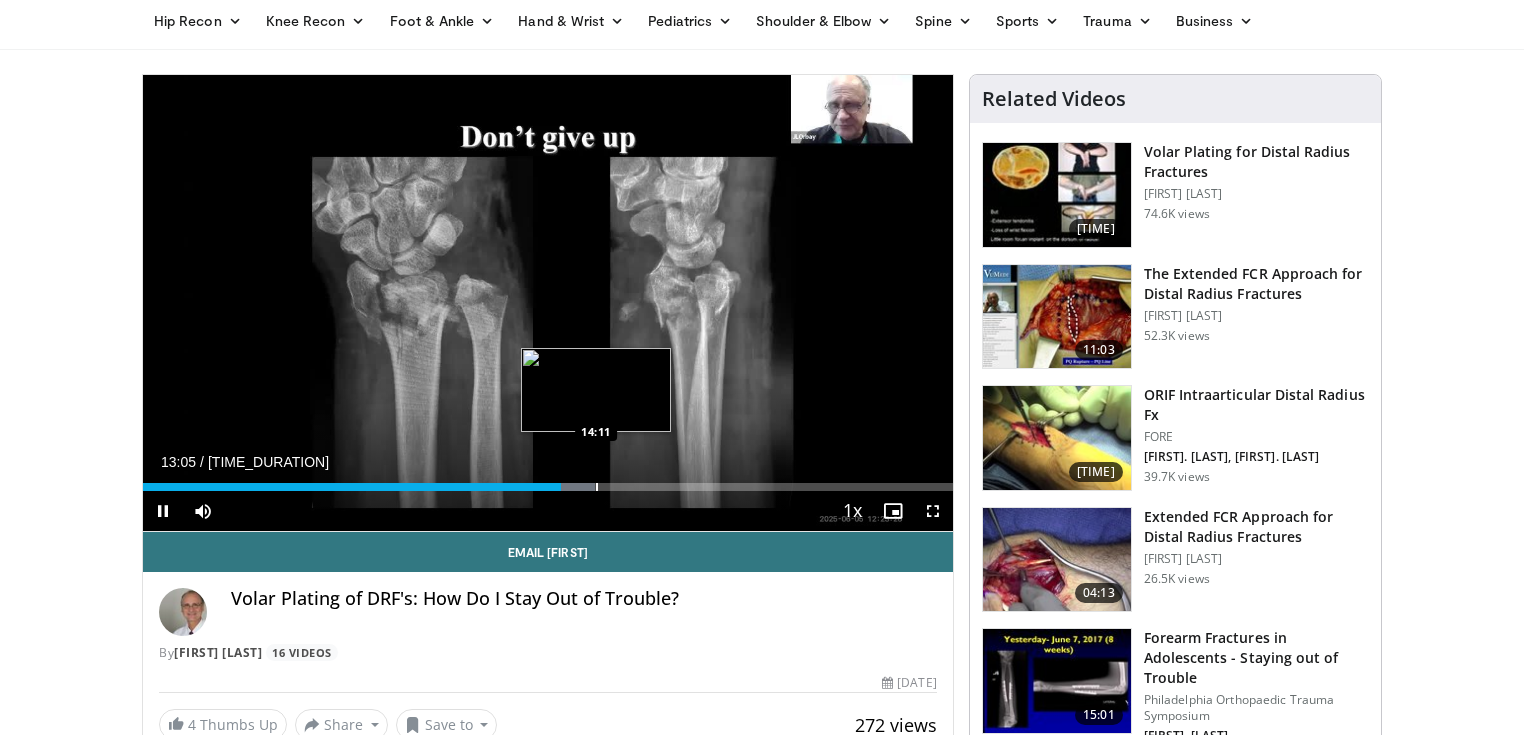 click at bounding box center [597, 487] 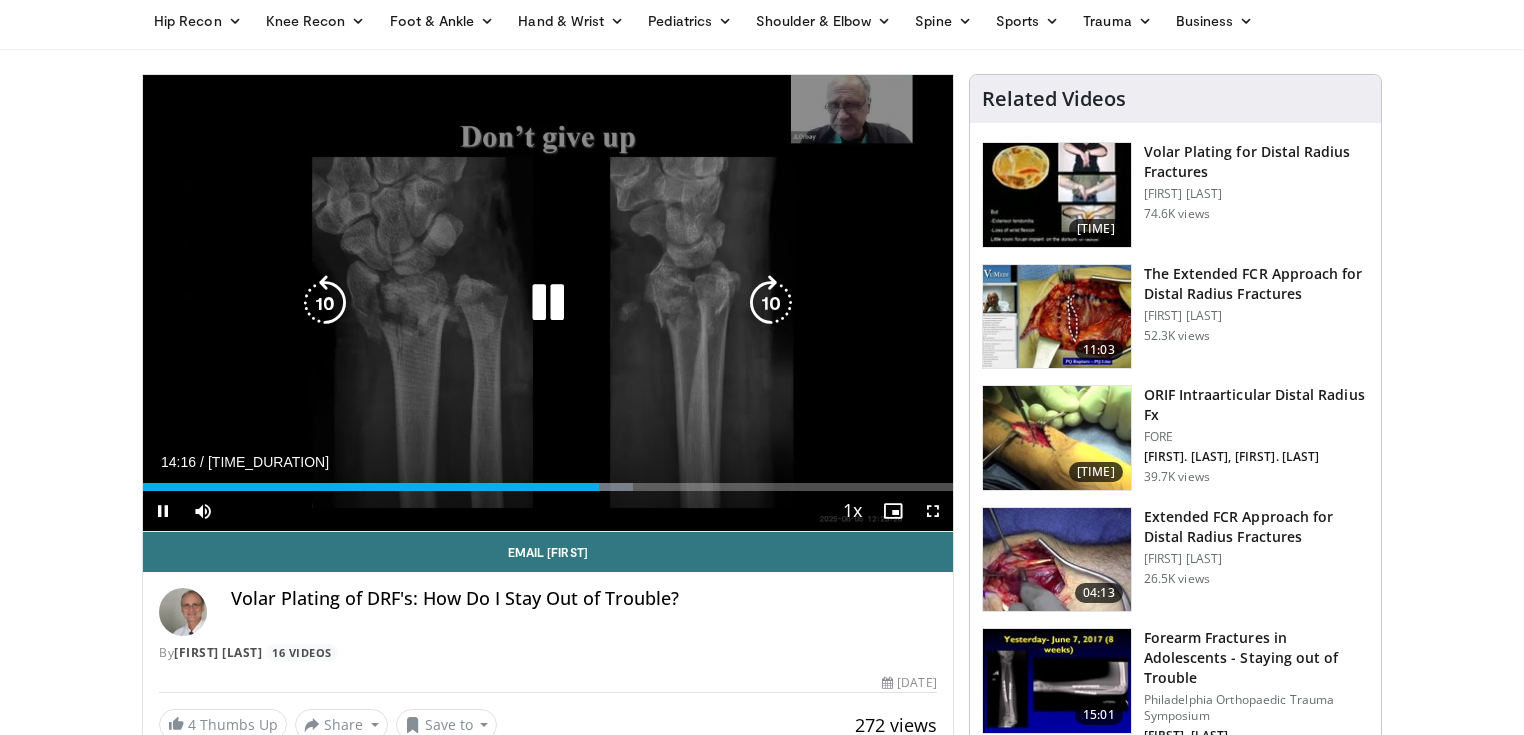click on "Loaded :  60.46% [TIME] [TIME]" at bounding box center (548, 487) 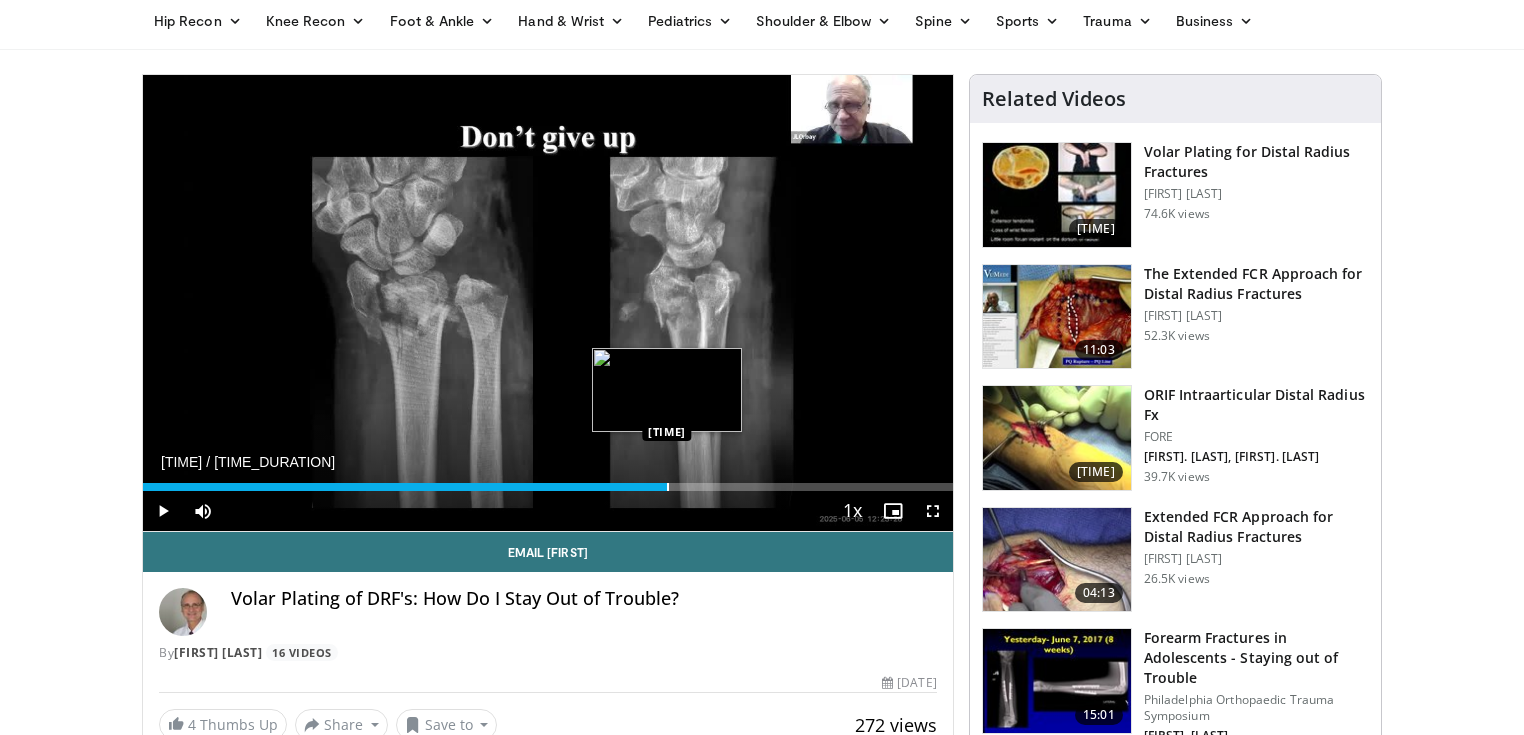 click at bounding box center [668, 487] 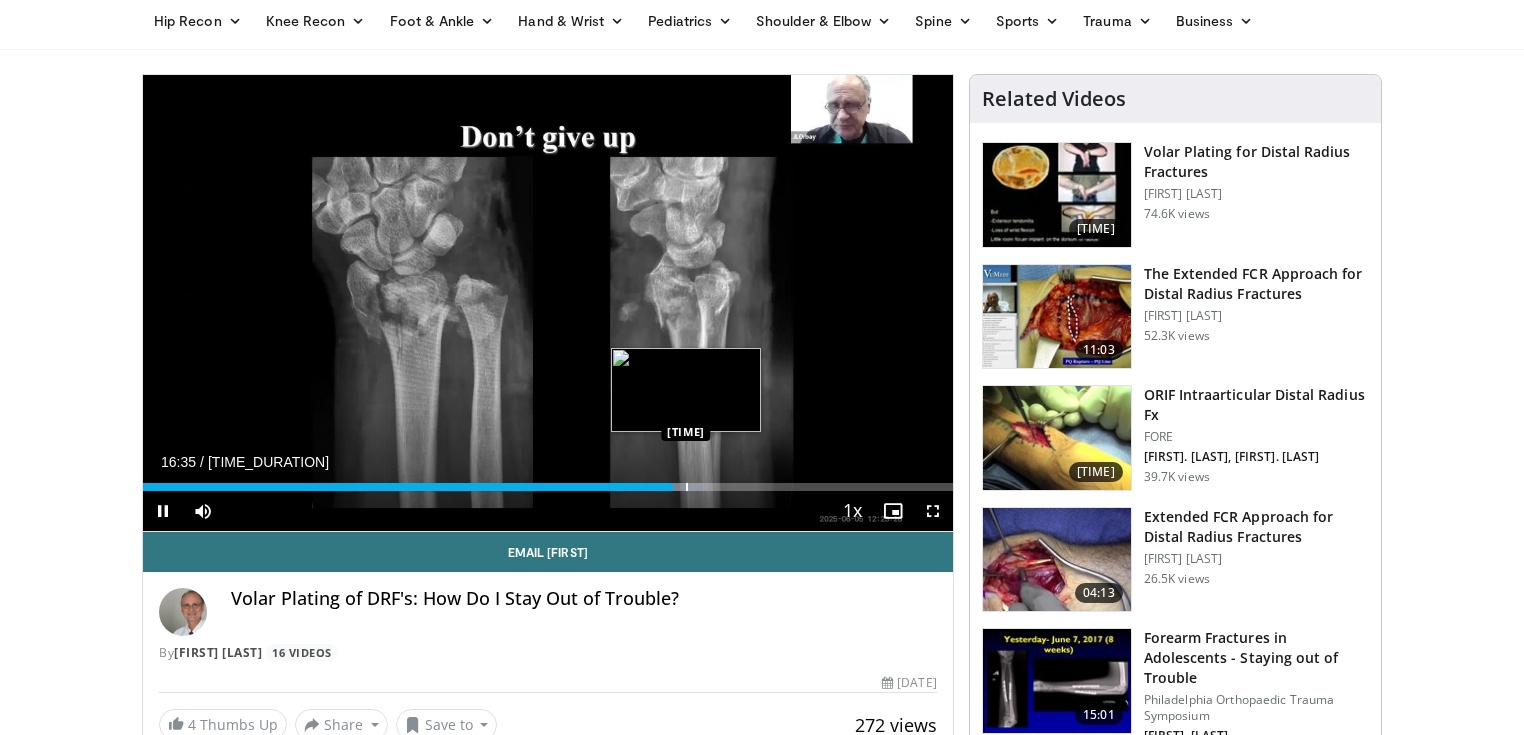click at bounding box center (687, 487) 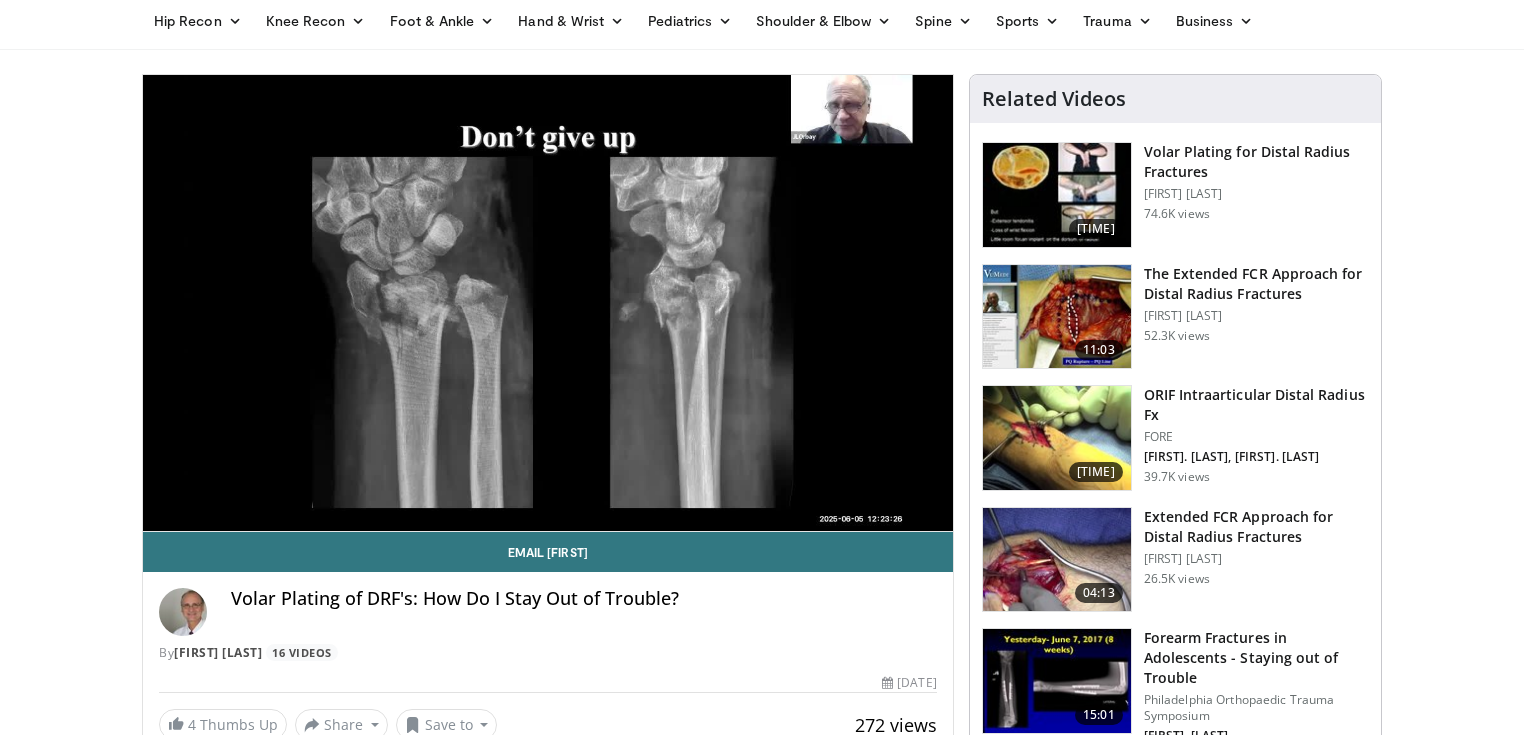 click on "**********" at bounding box center (548, 303) 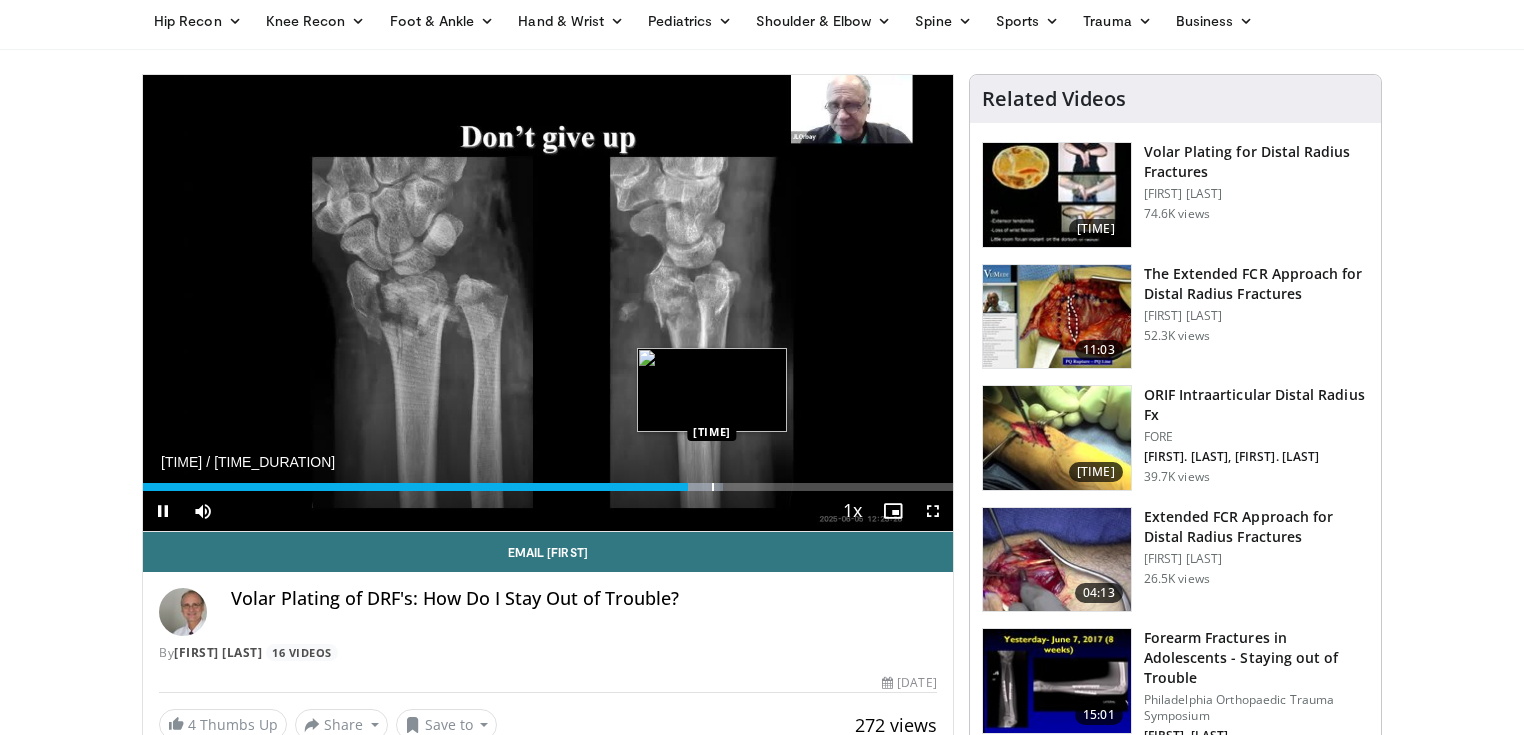 click at bounding box center (713, 487) 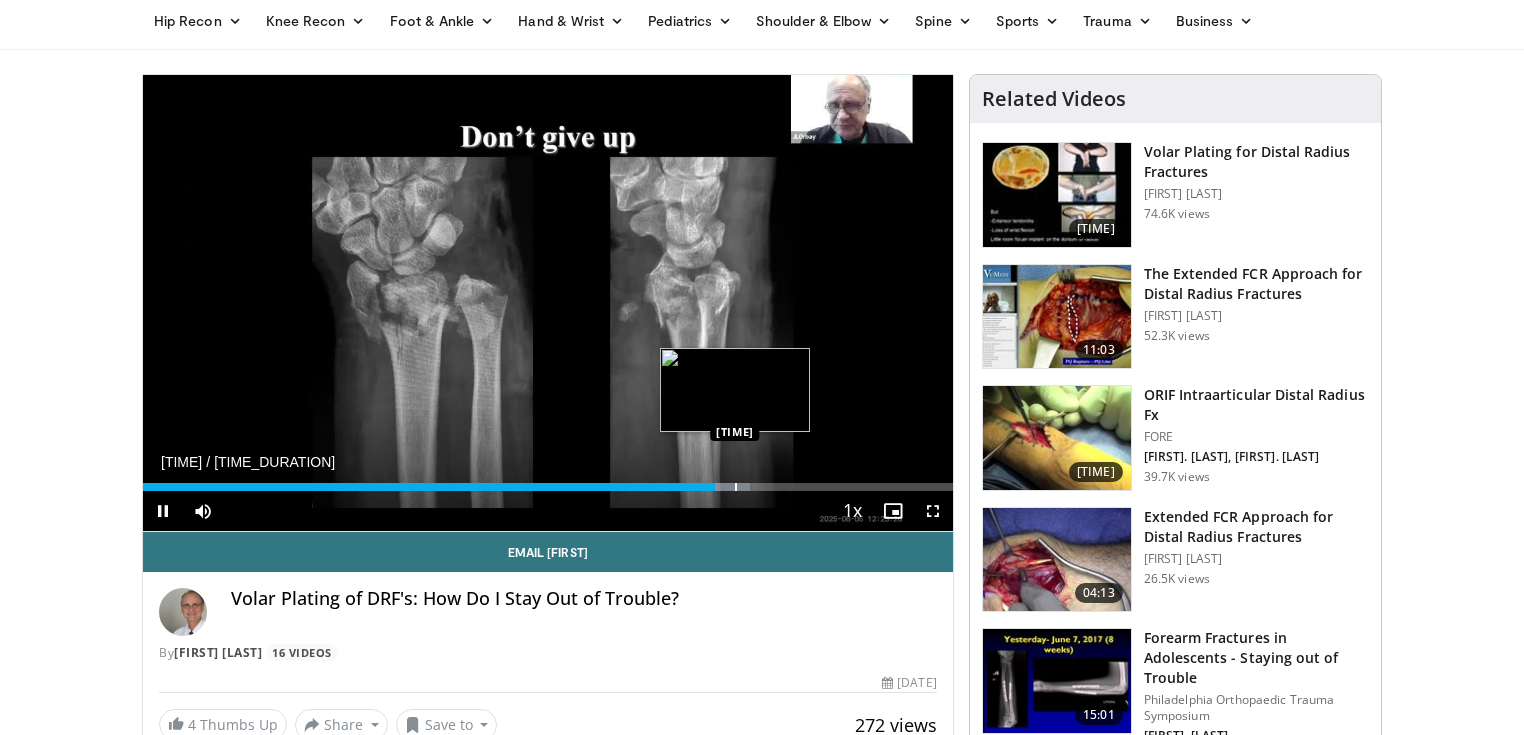 click at bounding box center [736, 487] 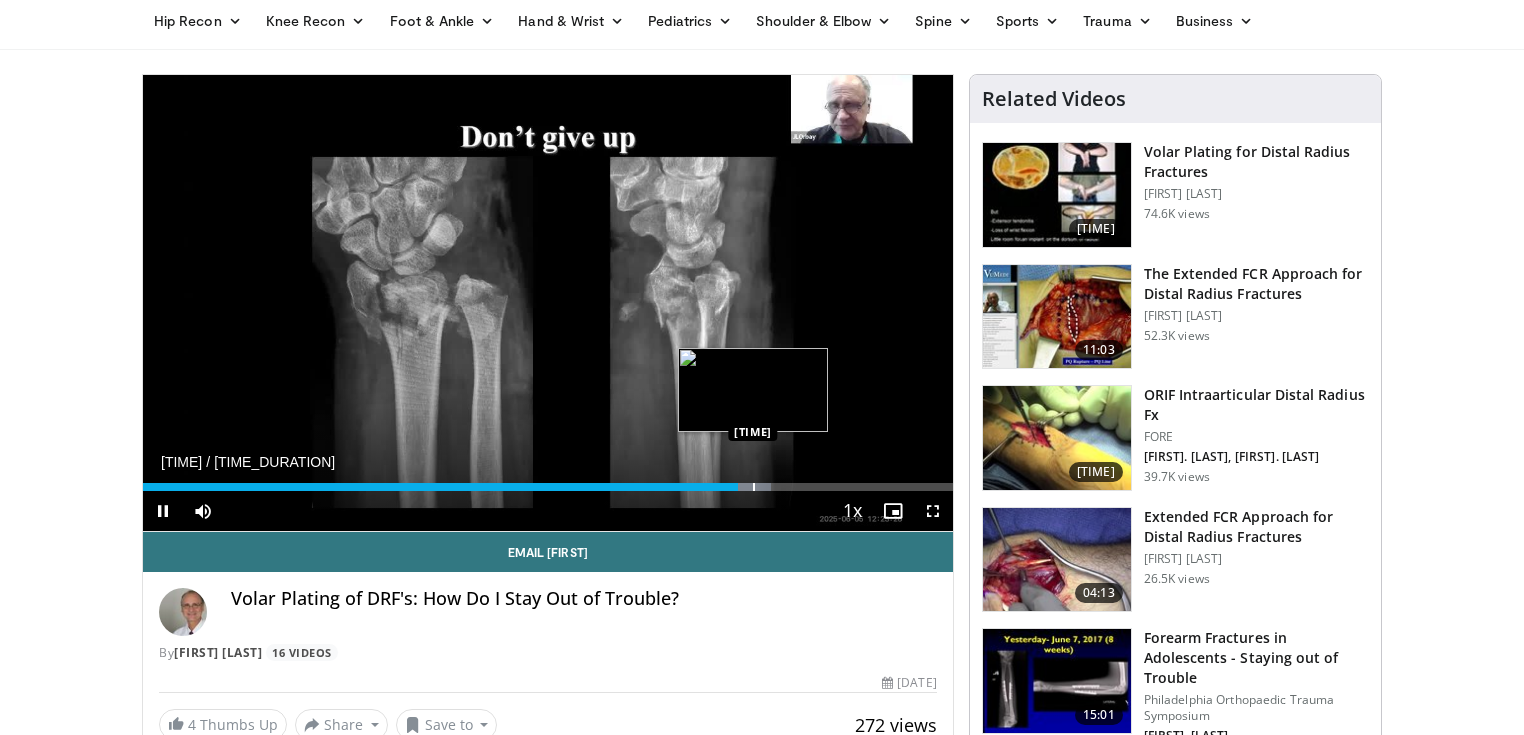 click at bounding box center [754, 487] 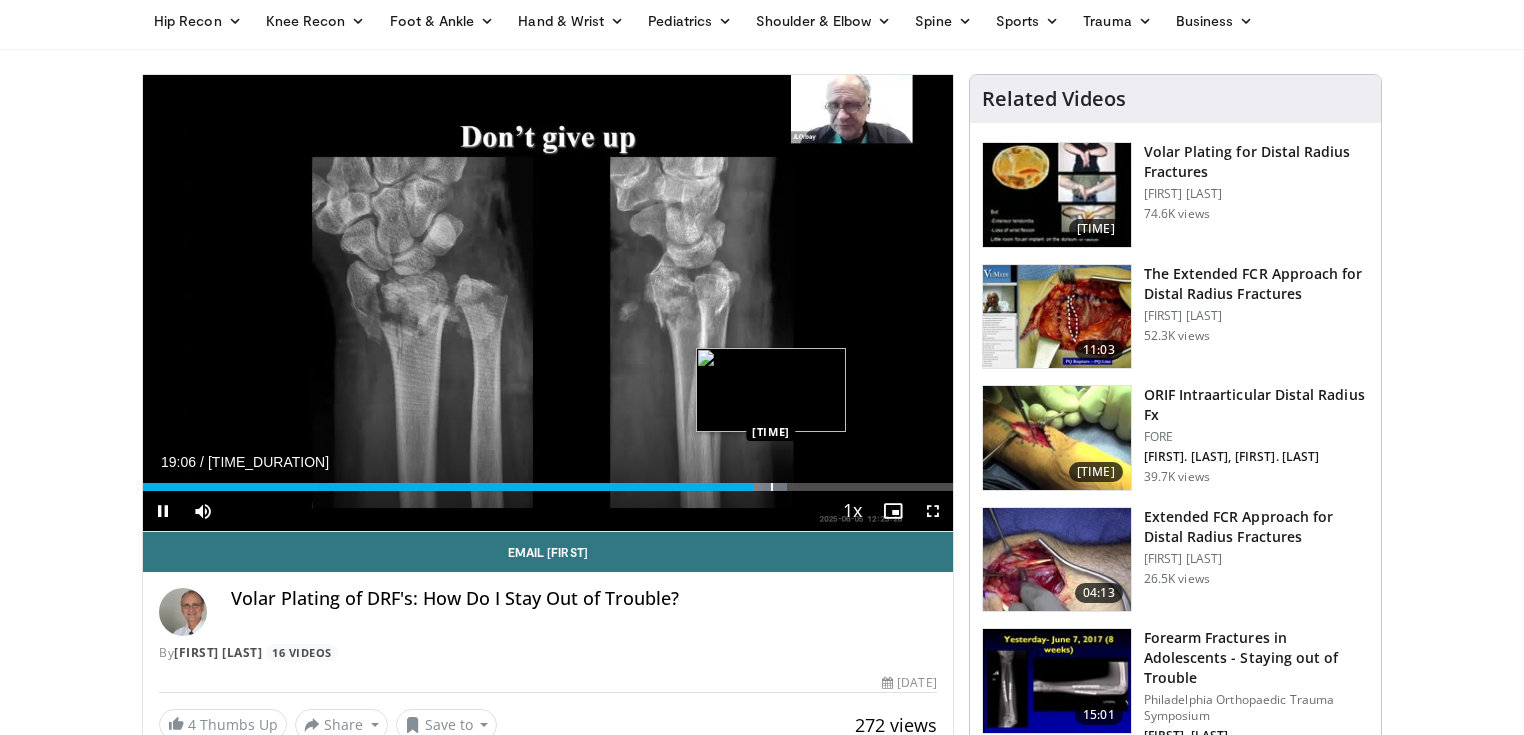 click at bounding box center [772, 487] 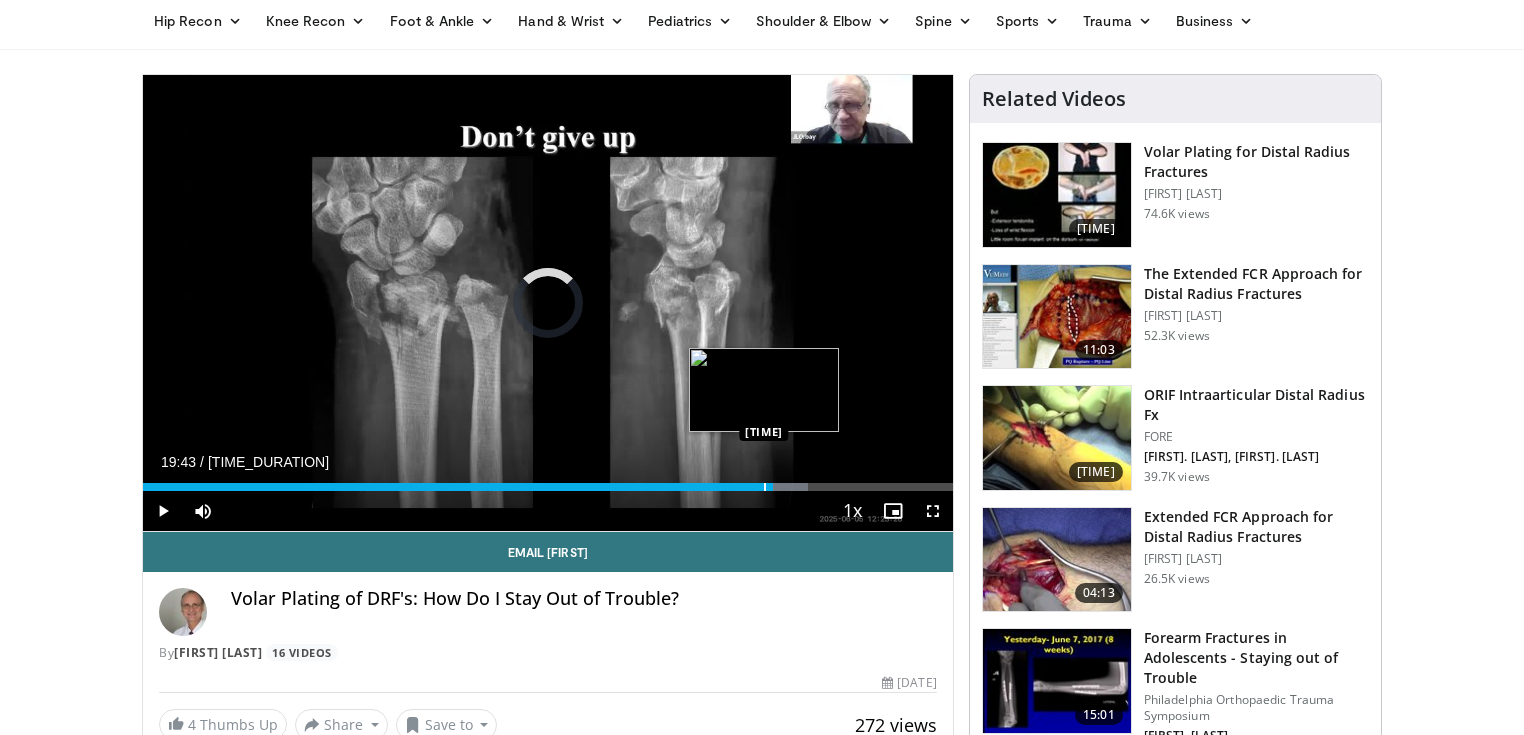 click at bounding box center (765, 487) 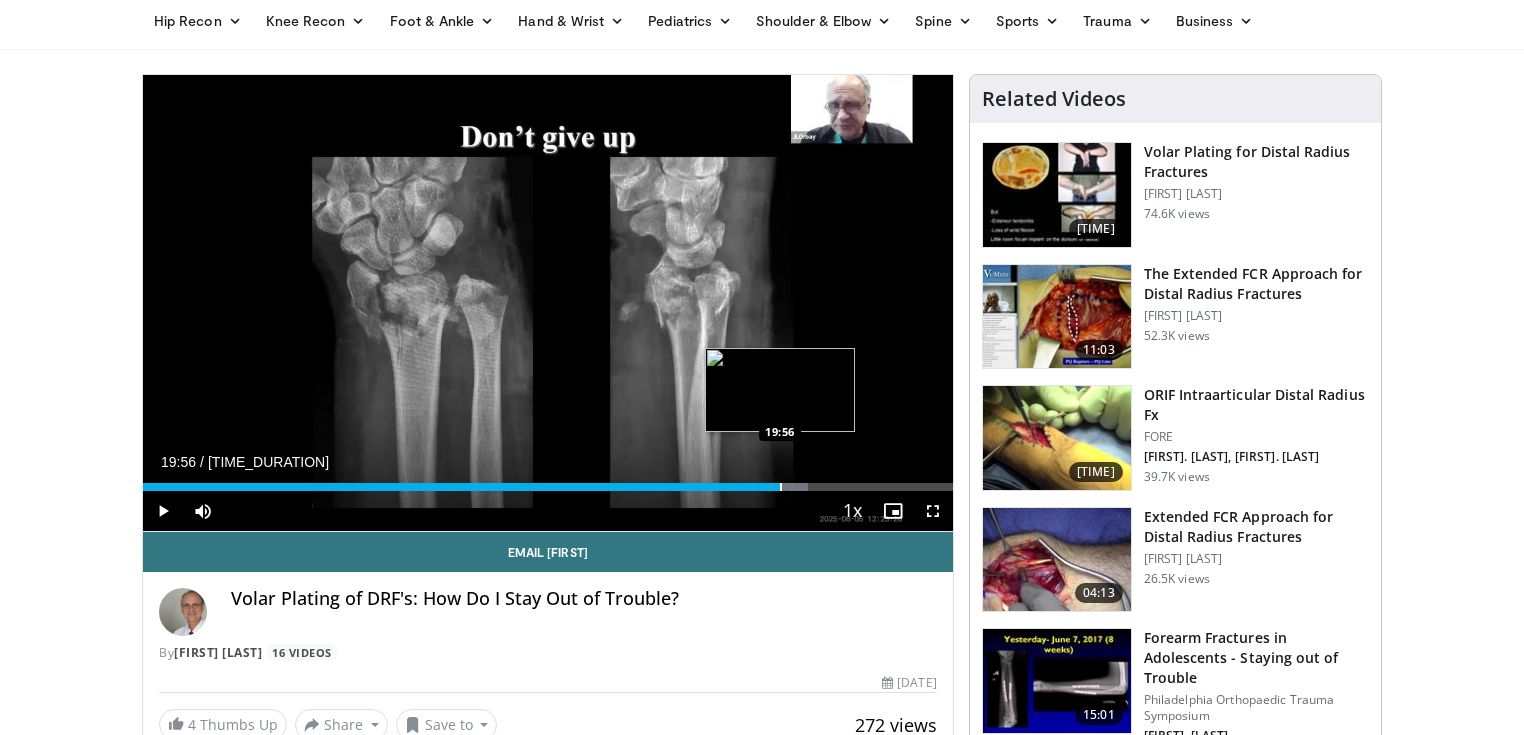 click at bounding box center (781, 487) 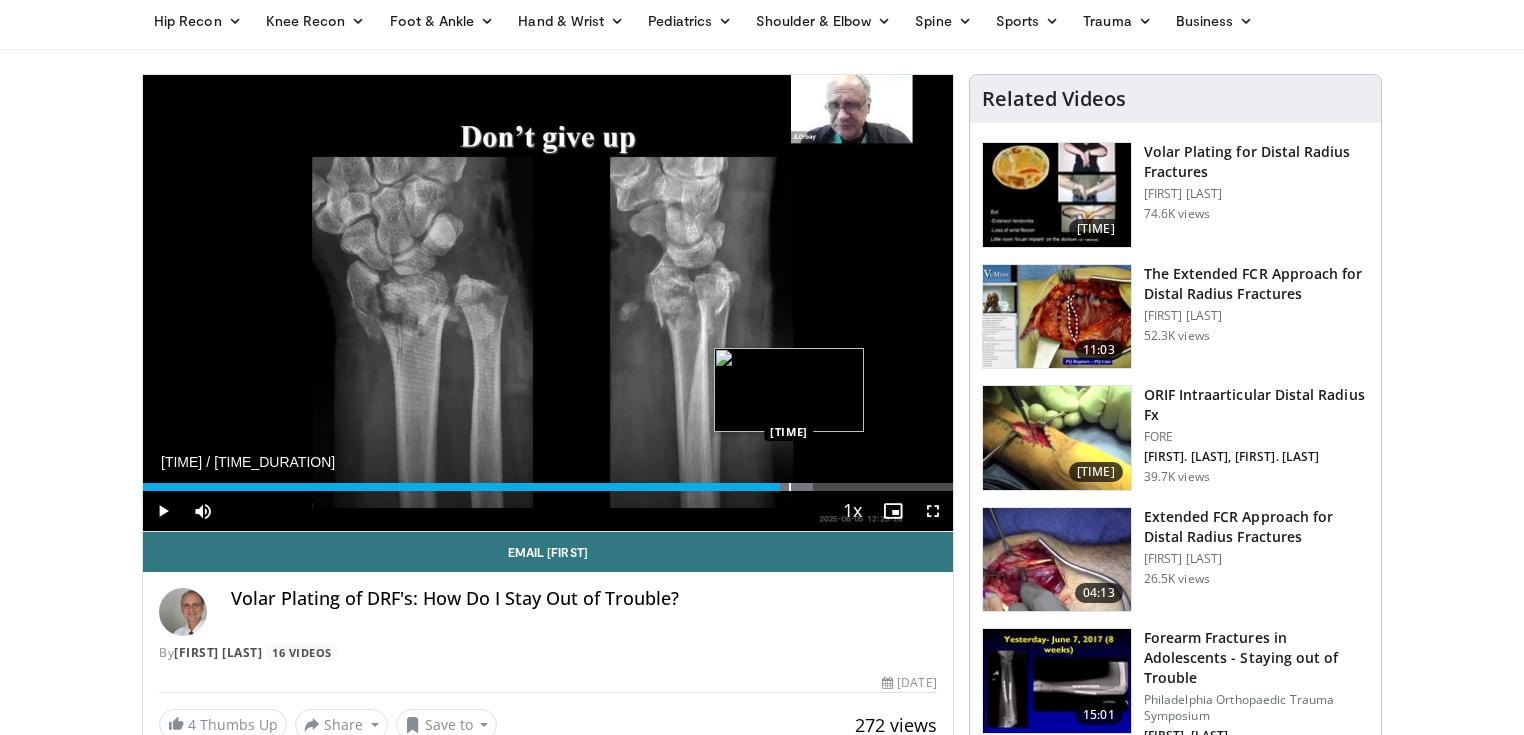 click at bounding box center (790, 487) 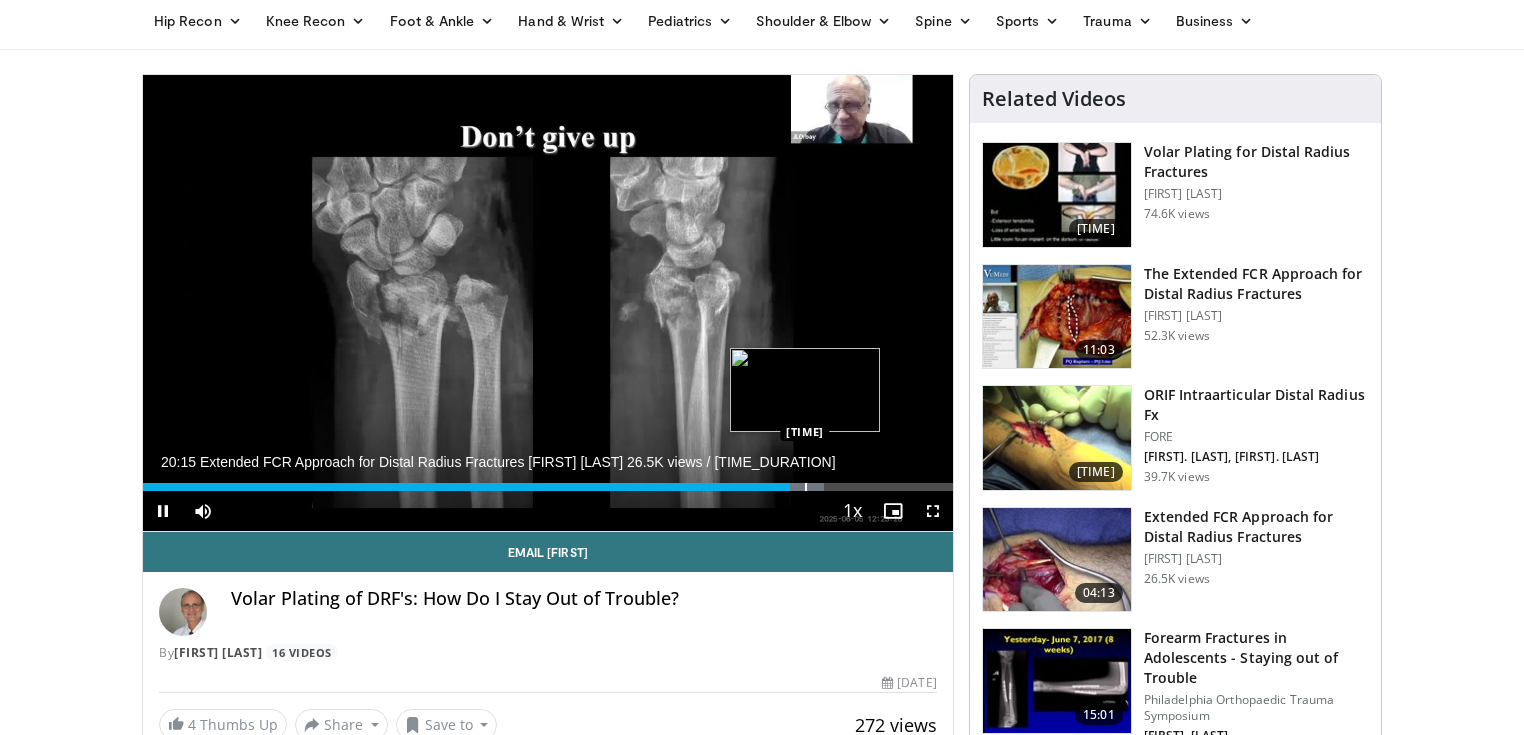 click at bounding box center [806, 487] 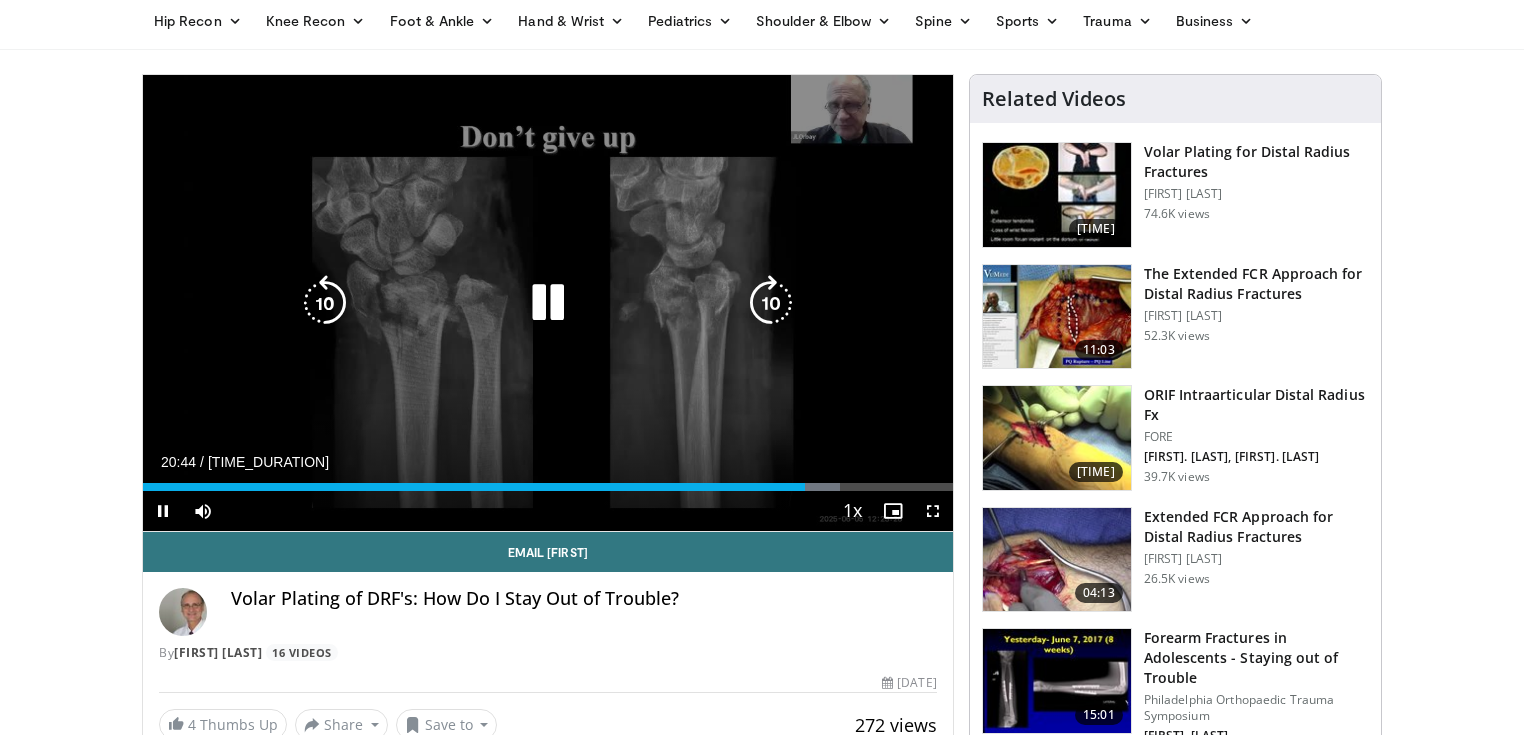 click on "Loaded :  86.05% [TIME] [TIME]" at bounding box center [548, 487] 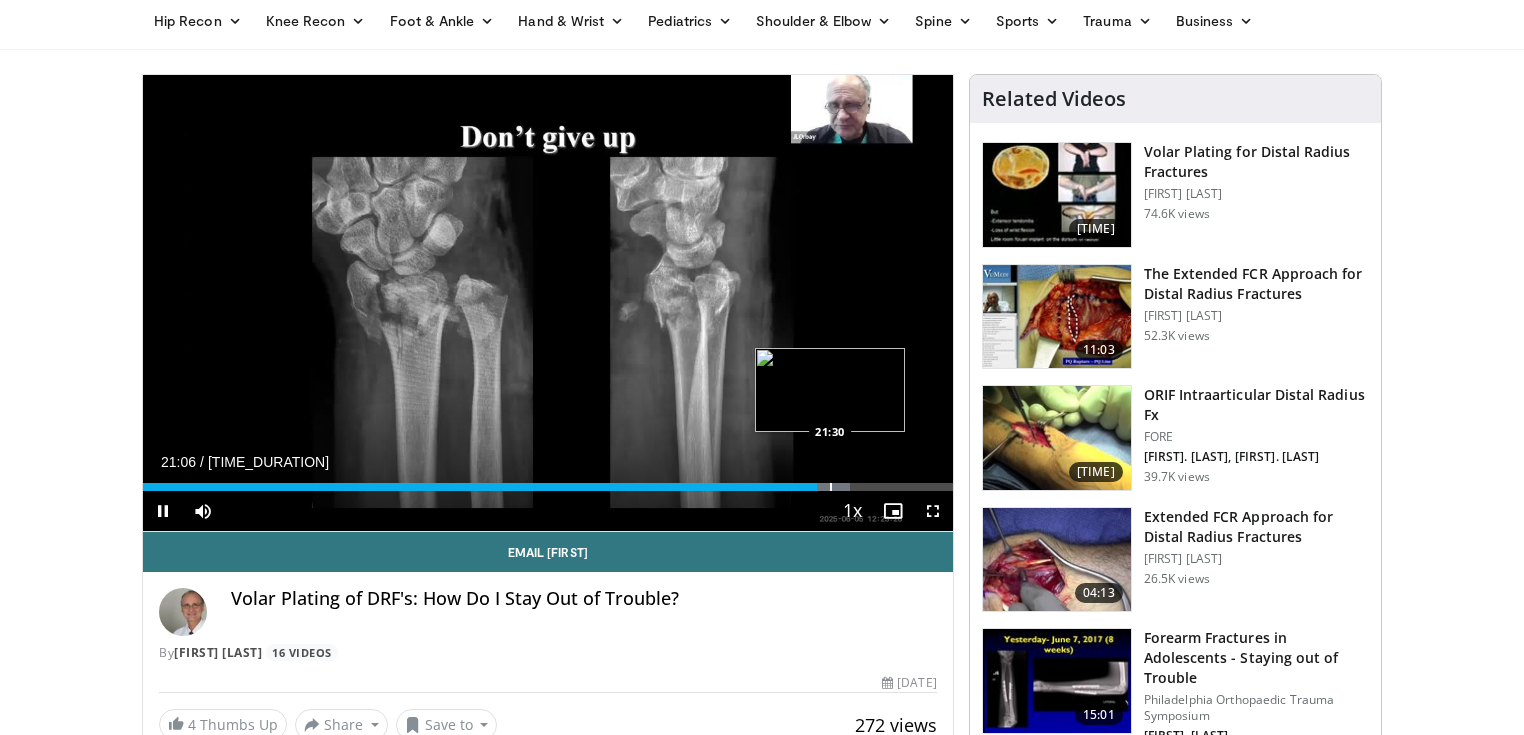 click at bounding box center [831, 487] 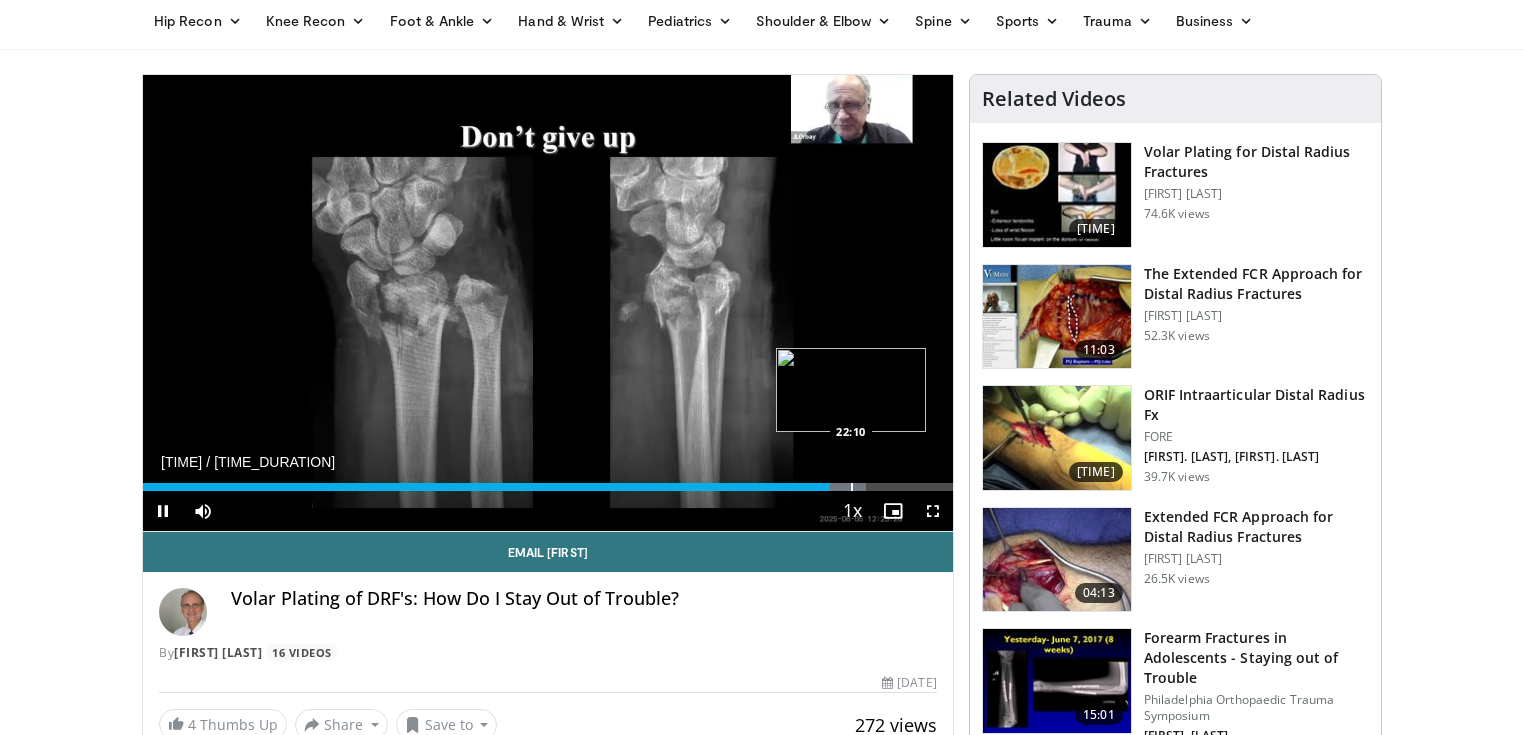 click at bounding box center (852, 487) 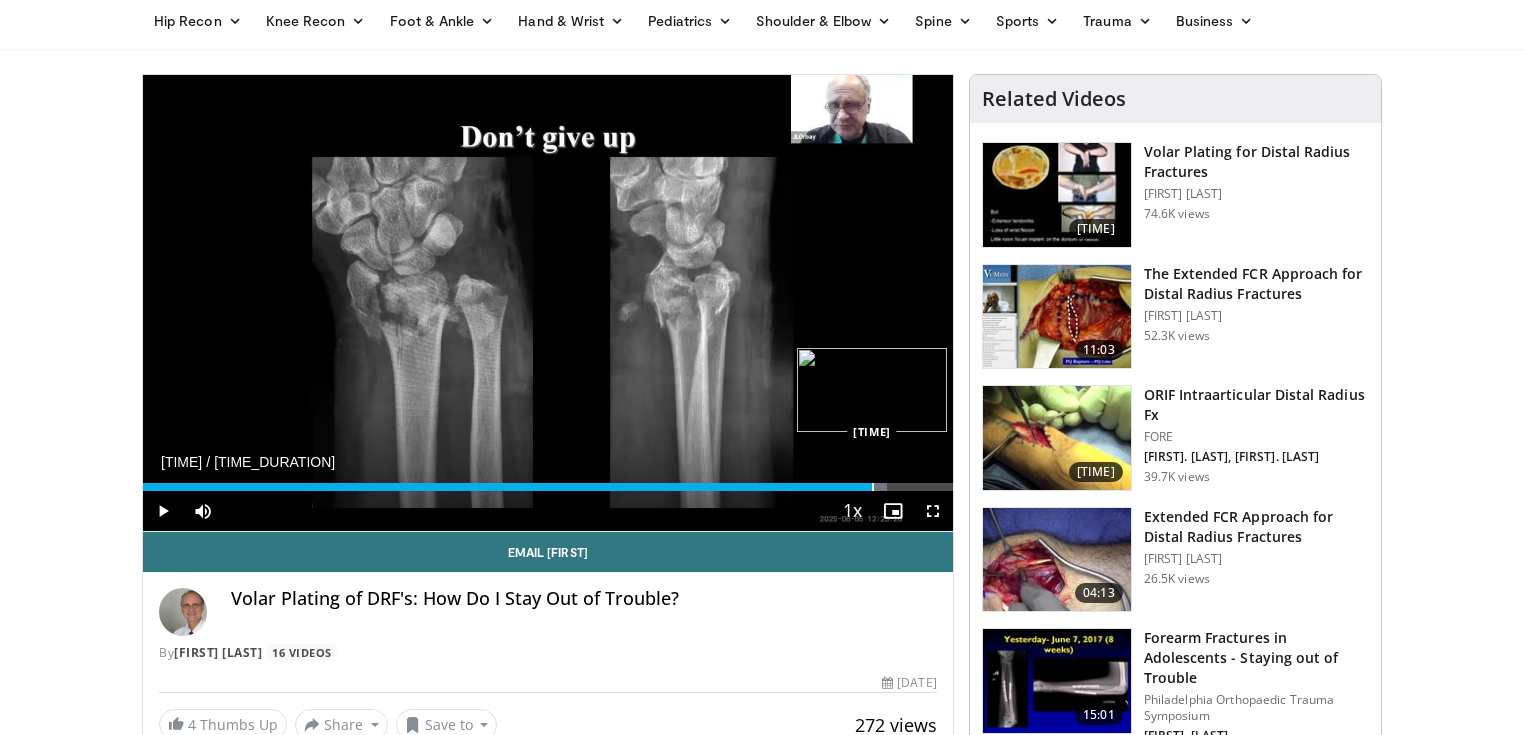 click at bounding box center [873, 487] 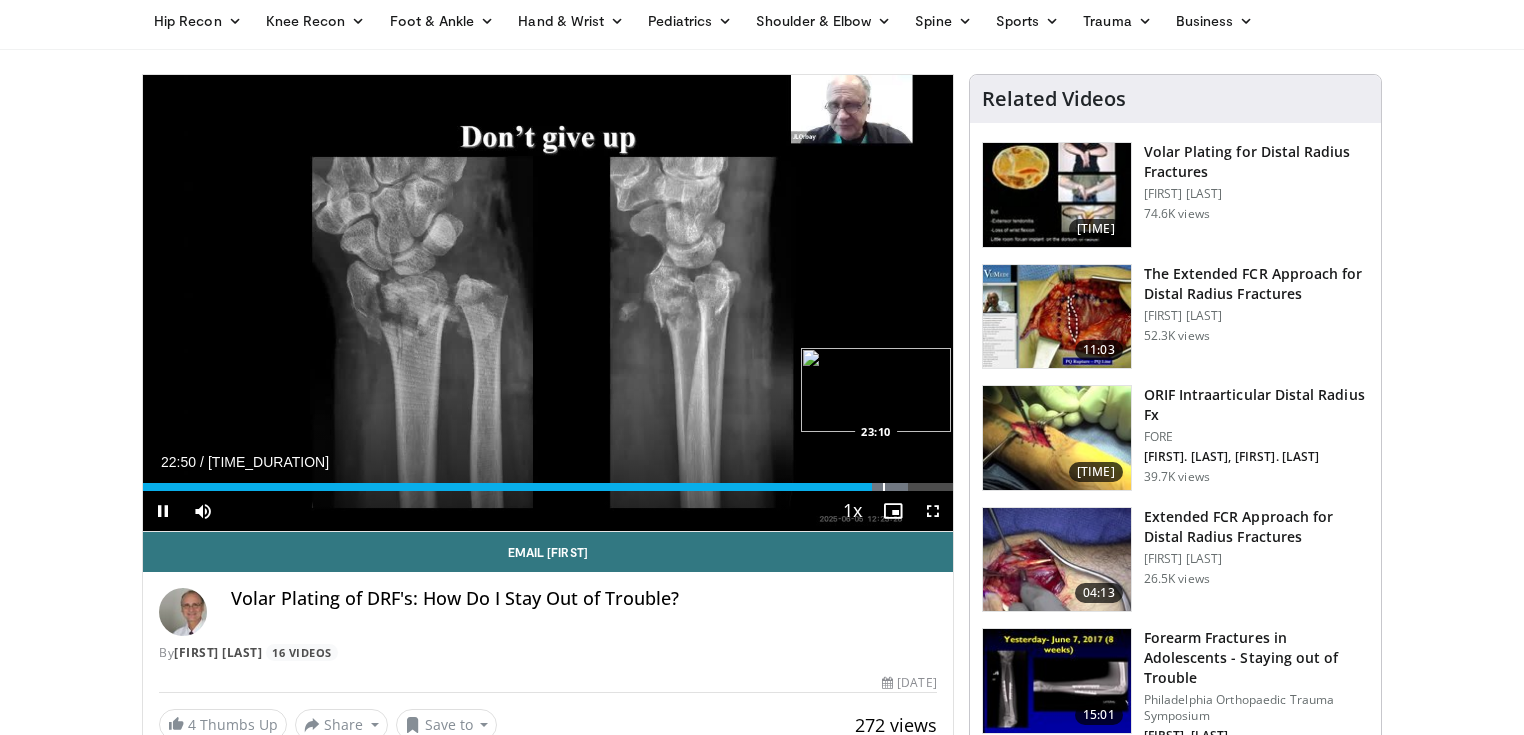 click at bounding box center (884, 487) 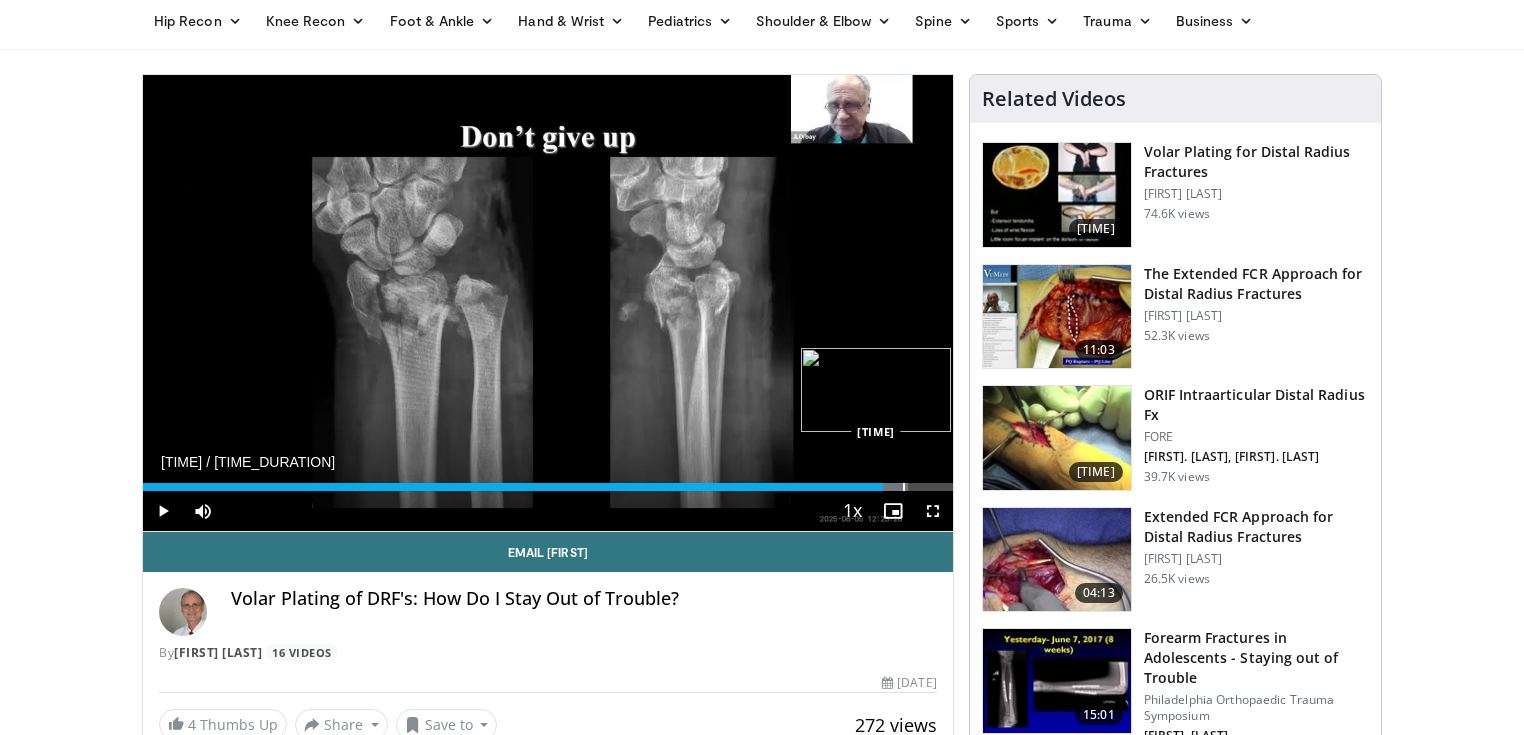 click at bounding box center [904, 487] 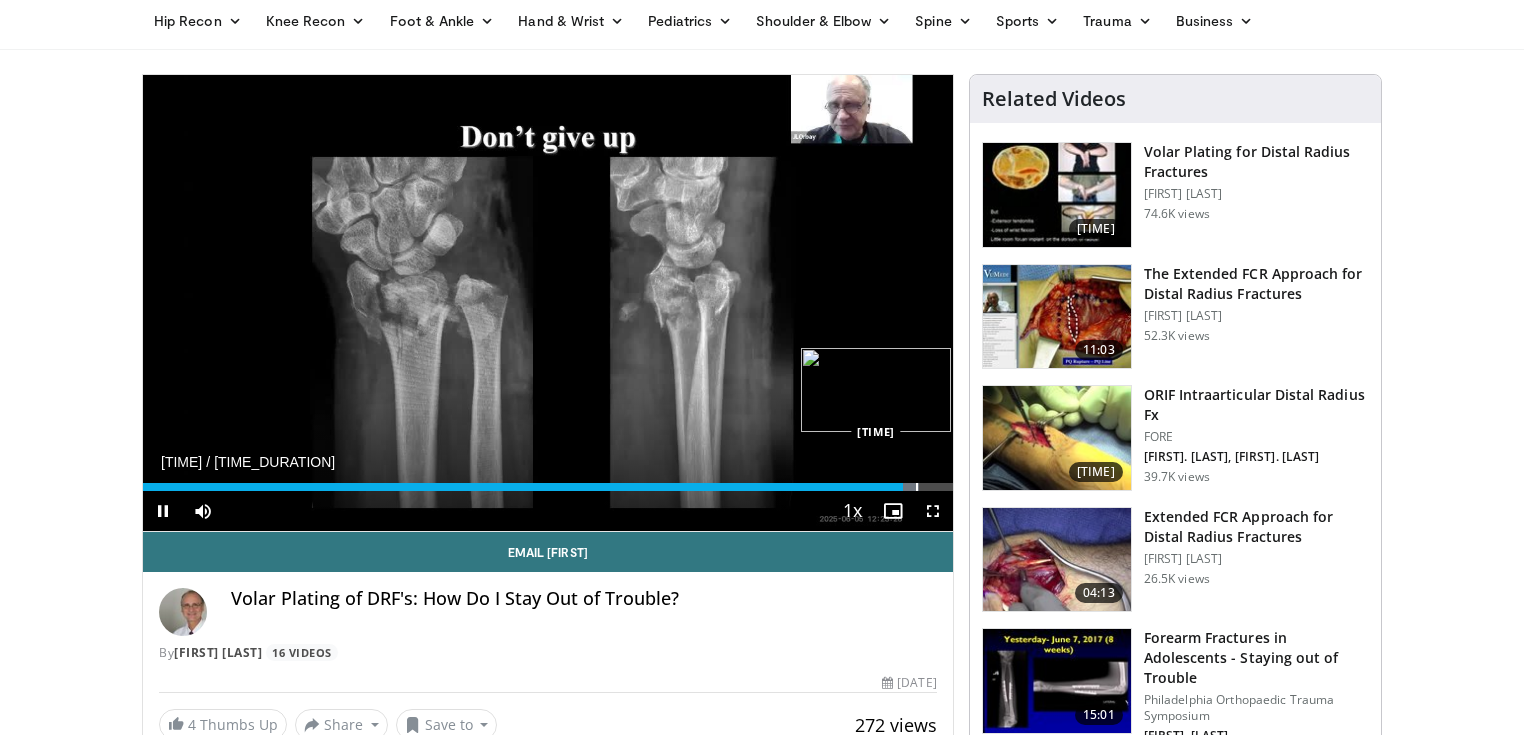 click at bounding box center (917, 487) 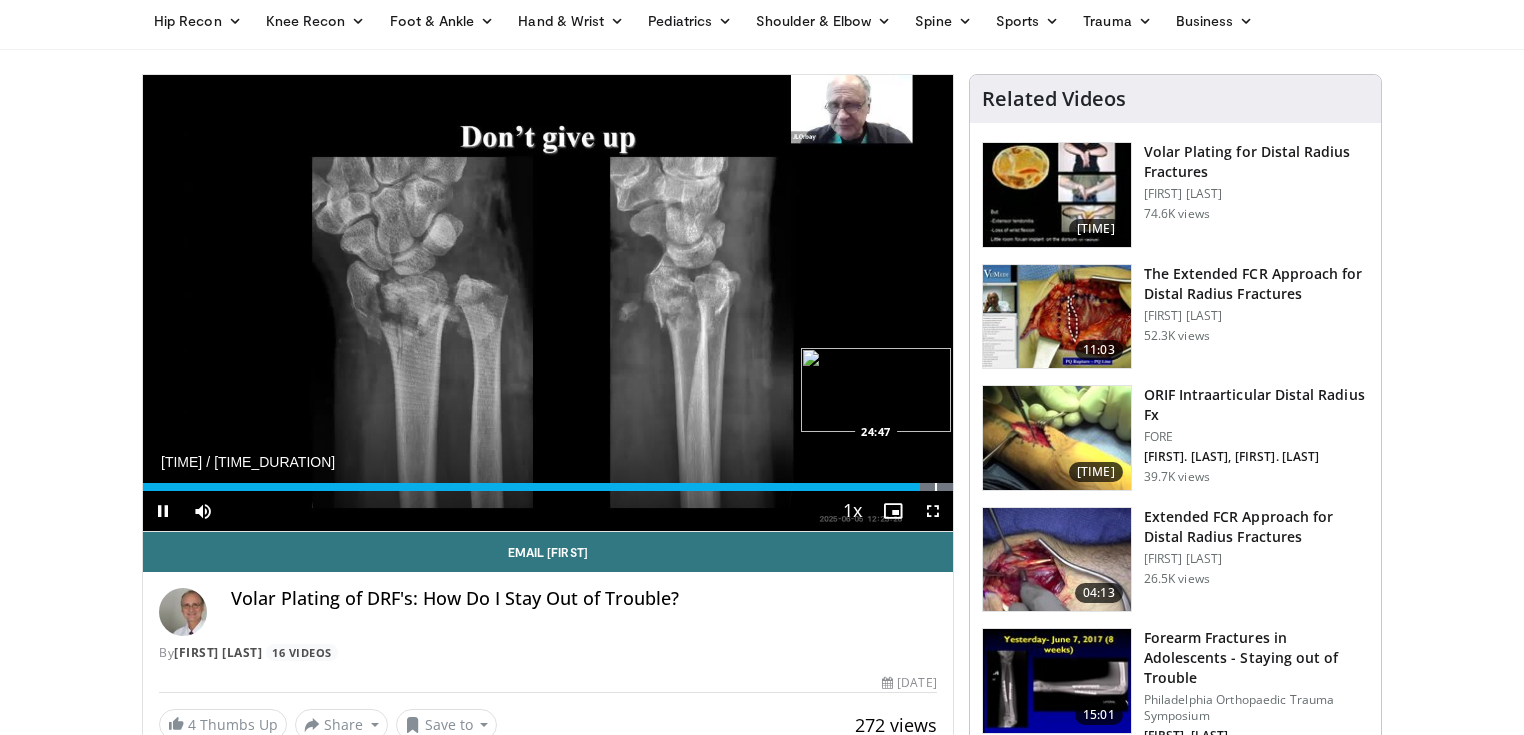 click at bounding box center [936, 487] 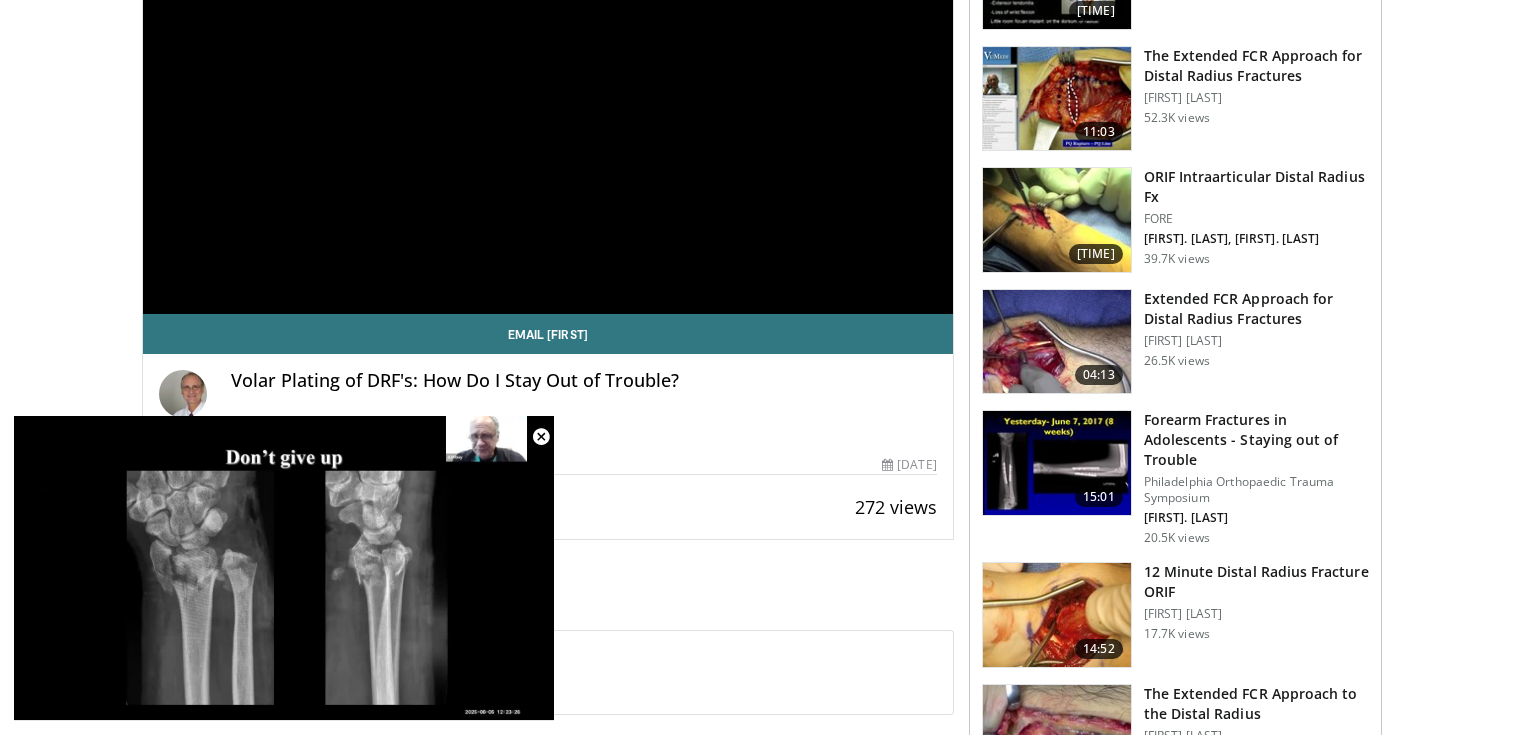 scroll, scrollTop: 320, scrollLeft: 0, axis: vertical 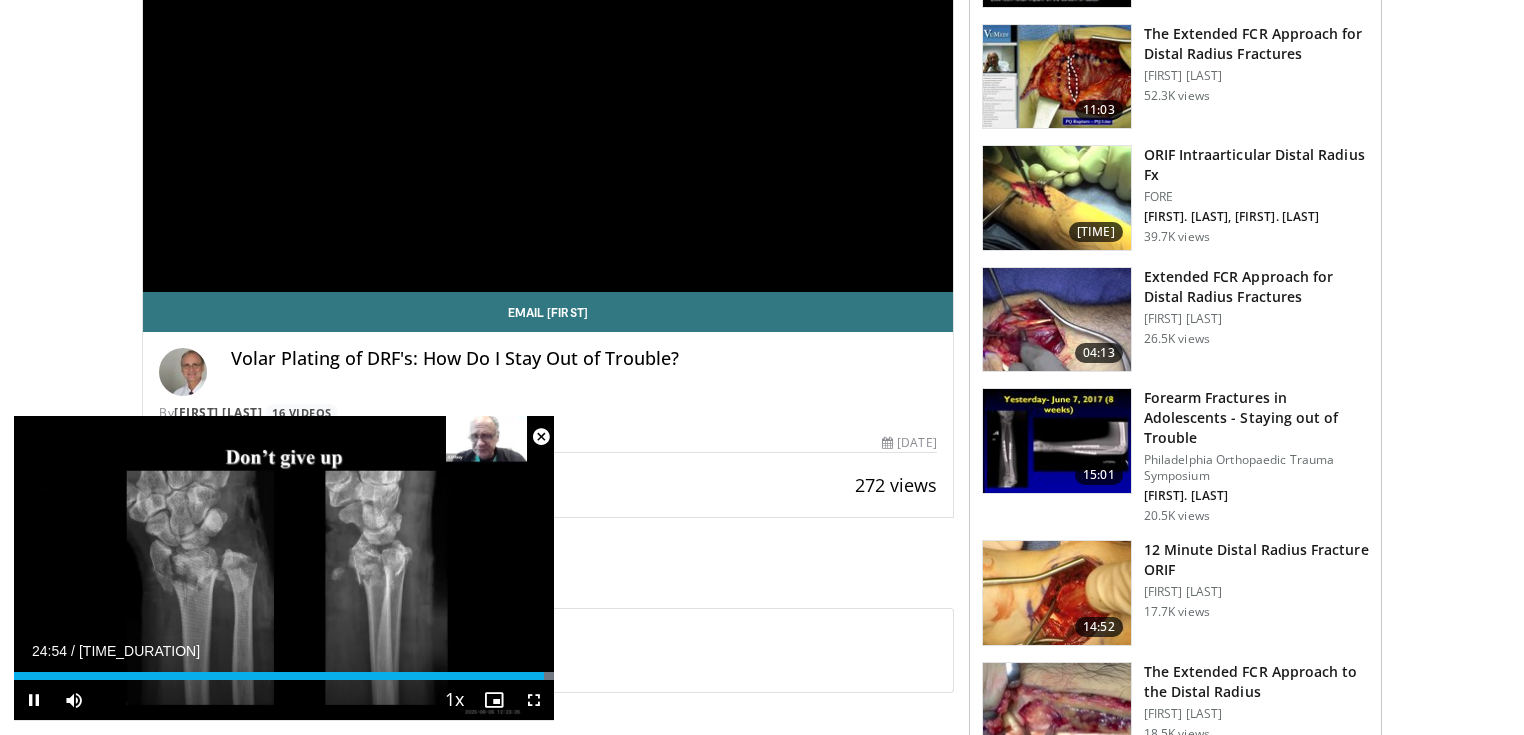 click at bounding box center [541, 437] 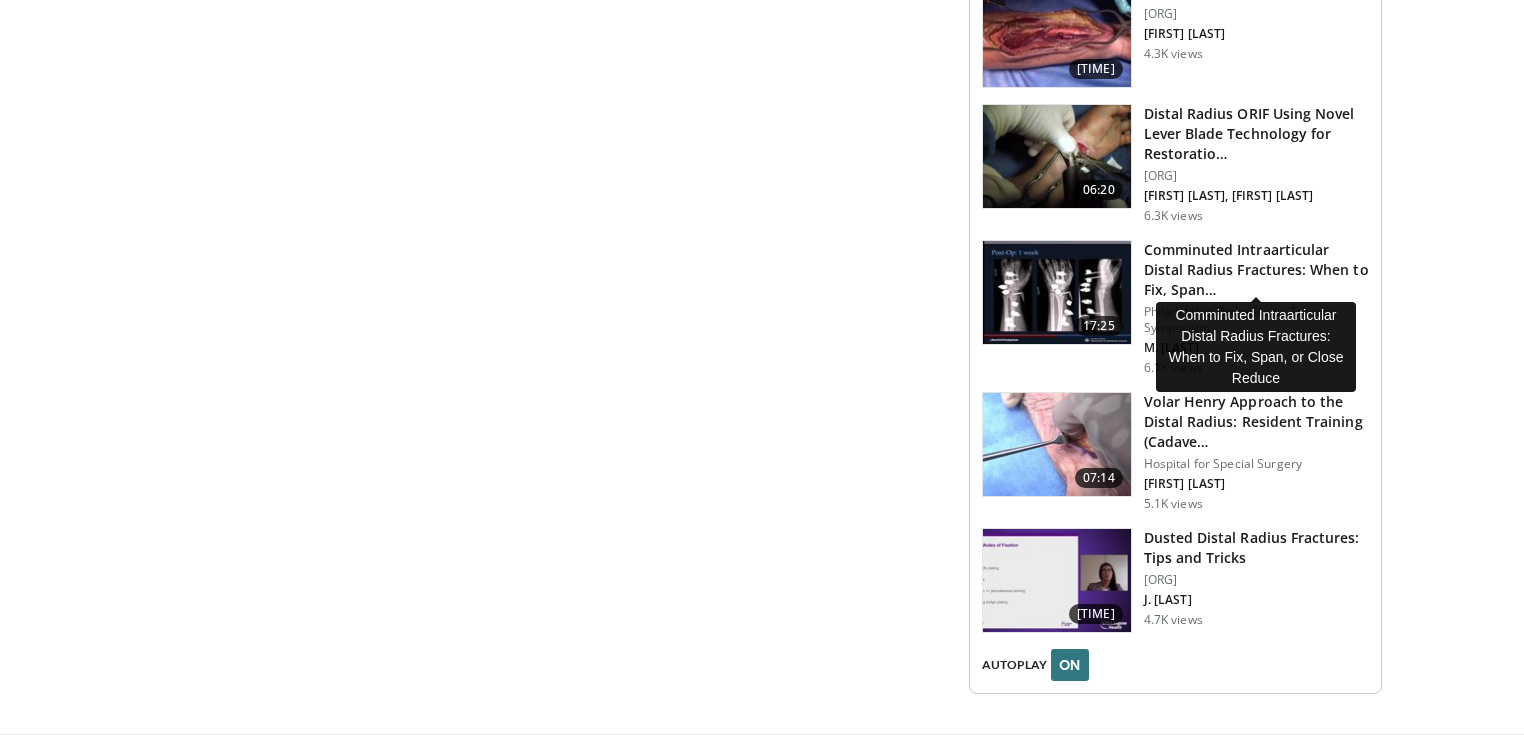 scroll, scrollTop: 2298, scrollLeft: 0, axis: vertical 